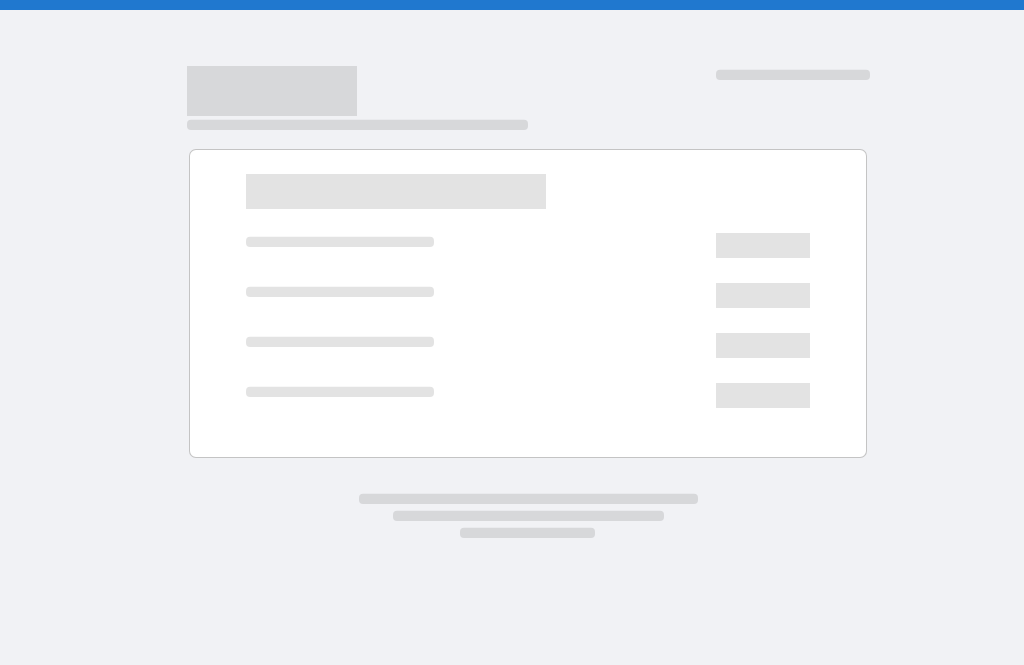 scroll, scrollTop: 0, scrollLeft: 0, axis: both 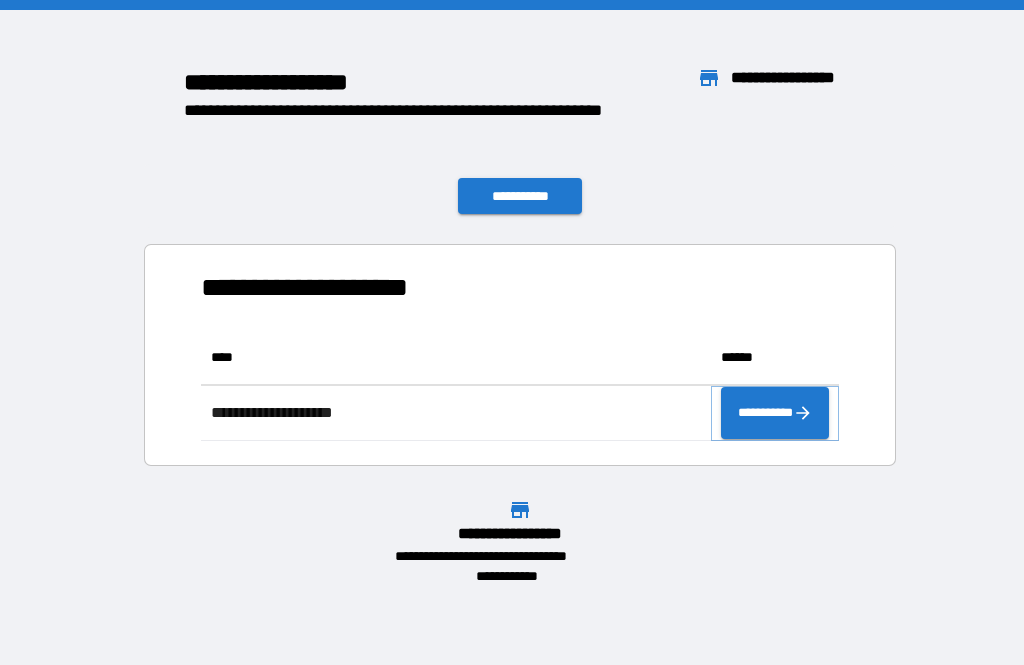 click on "**********" at bounding box center (775, 413) 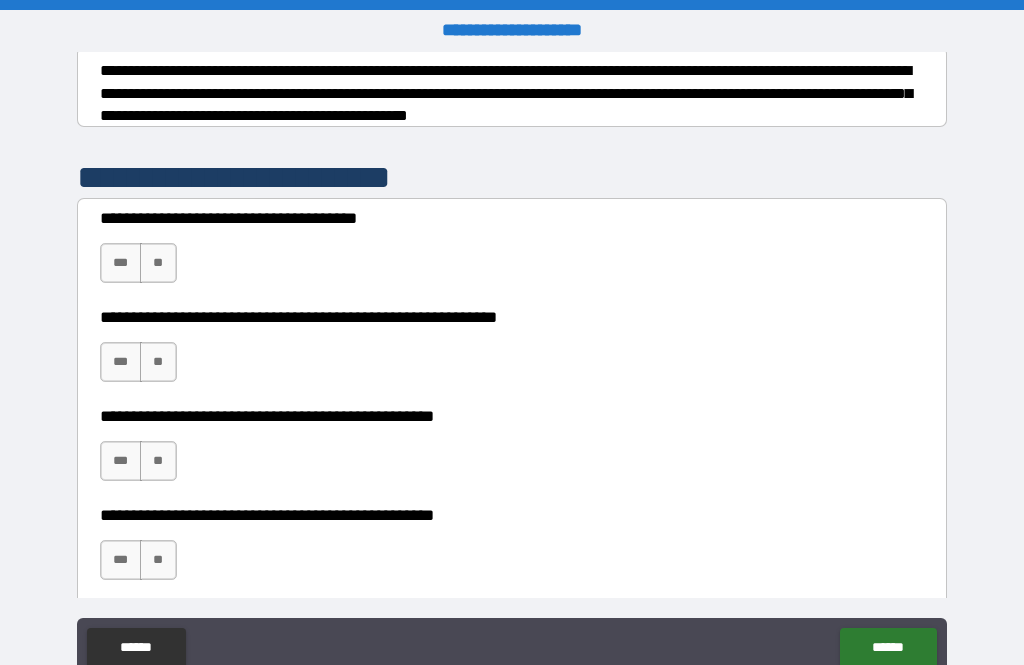 scroll, scrollTop: 329, scrollLeft: 0, axis: vertical 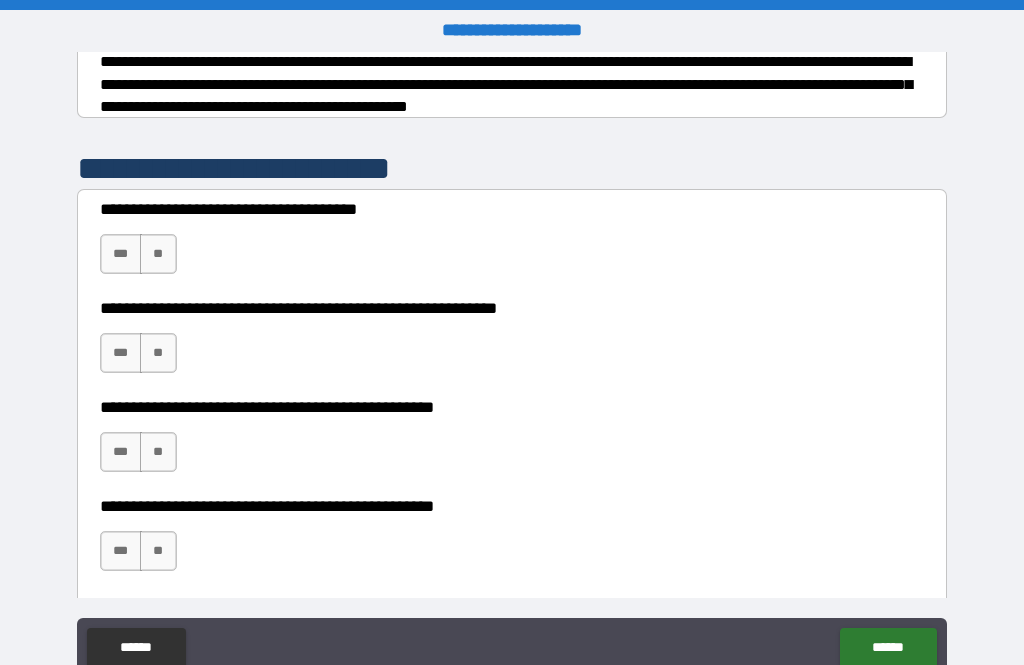 click on "**" at bounding box center [158, 254] 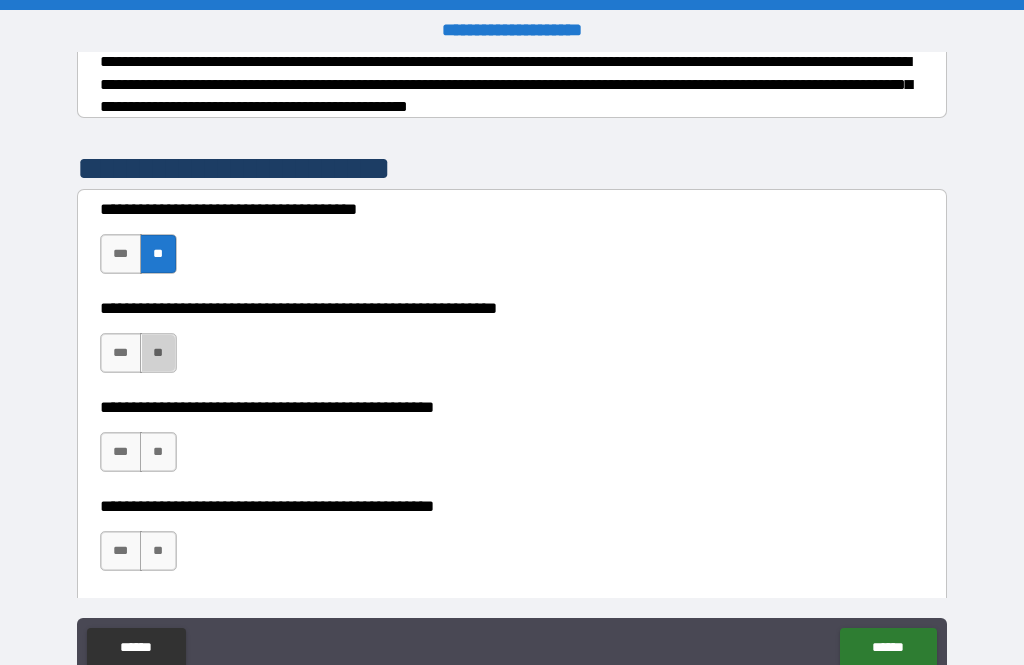 click on "**" at bounding box center (158, 353) 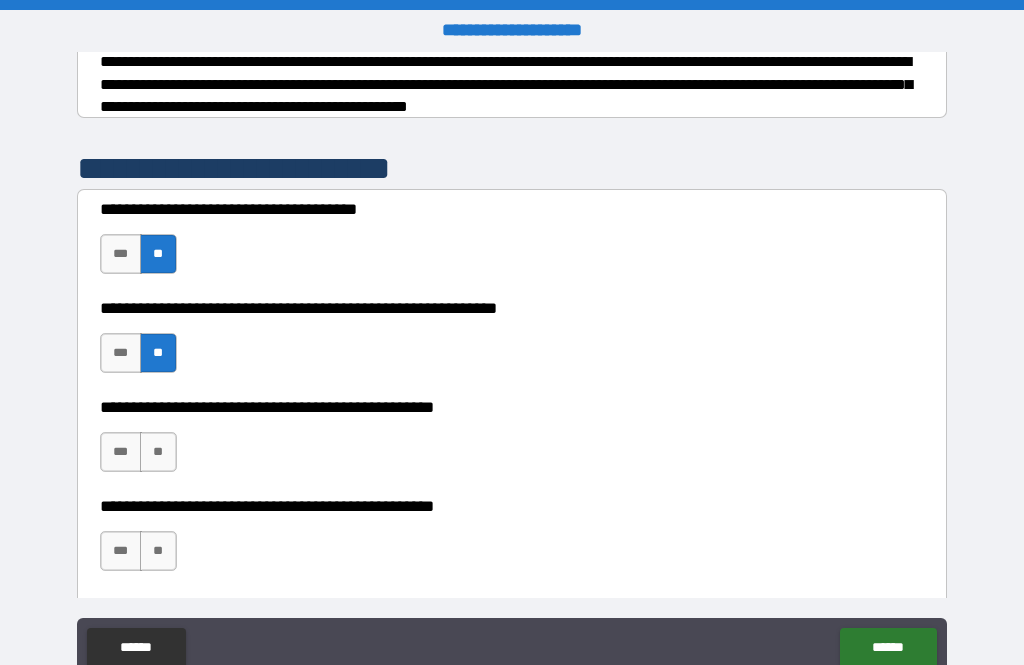 click on "**" at bounding box center [158, 452] 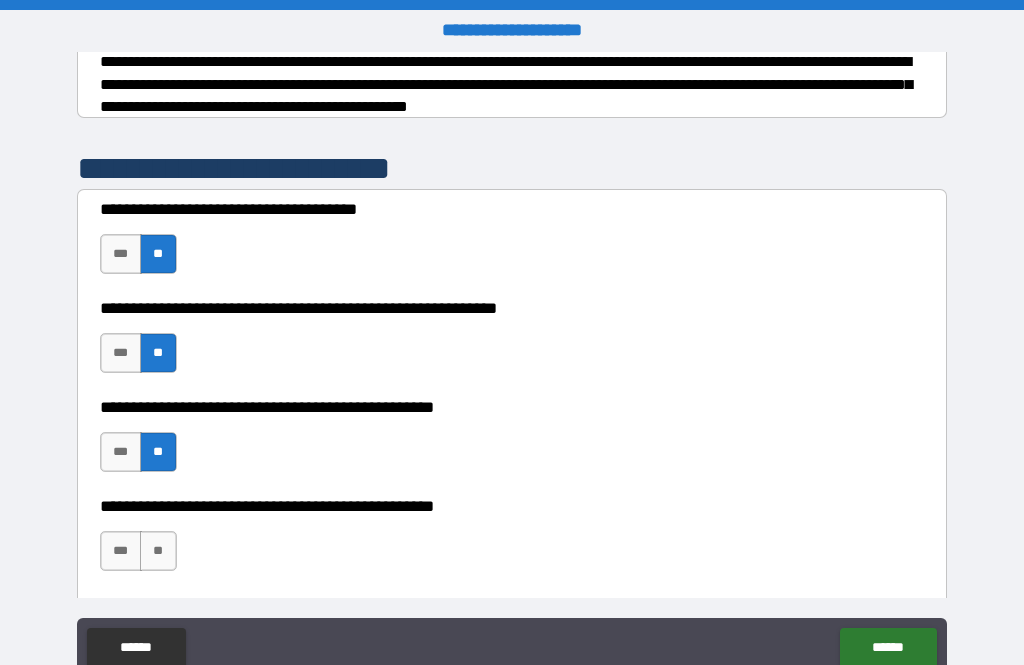 click on "***" at bounding box center (121, 551) 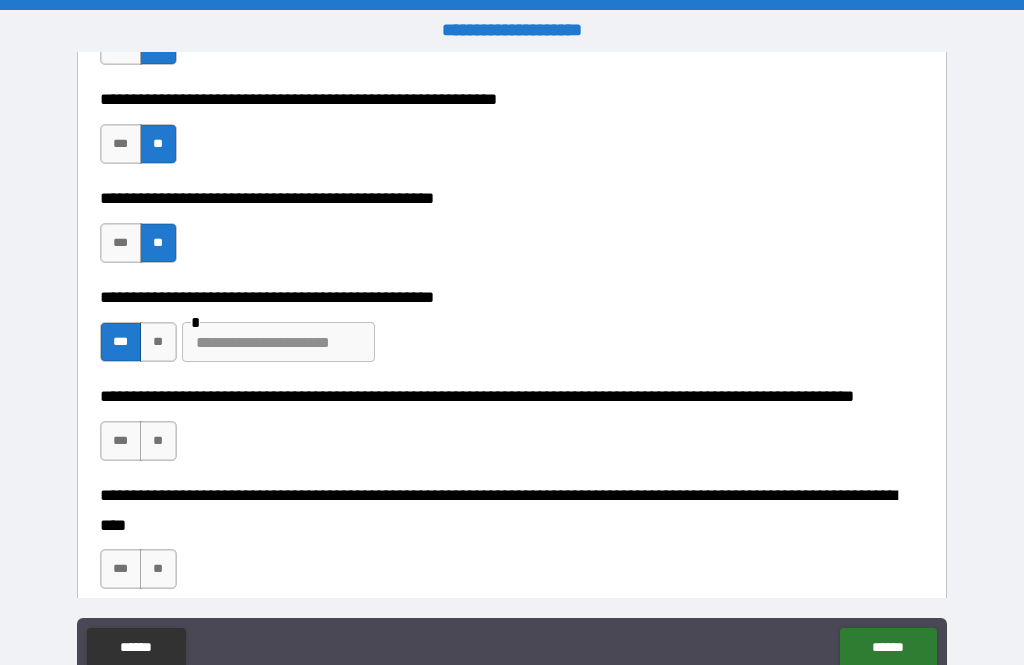 scroll, scrollTop: 541, scrollLeft: 0, axis: vertical 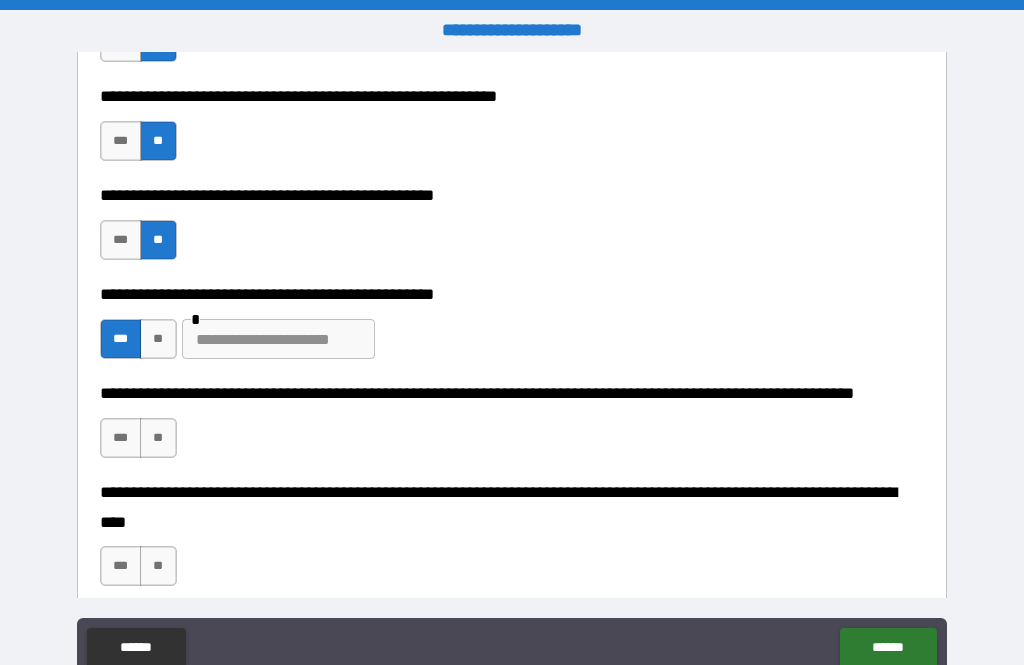 click at bounding box center [278, 339] 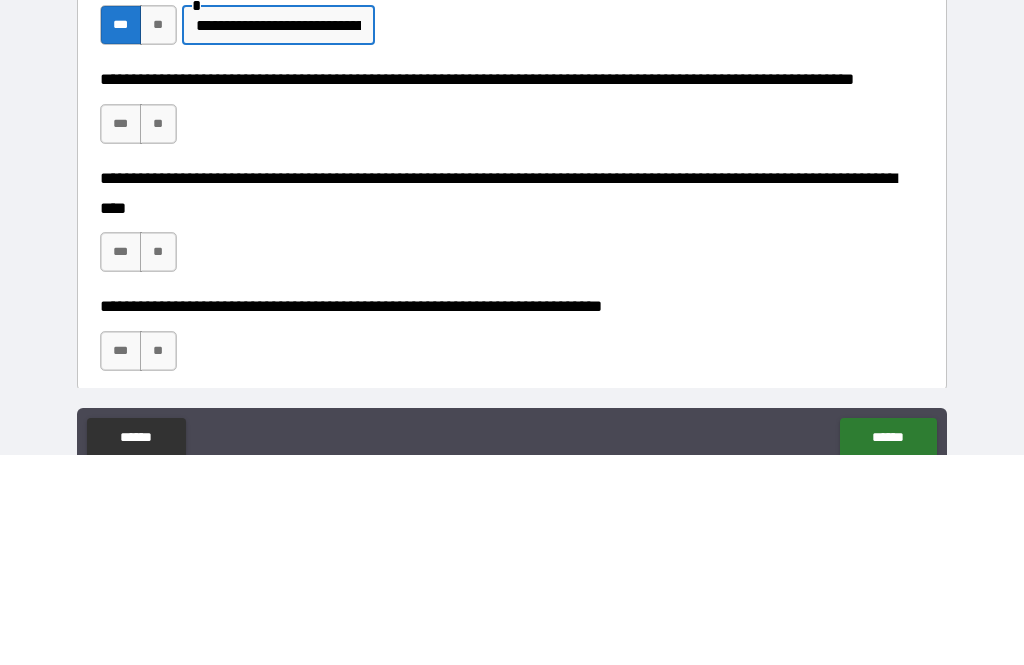 scroll, scrollTop: 648, scrollLeft: 0, axis: vertical 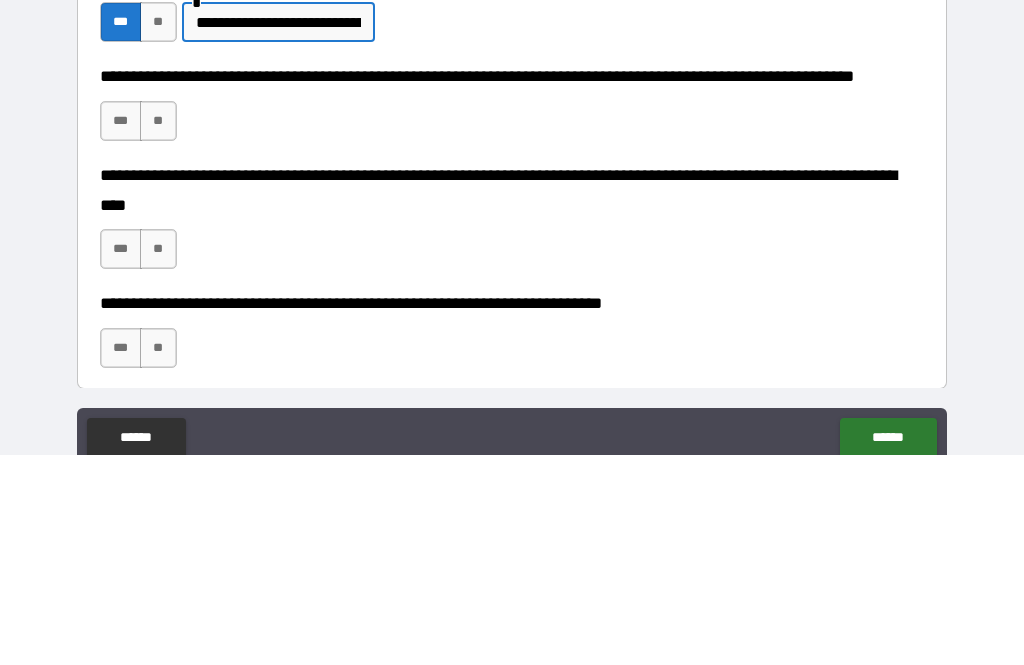 type on "**********" 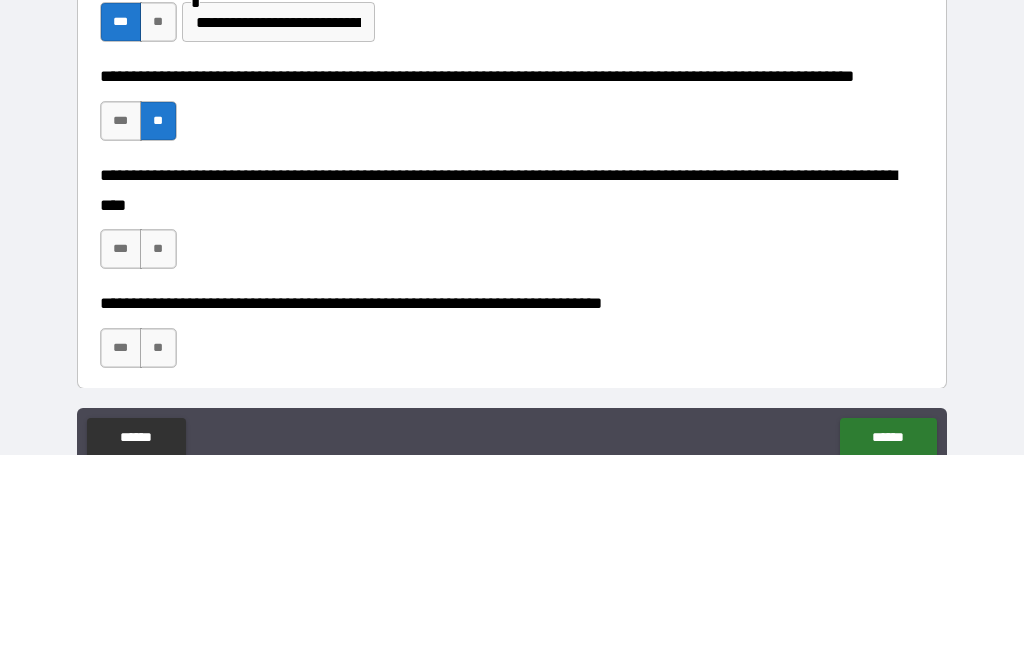 scroll, scrollTop: 64, scrollLeft: 0, axis: vertical 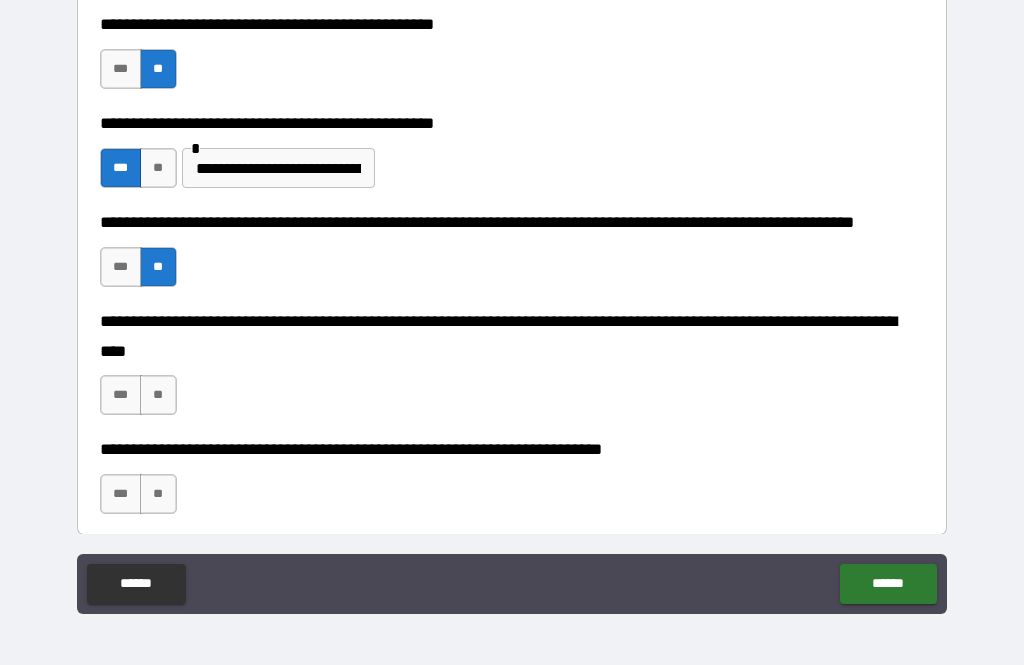 click on "**" at bounding box center (158, 395) 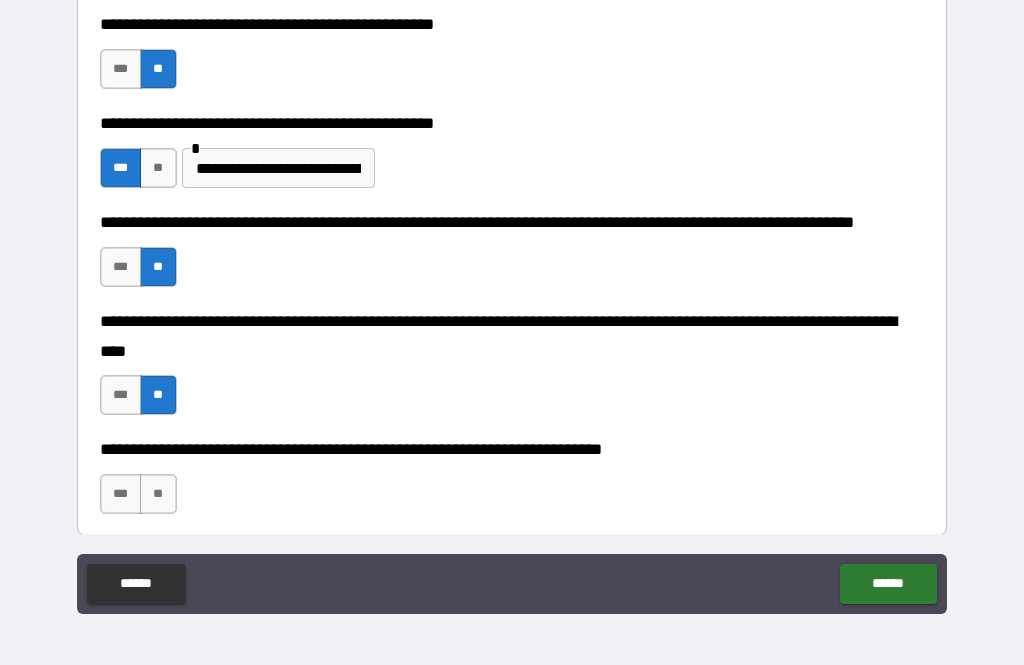 click on "**" at bounding box center (158, 494) 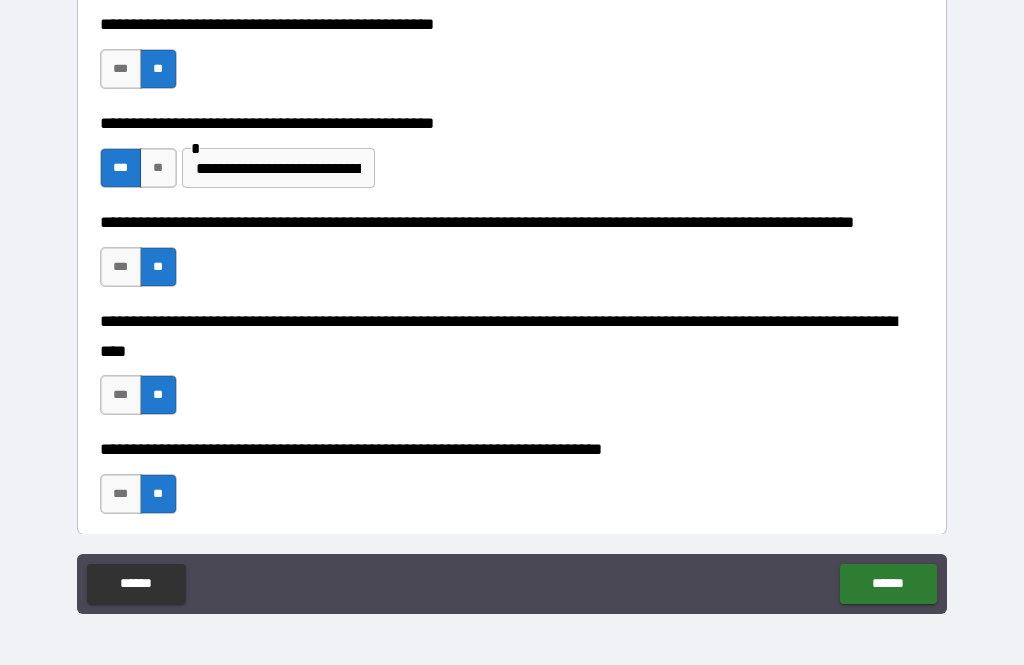 click on "******" at bounding box center [888, 584] 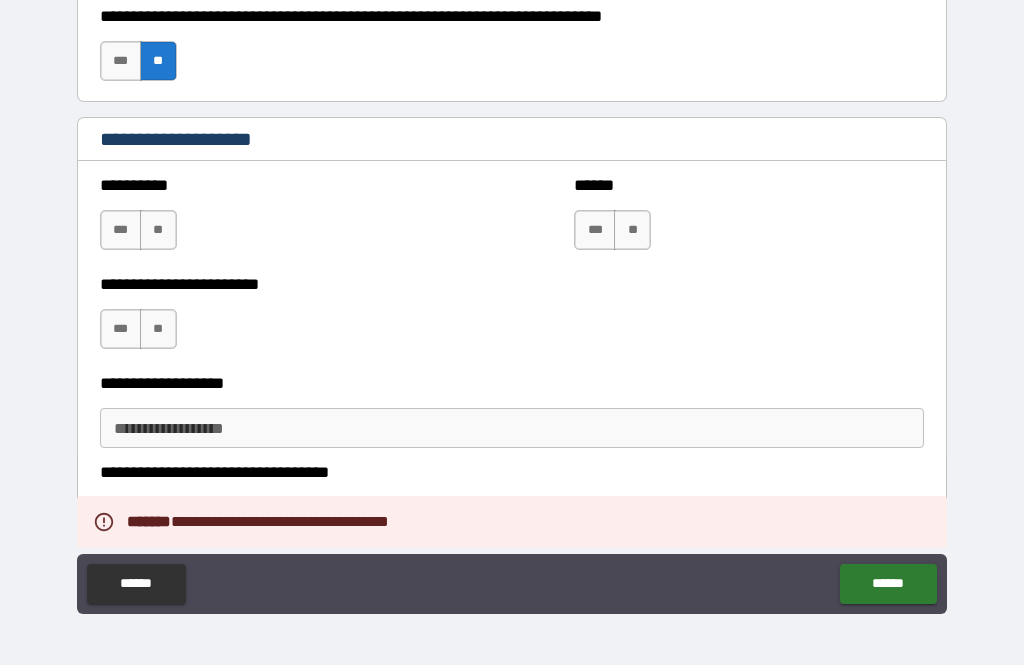 scroll, scrollTop: 1081, scrollLeft: 0, axis: vertical 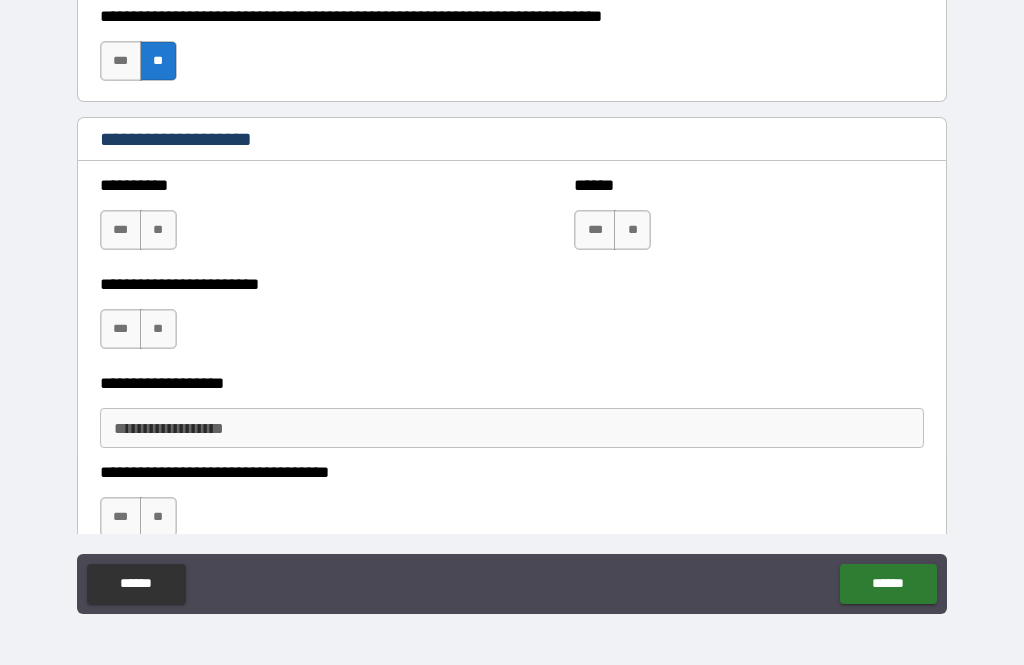click on "**" at bounding box center (158, 230) 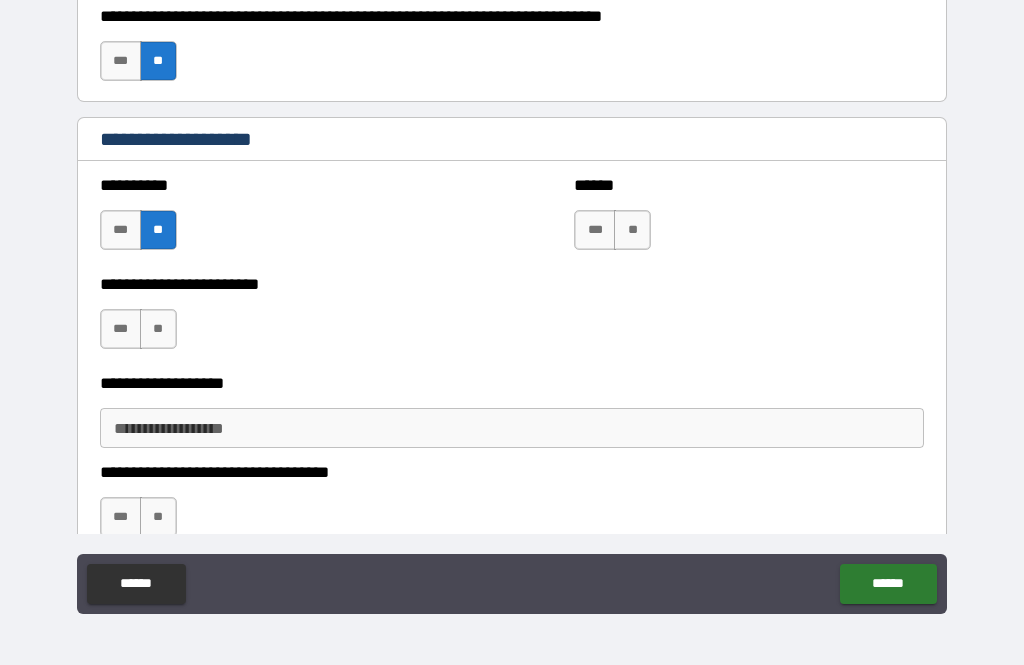 click on "**" at bounding box center [632, 230] 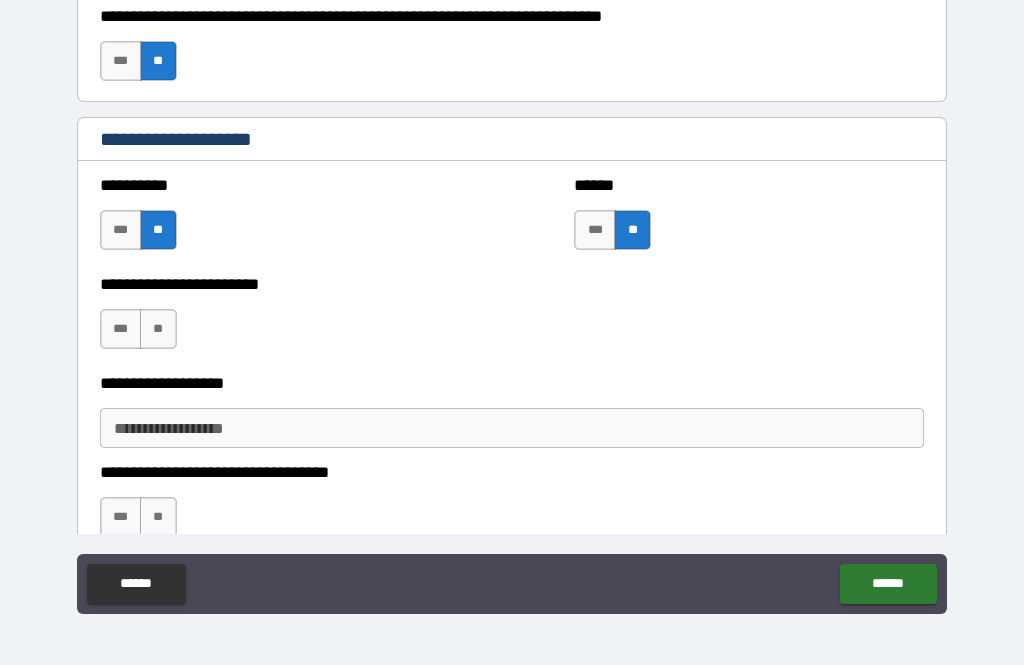click on "**" at bounding box center [158, 329] 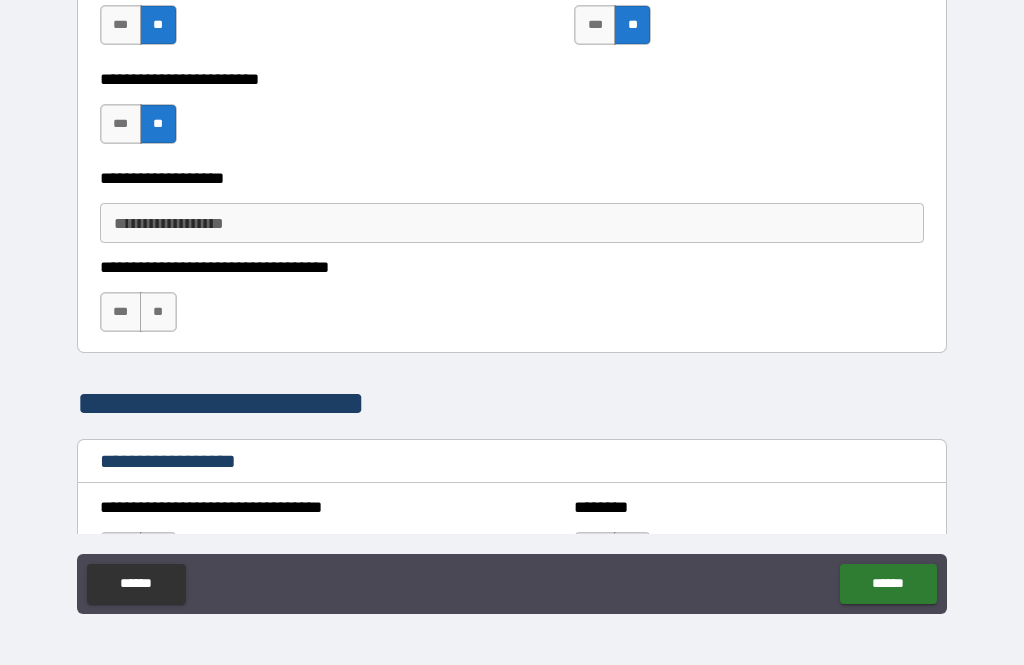 scroll, scrollTop: 1300, scrollLeft: 0, axis: vertical 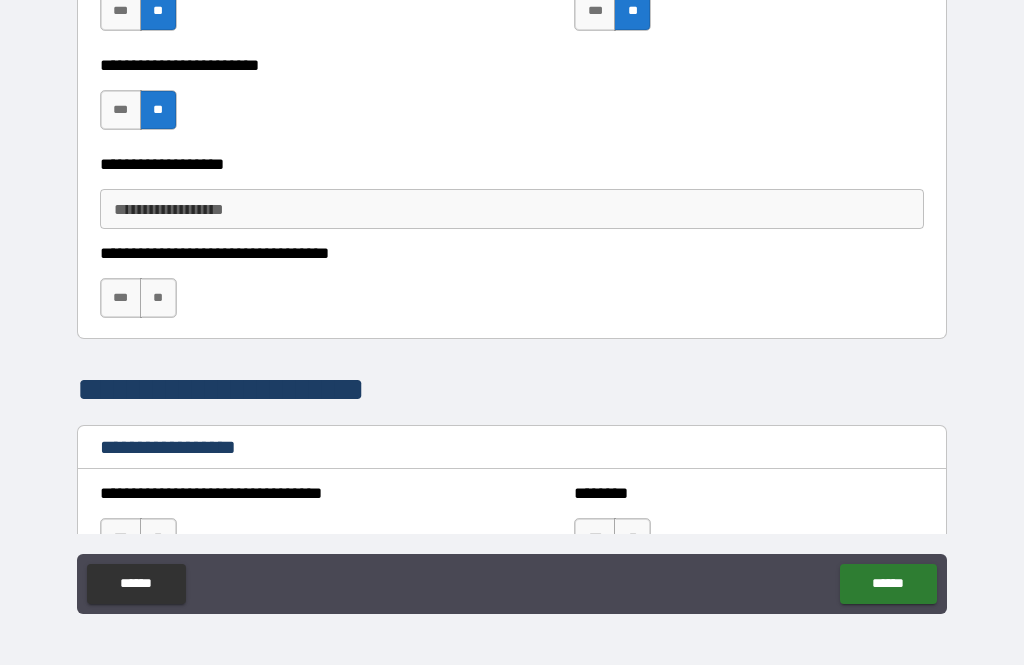 click on "**" at bounding box center (158, 298) 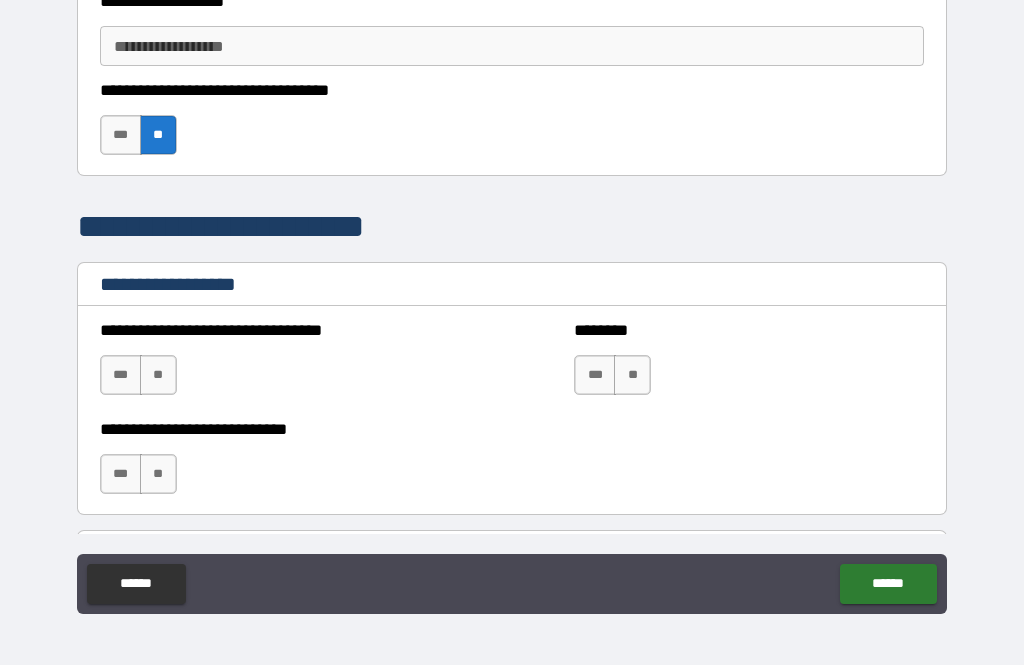 scroll, scrollTop: 1475, scrollLeft: 0, axis: vertical 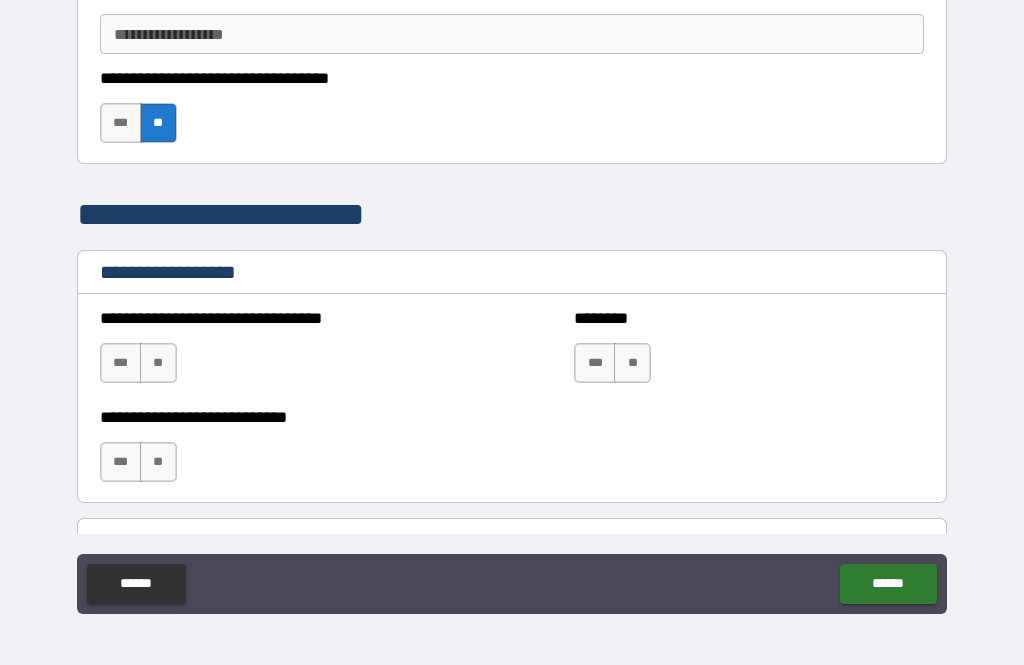 click on "**" at bounding box center [158, 363] 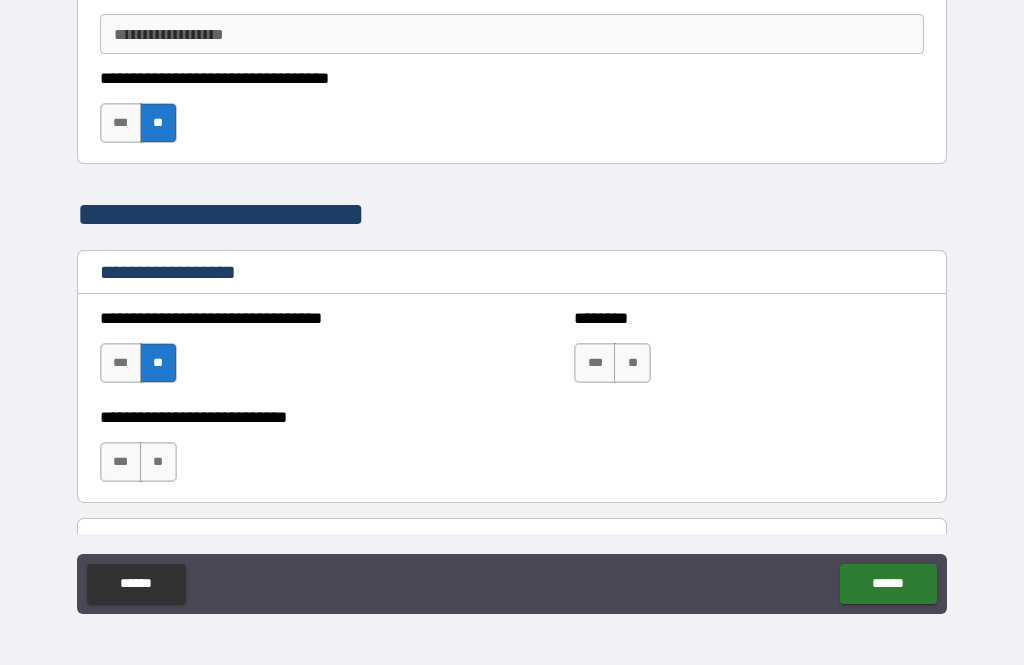 click on "***" at bounding box center (121, 462) 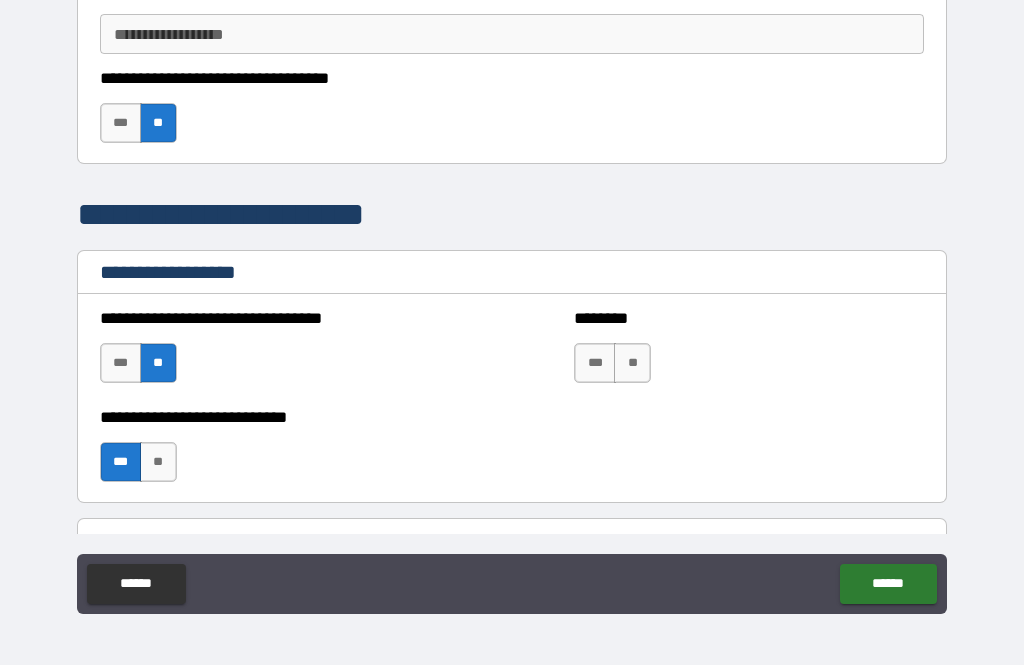 click on "**" at bounding box center (632, 363) 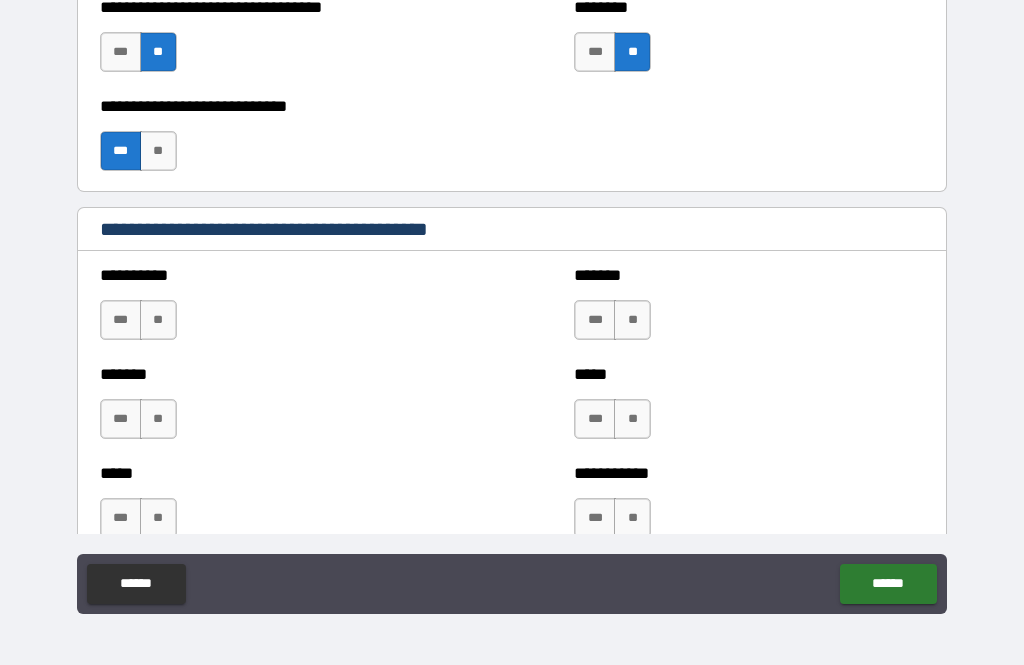 scroll, scrollTop: 1803, scrollLeft: 0, axis: vertical 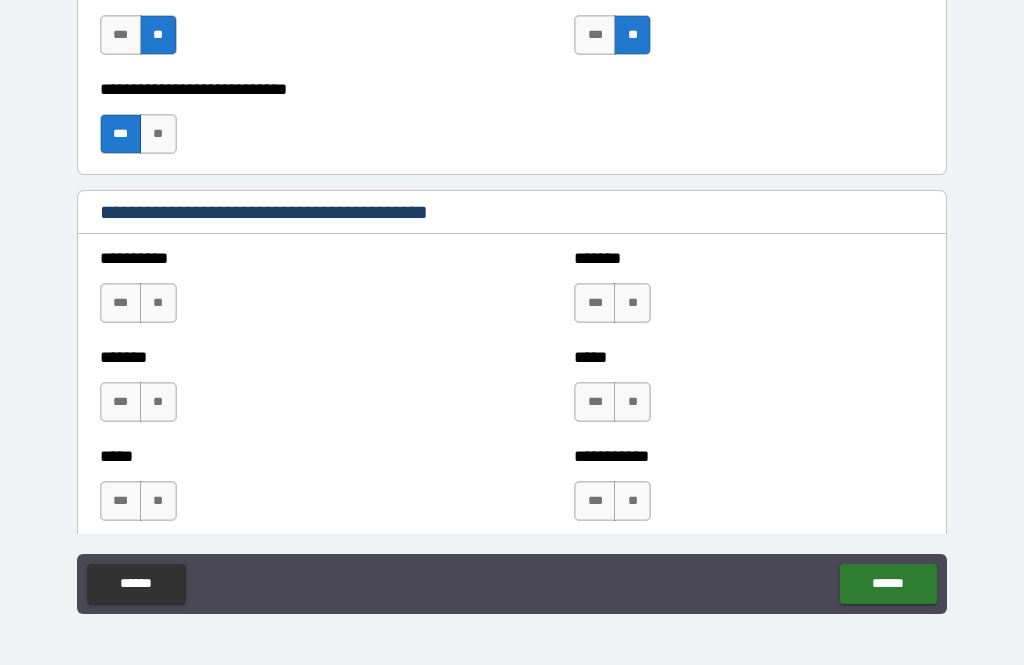 click on "**" at bounding box center [158, 303] 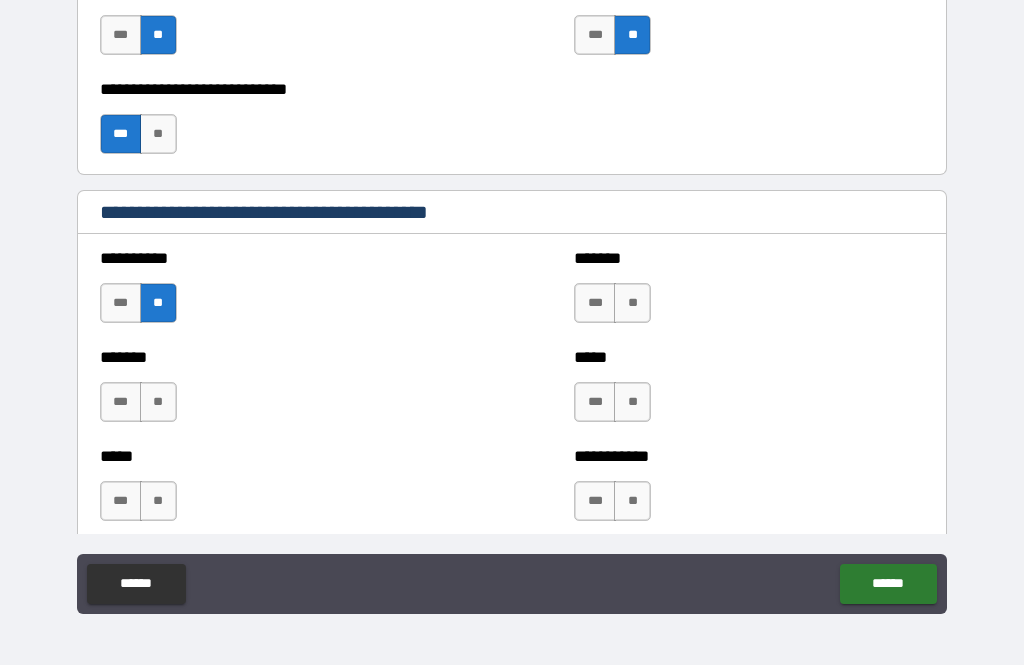 click on "**" at bounding box center [158, 402] 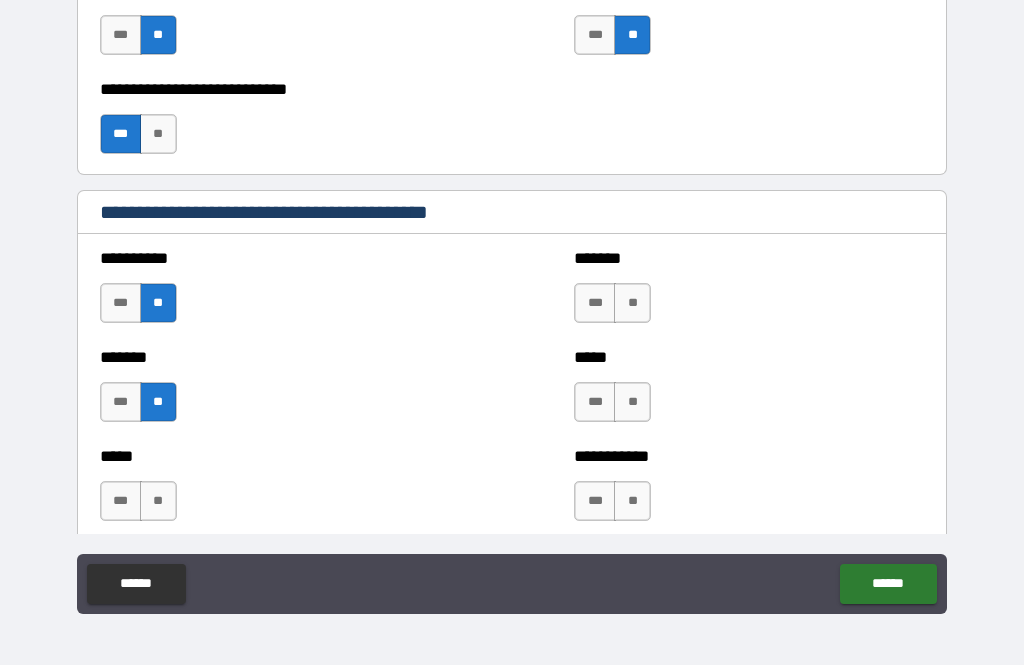 click on "**" at bounding box center [632, 303] 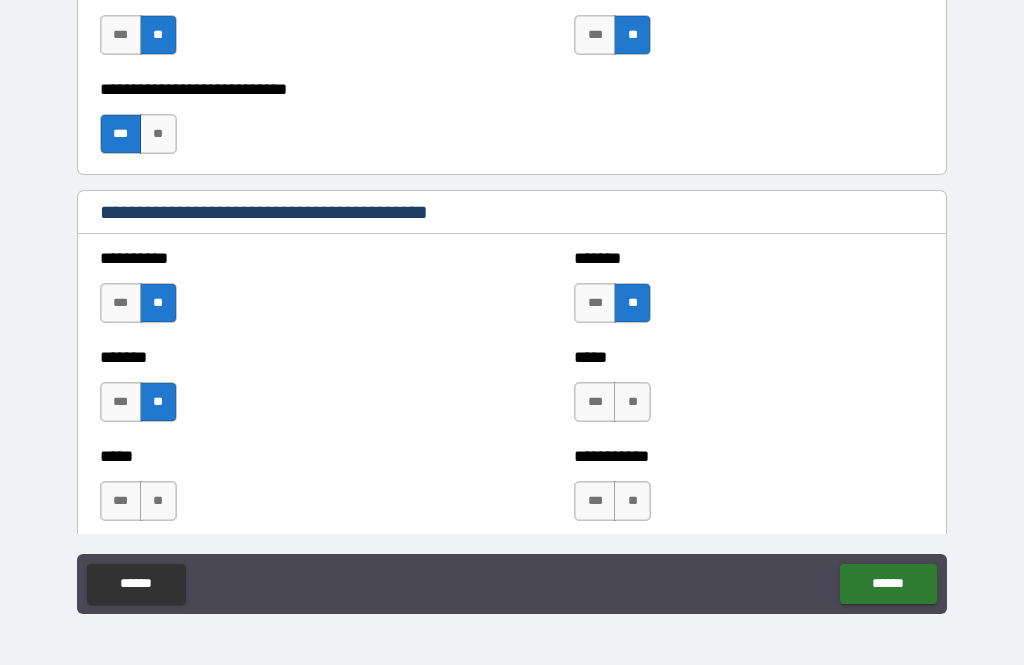 click on "**" at bounding box center (632, 402) 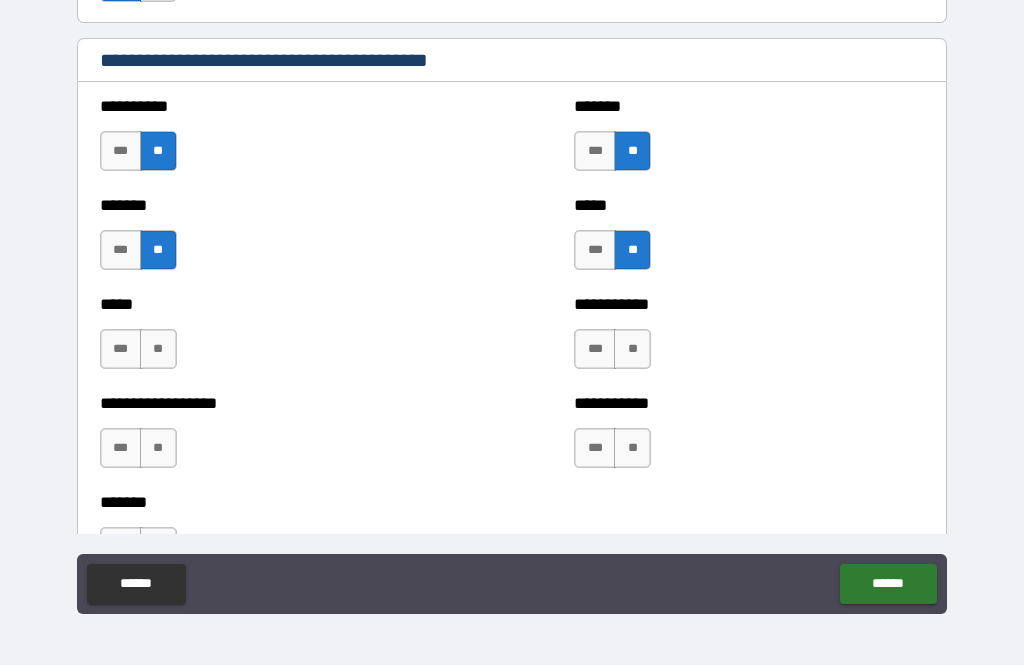 scroll, scrollTop: 1955, scrollLeft: 0, axis: vertical 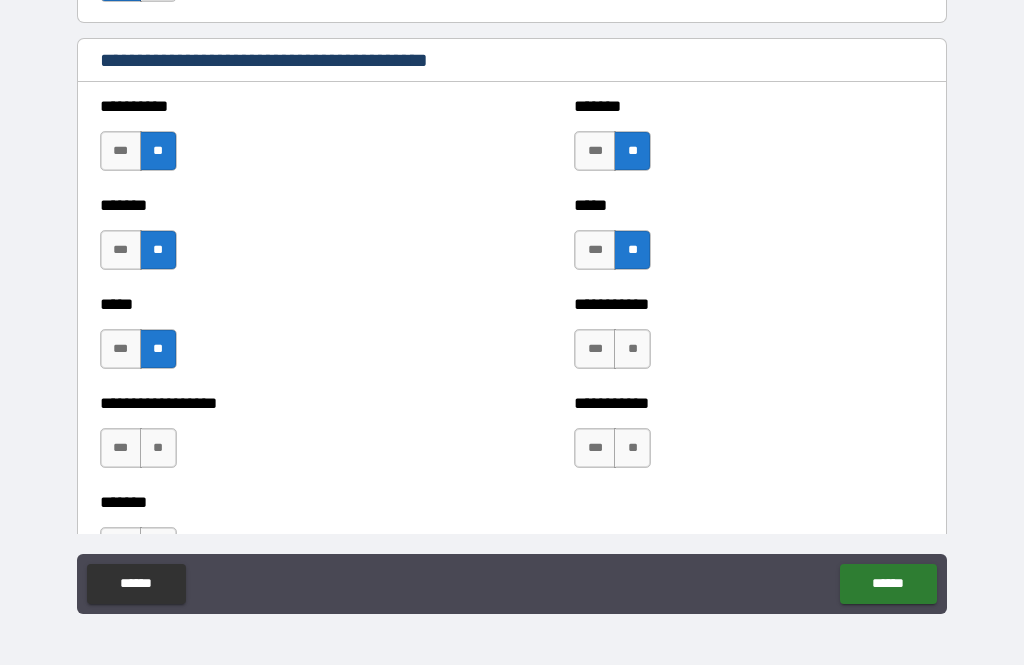 click on "**" at bounding box center [632, 349] 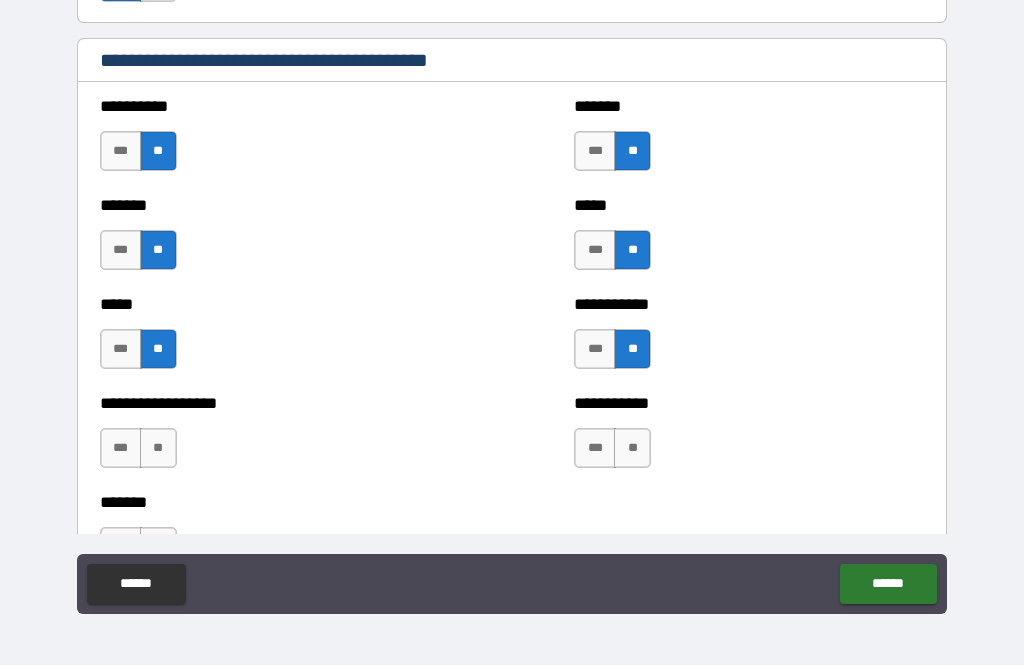 click on "**" at bounding box center [158, 448] 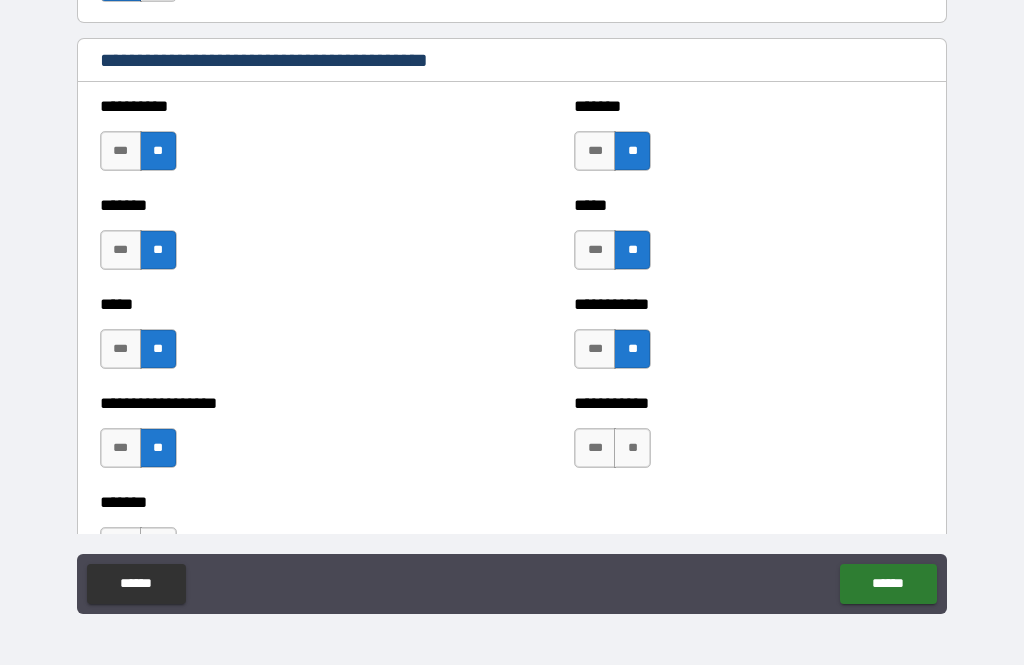 click on "**" at bounding box center (632, 448) 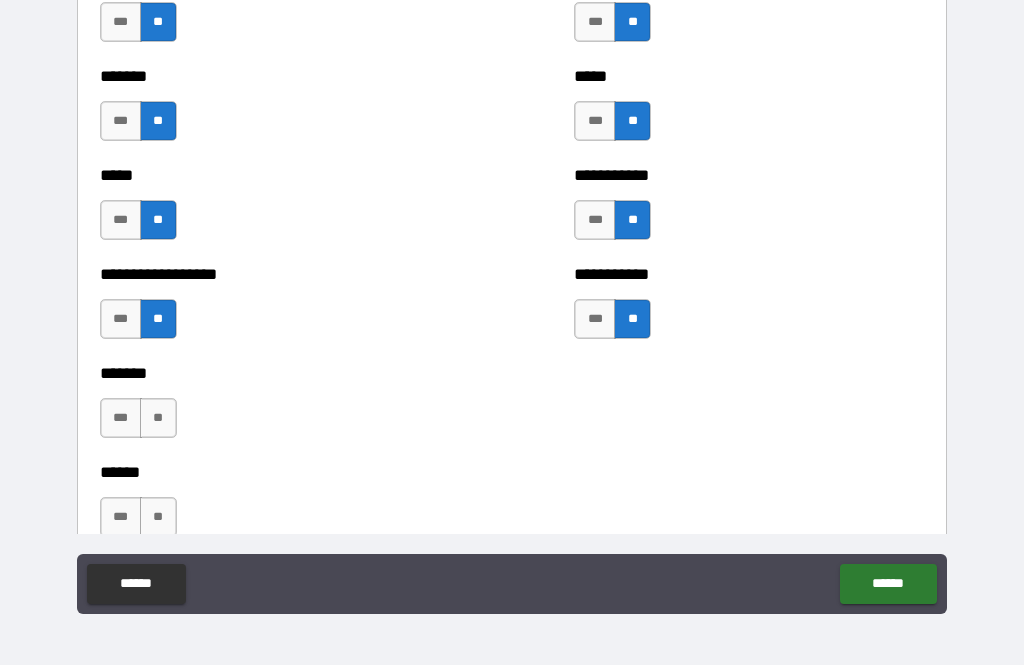 scroll, scrollTop: 2088, scrollLeft: 0, axis: vertical 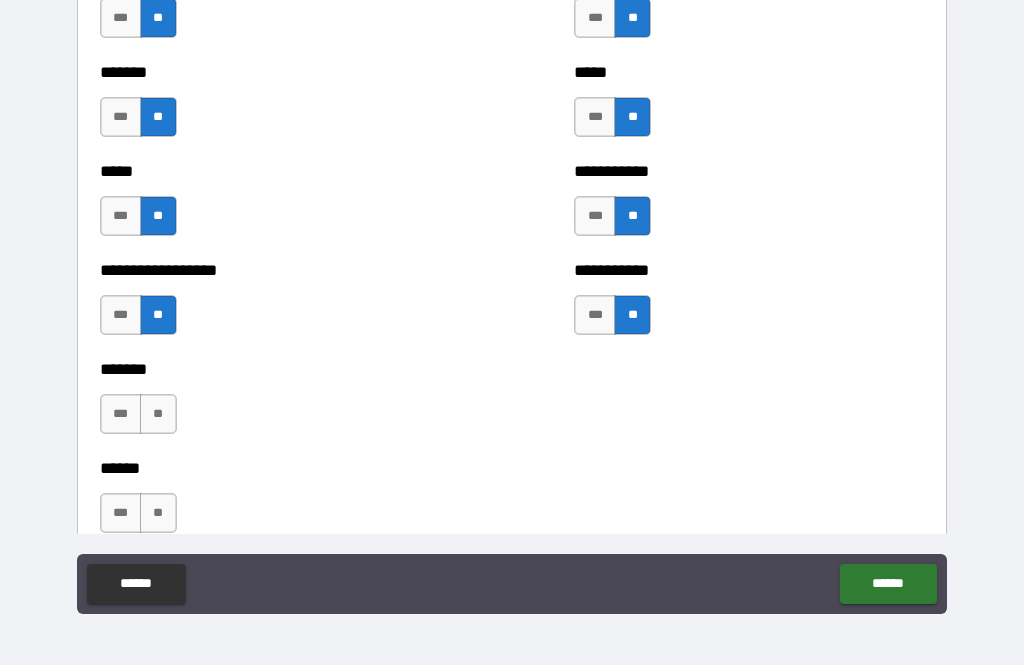 click on "**" at bounding box center (158, 414) 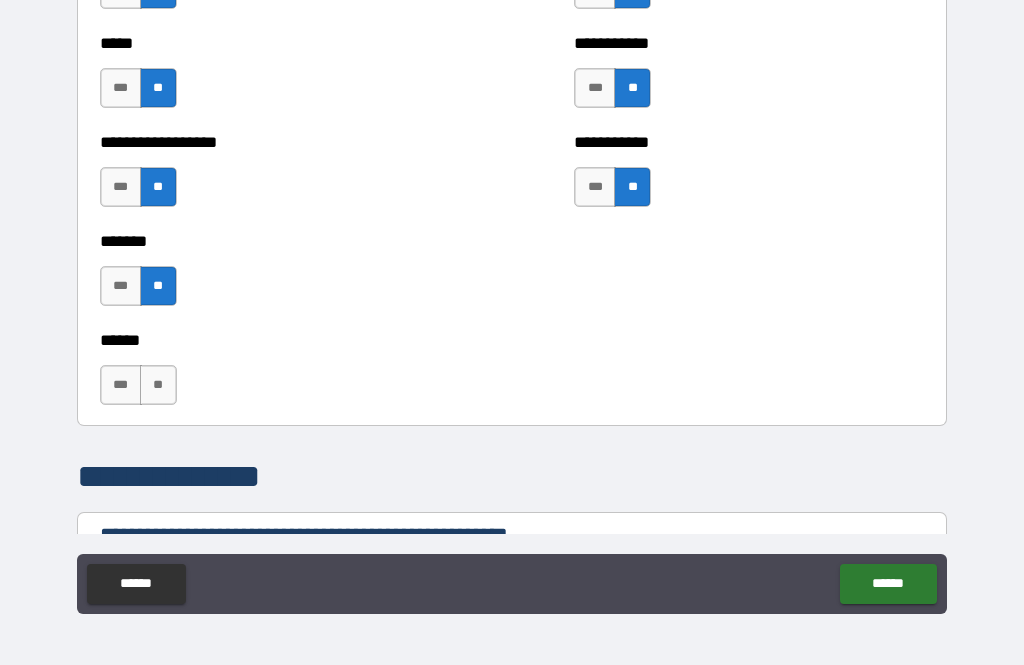 scroll, scrollTop: 2219, scrollLeft: 0, axis: vertical 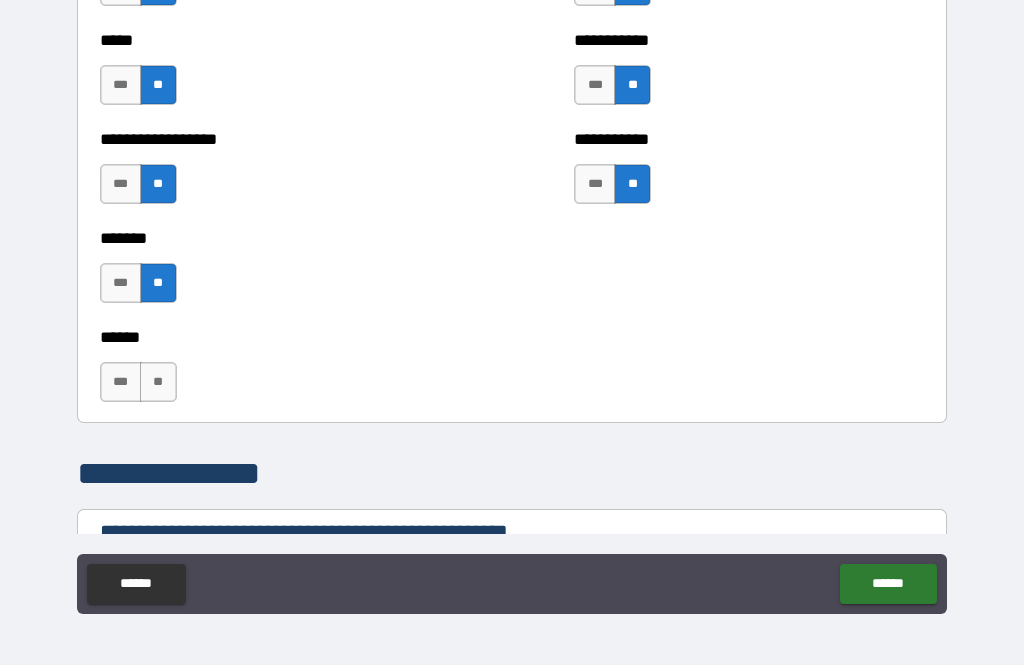 click on "**" at bounding box center [158, 382] 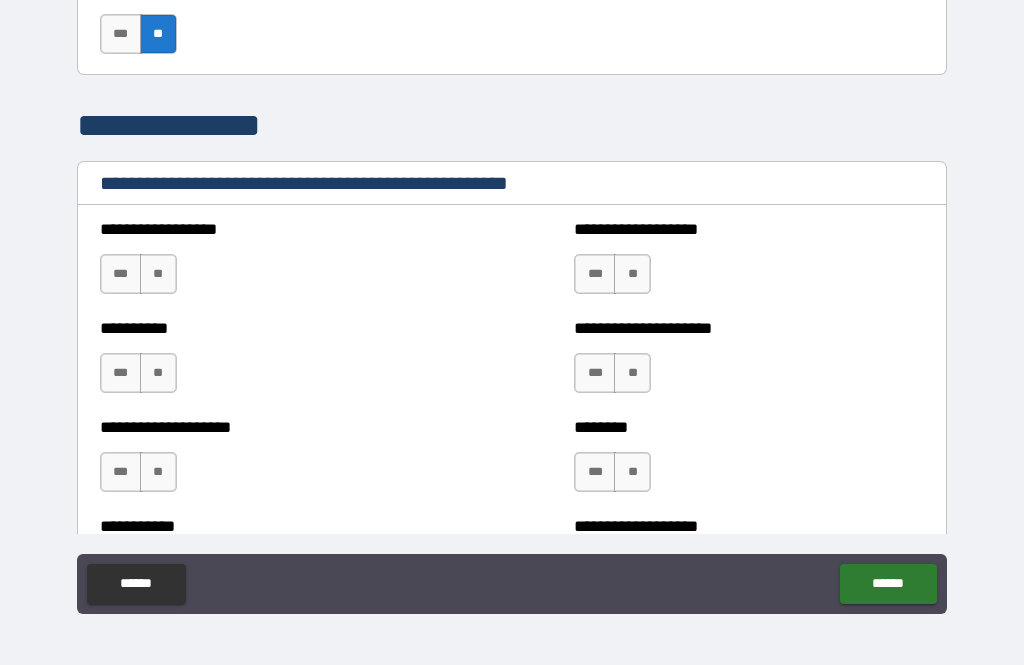 scroll, scrollTop: 2568, scrollLeft: 0, axis: vertical 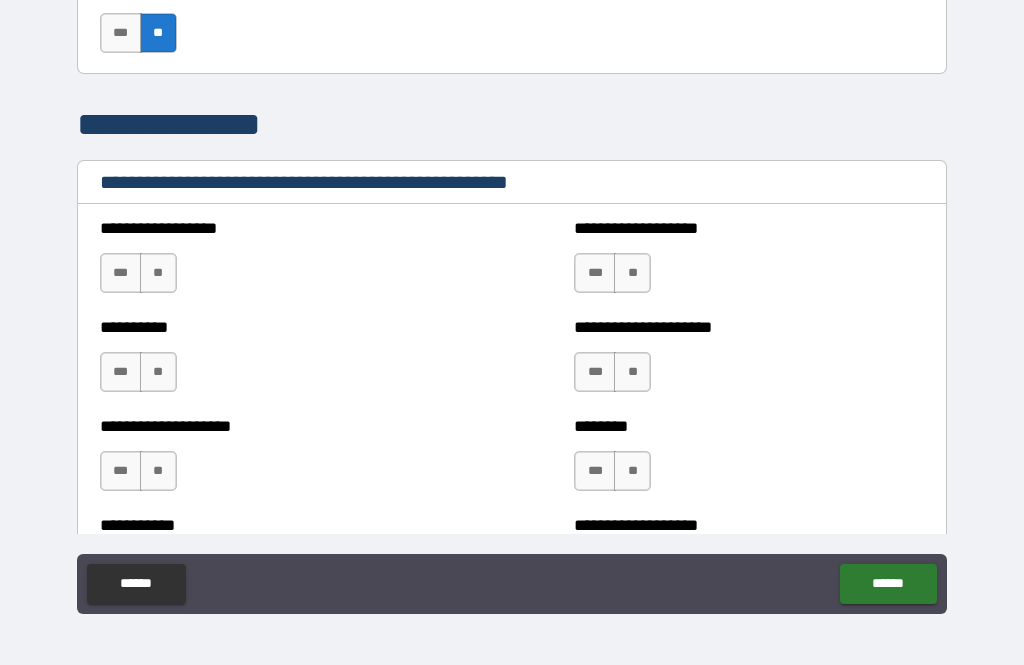 click on "**" at bounding box center (158, 273) 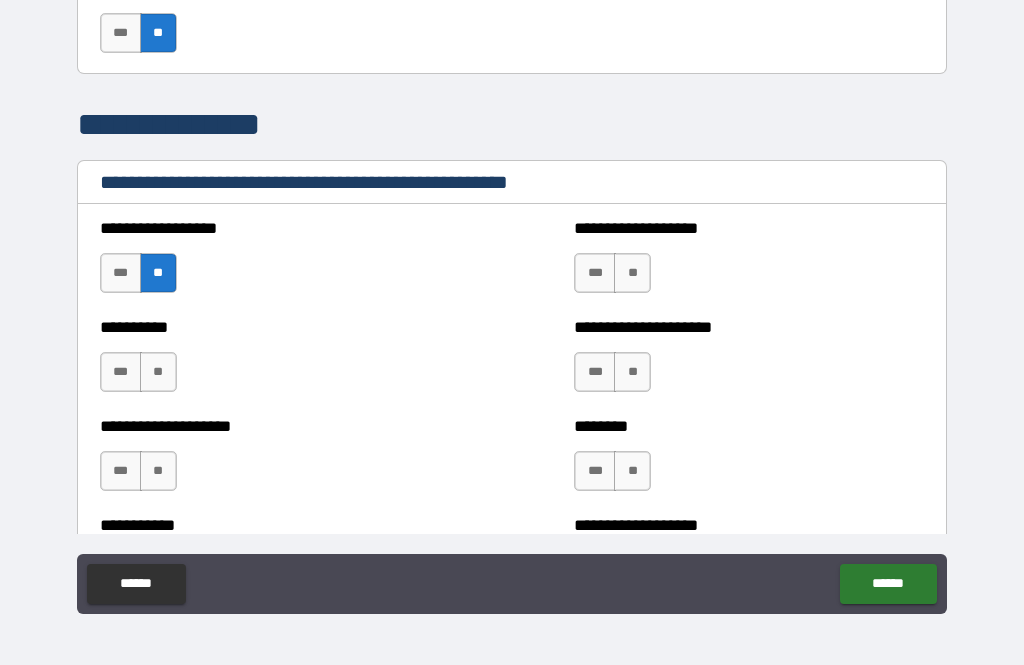 click on "**" at bounding box center (632, 273) 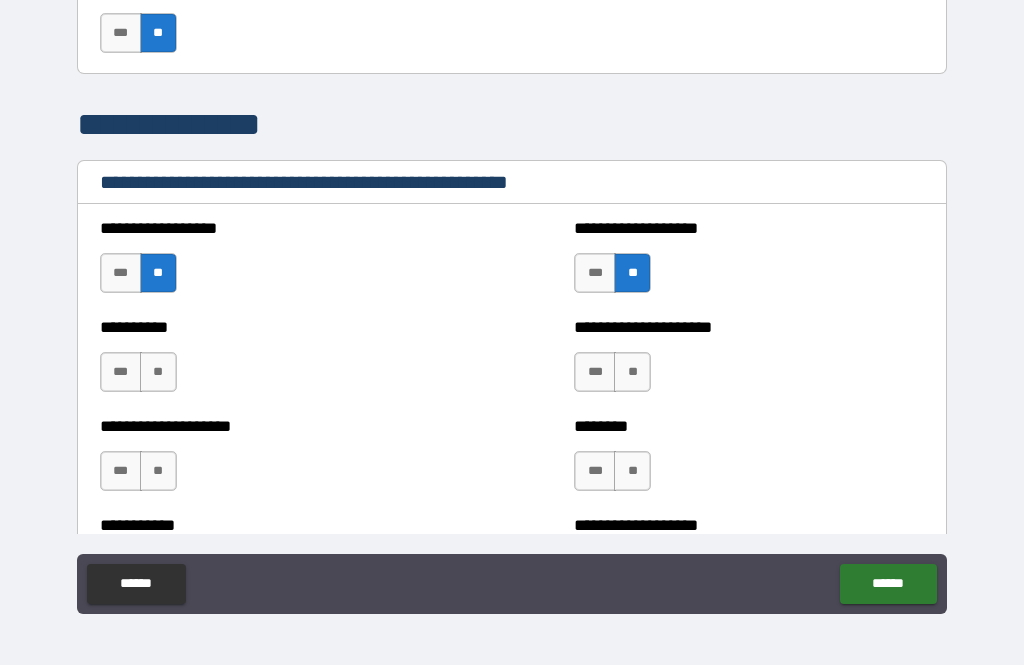 click on "**" at bounding box center (158, 372) 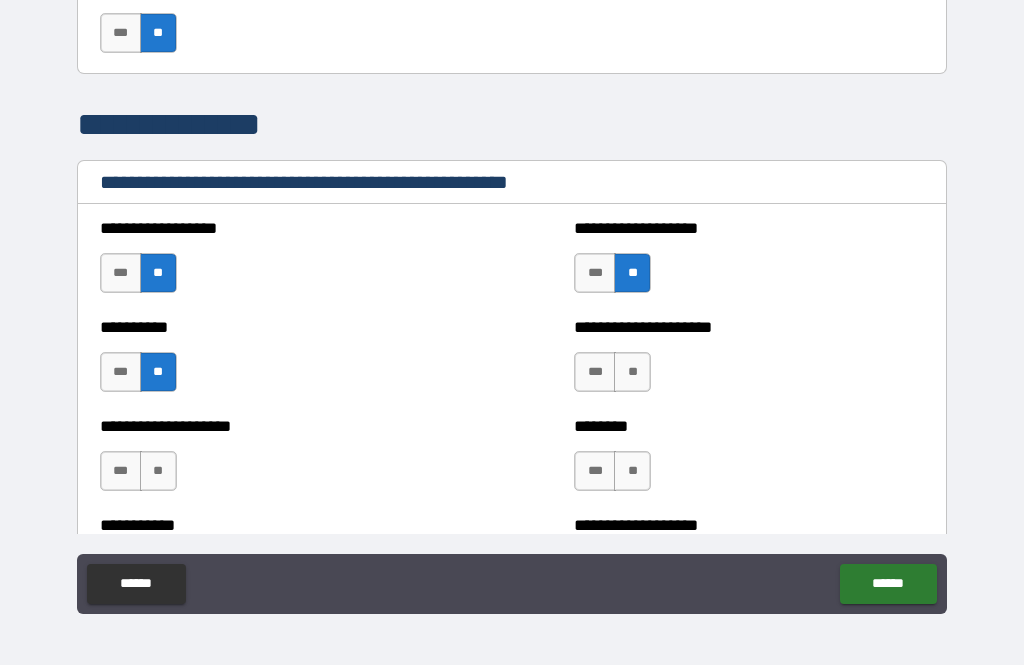 click on "**" at bounding box center [632, 372] 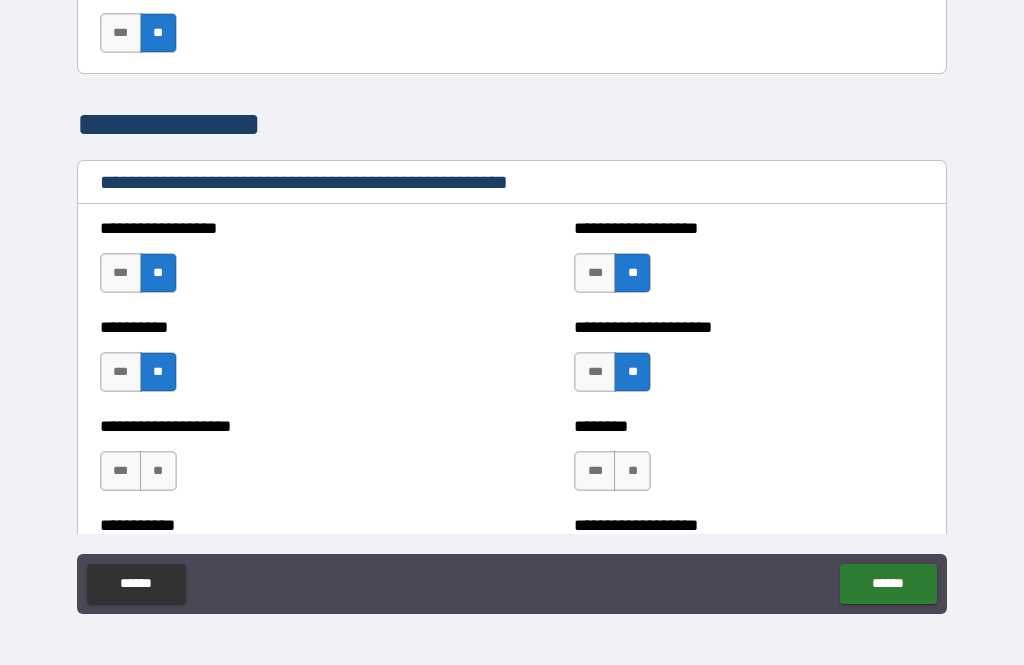 click on "**" at bounding box center [158, 471] 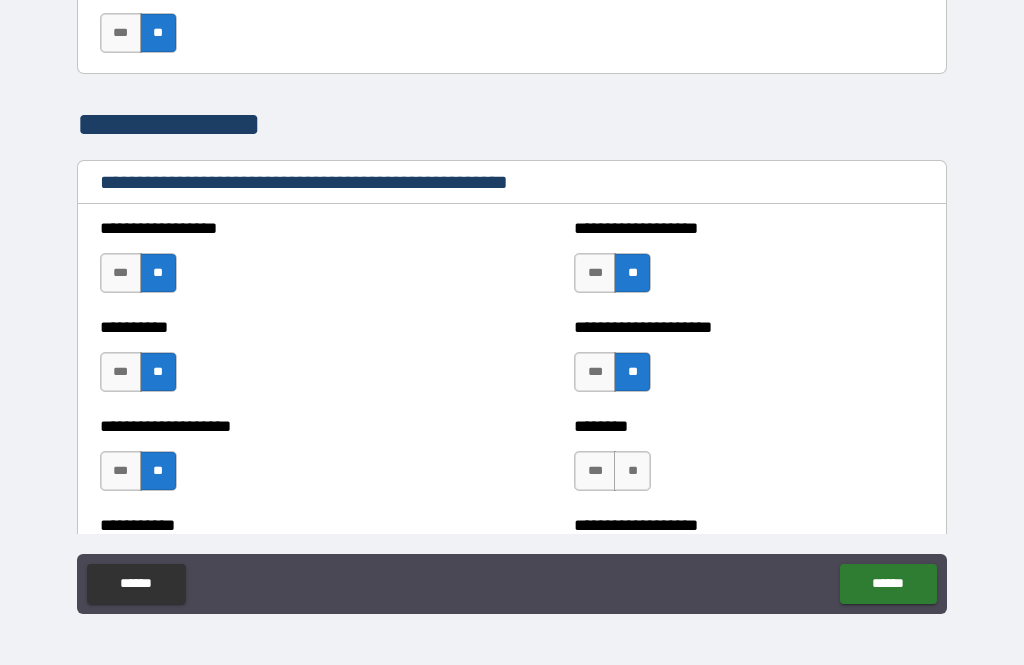 click on "**" at bounding box center [632, 471] 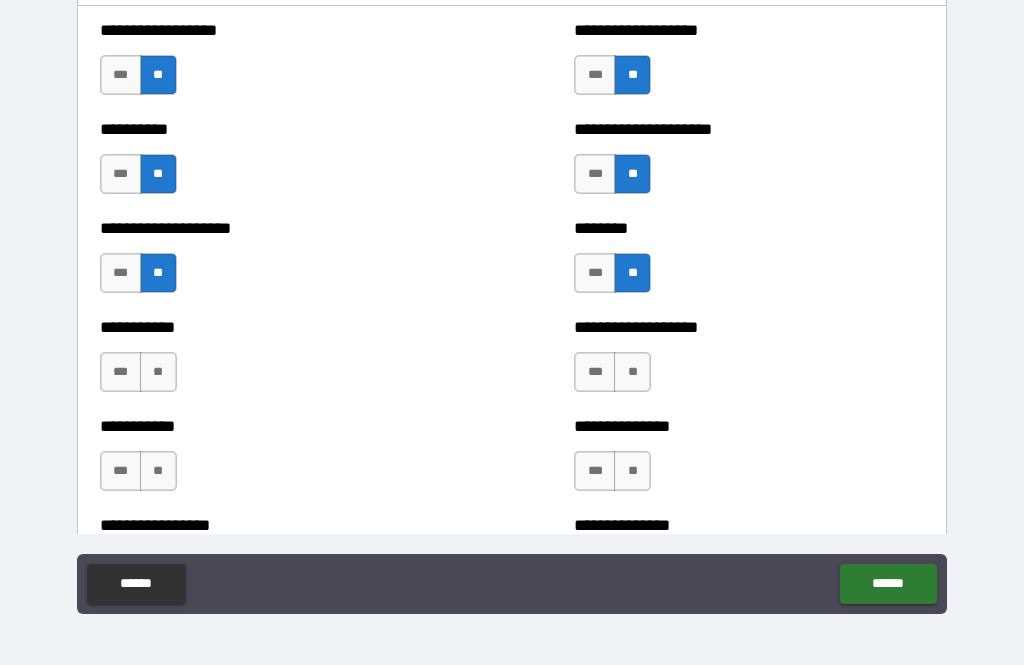 scroll, scrollTop: 2767, scrollLeft: 0, axis: vertical 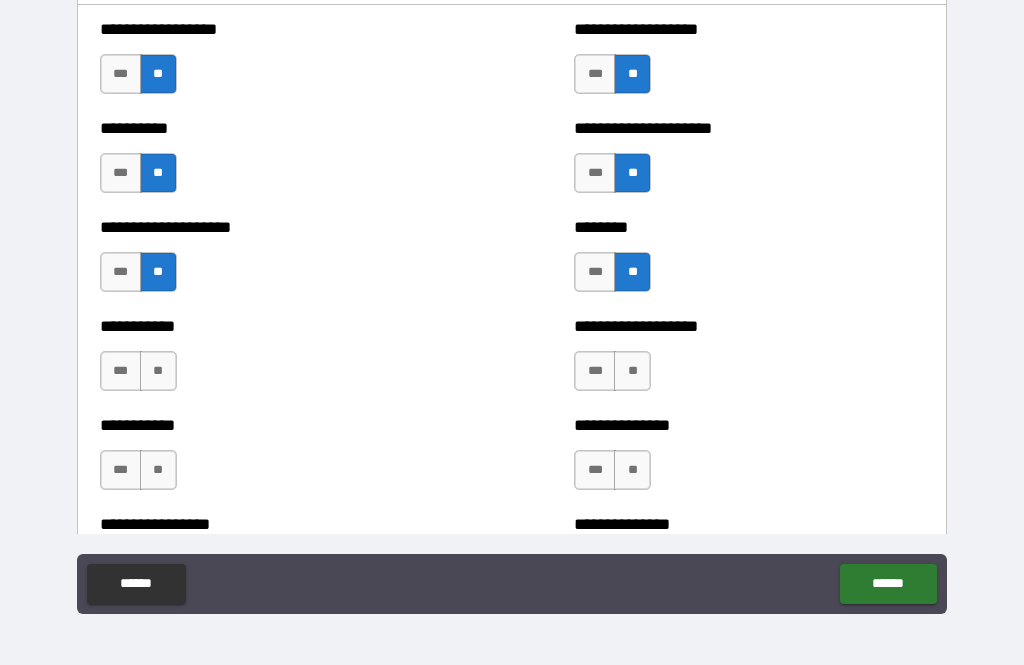 click on "**" at bounding box center (158, 371) 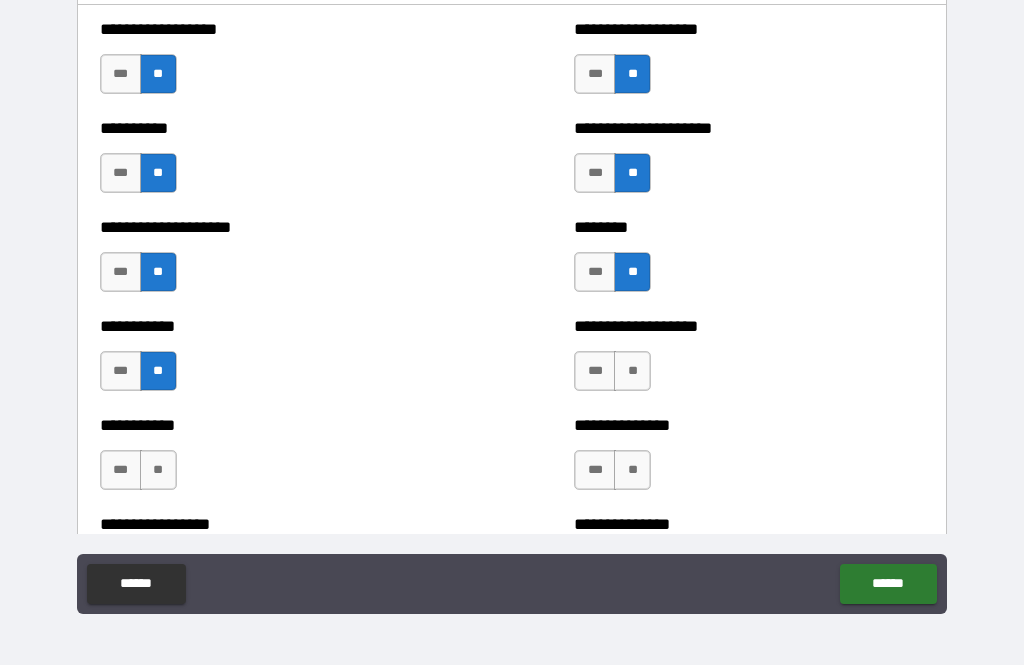 click on "**" at bounding box center (632, 371) 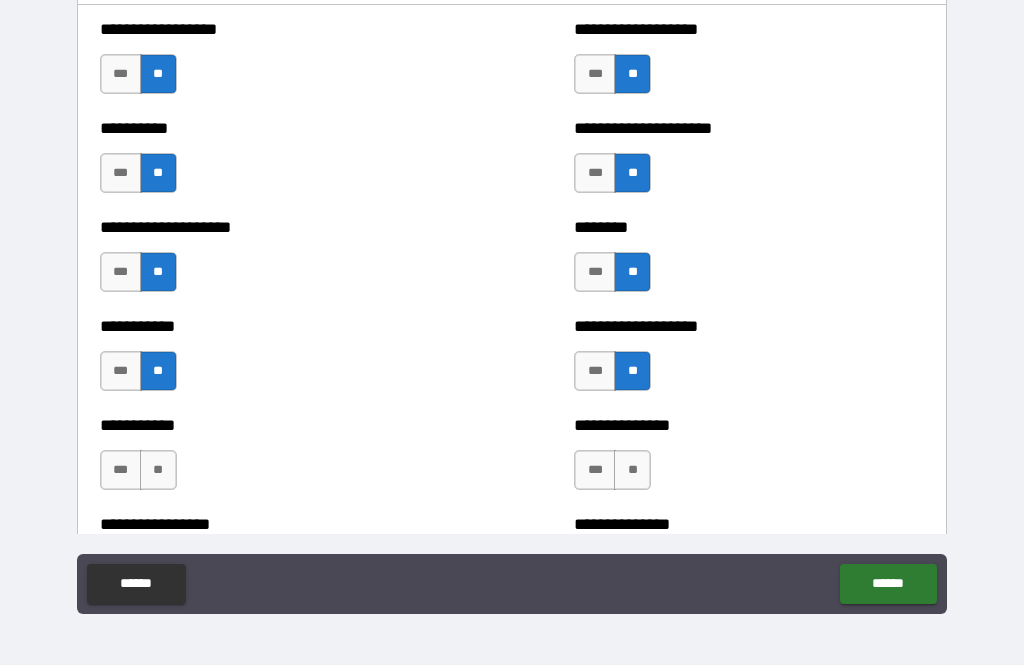 click on "**" at bounding box center [158, 470] 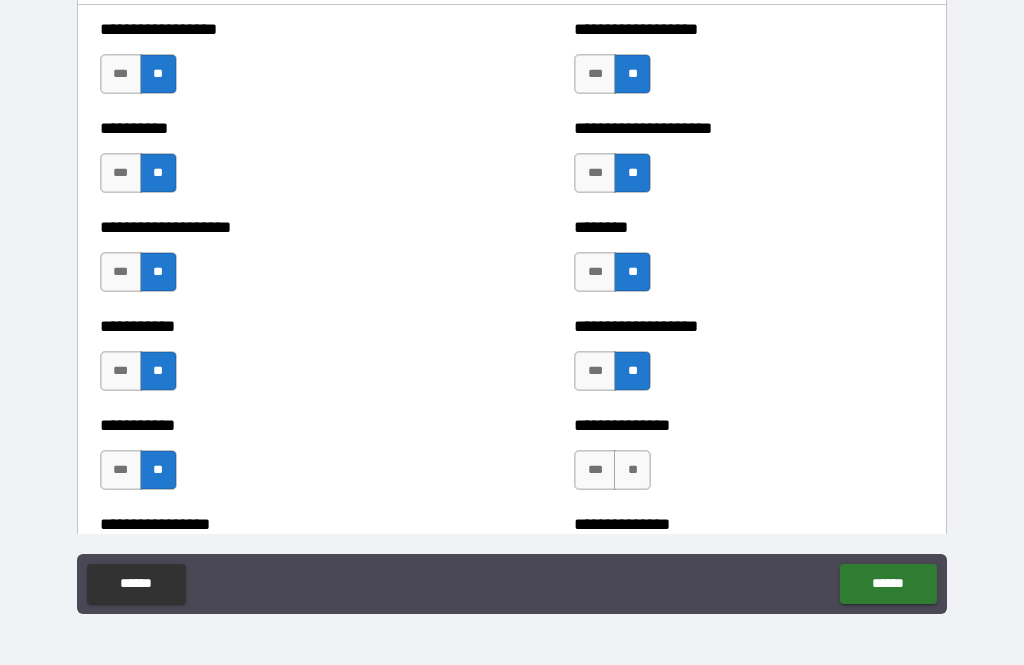click on "**" at bounding box center (632, 470) 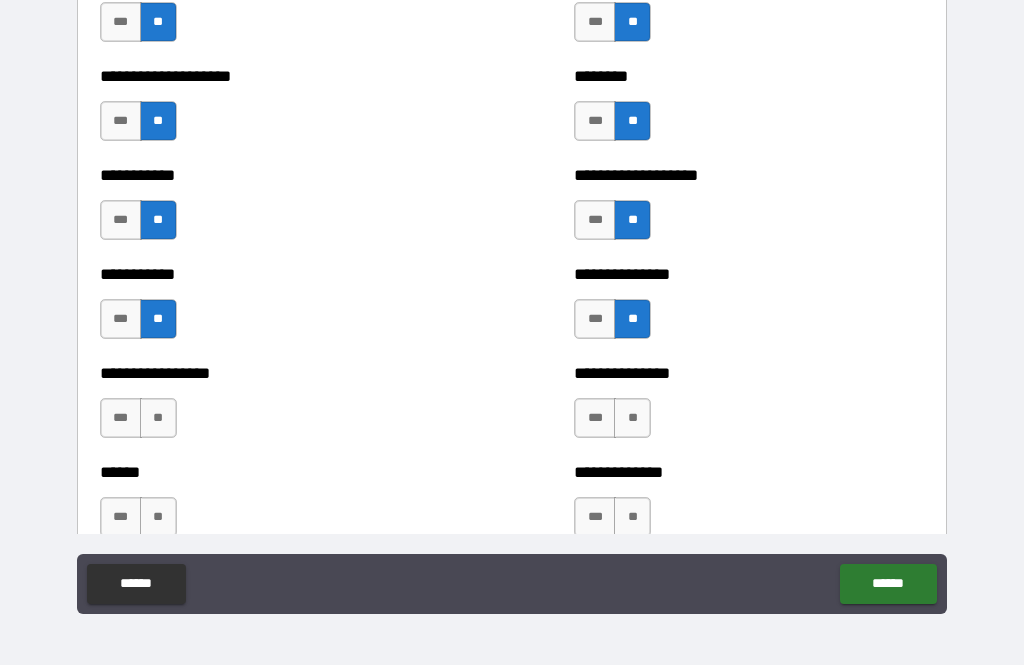 scroll, scrollTop: 2933, scrollLeft: 0, axis: vertical 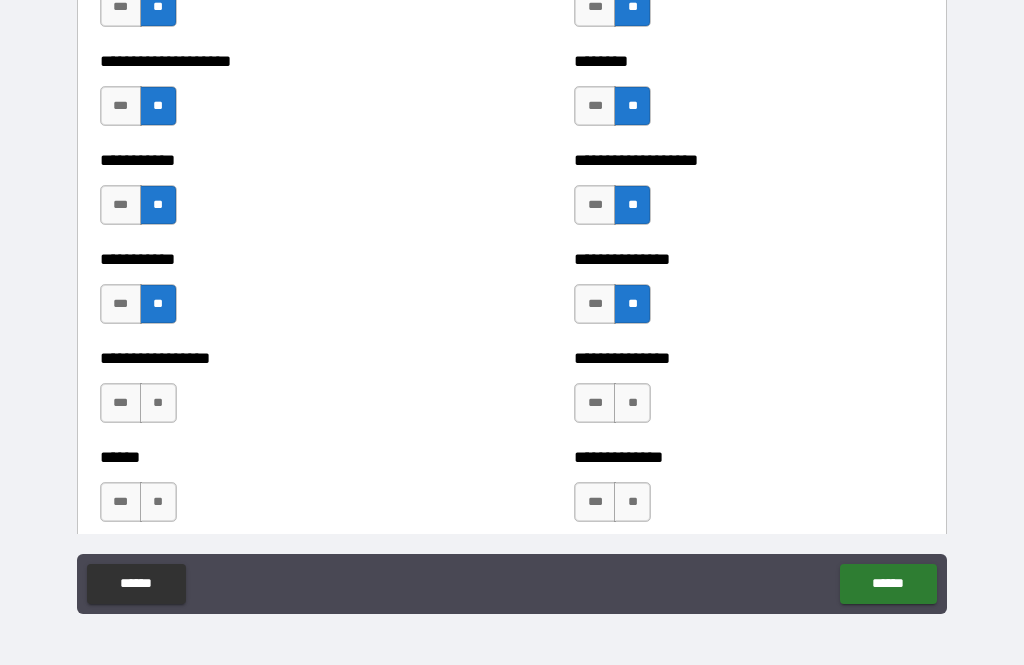 click on "**" at bounding box center (632, 403) 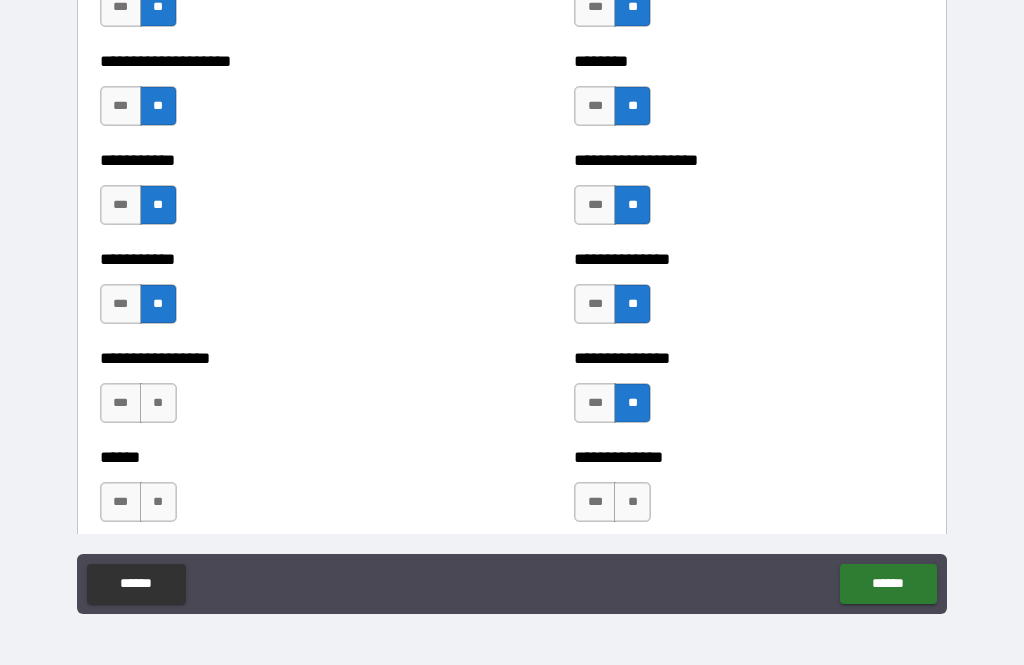 click on "**" at bounding box center [158, 403] 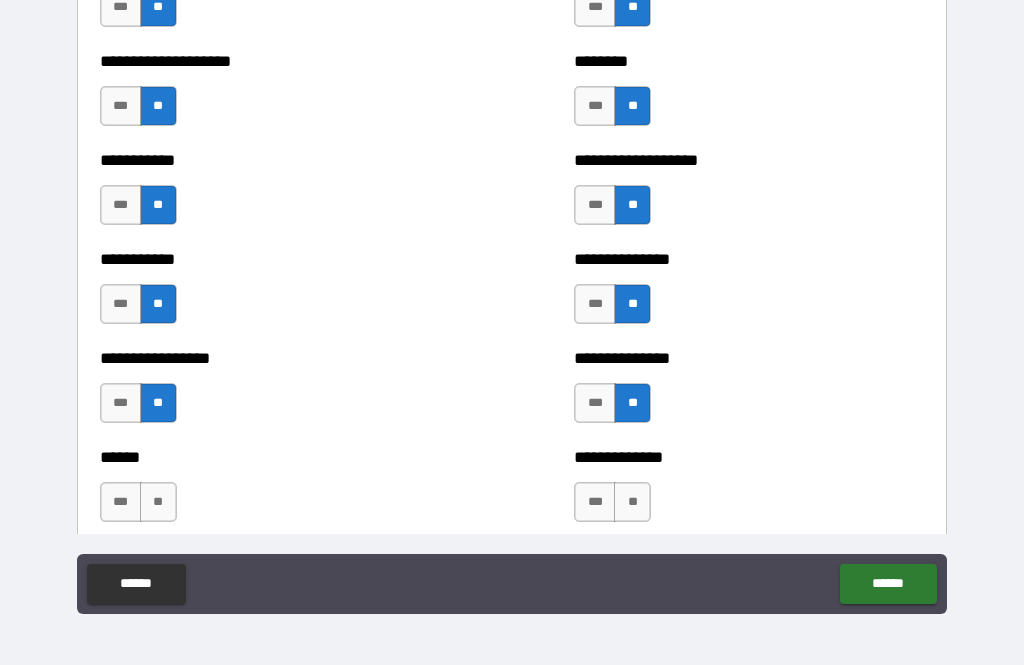 click on "**" at bounding box center [158, 502] 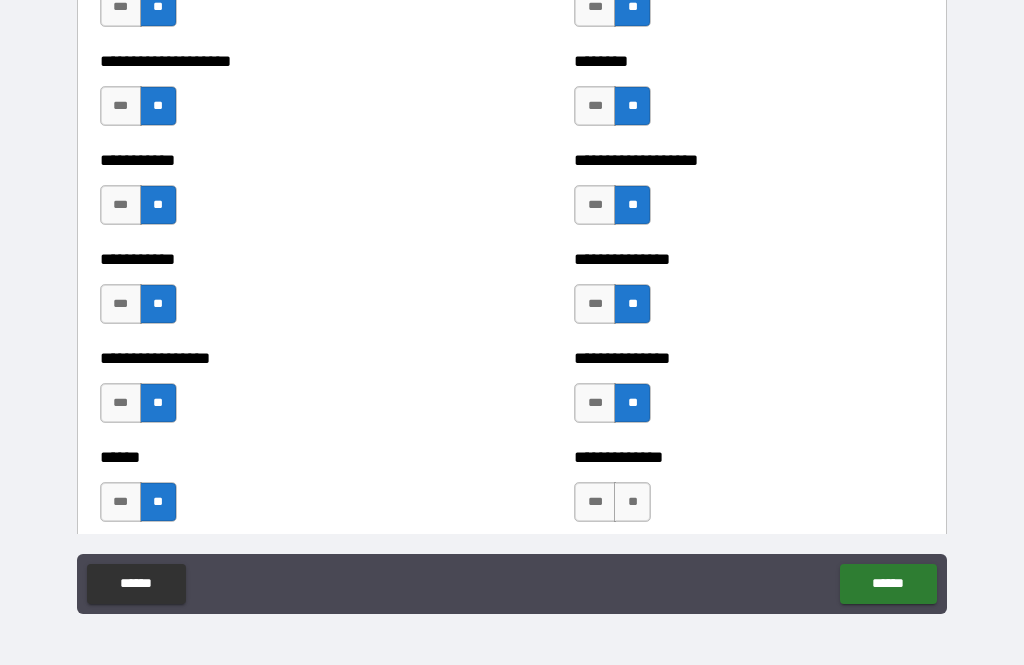 click on "**" at bounding box center (632, 502) 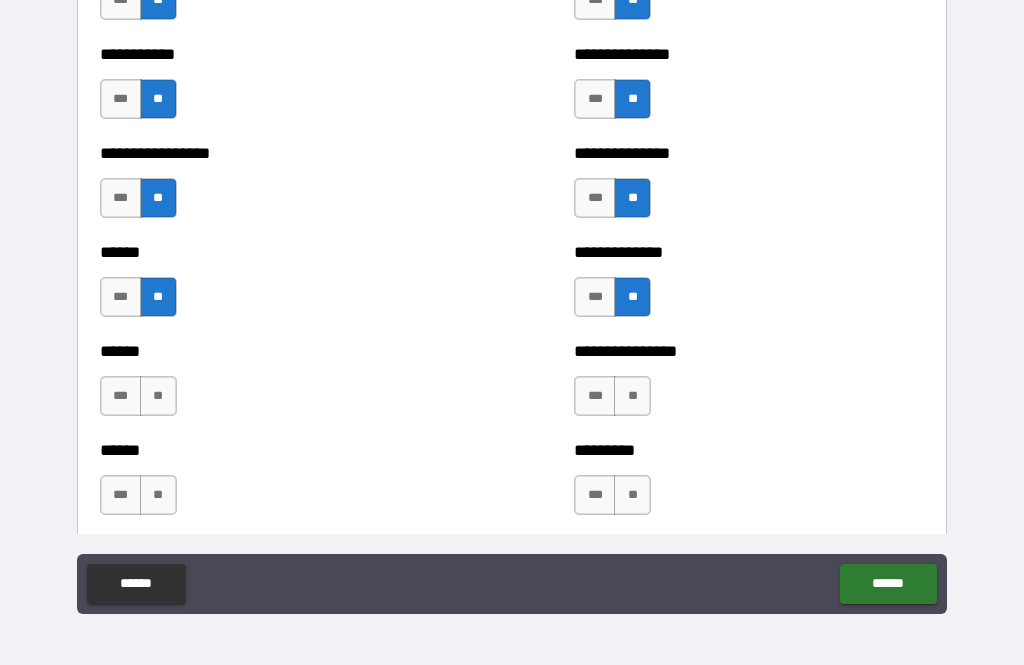 scroll, scrollTop: 3139, scrollLeft: 0, axis: vertical 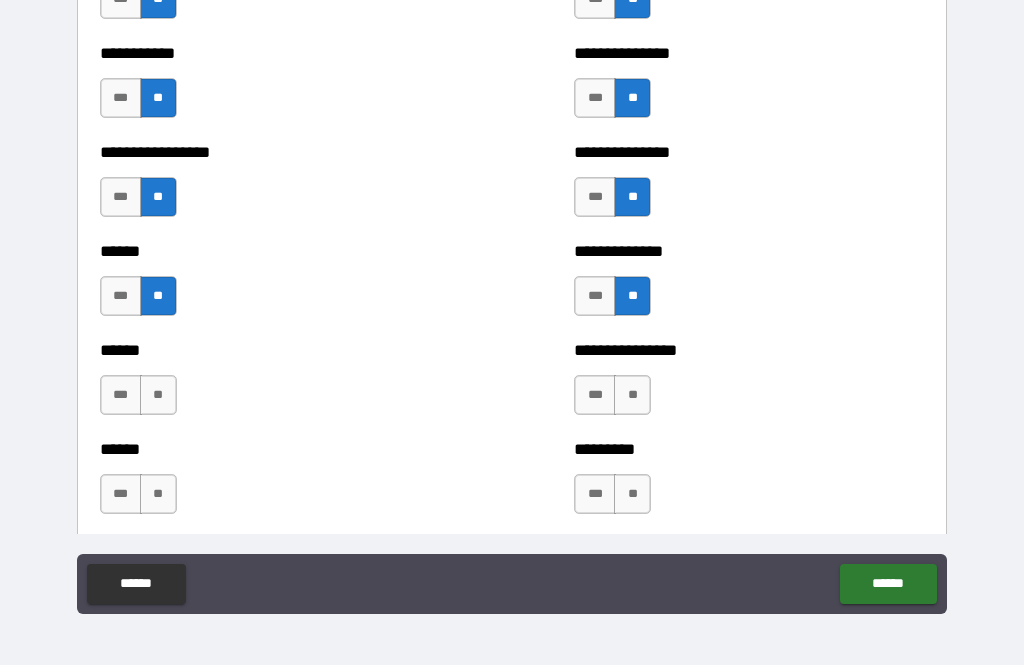 click on "**" at bounding box center [158, 395] 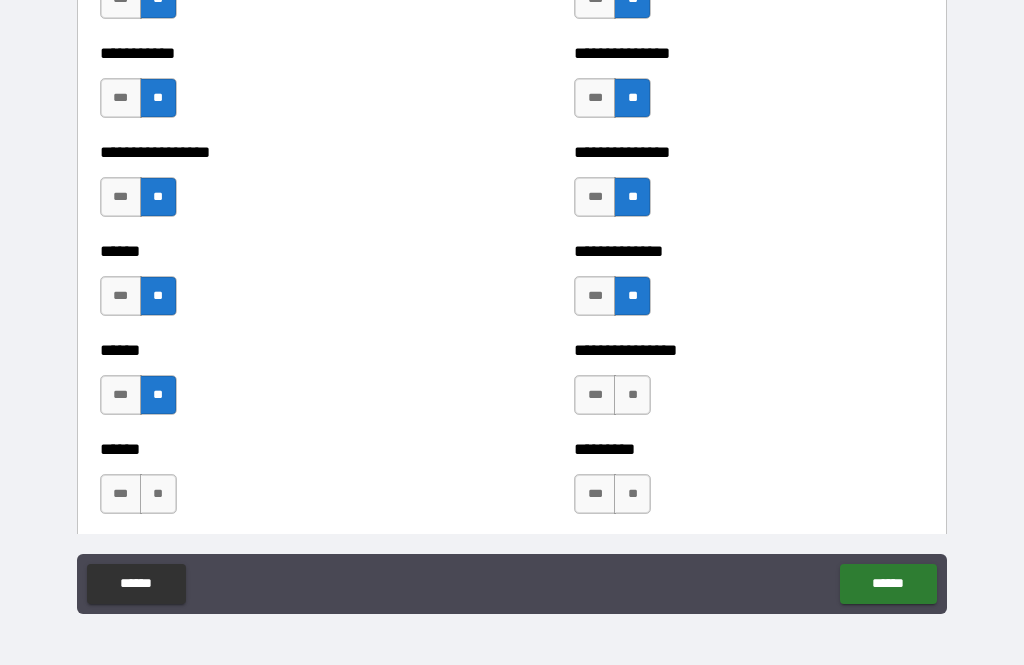 click on "**" at bounding box center (632, 395) 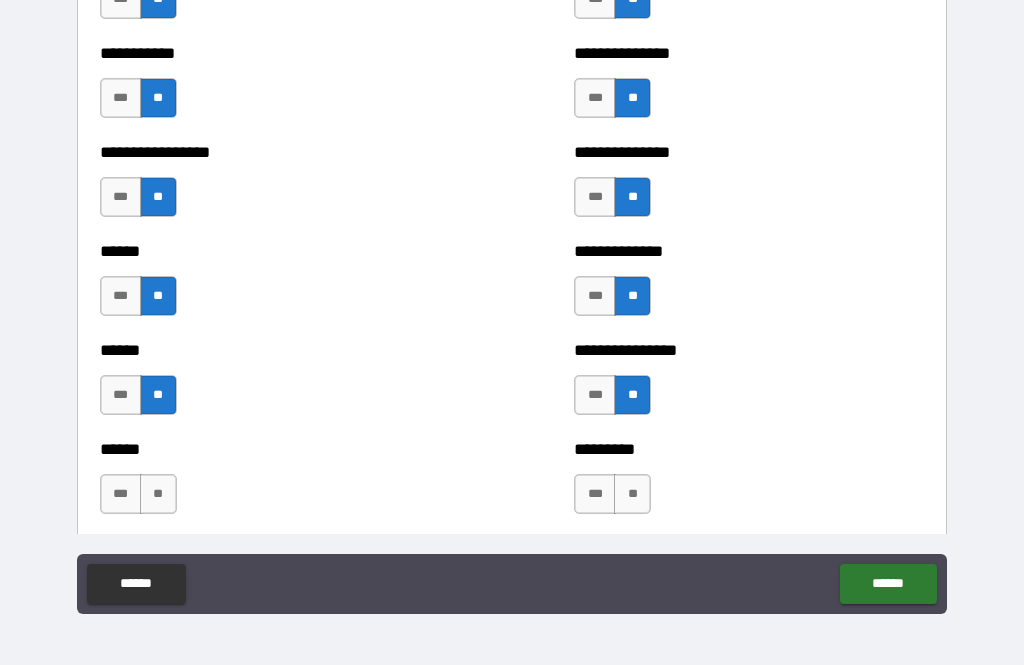 click on "**" at bounding box center [158, 494] 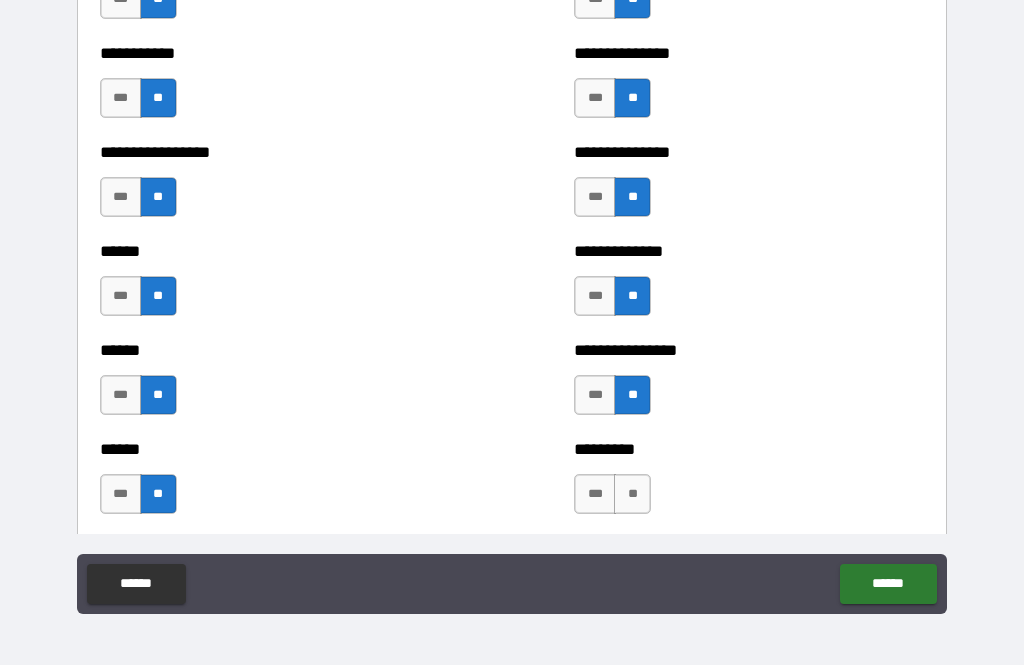 click on "**" at bounding box center (632, 494) 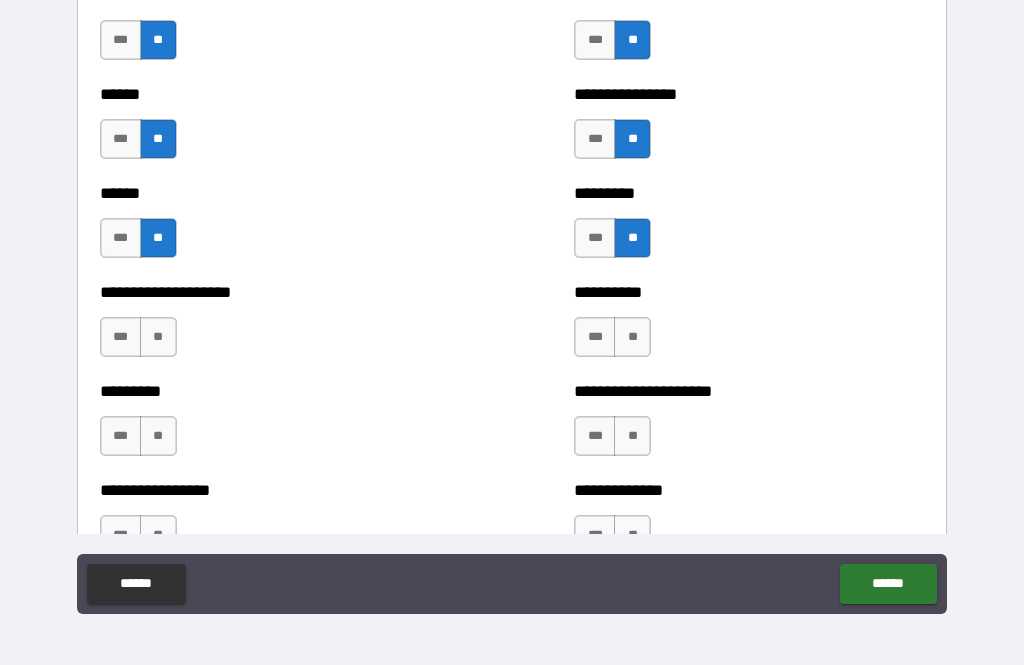 scroll, scrollTop: 3399, scrollLeft: 0, axis: vertical 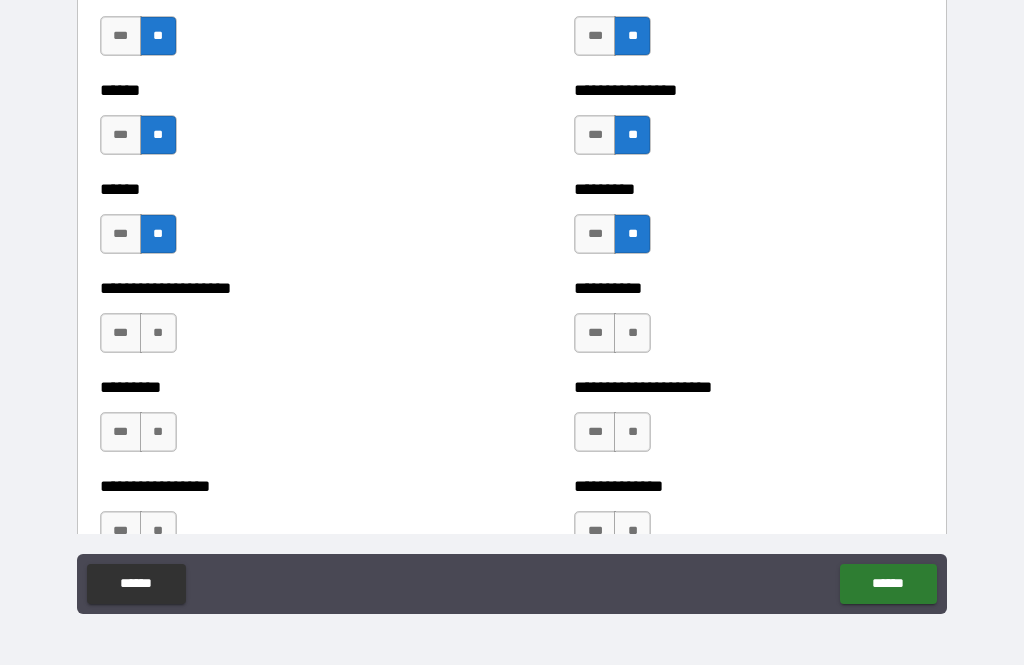 click on "**" at bounding box center (158, 333) 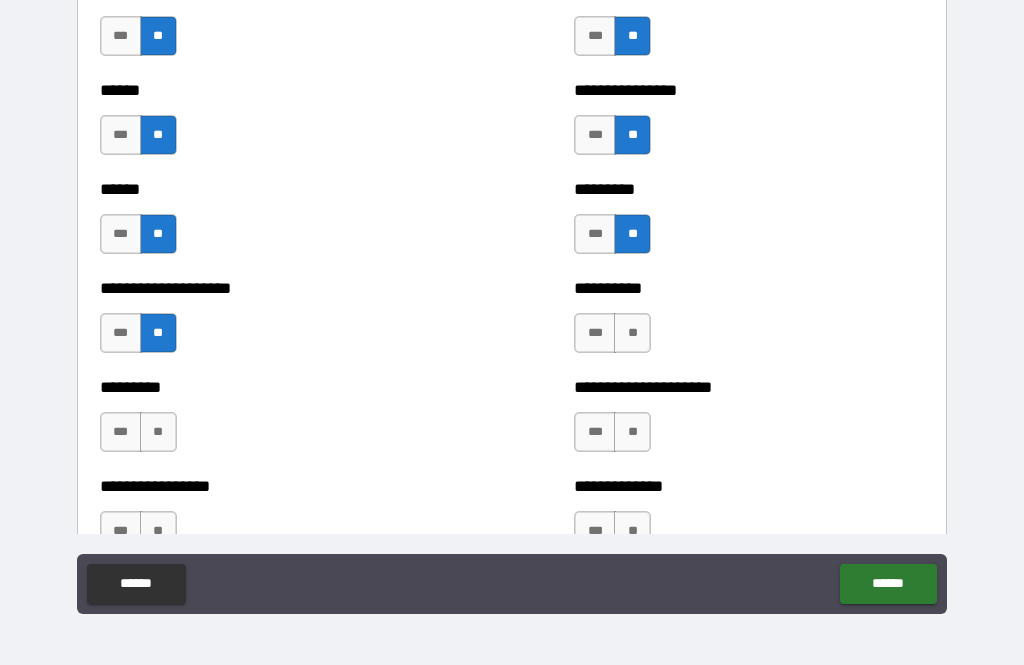 click on "**" at bounding box center (632, 333) 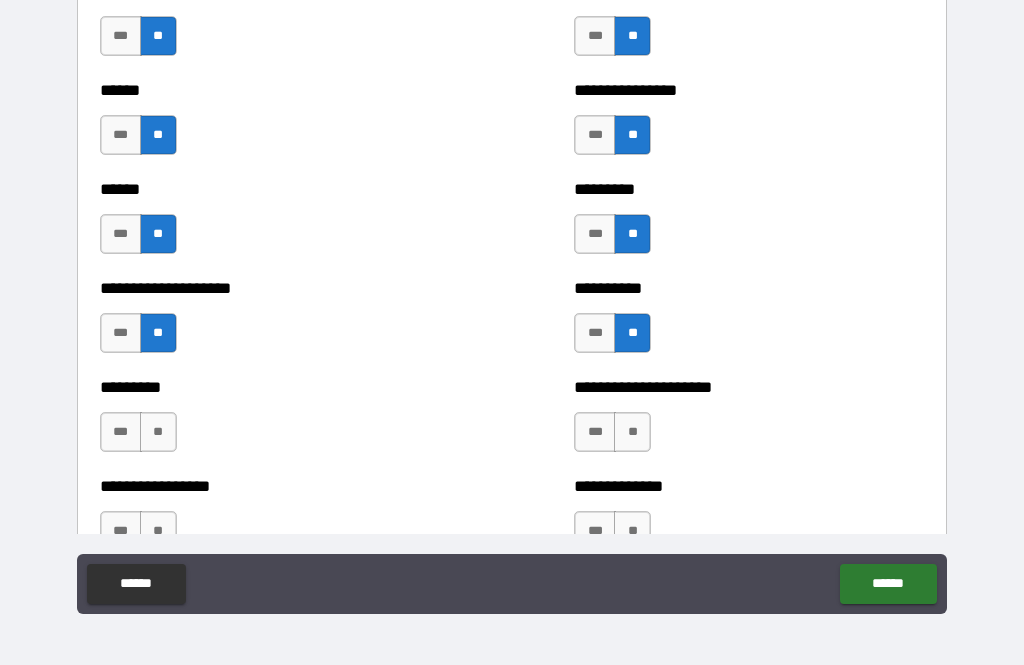 click on "**" at bounding box center (158, 432) 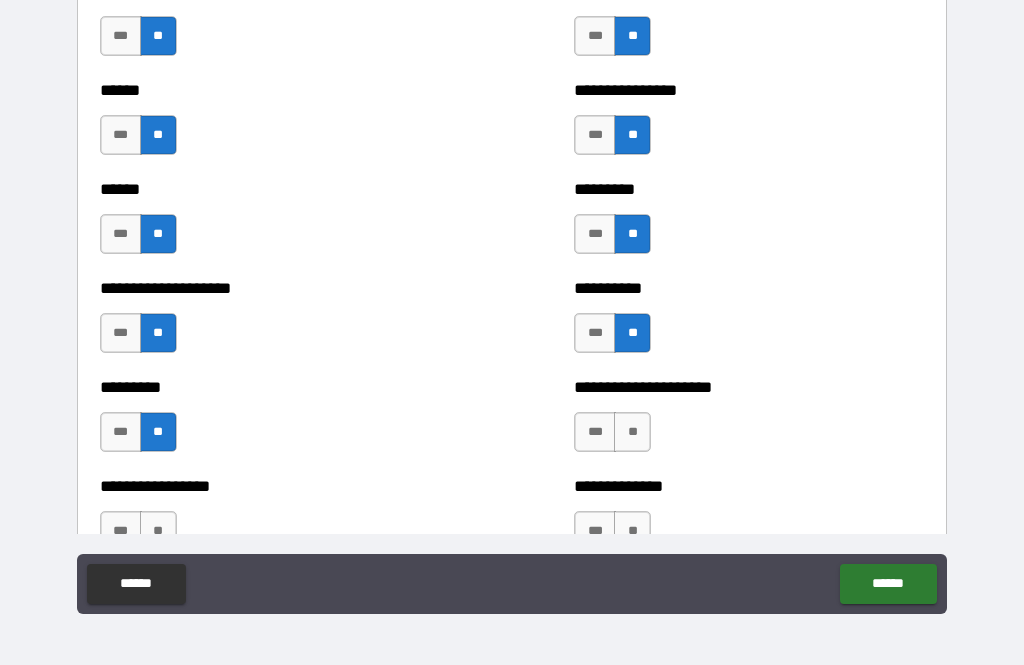 click on "**" at bounding box center [632, 432] 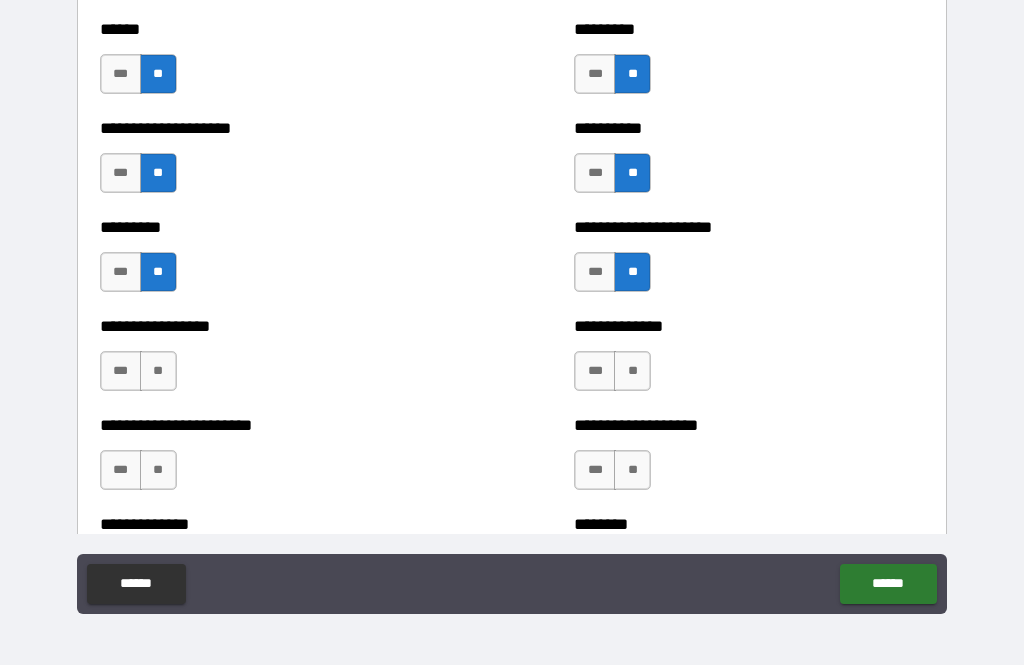 scroll, scrollTop: 3563, scrollLeft: 0, axis: vertical 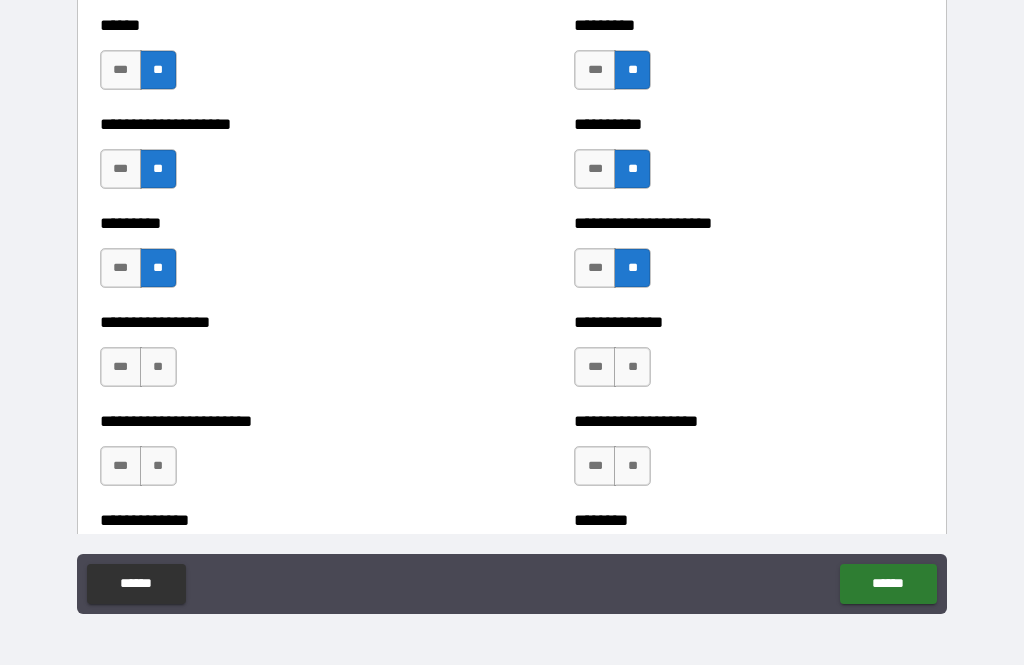 click on "**" at bounding box center [158, 367] 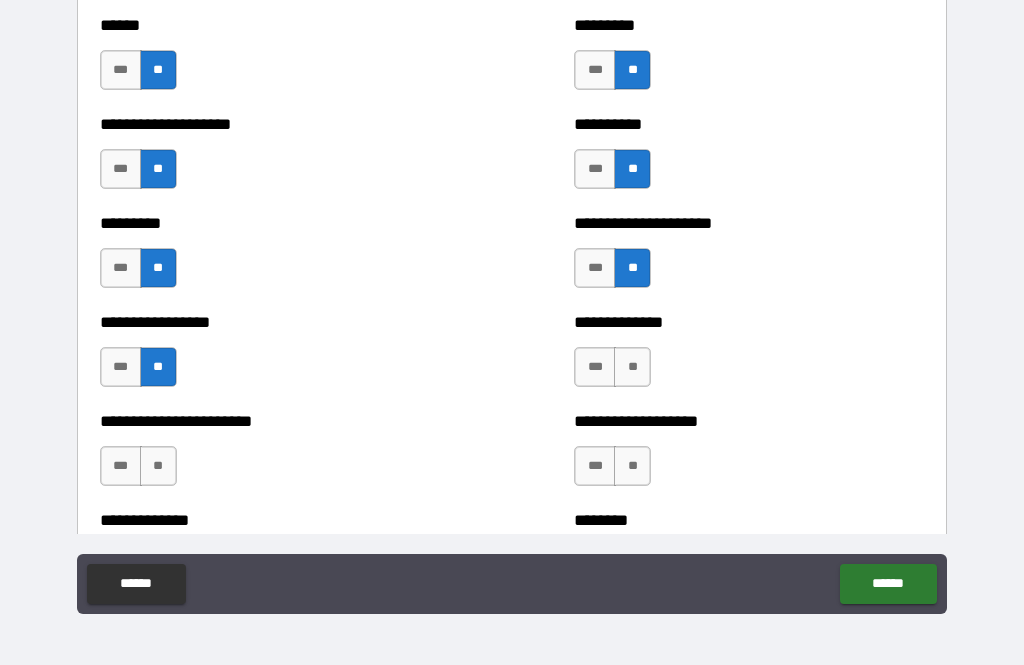 click on "**" at bounding box center (632, 367) 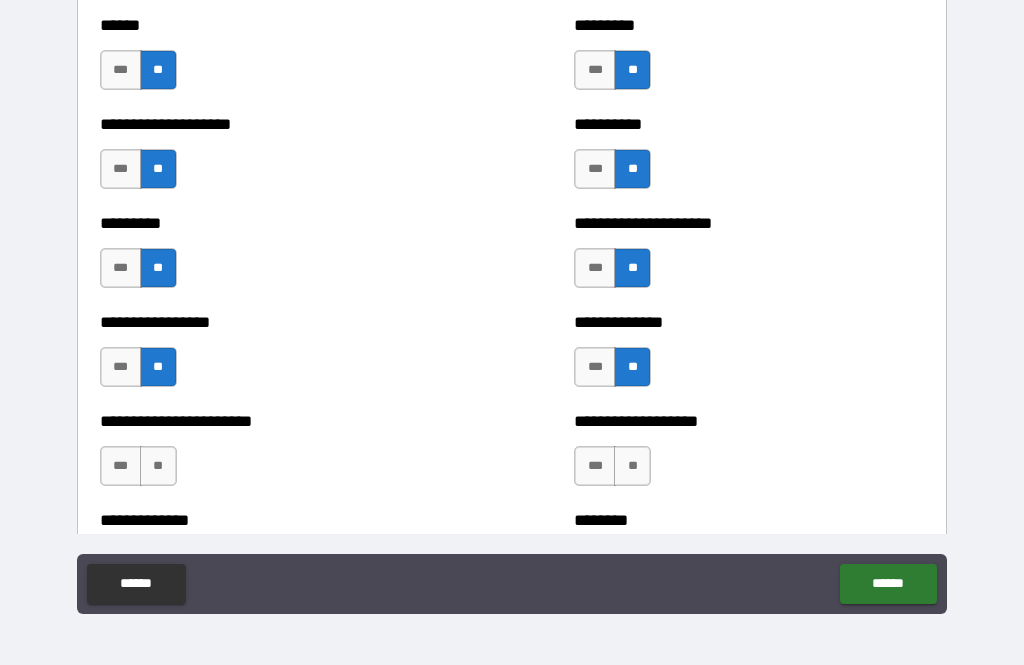 click on "**" at bounding box center (158, 466) 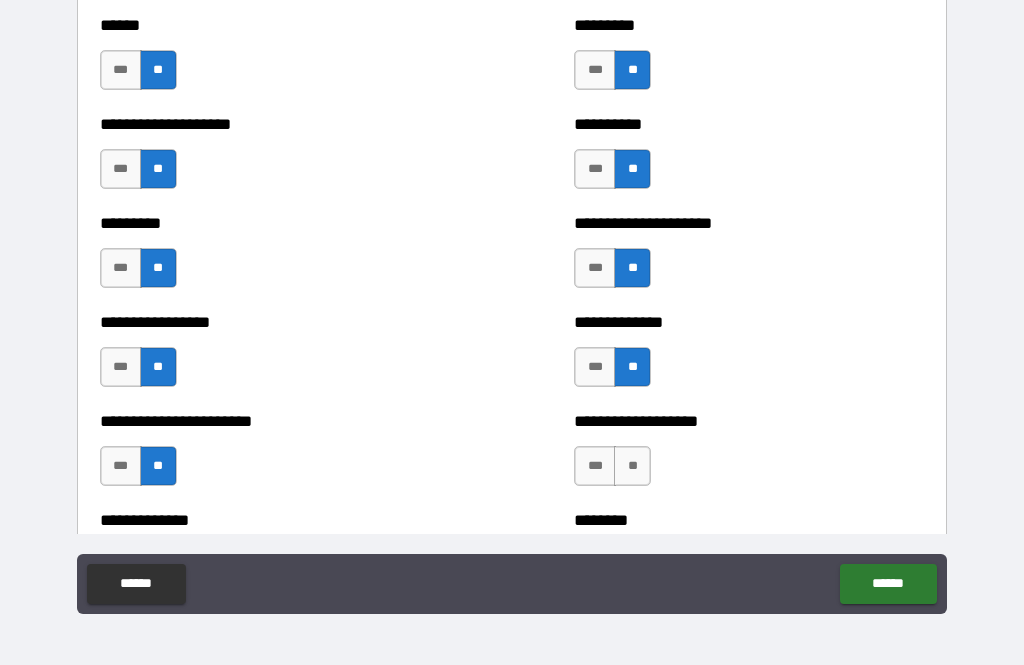 click on "**" at bounding box center [632, 466] 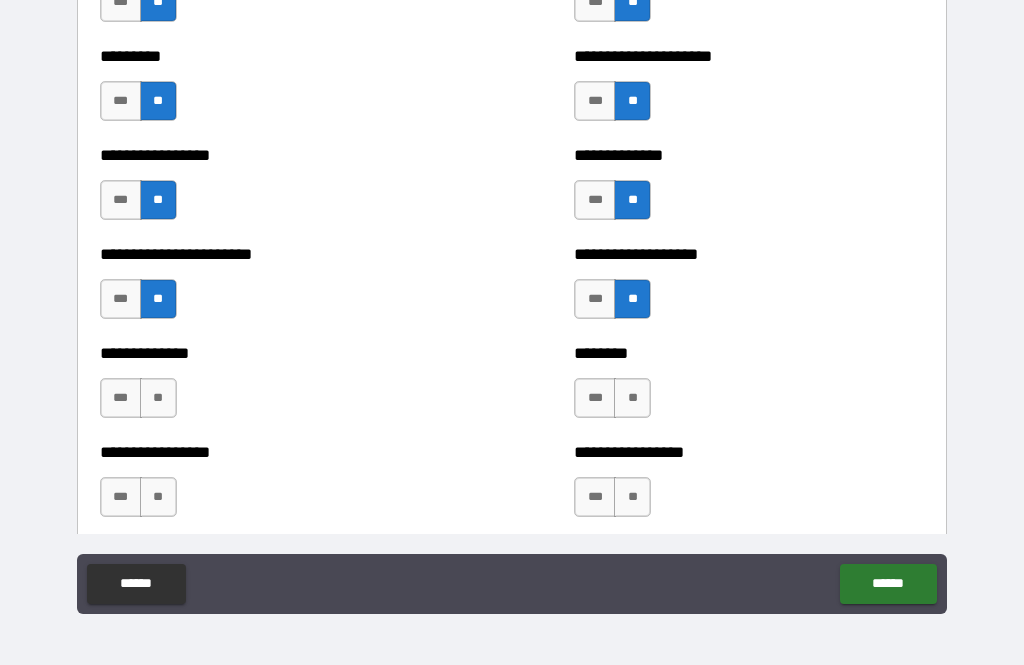 scroll, scrollTop: 3739, scrollLeft: 0, axis: vertical 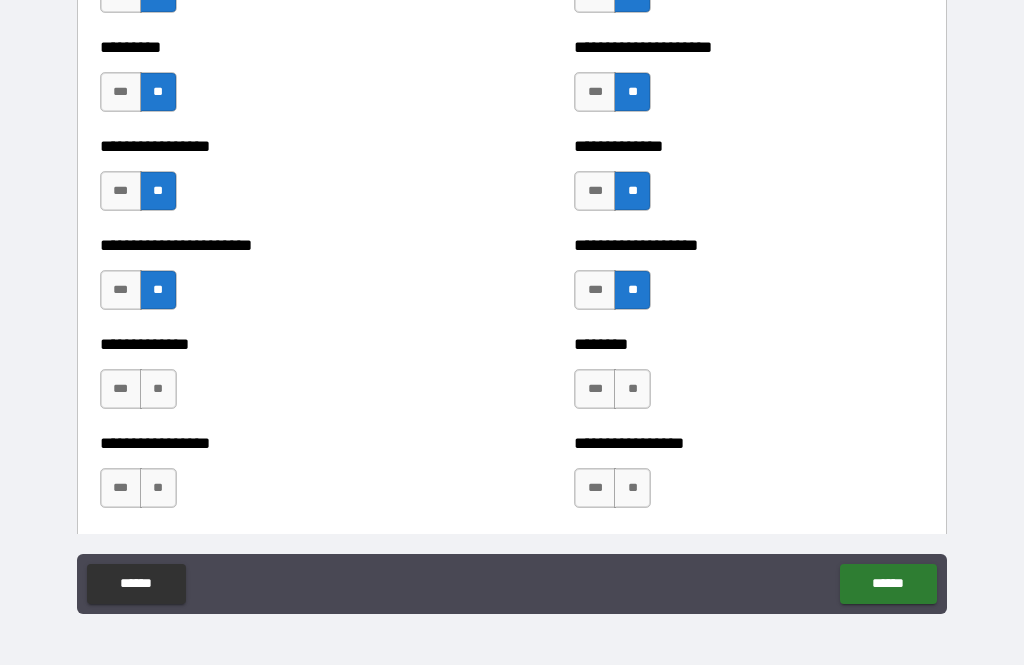click on "**" at bounding box center [158, 389] 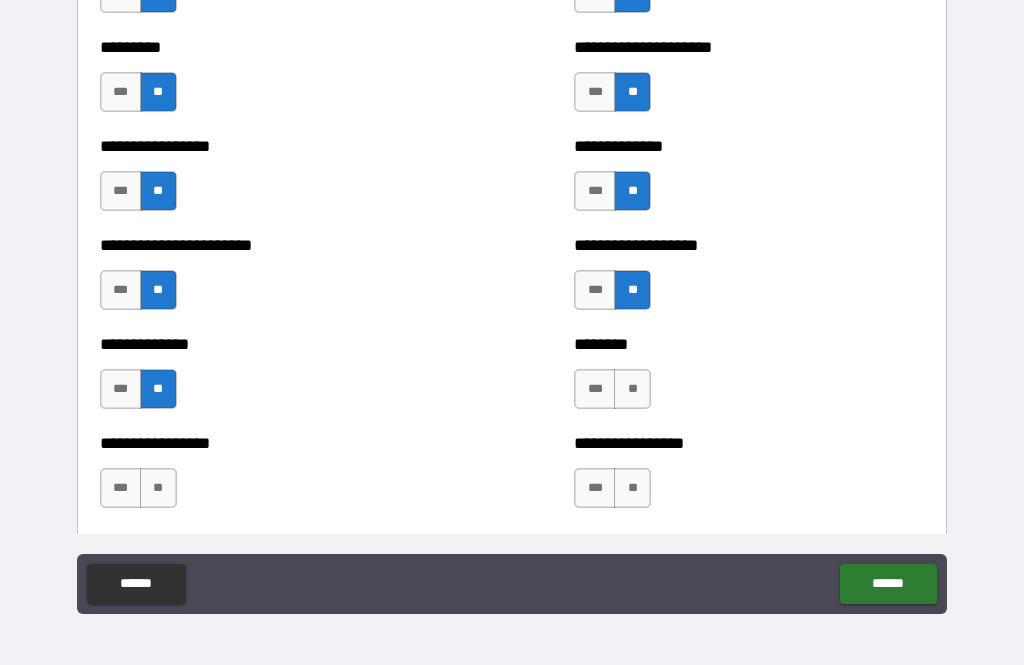 click on "**" at bounding box center (632, 389) 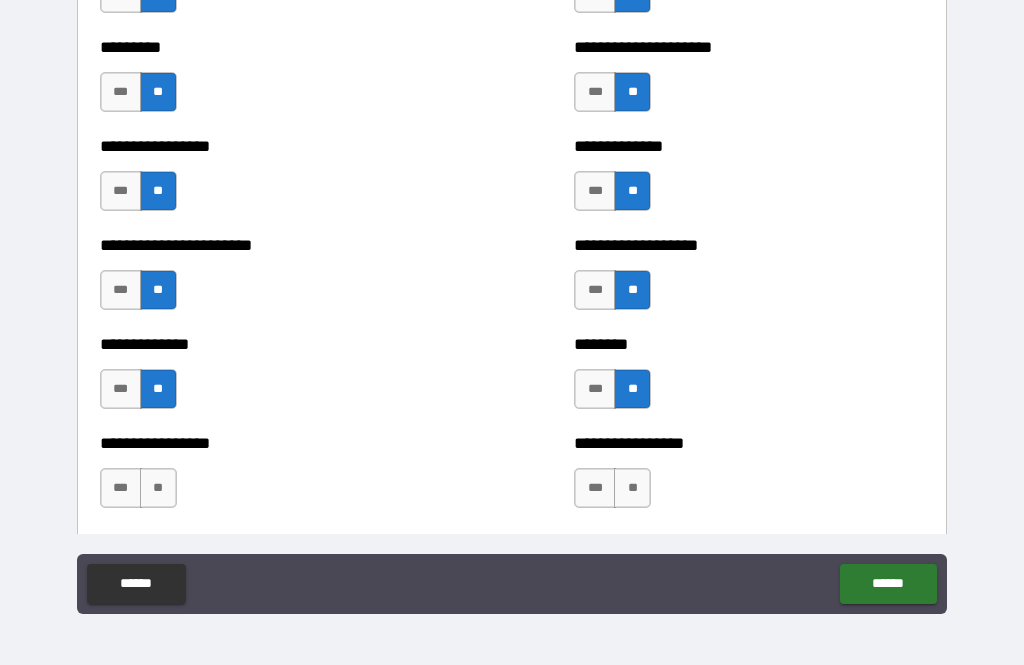 click on "**" at bounding box center (158, 488) 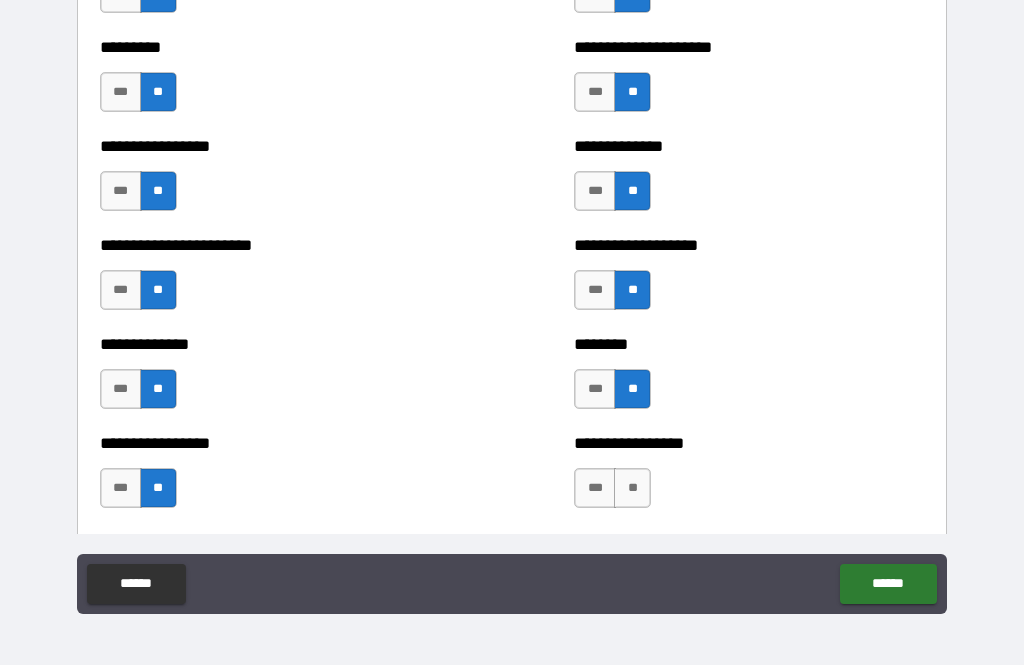 click on "**" at bounding box center [632, 488] 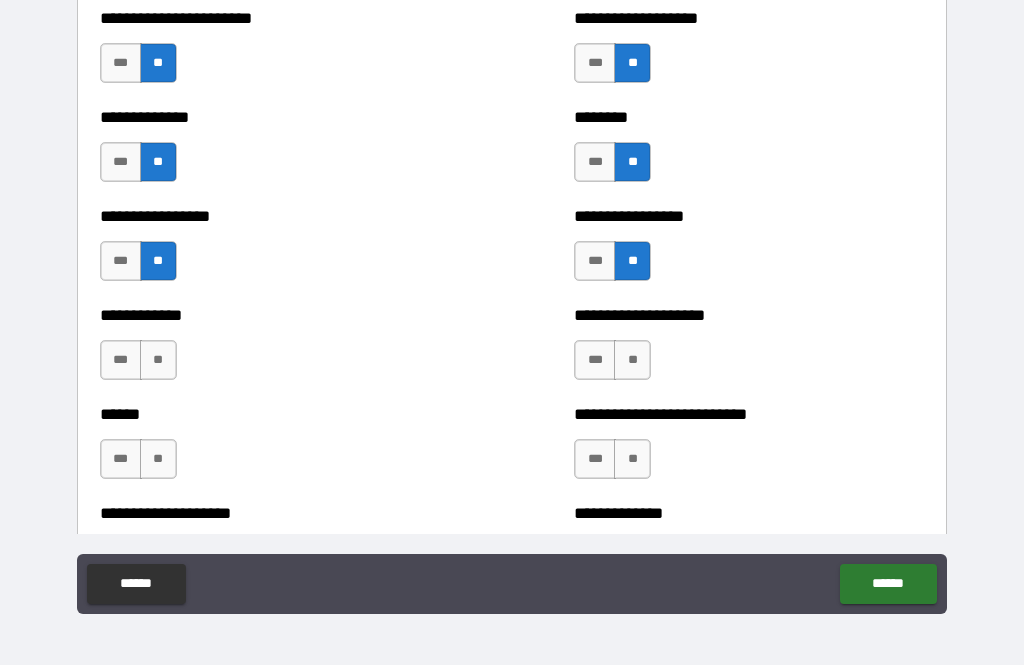 scroll, scrollTop: 3967, scrollLeft: 0, axis: vertical 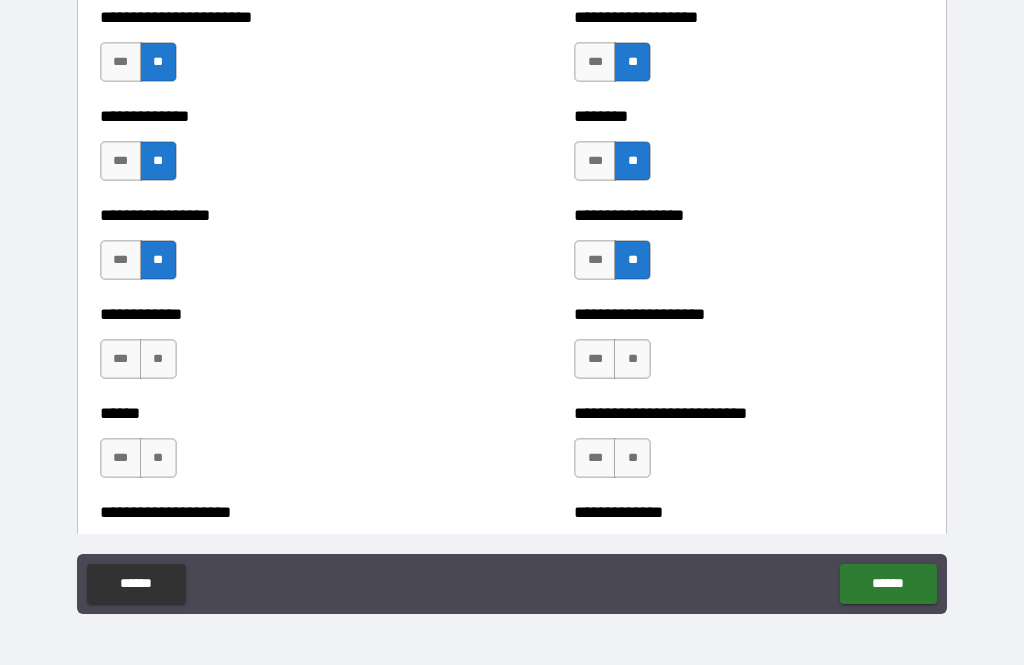 click on "**" at bounding box center (632, 359) 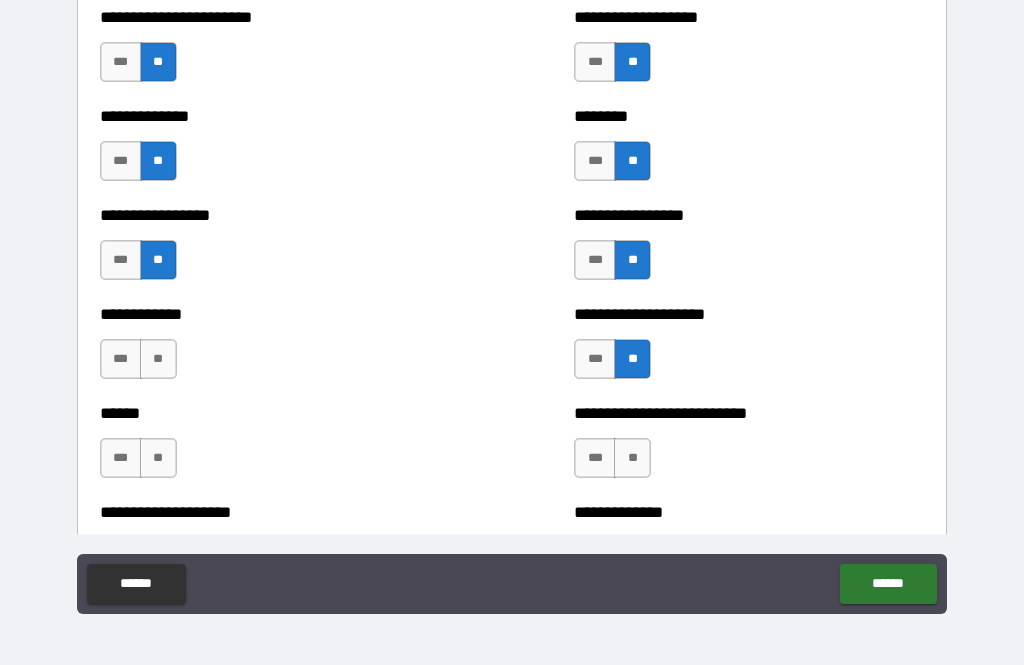click on "**" at bounding box center [158, 359] 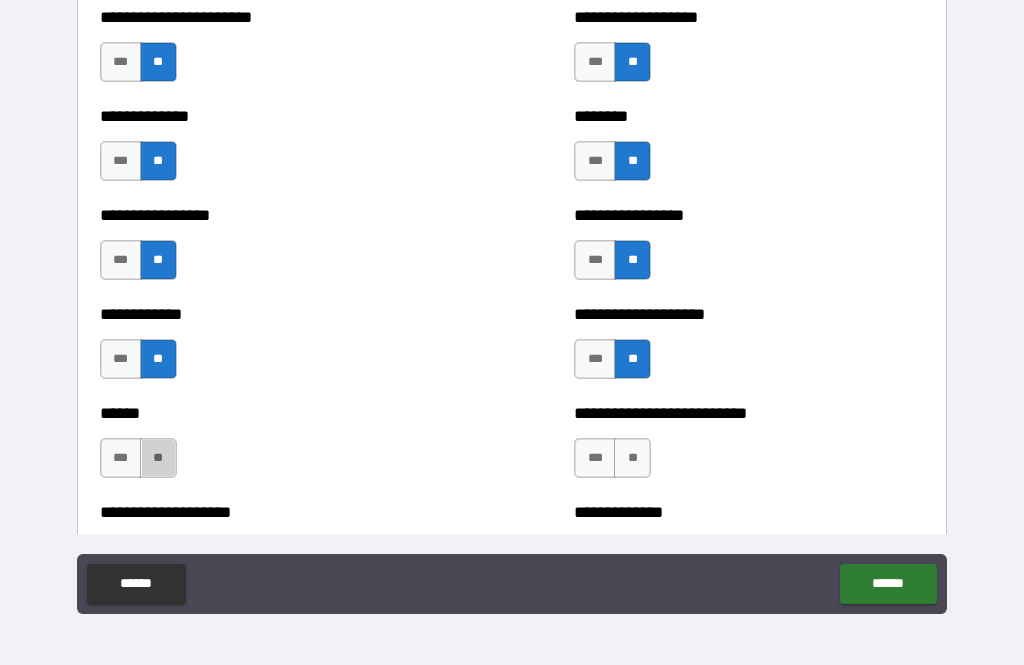 click on "**" at bounding box center [158, 458] 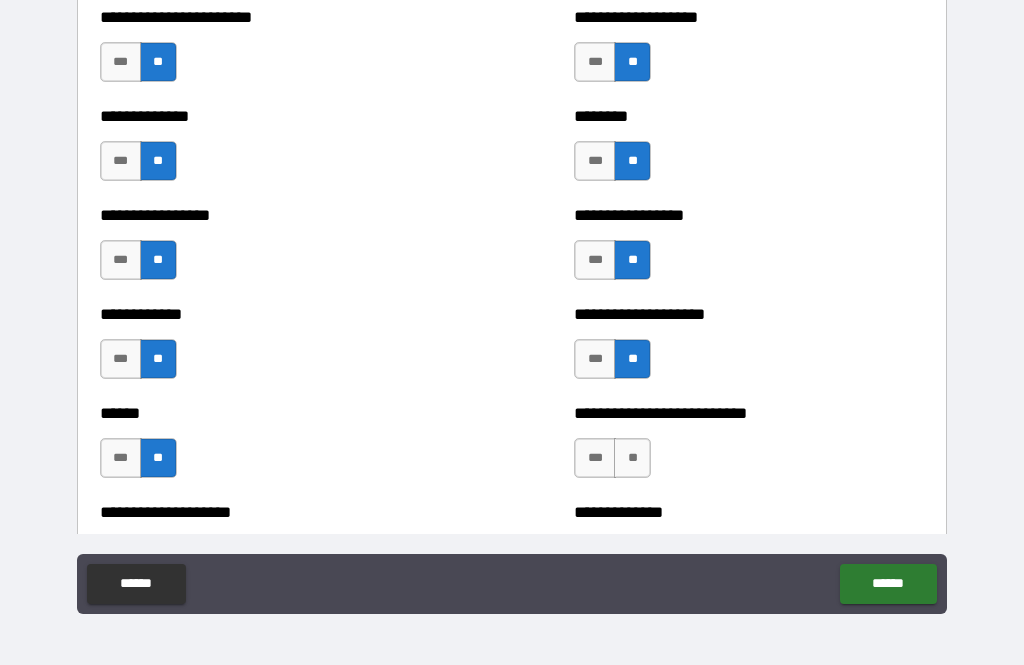 click on "**" at bounding box center [632, 458] 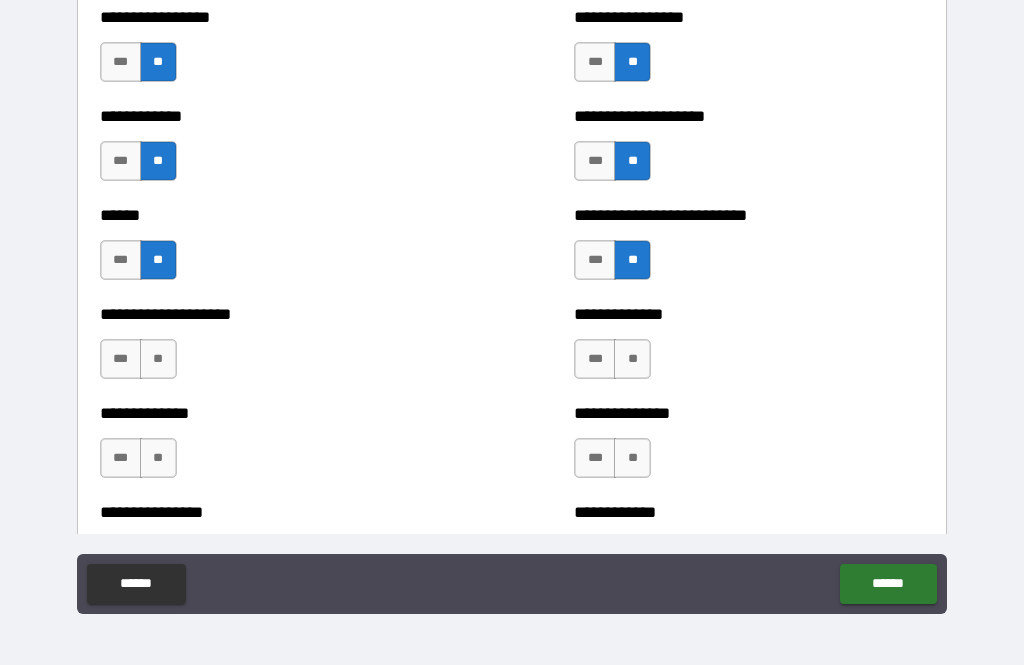scroll, scrollTop: 4165, scrollLeft: 0, axis: vertical 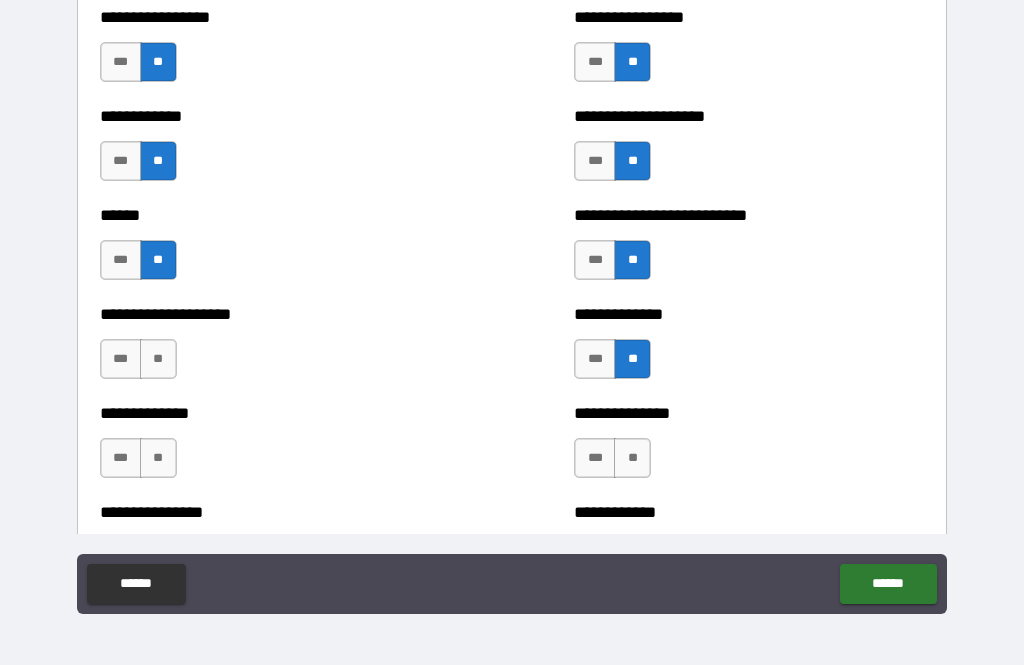 click on "**" at bounding box center (158, 359) 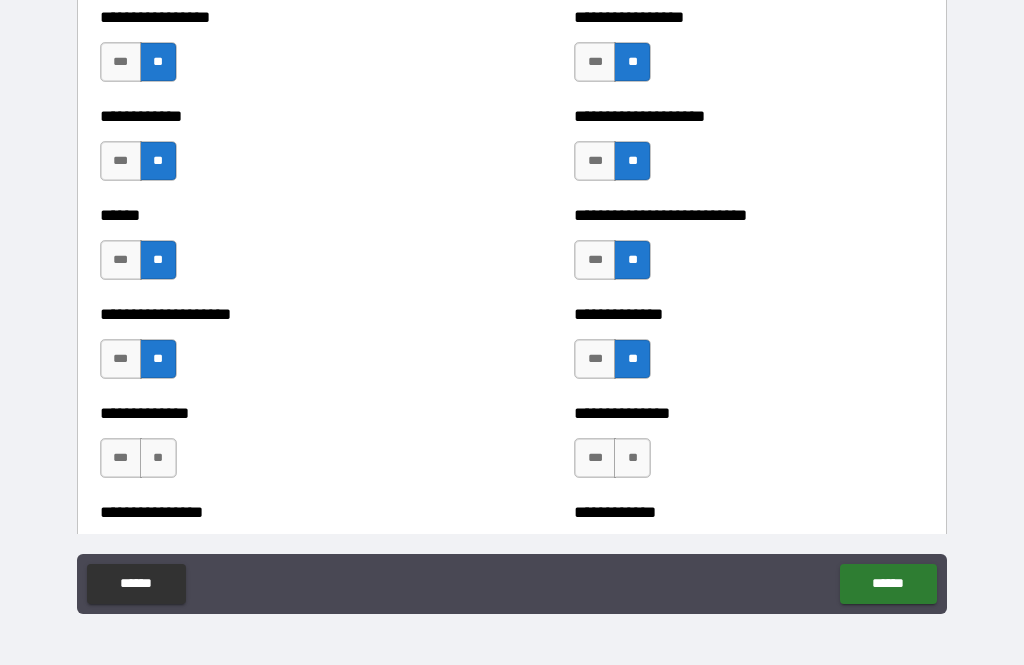 click on "**" at bounding box center [632, 458] 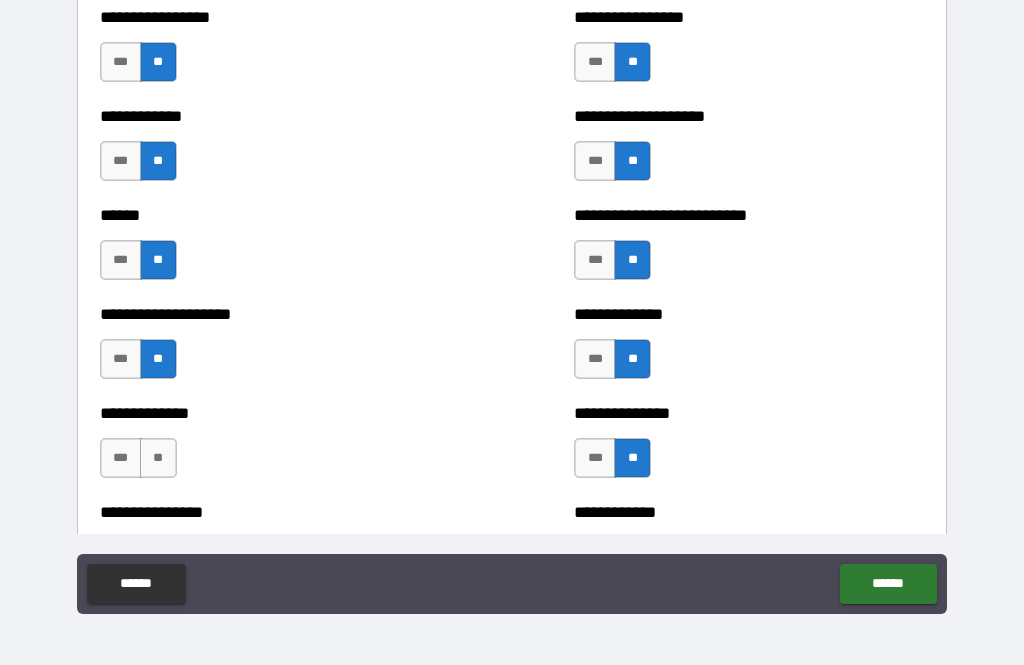 click on "**" at bounding box center (158, 458) 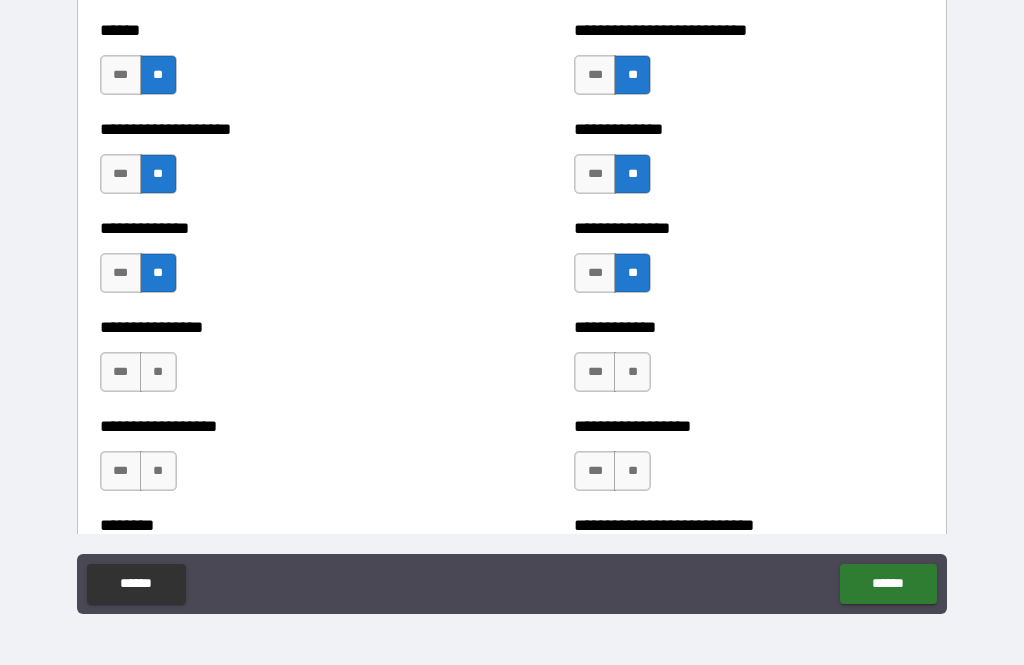 scroll, scrollTop: 4374, scrollLeft: 0, axis: vertical 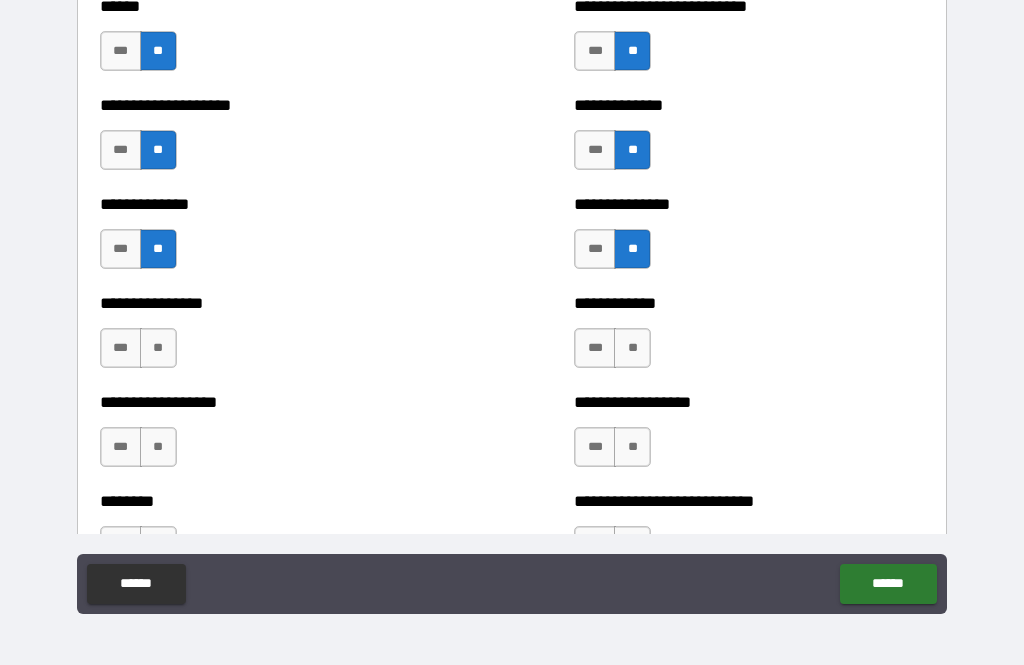 click on "**" at bounding box center [632, 348] 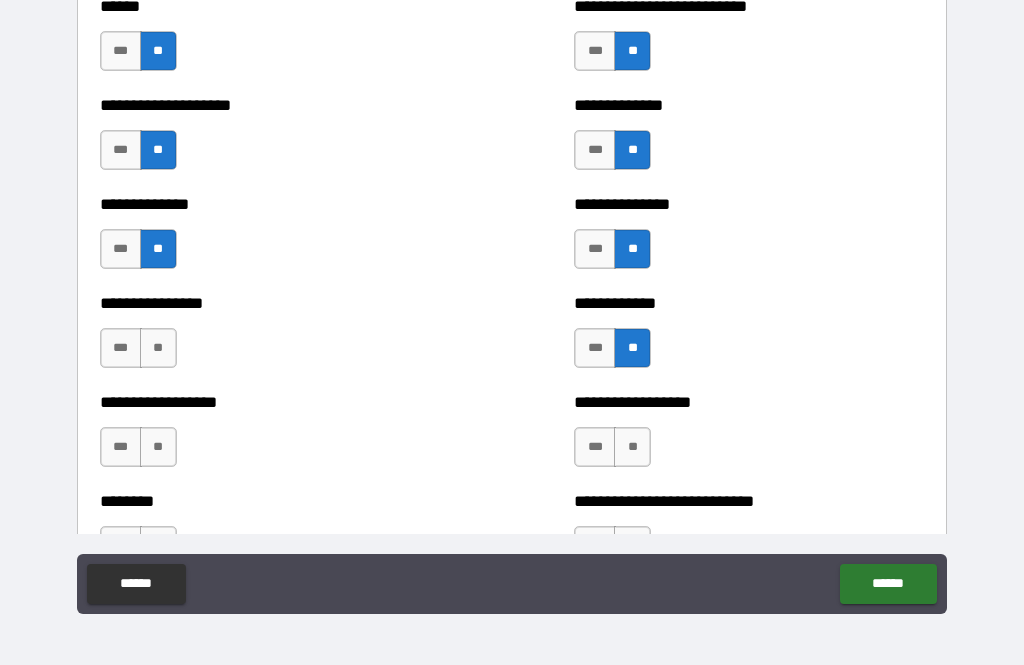 click on "**" at bounding box center [158, 348] 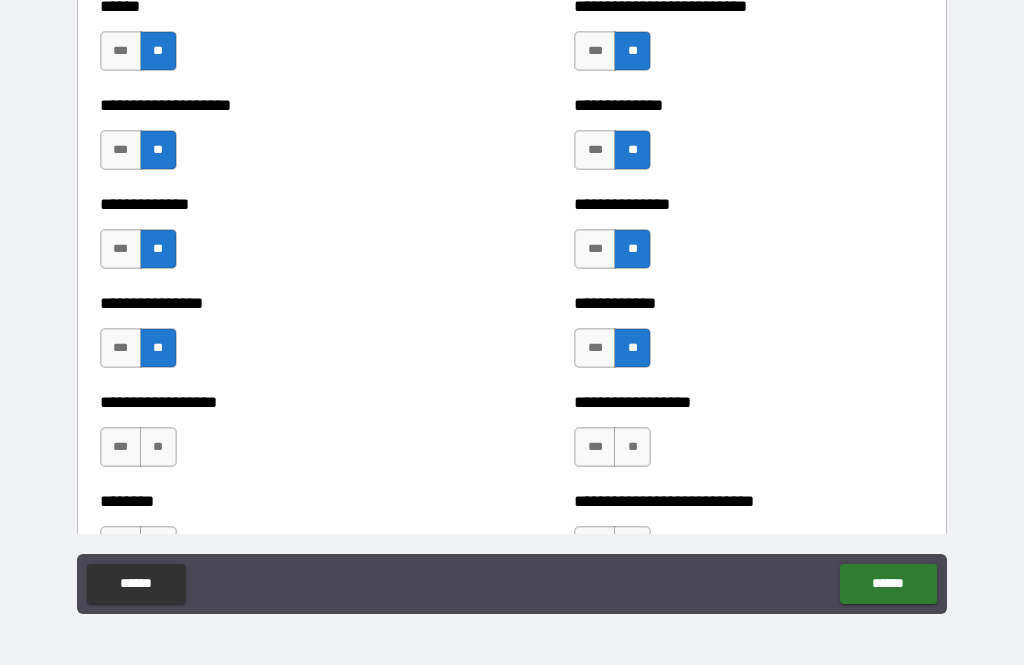 click on "**" at bounding box center (158, 447) 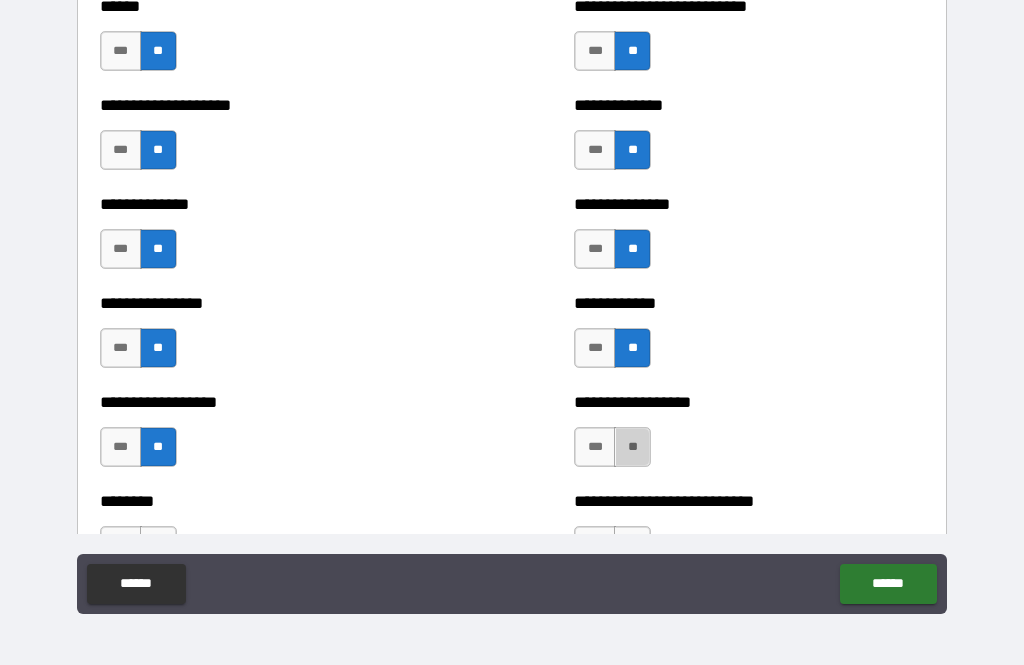 click on "**" at bounding box center (632, 447) 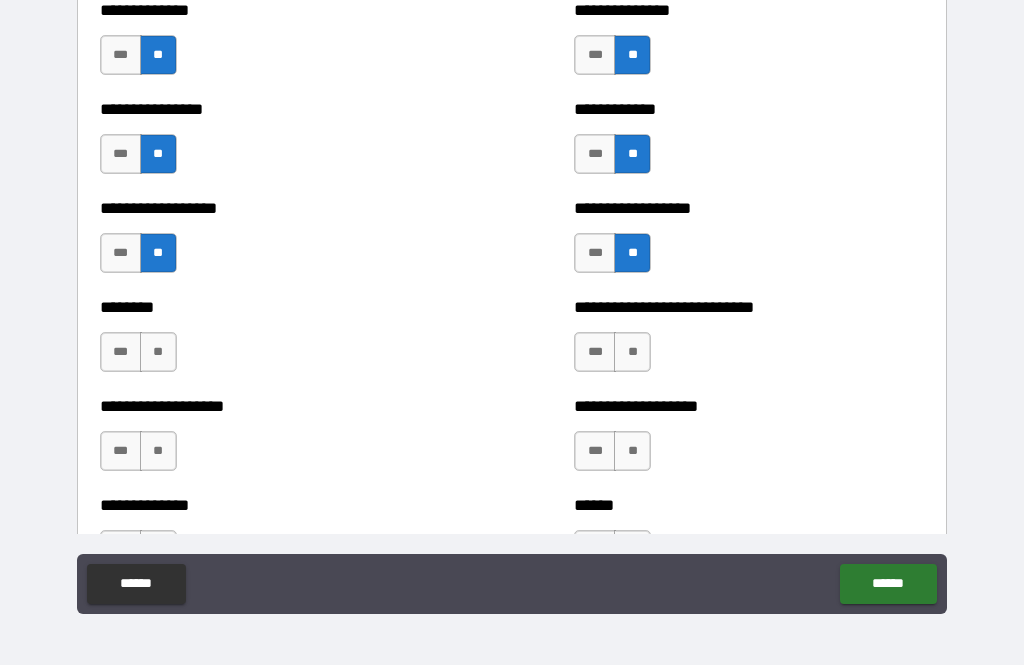 scroll, scrollTop: 4569, scrollLeft: 0, axis: vertical 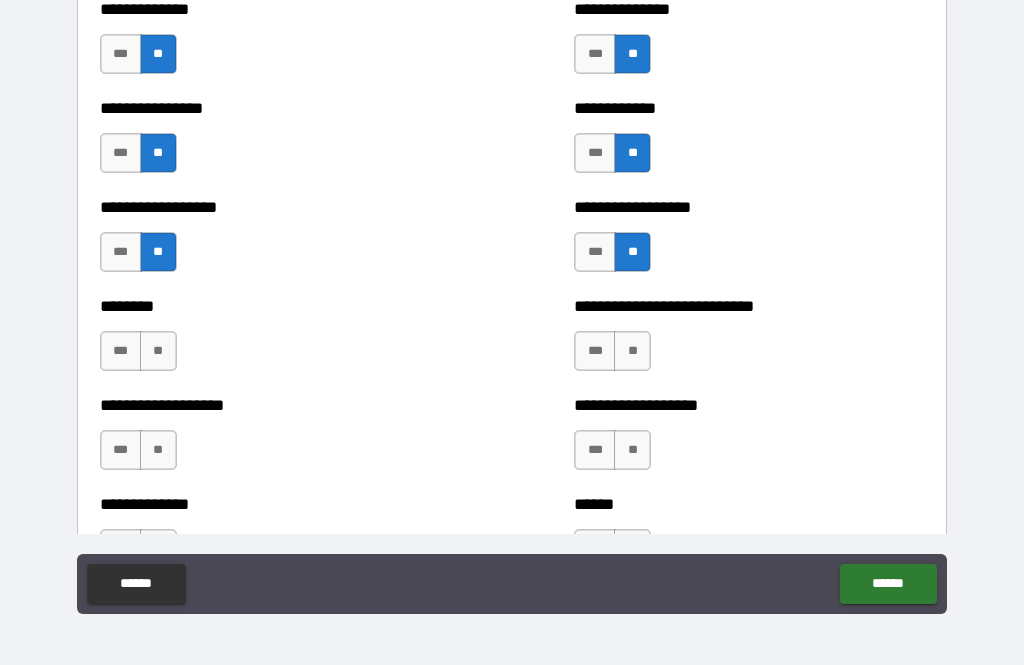 click on "**" at bounding box center (158, 351) 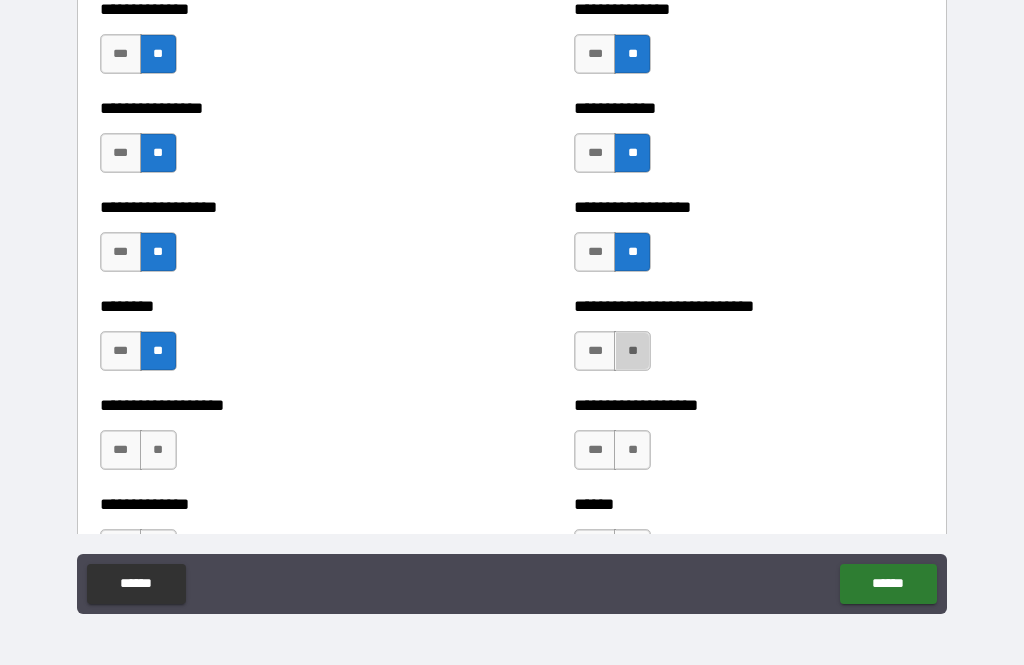 click on "**" at bounding box center [632, 351] 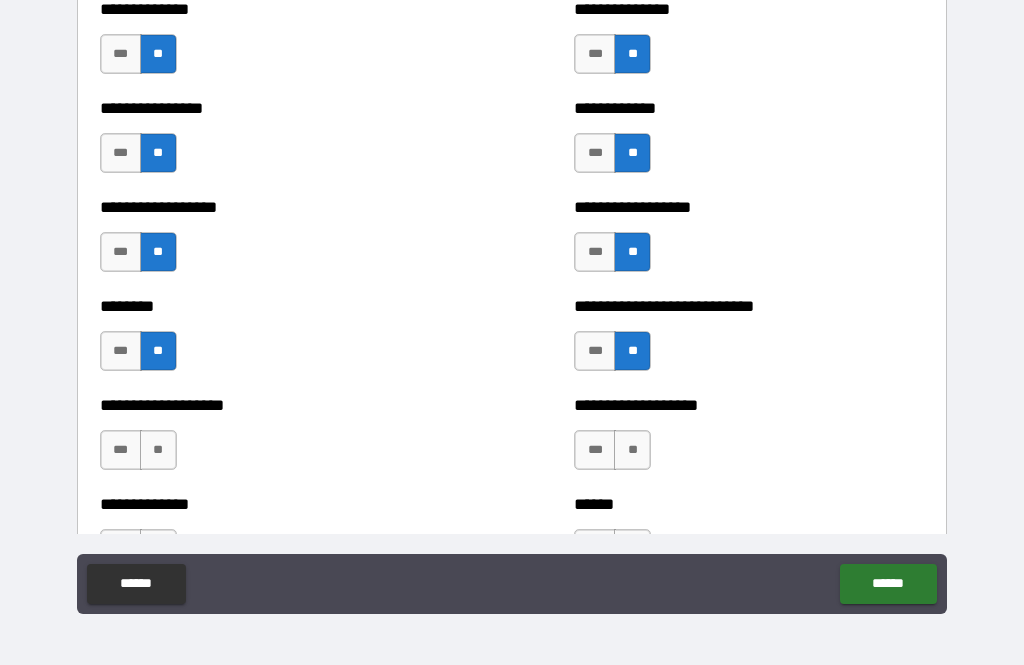 click on "***" at bounding box center (595, 450) 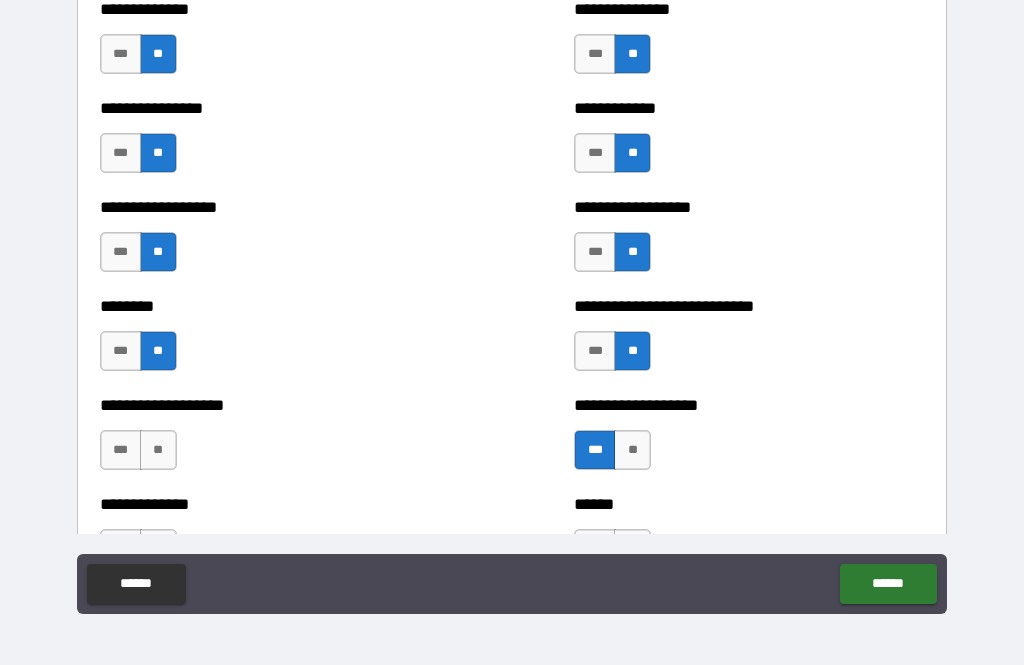 click on "**" at bounding box center (158, 450) 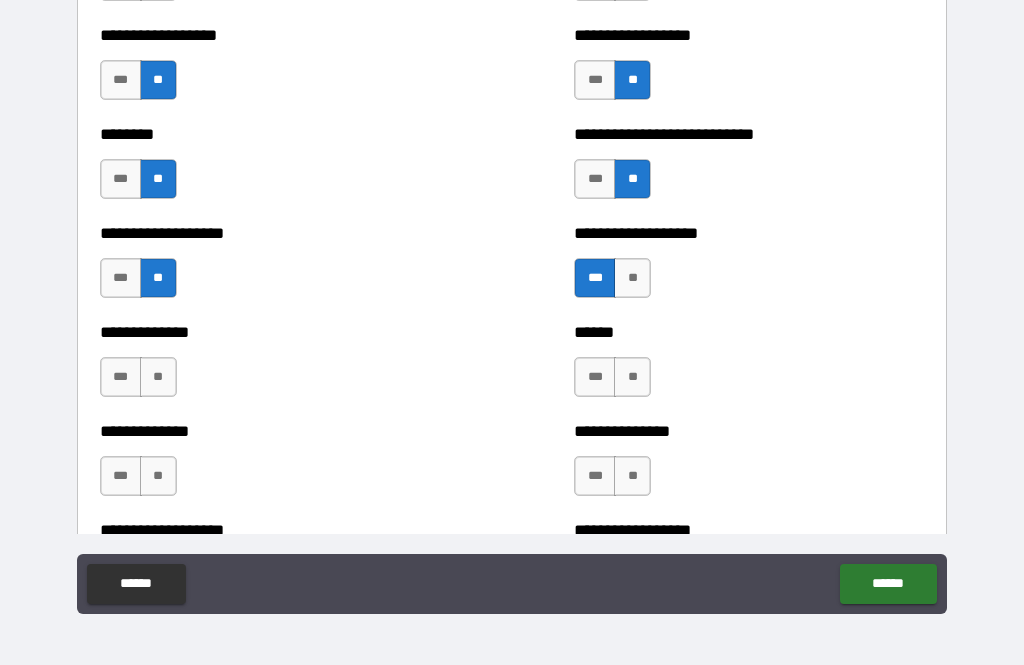 scroll, scrollTop: 4743, scrollLeft: 0, axis: vertical 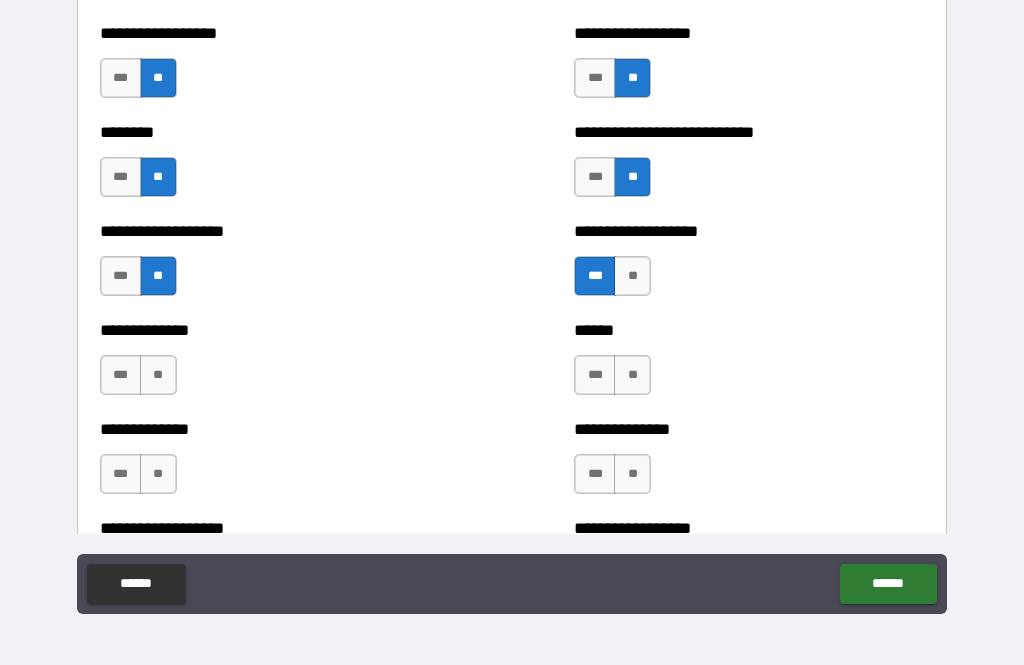 click on "**" at bounding box center [158, 375] 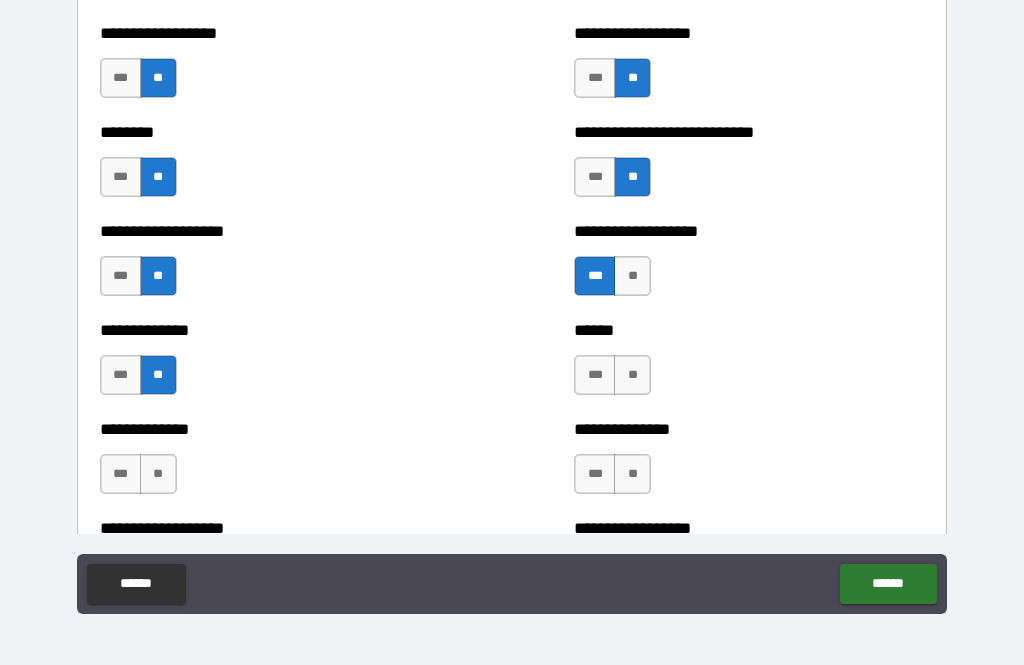 click on "**" at bounding box center [632, 375] 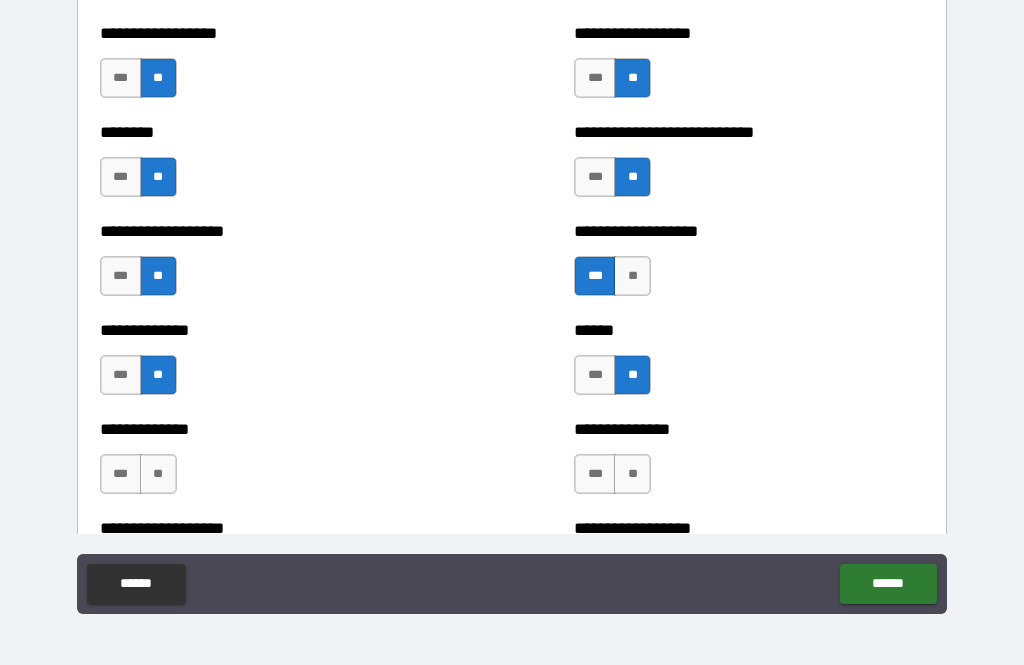 click on "**" at bounding box center [158, 474] 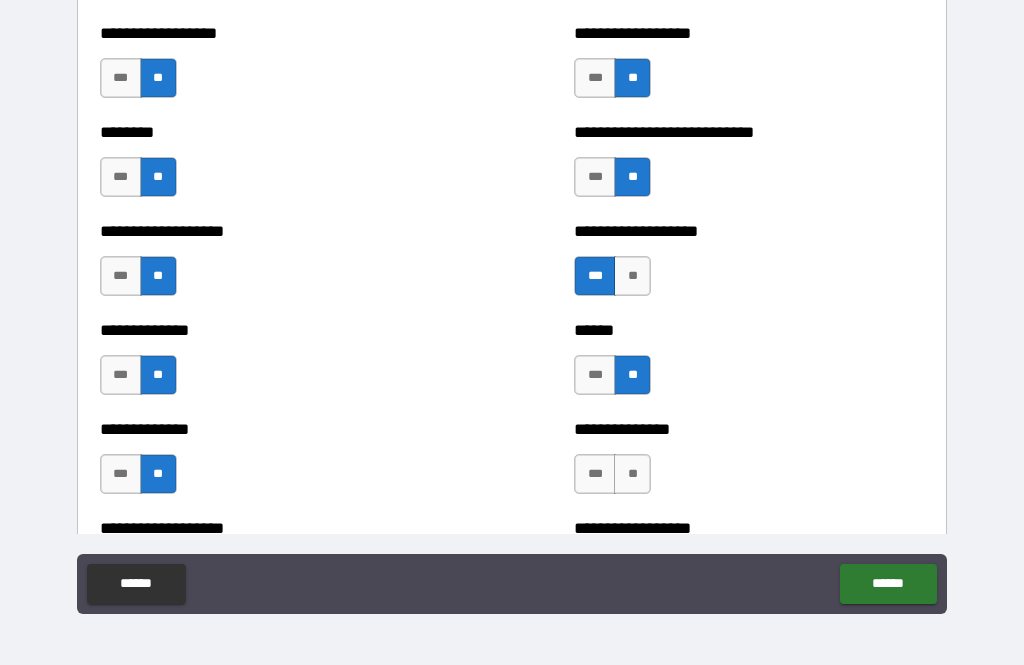 click on "**" at bounding box center [632, 474] 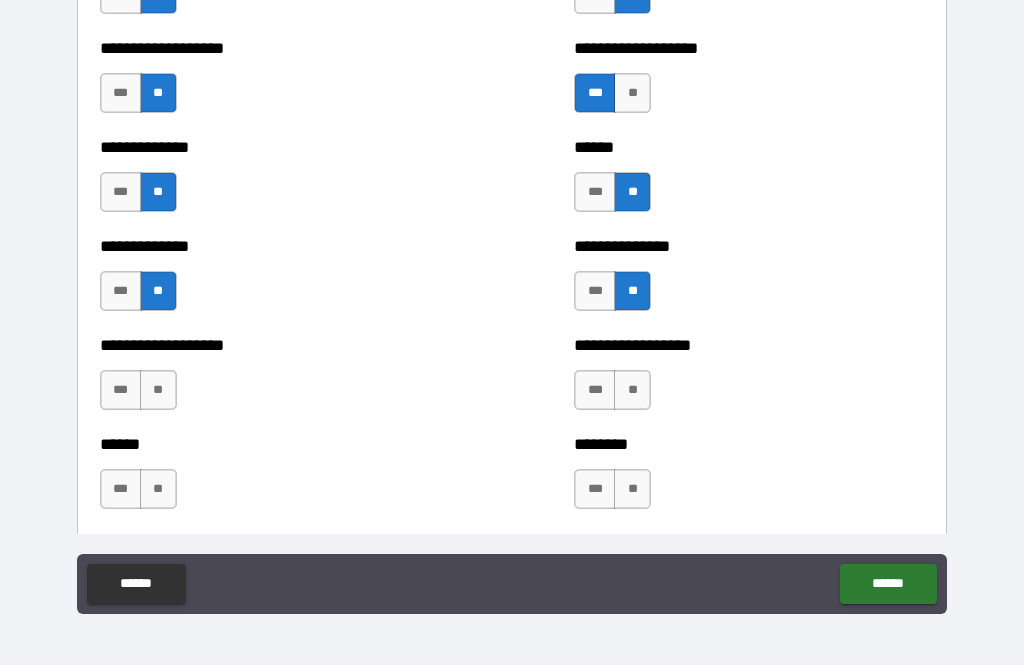 scroll, scrollTop: 4926, scrollLeft: 0, axis: vertical 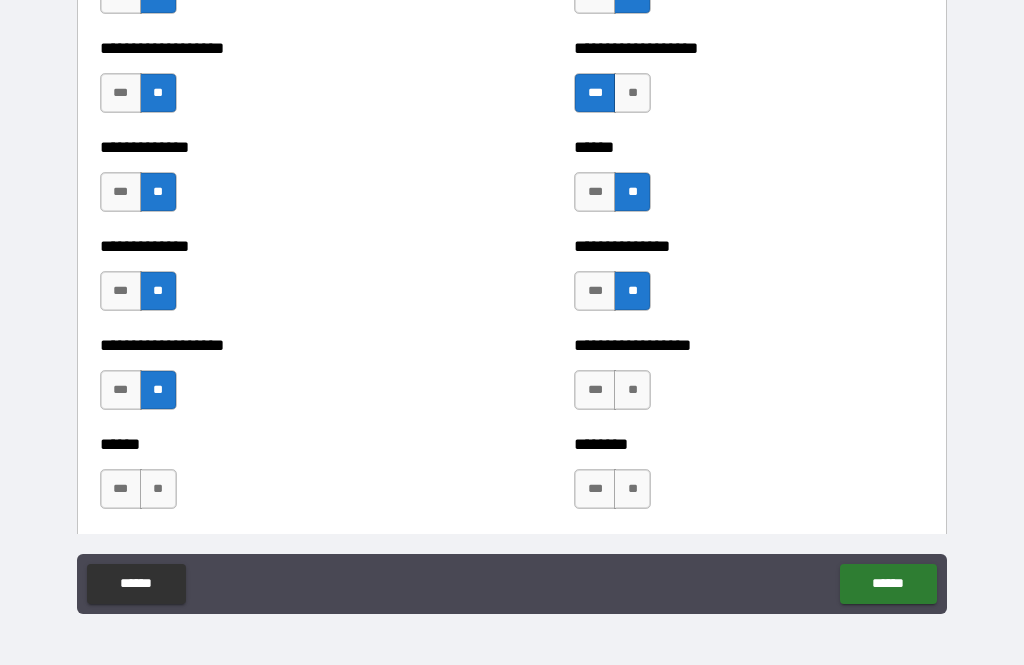 click on "**" at bounding box center [632, 390] 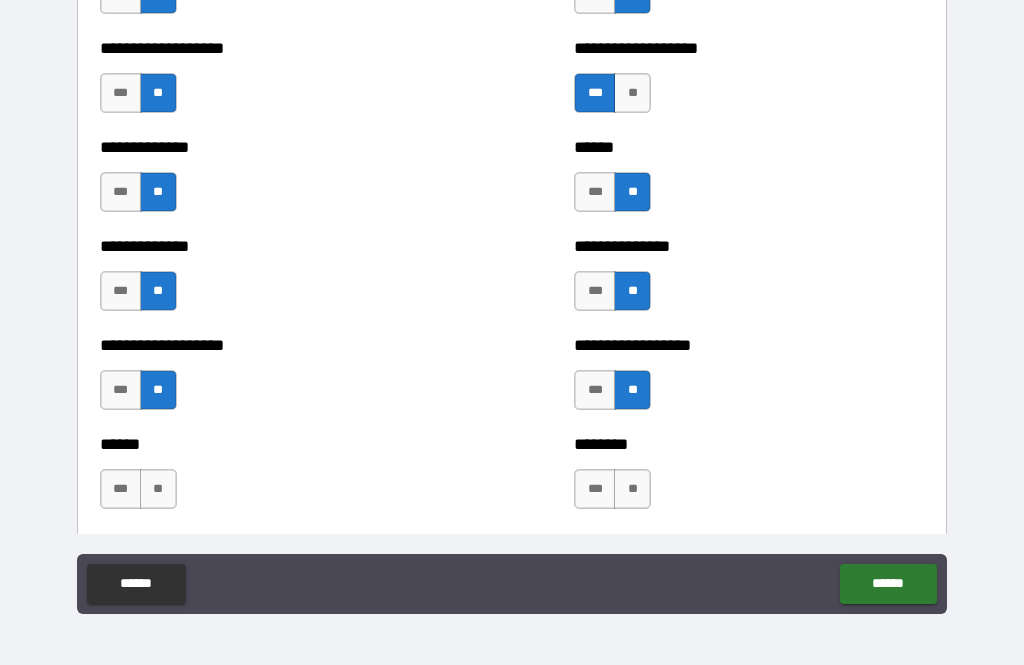 click on "**" at bounding box center [158, 489] 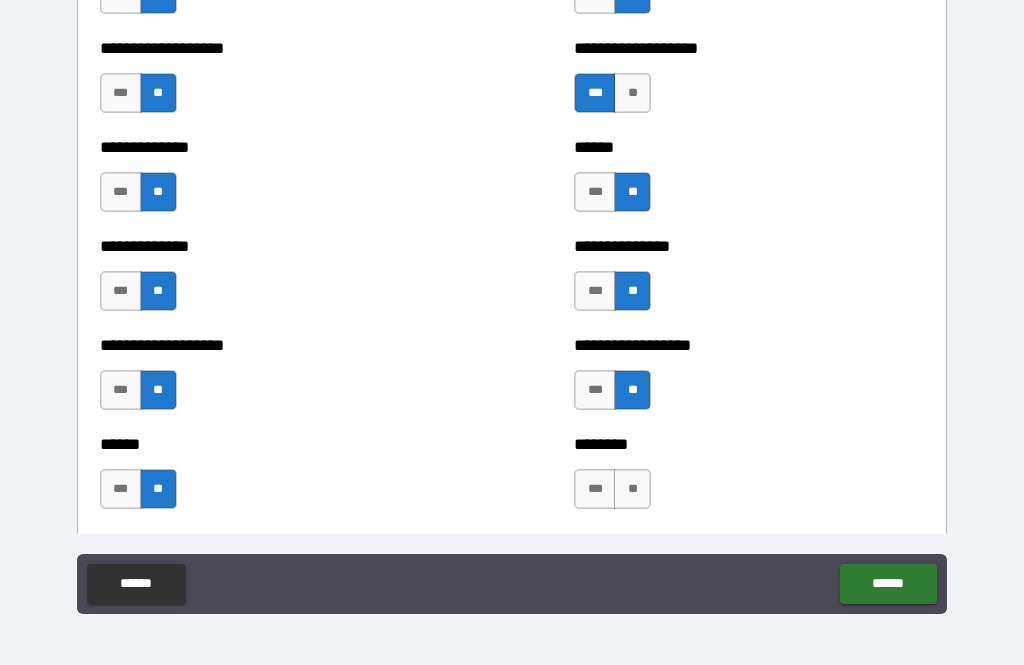 click on "**" at bounding box center (632, 489) 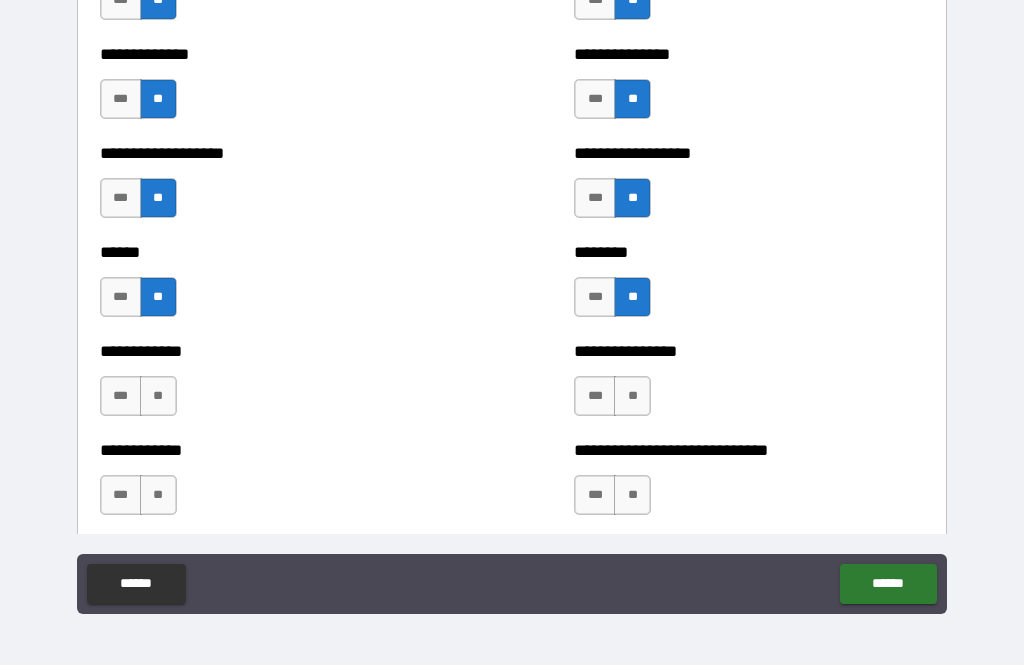 scroll, scrollTop: 5131, scrollLeft: 0, axis: vertical 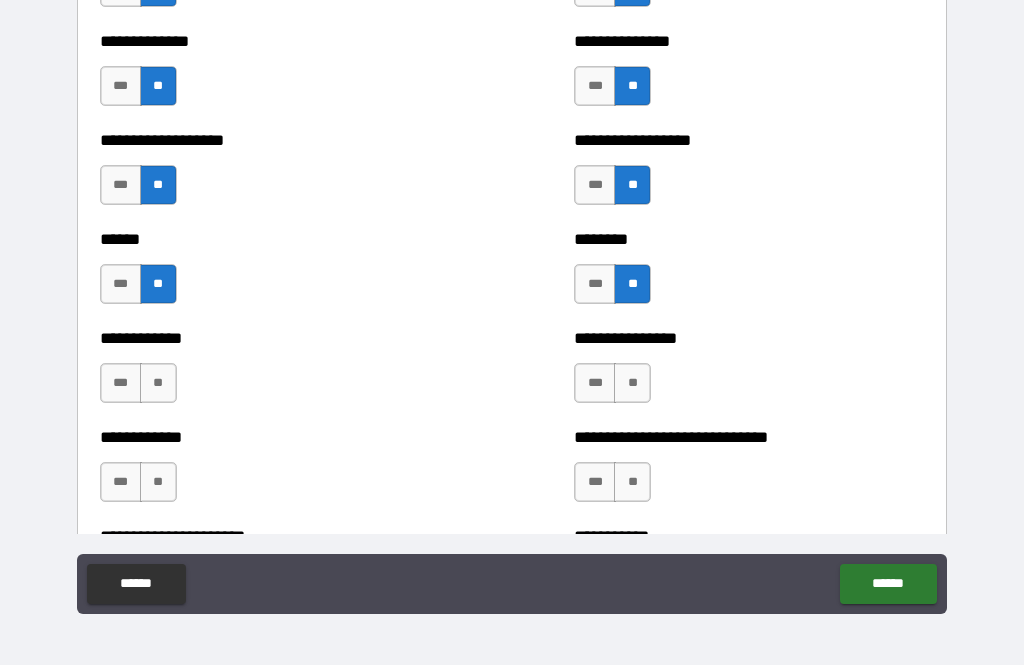 click on "**" at bounding box center (158, 383) 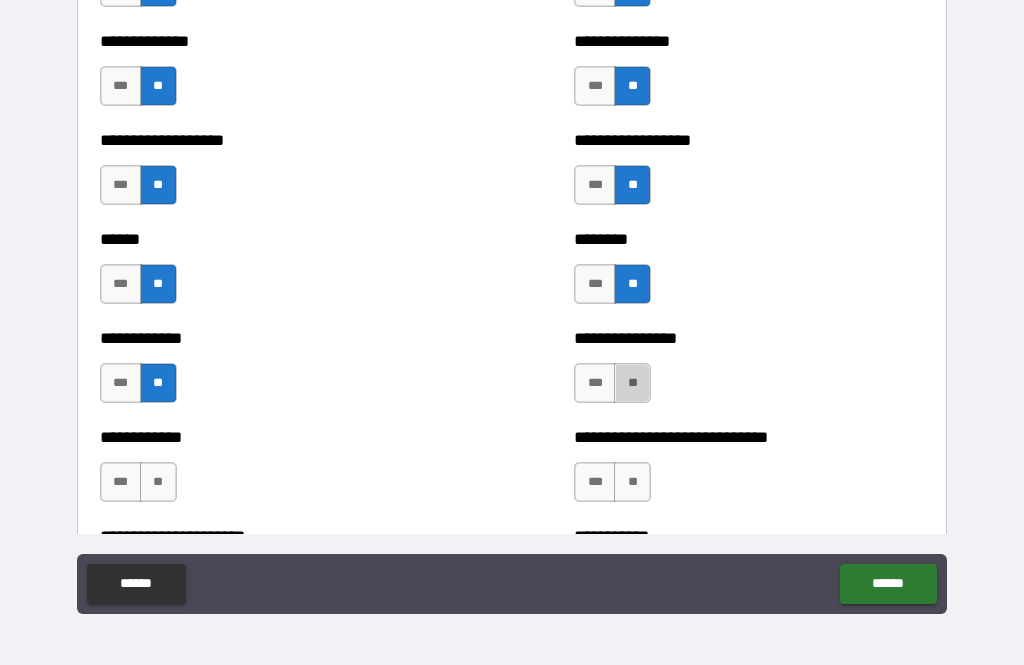 click on "**" at bounding box center [632, 383] 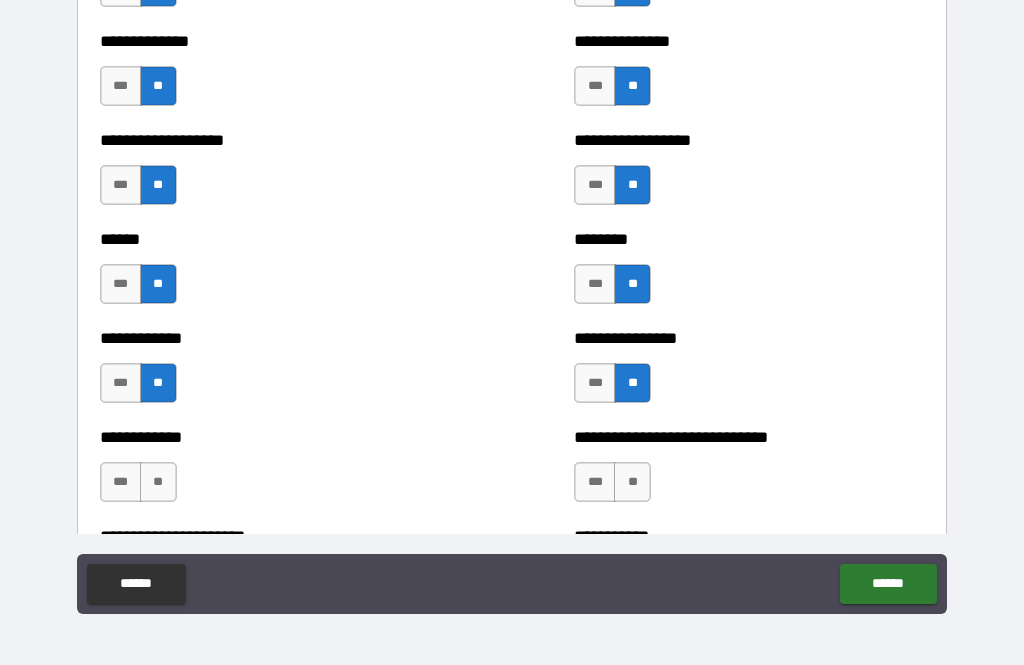click on "**" at bounding box center [158, 482] 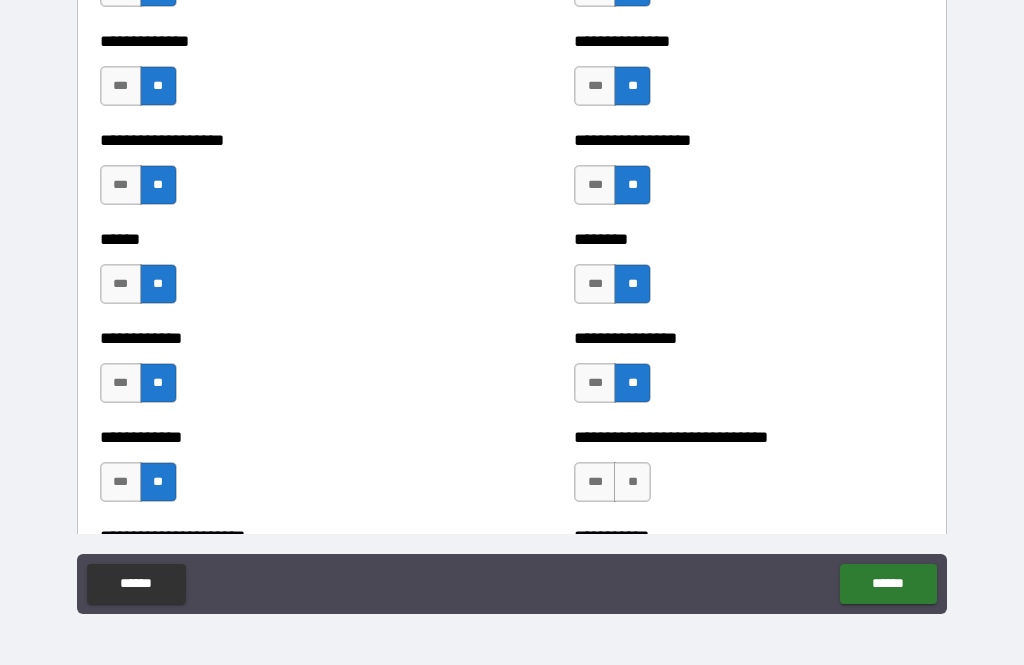 click on "**" at bounding box center [632, 482] 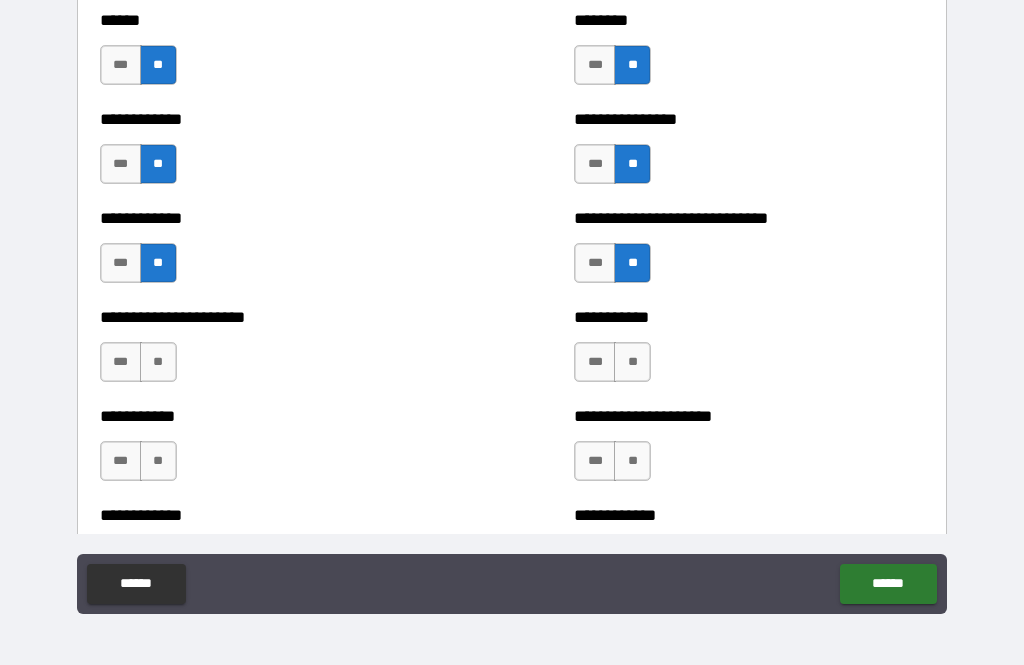 scroll, scrollTop: 5351, scrollLeft: 0, axis: vertical 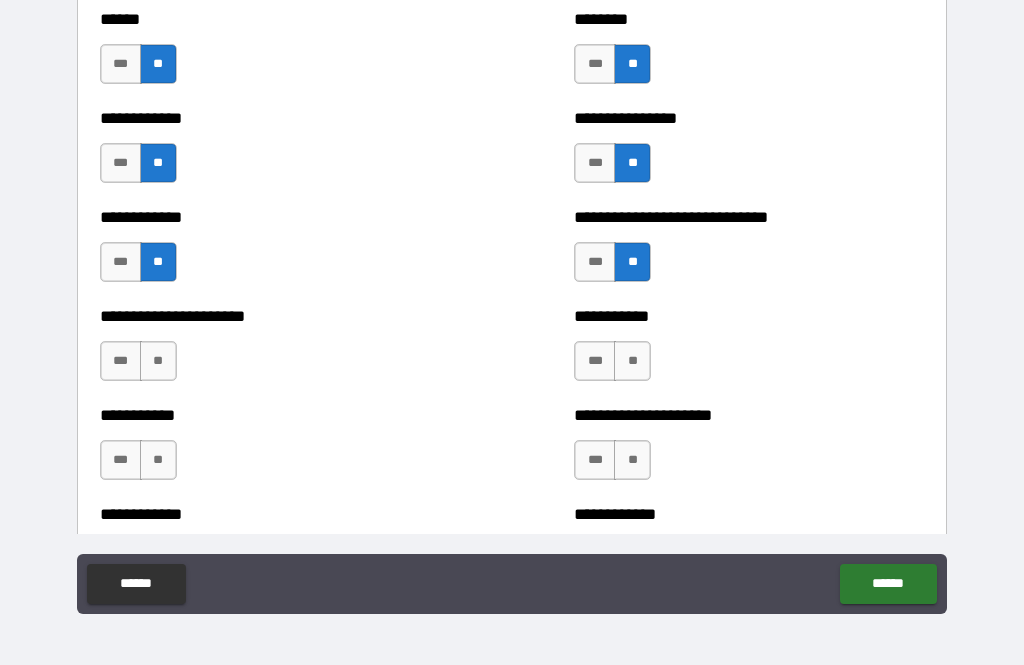 click on "**" at bounding box center [158, 361] 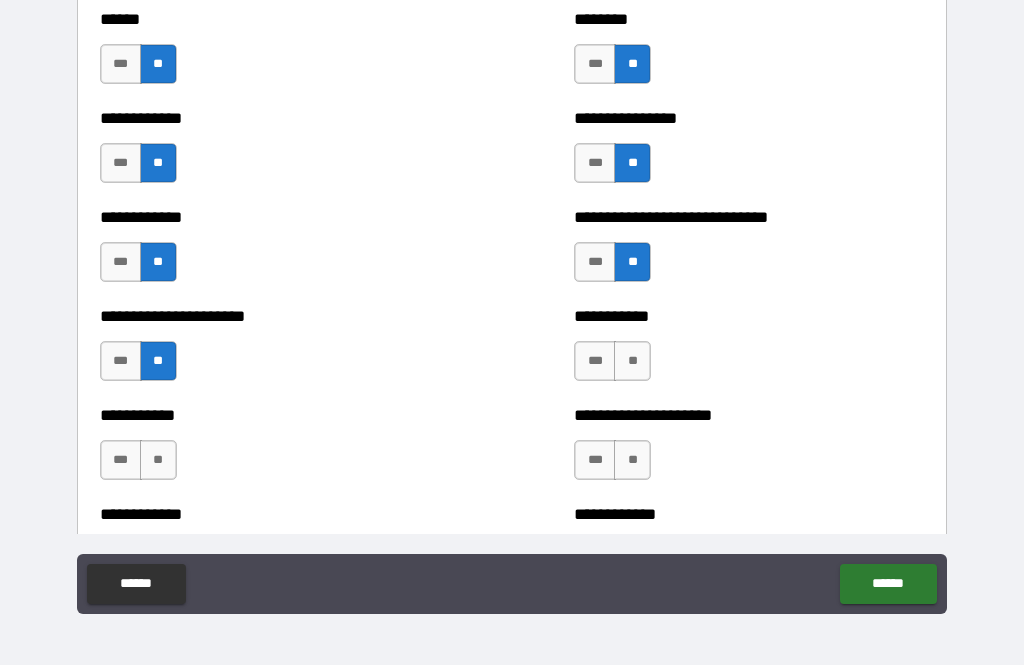 click on "**" at bounding box center (632, 361) 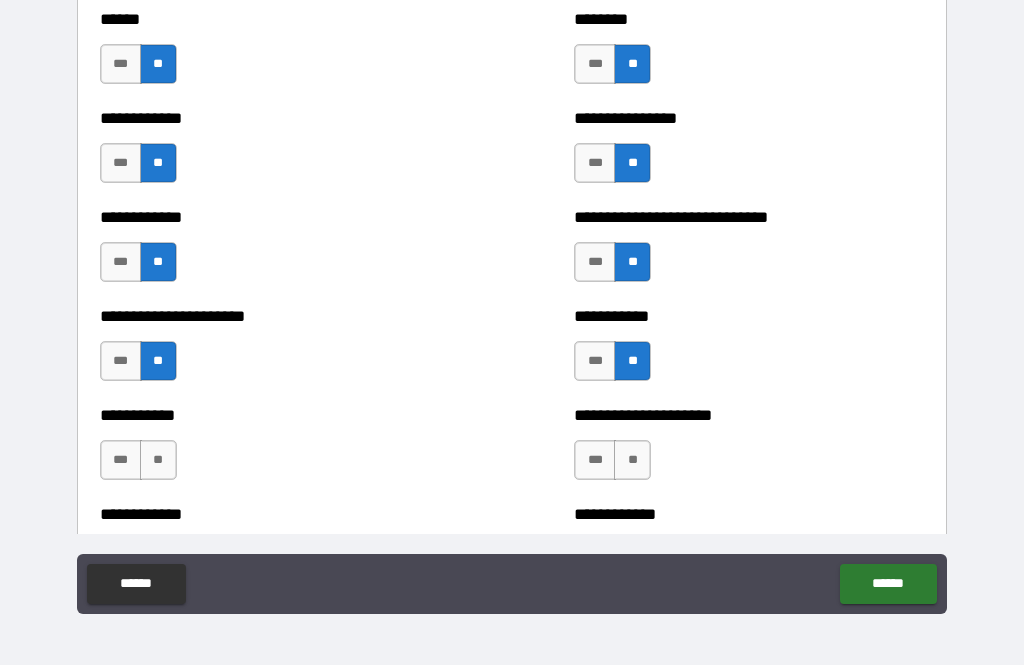 click on "**" at bounding box center [632, 460] 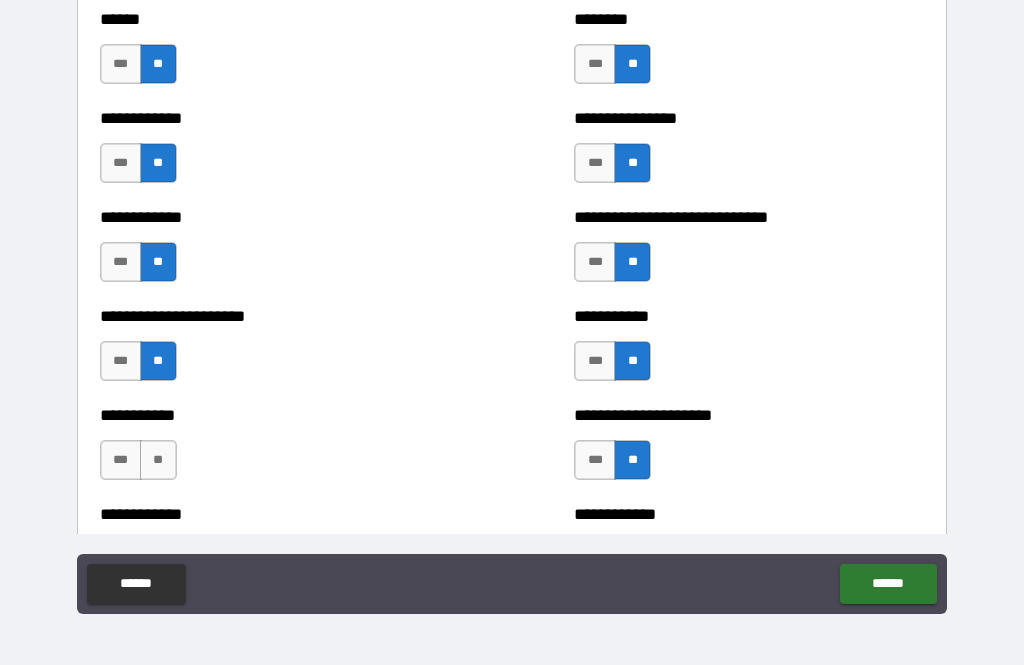 click on "**" at bounding box center (158, 460) 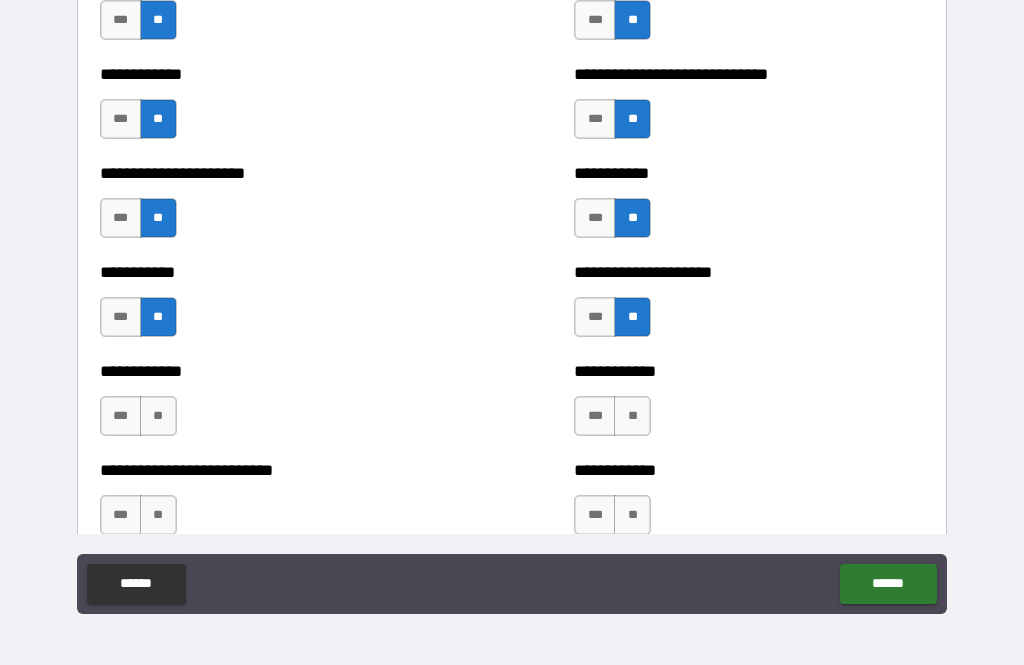 scroll, scrollTop: 5545, scrollLeft: 0, axis: vertical 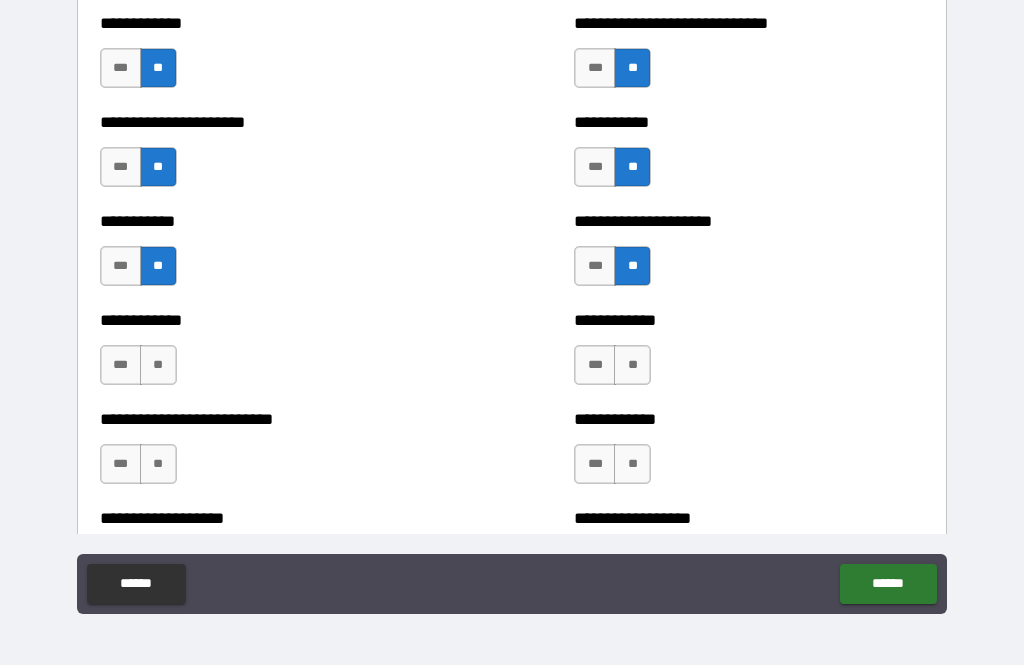click on "**" at bounding box center [158, 365] 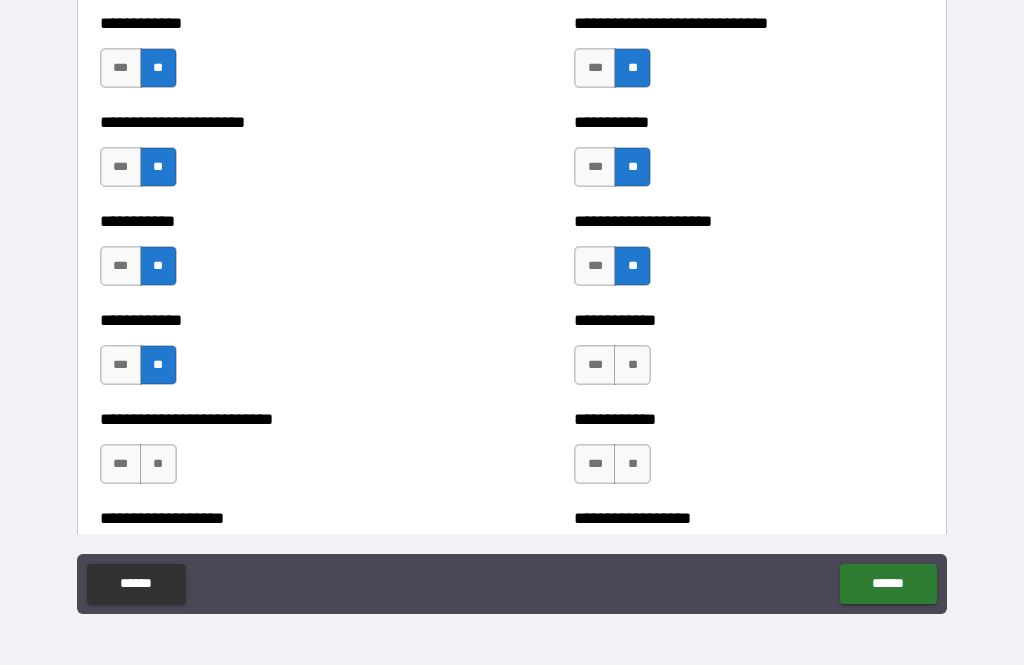 click on "**" at bounding box center (632, 365) 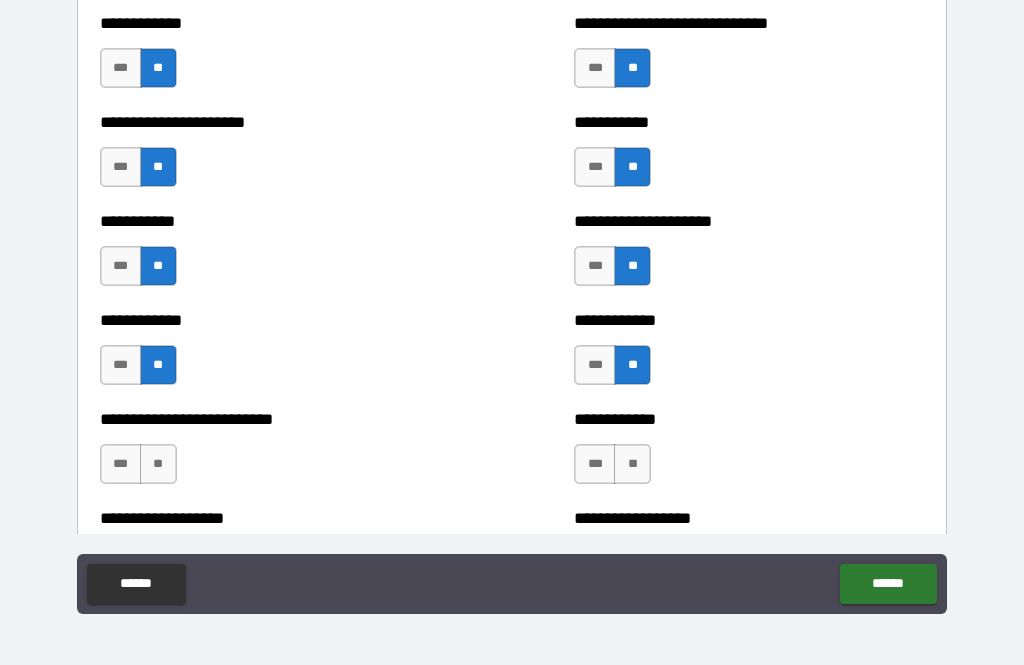 click on "**" at bounding box center [632, 464] 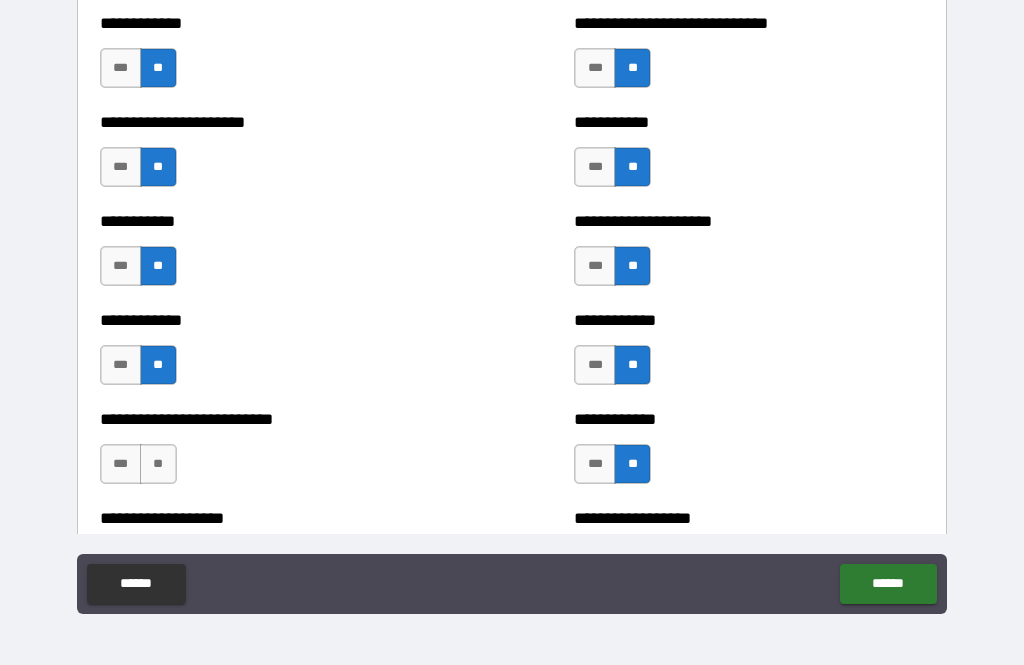 click on "**" at bounding box center [158, 464] 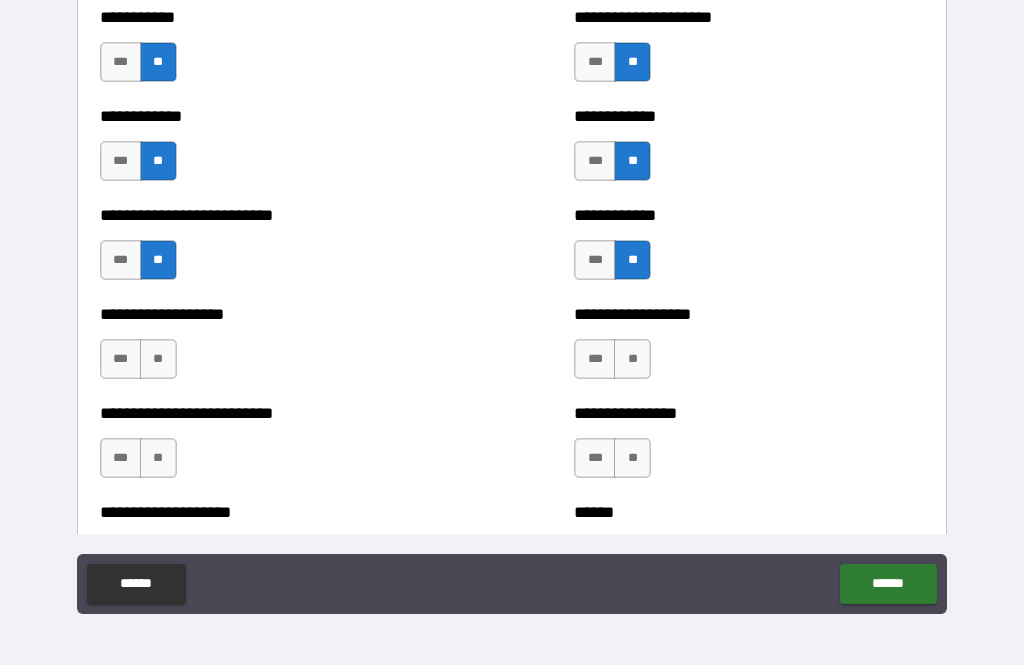 scroll, scrollTop: 5744, scrollLeft: 0, axis: vertical 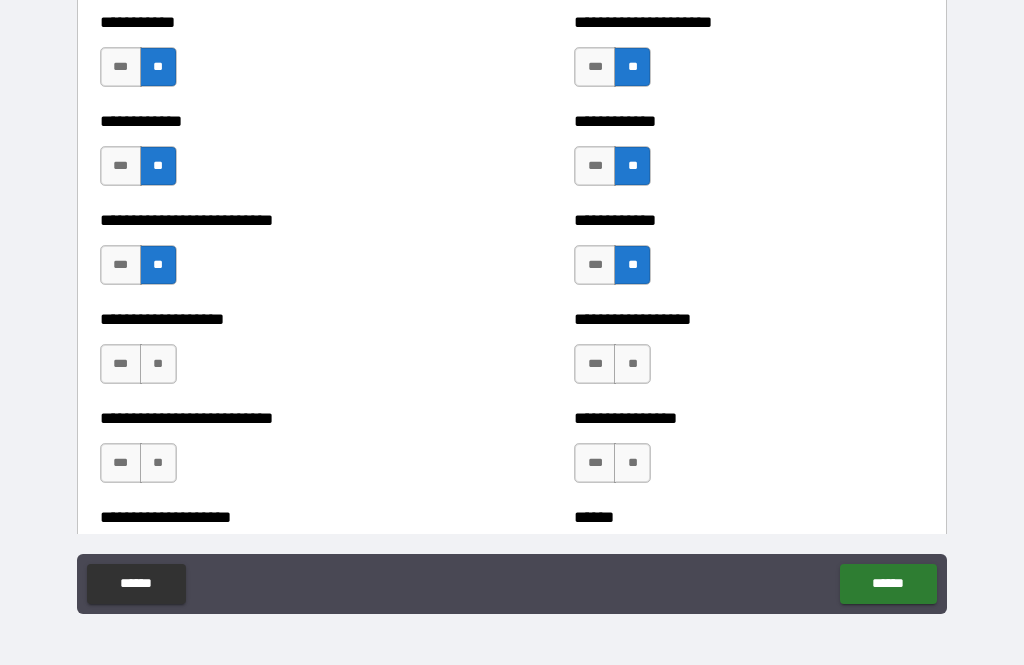 click on "***" at bounding box center (121, 67) 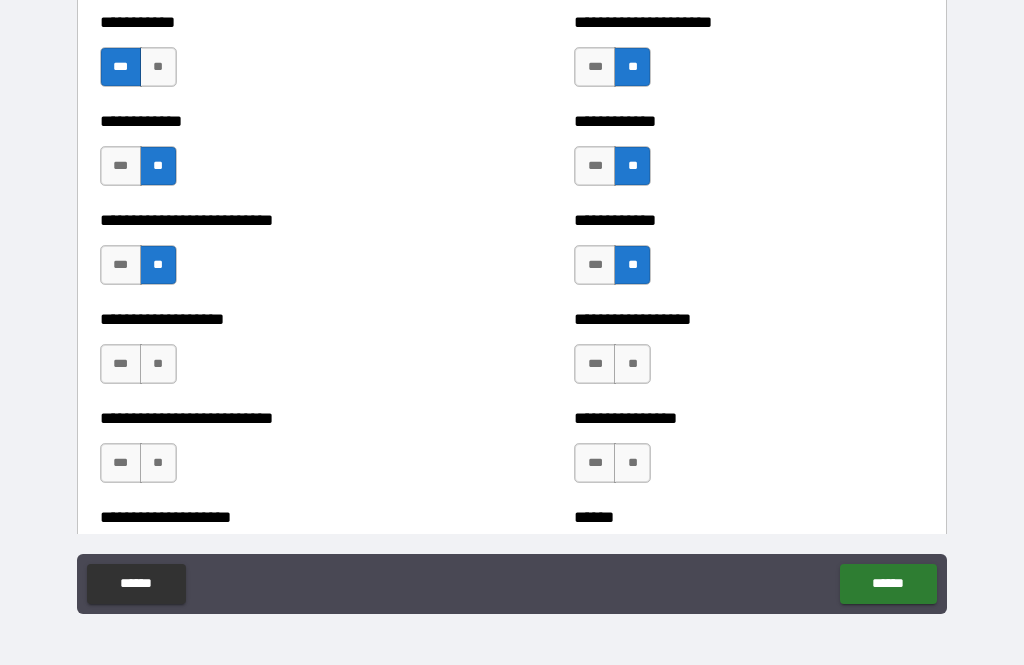 click on "***" at bounding box center [121, 265] 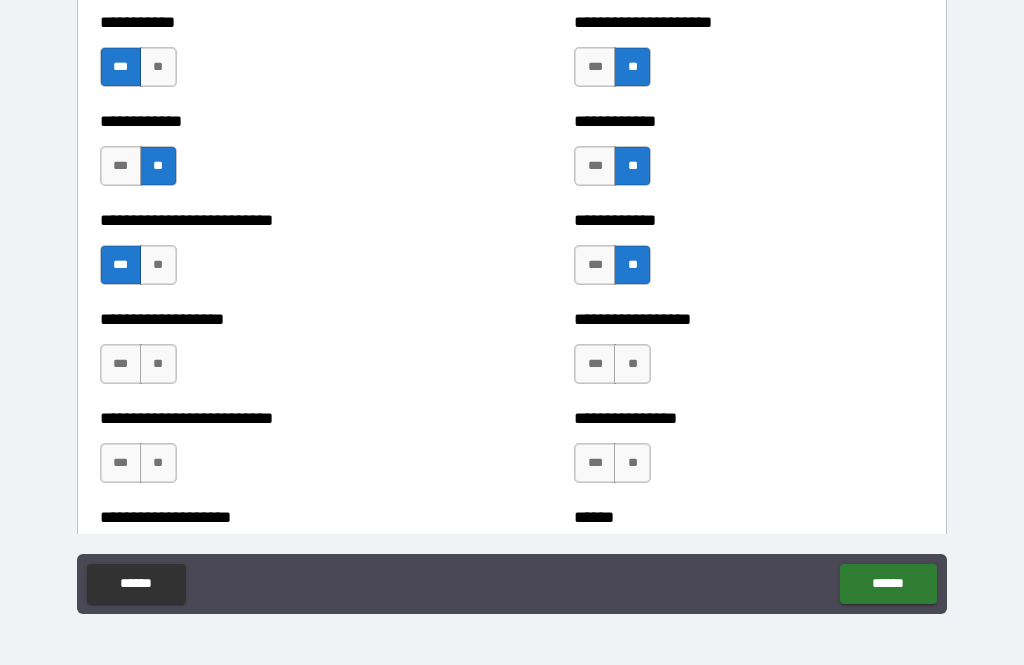 click on "**" at bounding box center [158, 364] 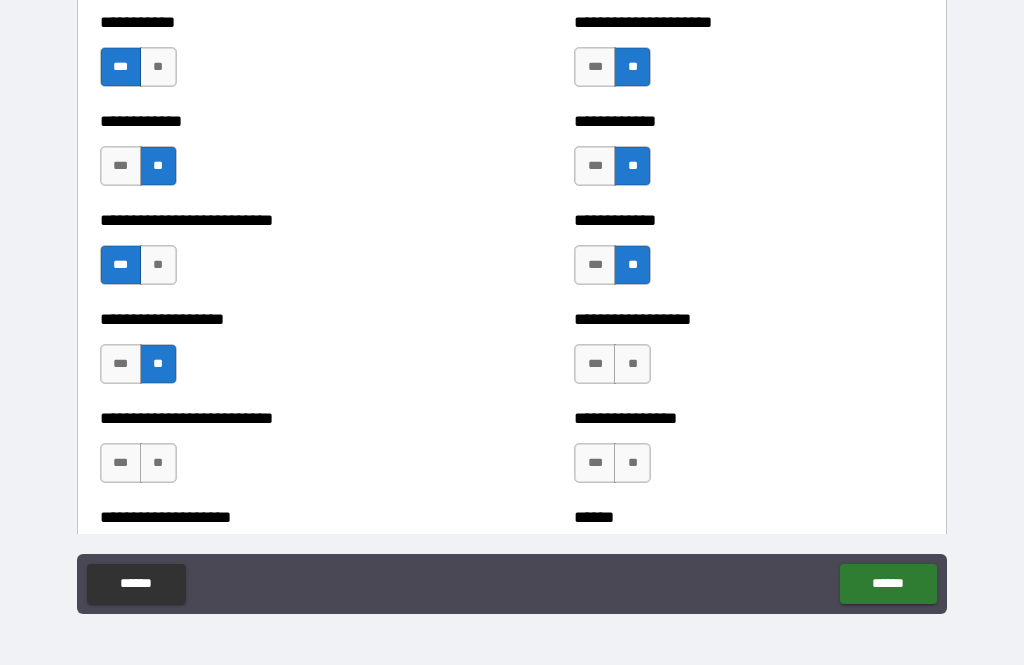 click on "**" at bounding box center [632, 364] 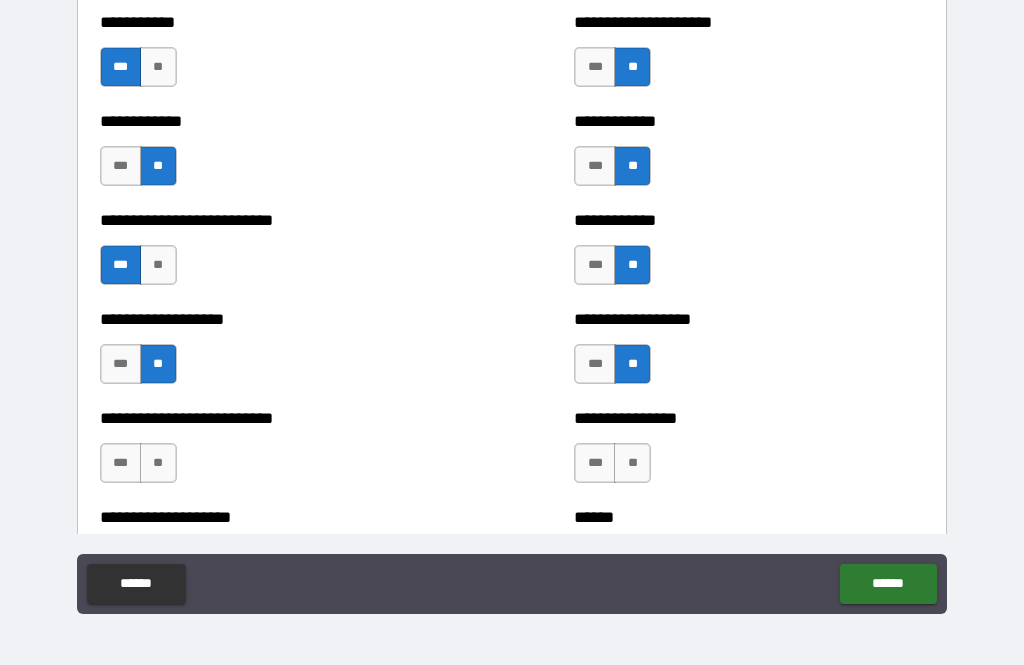 click on "**" at bounding box center [632, 463] 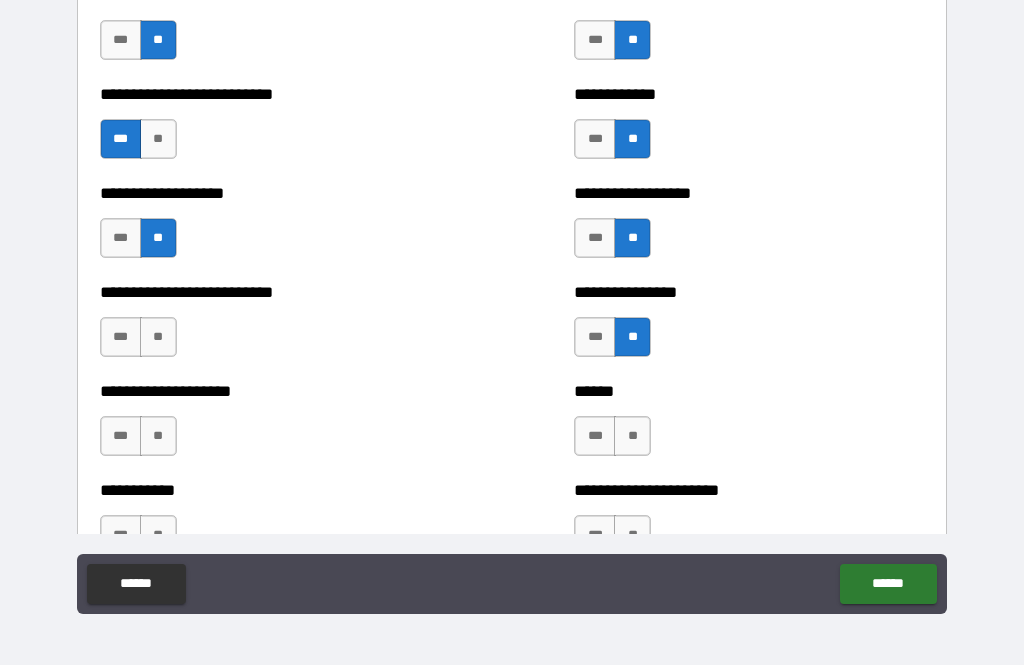 scroll, scrollTop: 5870, scrollLeft: 0, axis: vertical 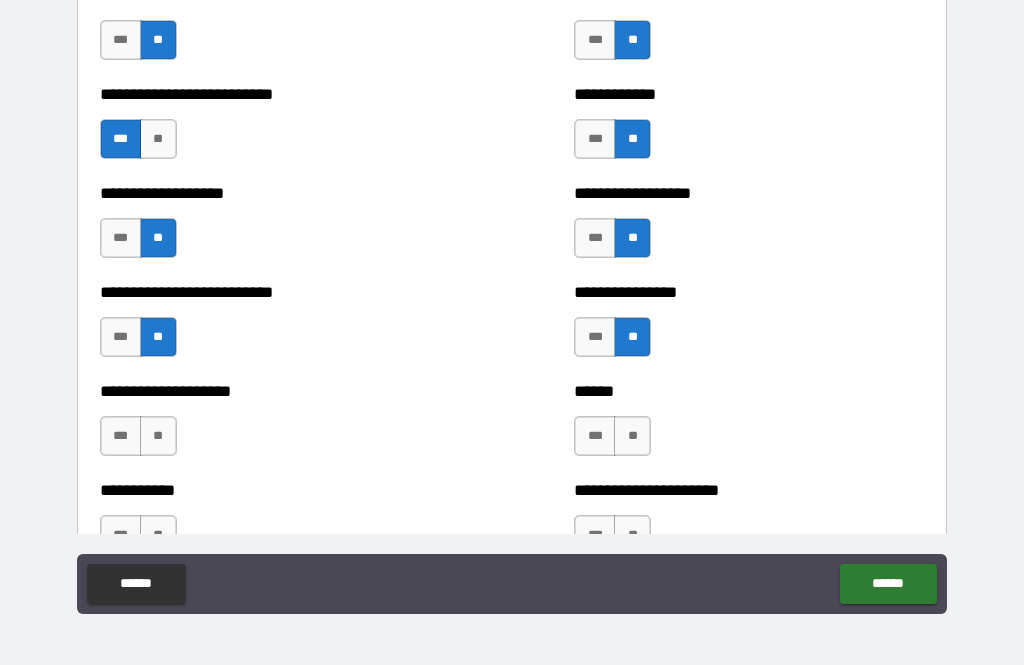 click on "**" at bounding box center [158, 436] 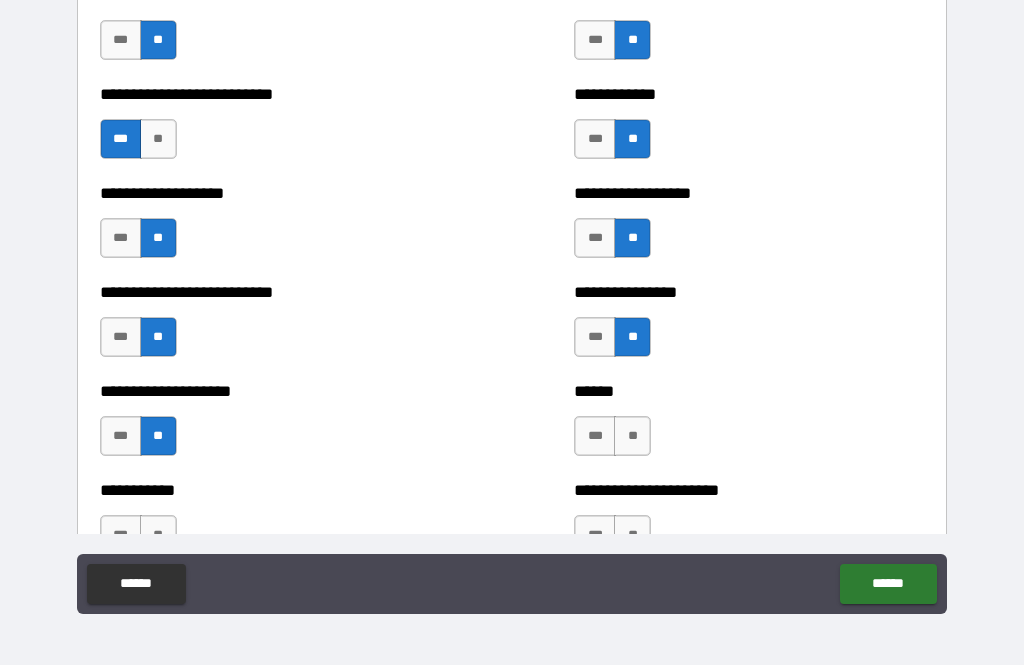 click on "**" at bounding box center [632, 436] 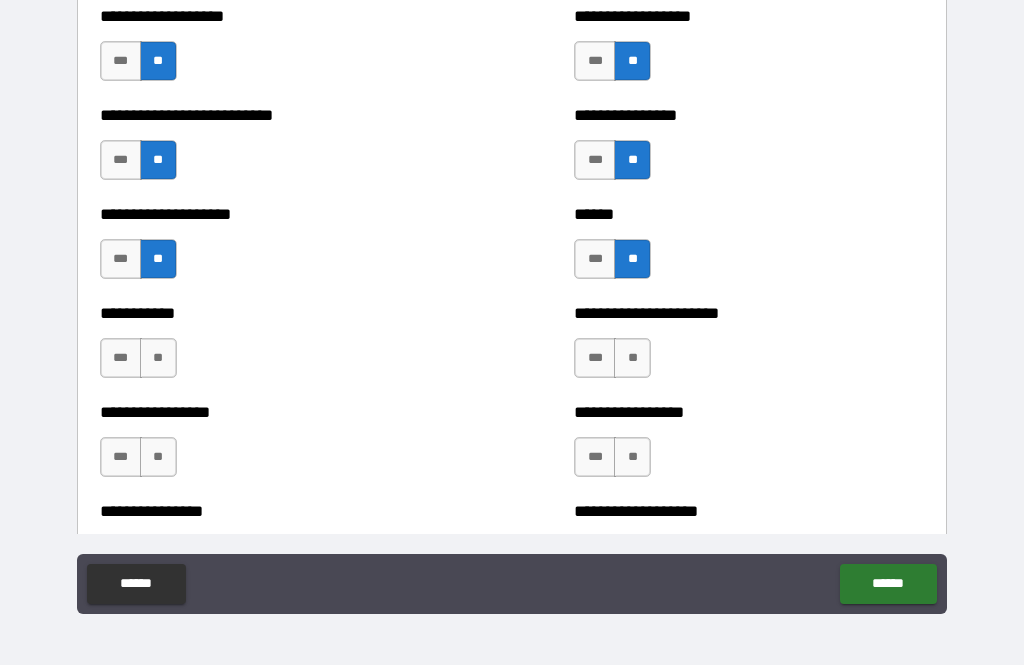 scroll, scrollTop: 6061, scrollLeft: 0, axis: vertical 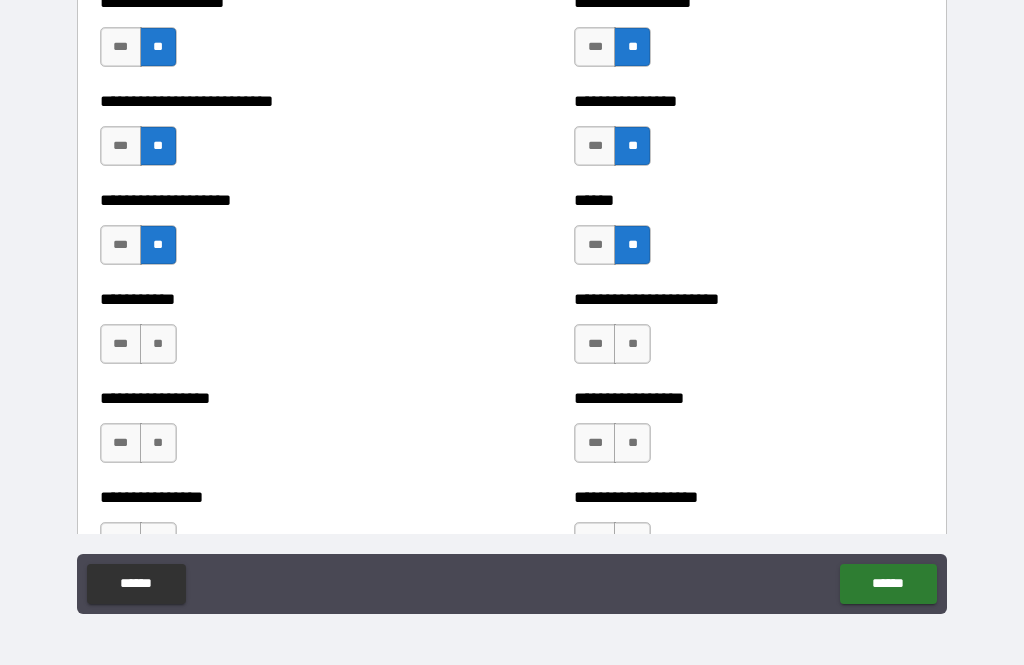 click on "**" at bounding box center (632, 344) 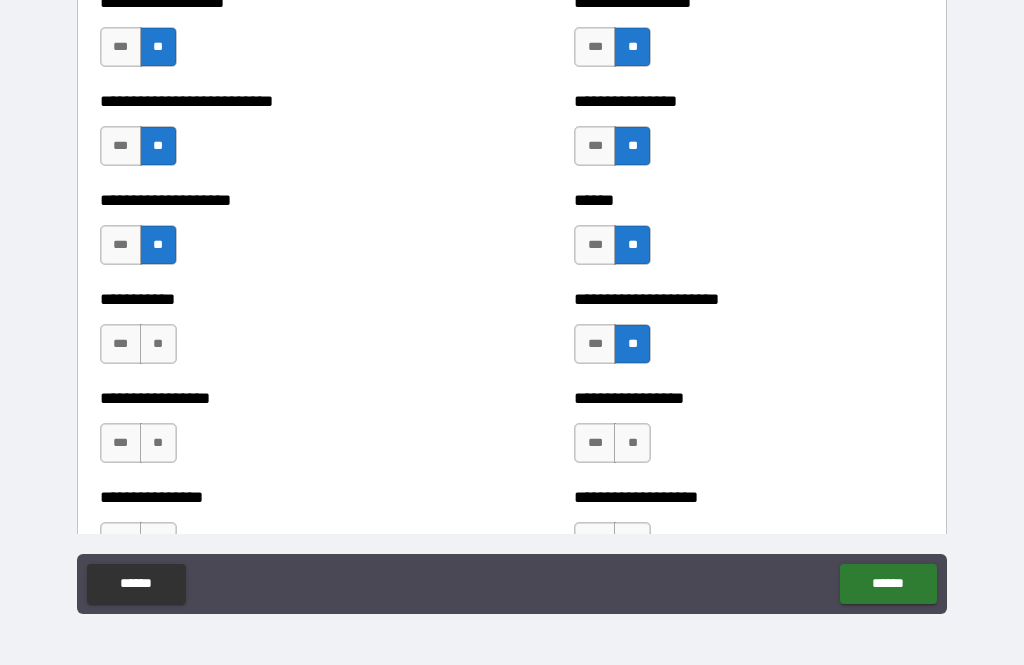 click on "**" at bounding box center [158, 344] 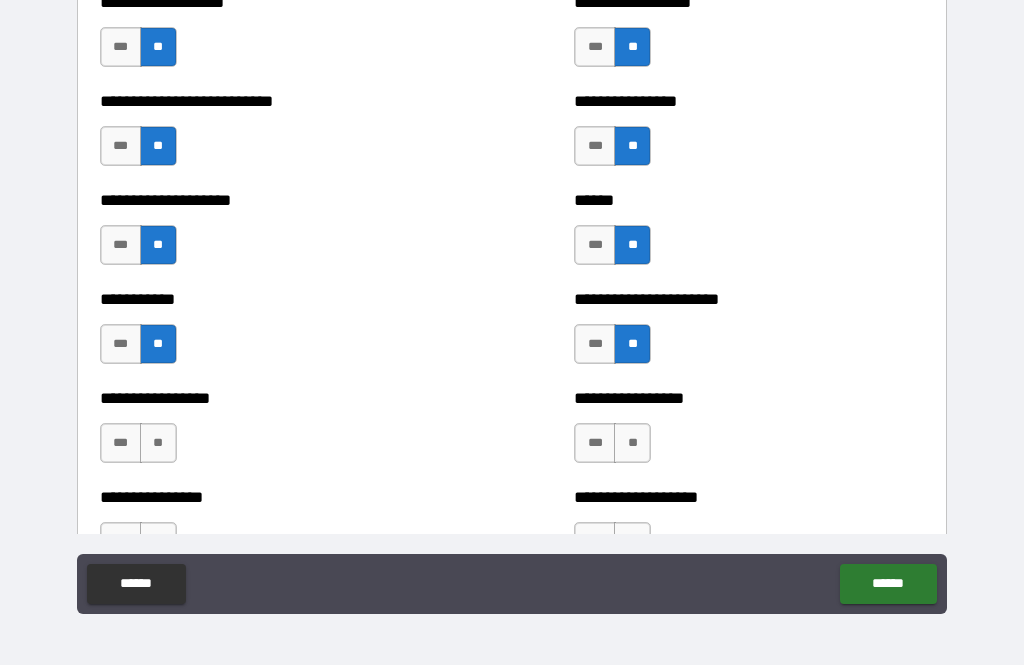 click on "***" at bounding box center [121, 443] 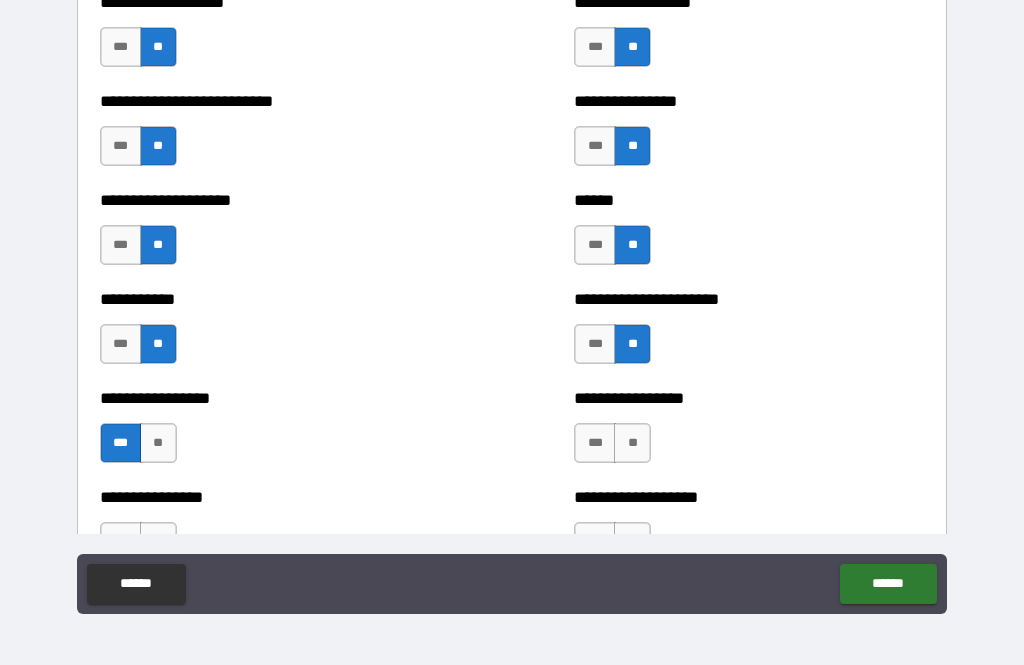 click on "**" at bounding box center [632, 443] 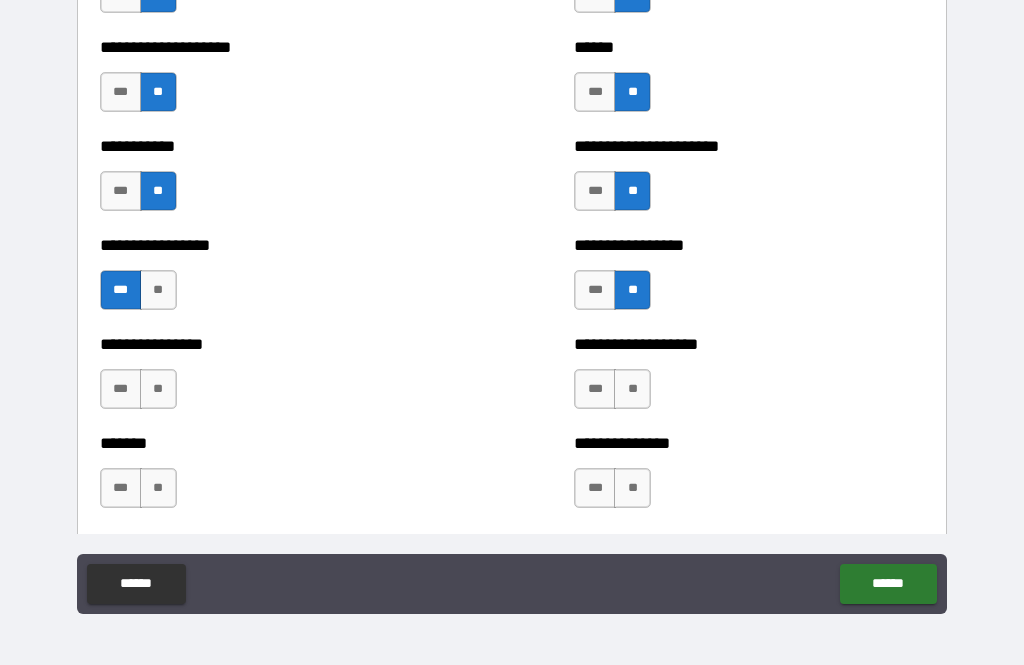 scroll, scrollTop: 6216, scrollLeft: 0, axis: vertical 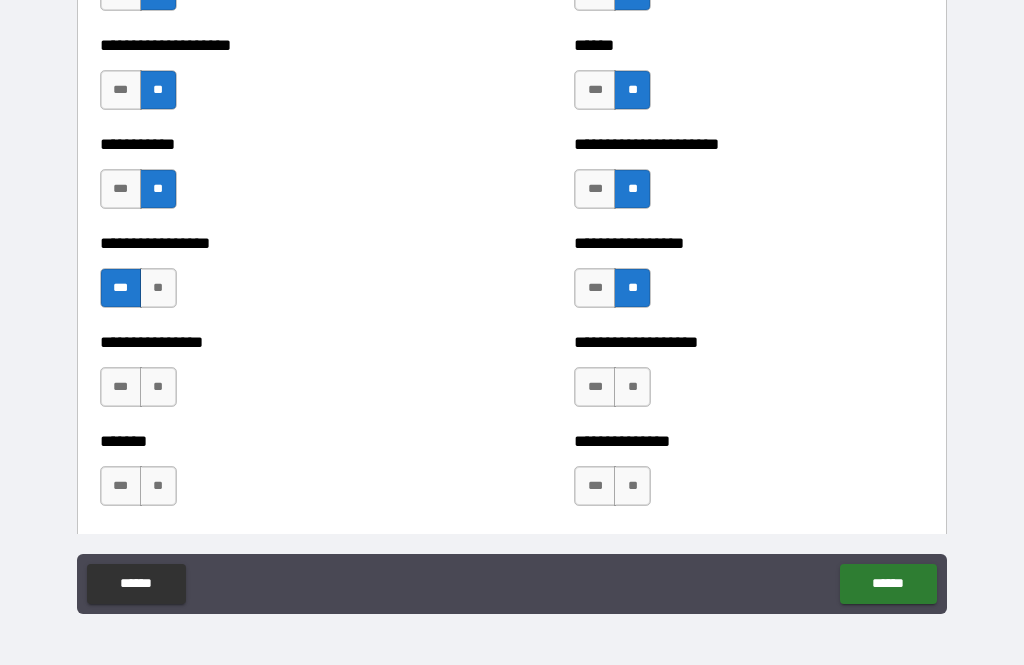 click on "**" at bounding box center [158, 387] 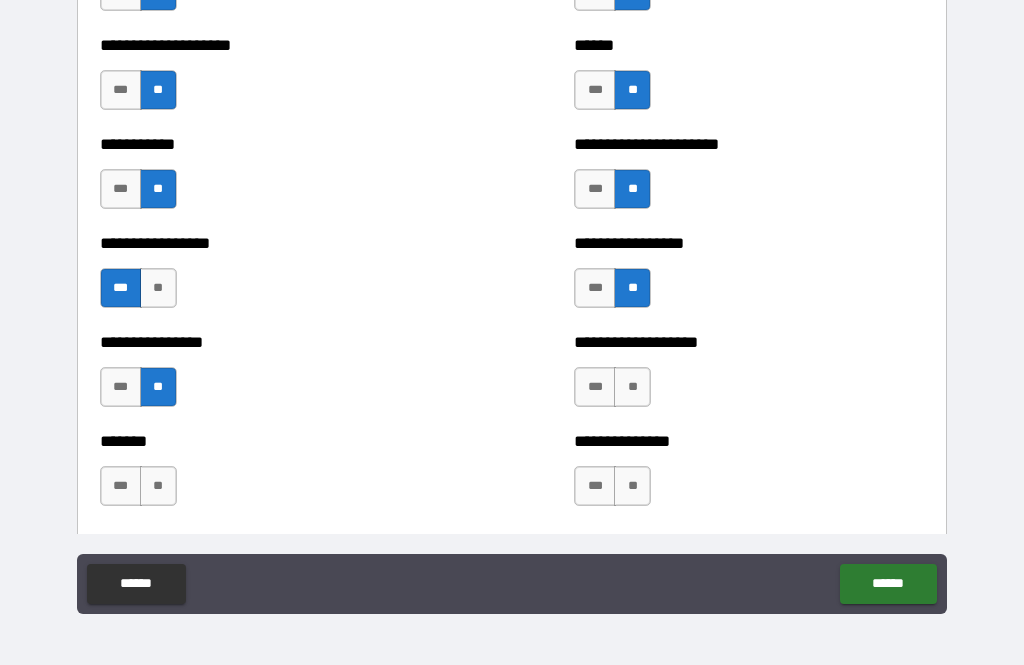 click on "**" at bounding box center [632, 387] 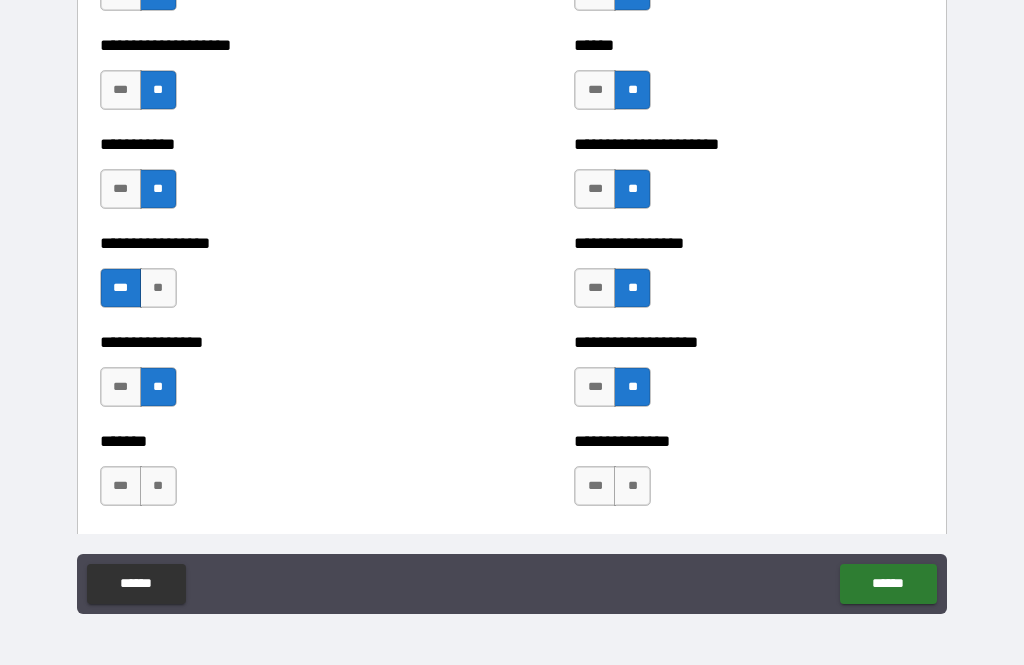 click on "***" at bounding box center [595, 486] 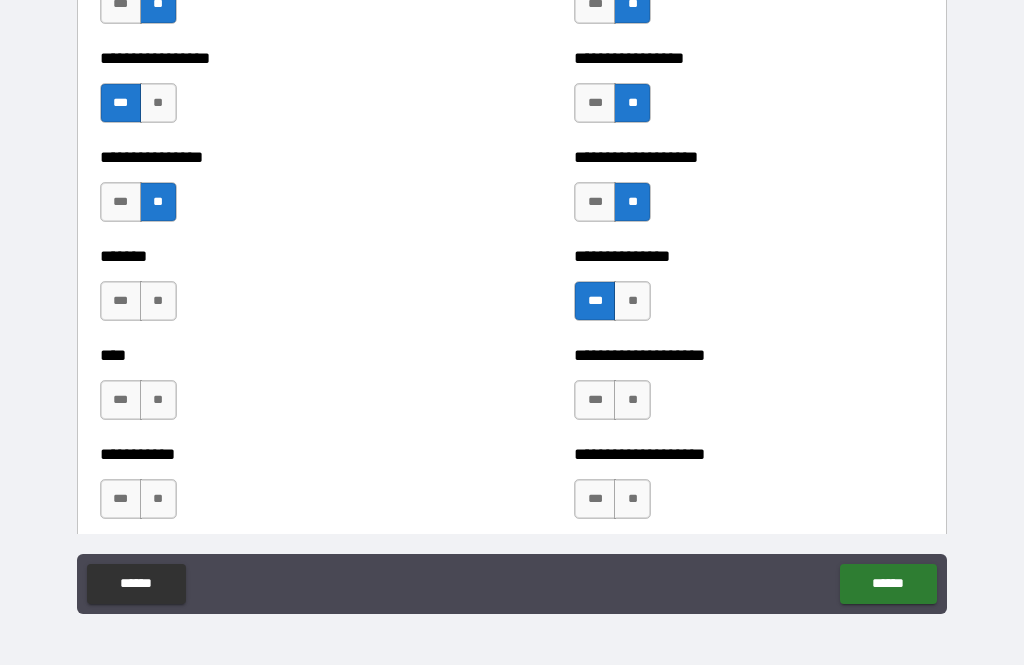 scroll, scrollTop: 6403, scrollLeft: 0, axis: vertical 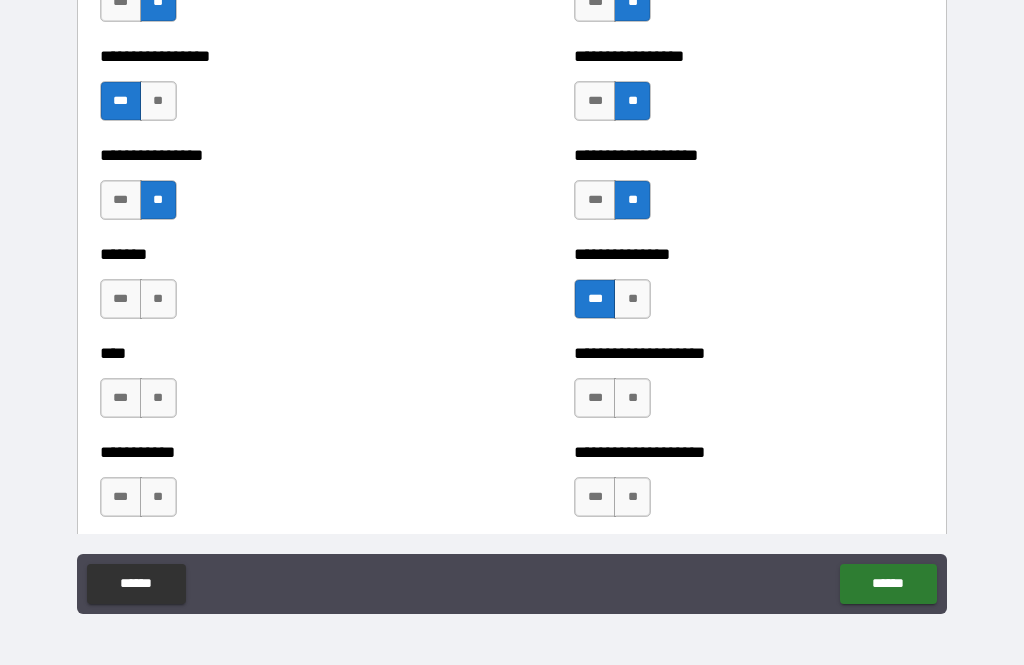 click on "***" at bounding box center [121, 299] 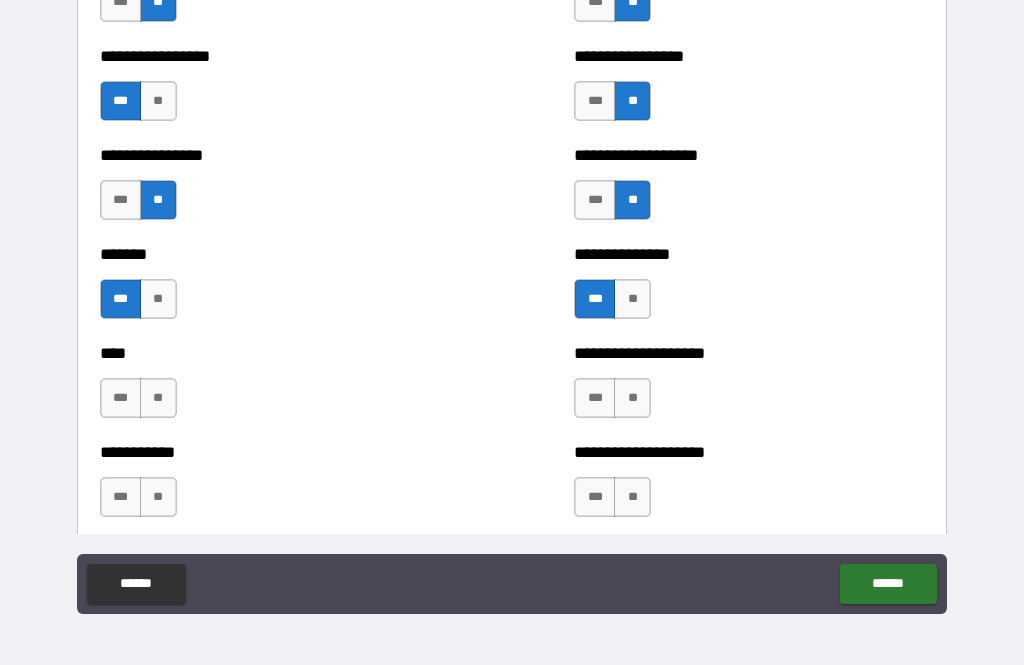 click on "**" at bounding box center (158, 398) 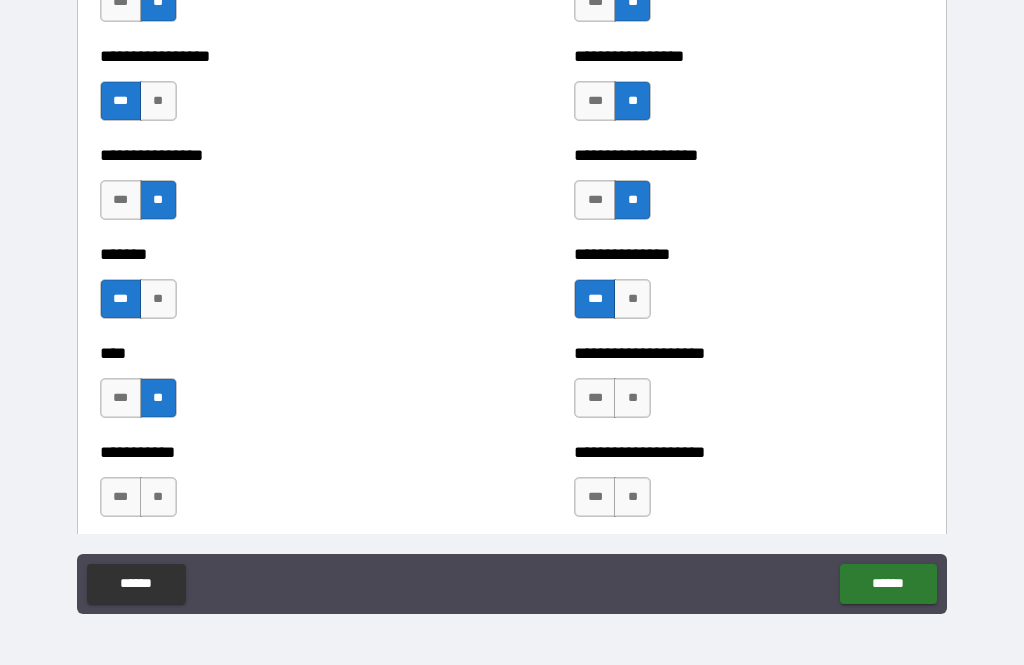 click on "**" at bounding box center [632, 398] 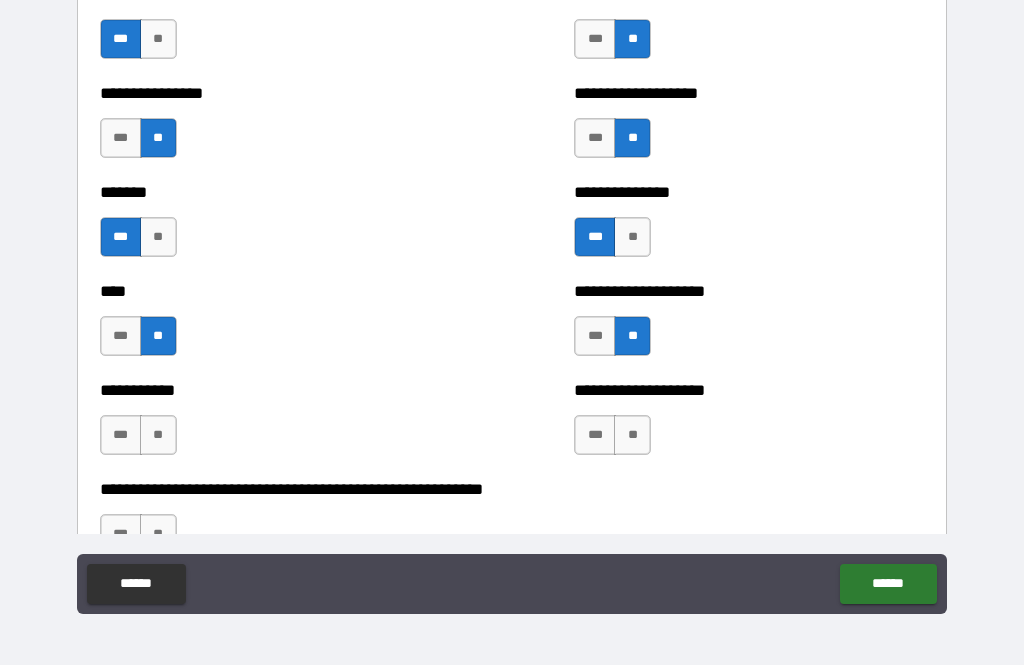 scroll, scrollTop: 6537, scrollLeft: 0, axis: vertical 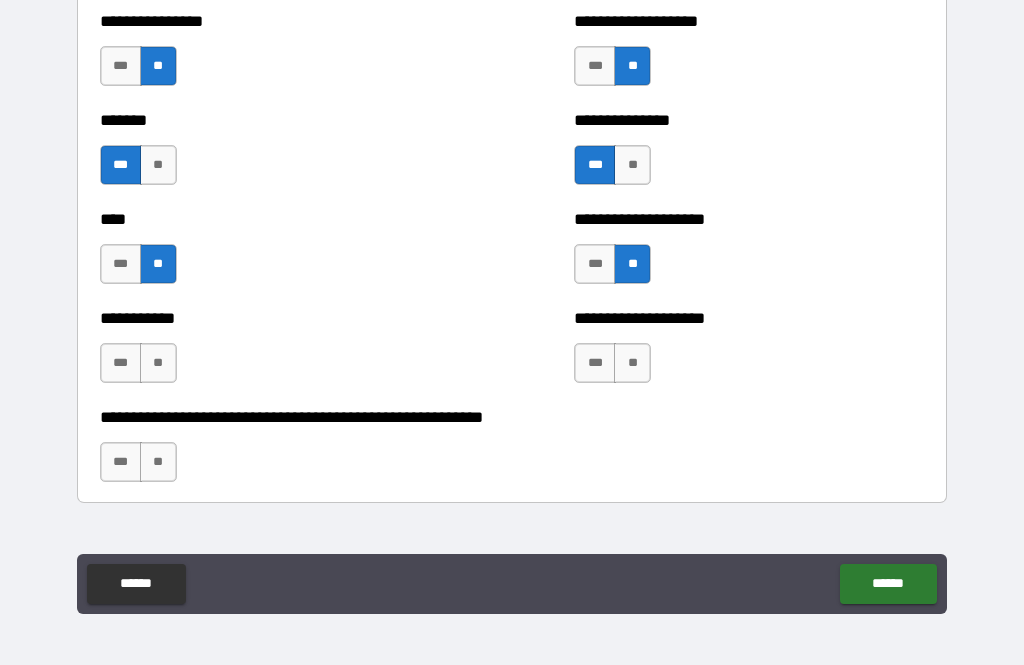 click on "**" at bounding box center [158, 363] 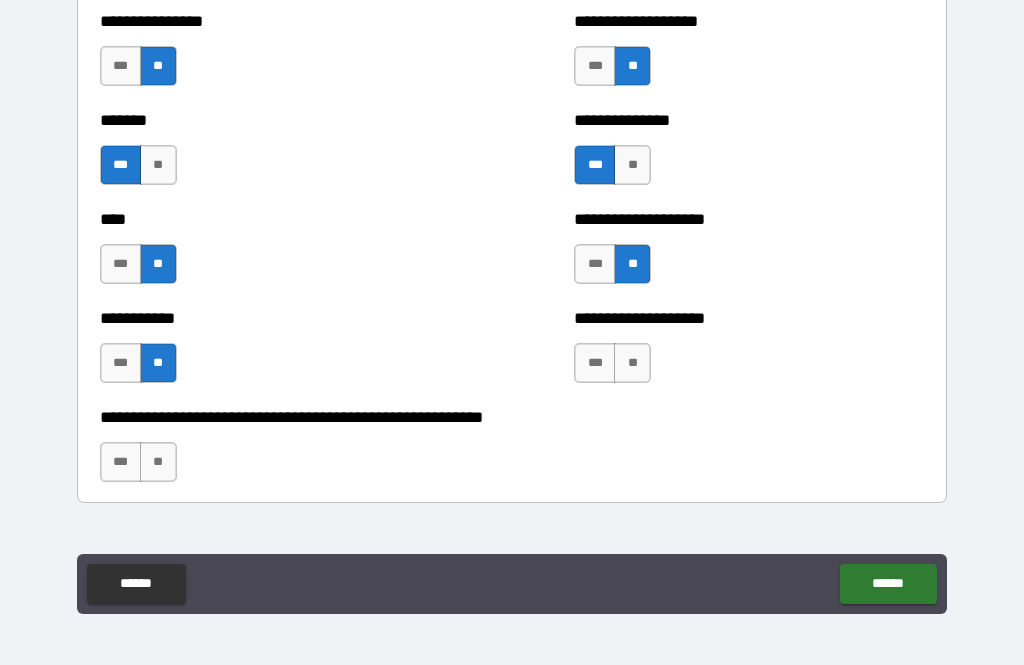 click on "**" at bounding box center (632, 363) 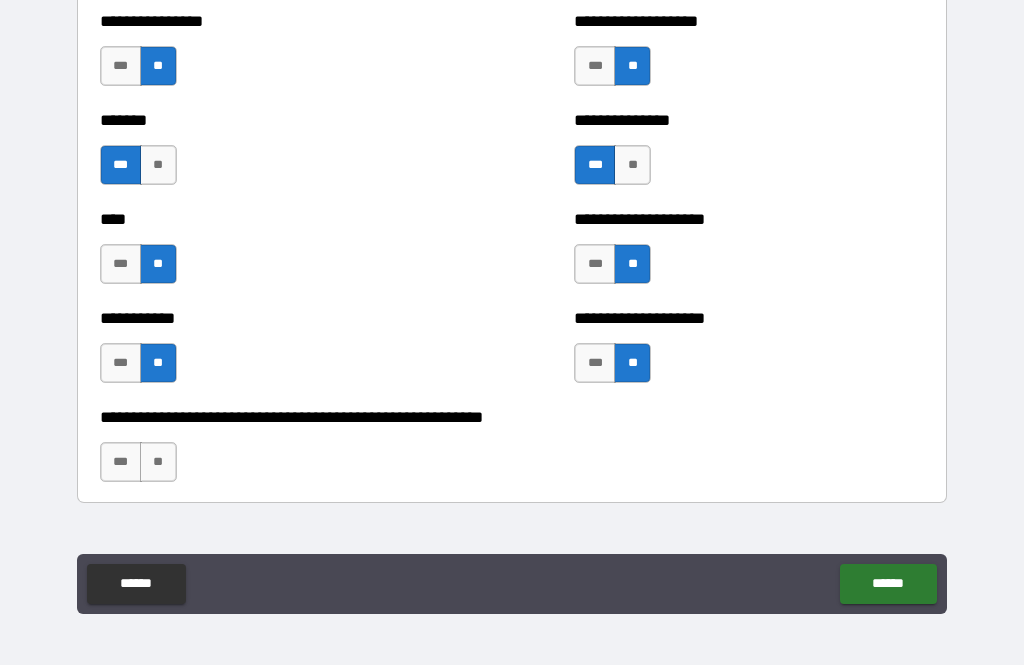 click on "**" at bounding box center (158, 462) 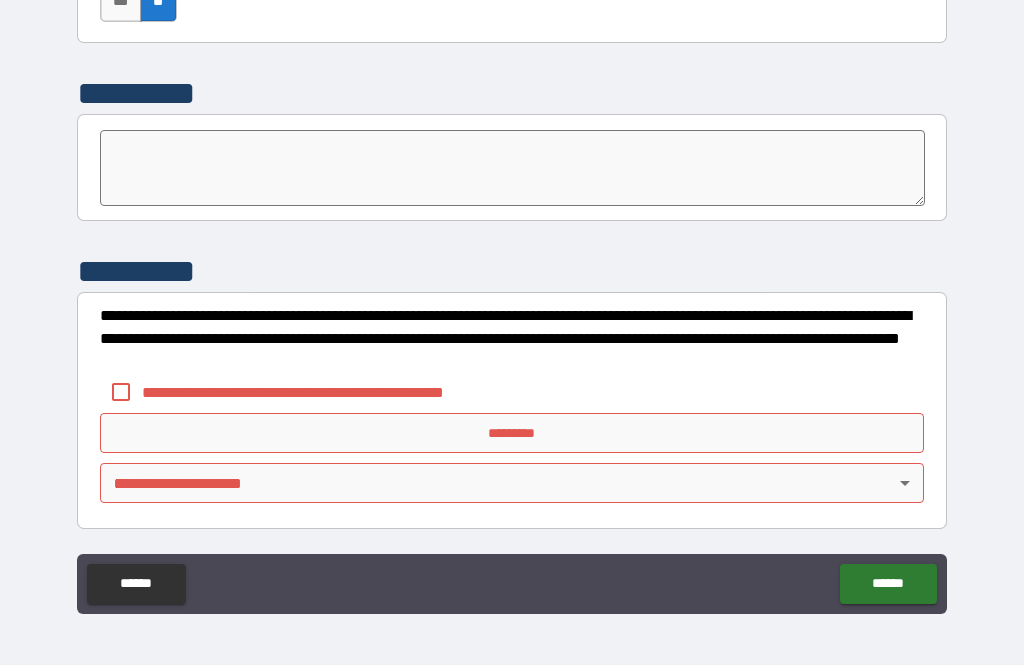 scroll, scrollTop: 6997, scrollLeft: 0, axis: vertical 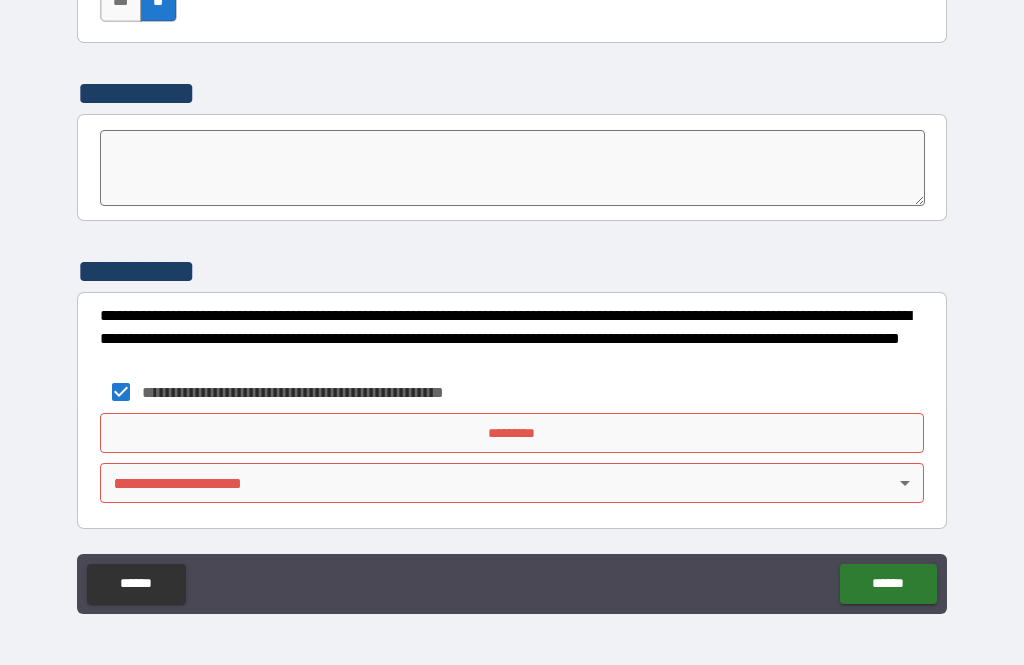 click on "*********" at bounding box center [512, 433] 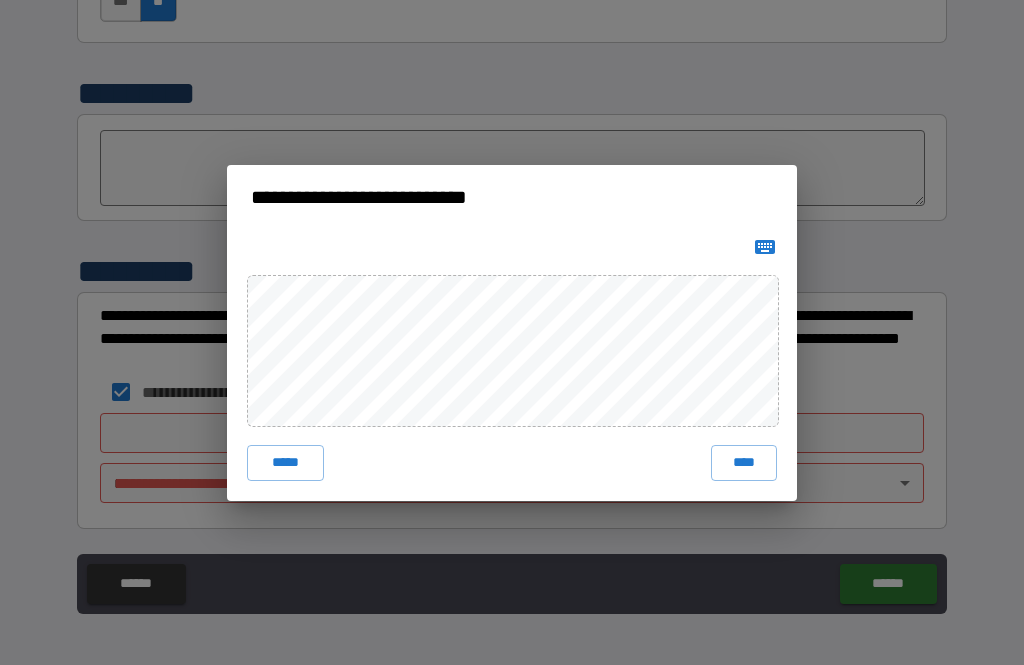 click on "****" at bounding box center [744, 463] 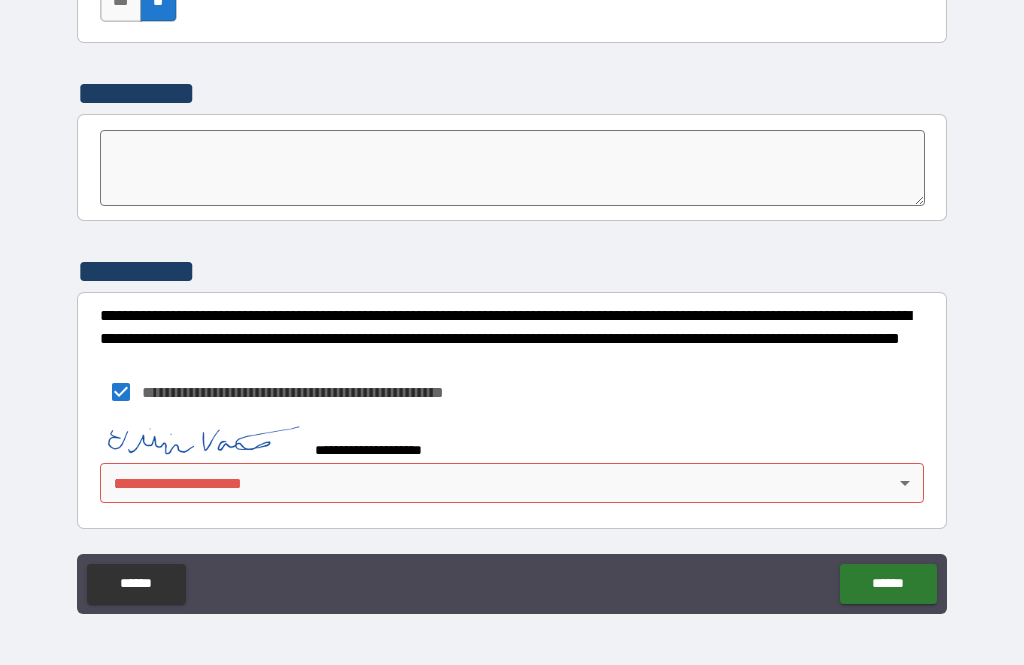 scroll, scrollTop: 6987, scrollLeft: 0, axis: vertical 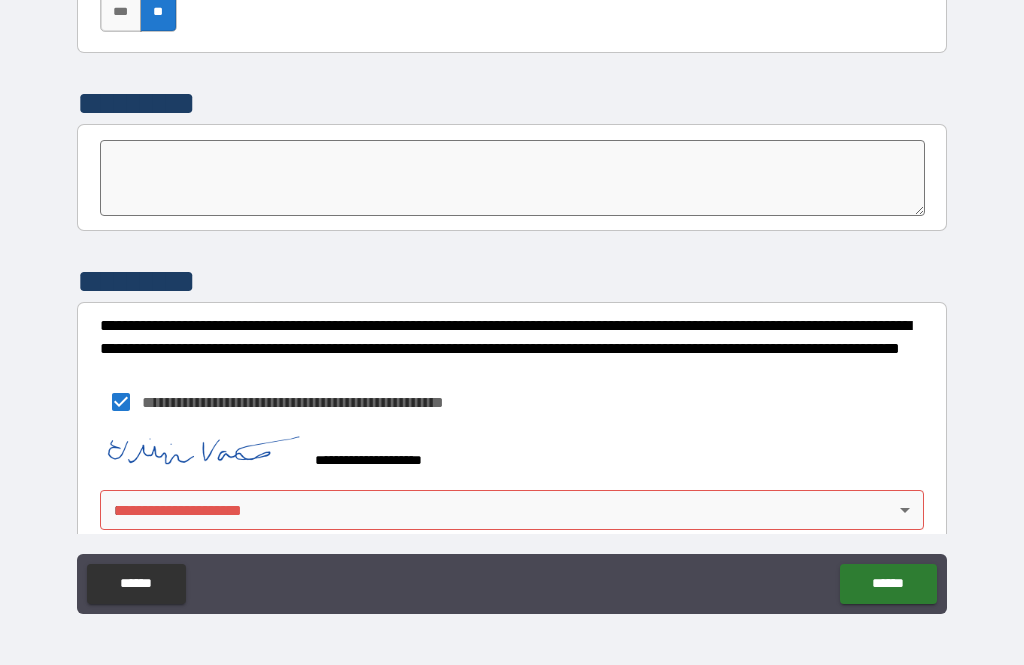 click on "**********" at bounding box center (512, 300) 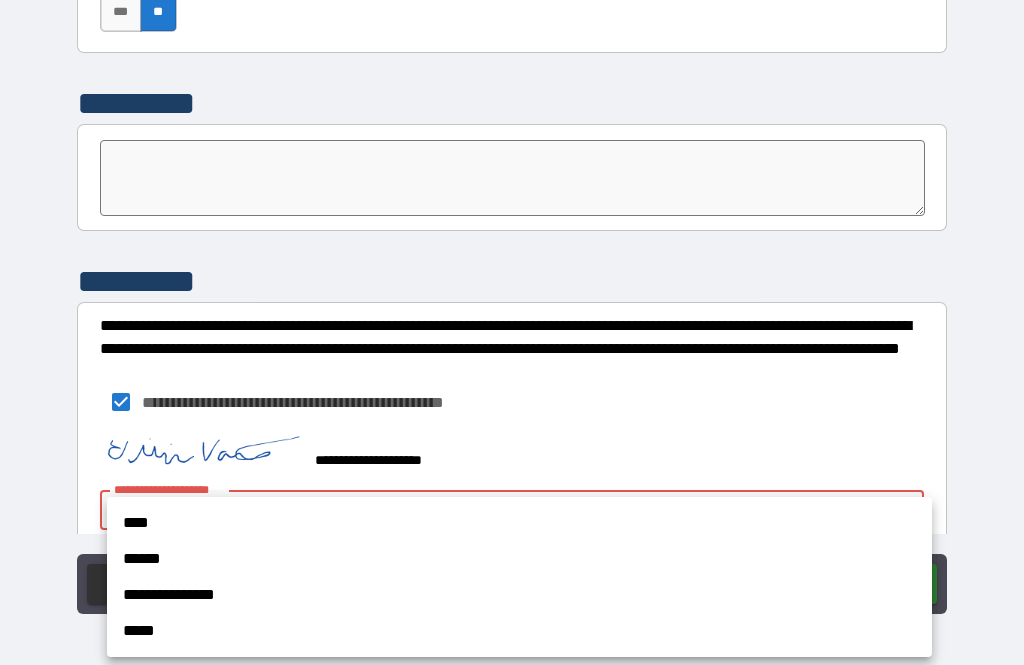 click on "****" at bounding box center (519, 523) 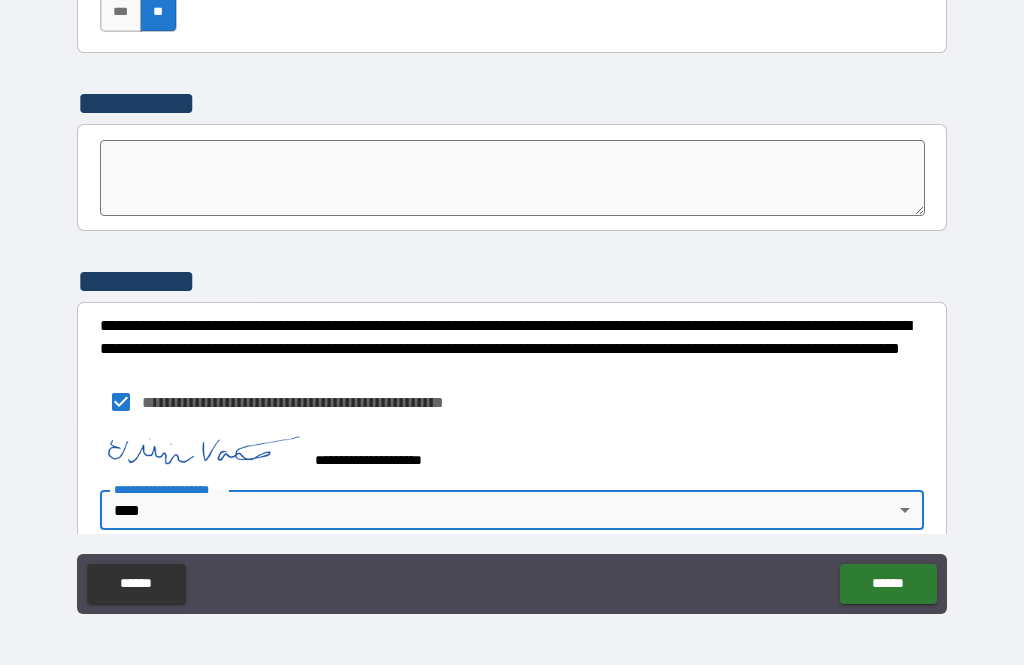 type on "****" 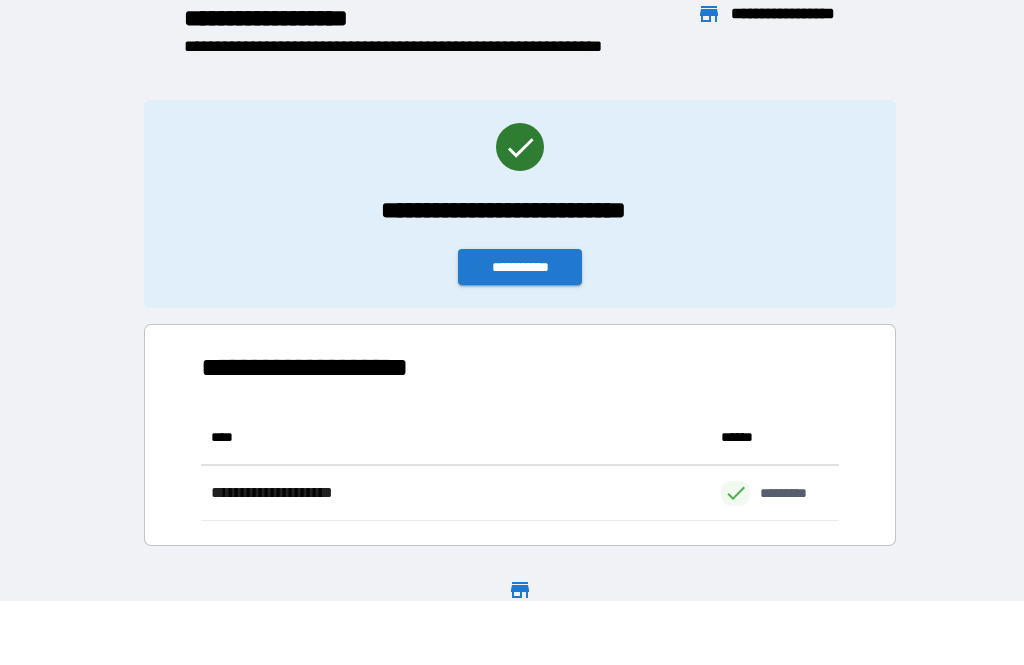 scroll, scrollTop: 111, scrollLeft: 638, axis: both 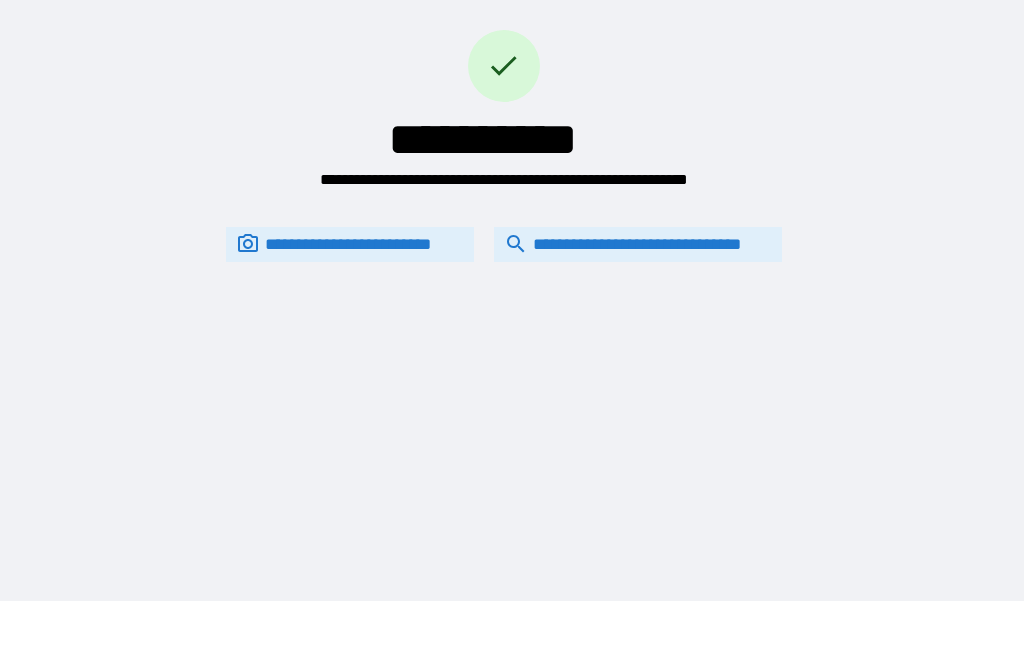 click on "**********" at bounding box center (638, 244) 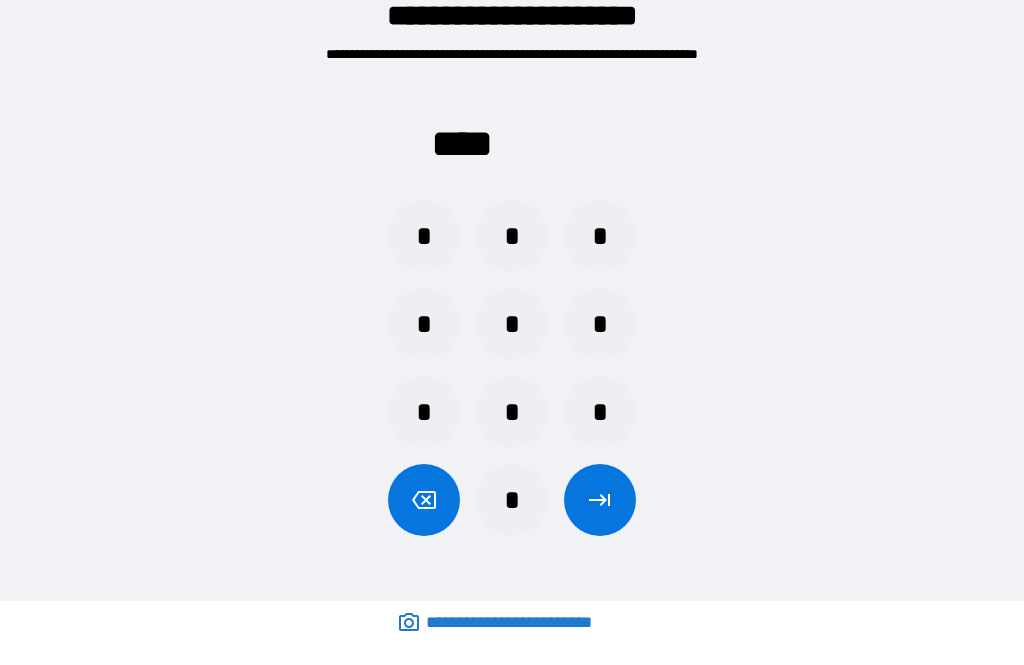 click on "*" at bounding box center (424, 324) 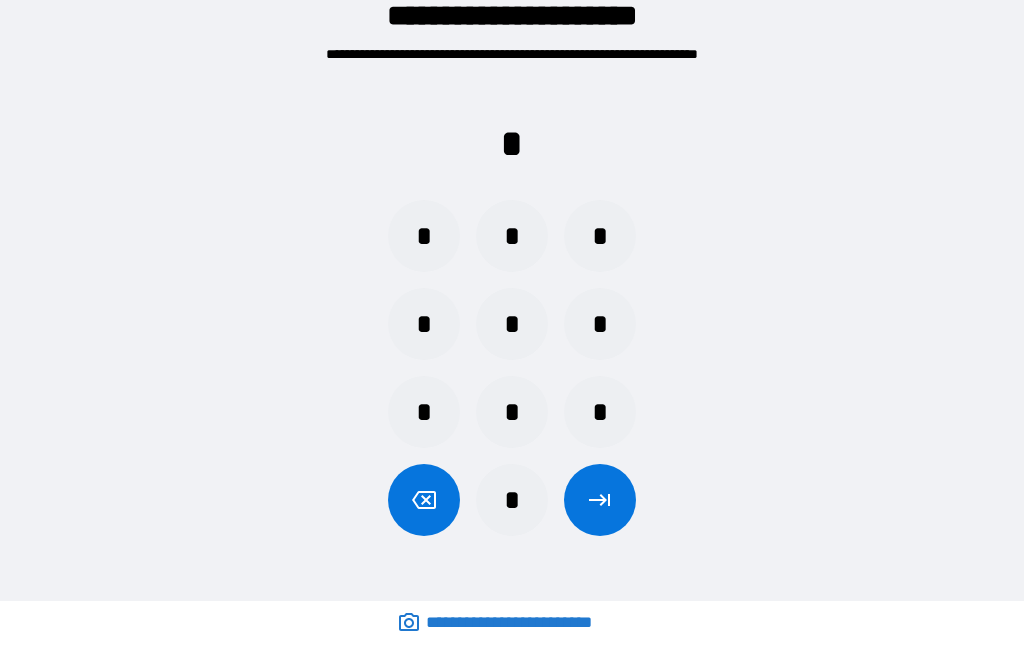 click on "*" at bounding box center (512, 324) 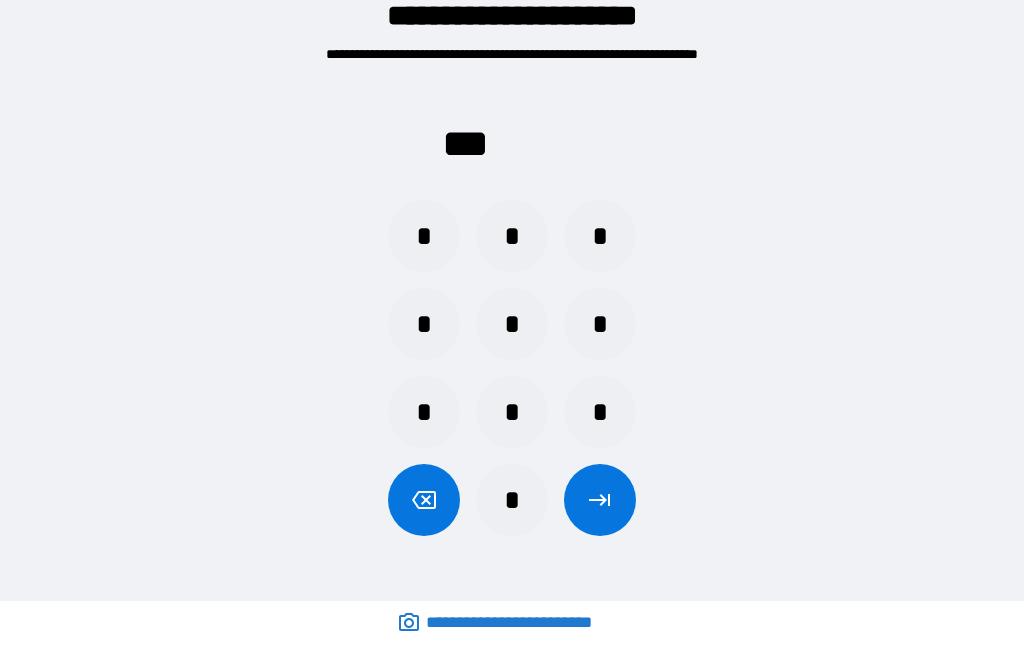 click on "*" at bounding box center (512, 412) 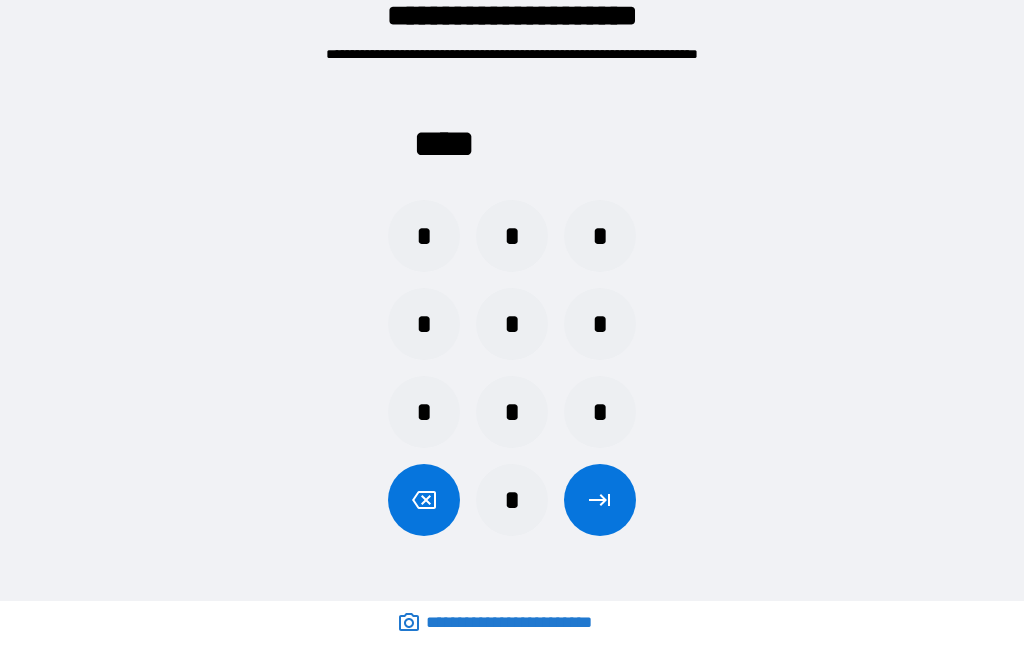 click 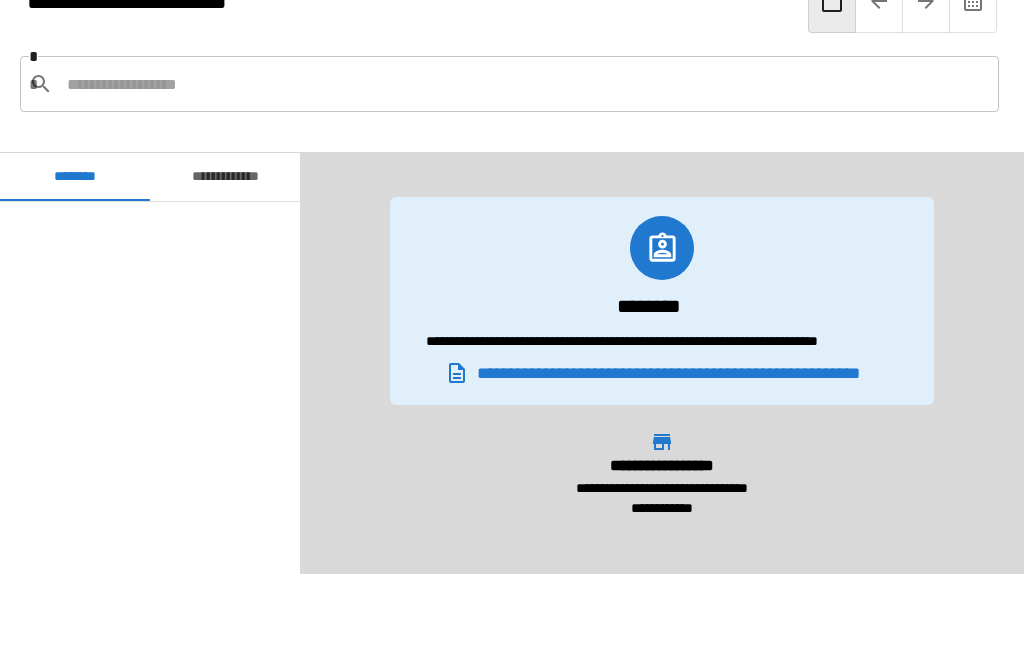 scroll, scrollTop: 2100, scrollLeft: 0, axis: vertical 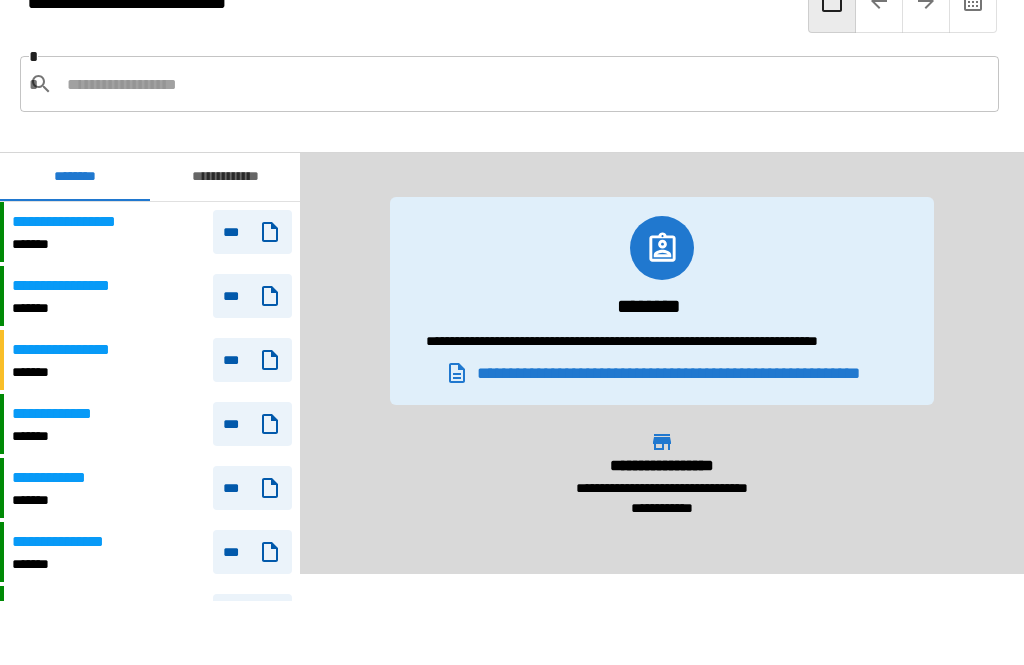 click at bounding box center [525, 84] 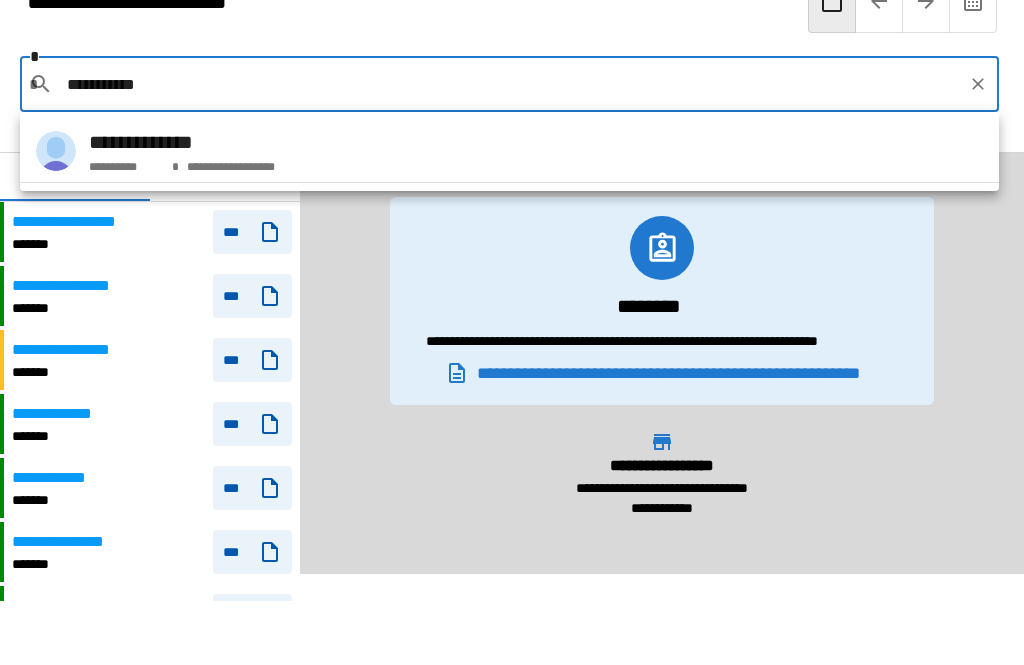 click on "**********" at bounding box center (232, 167) 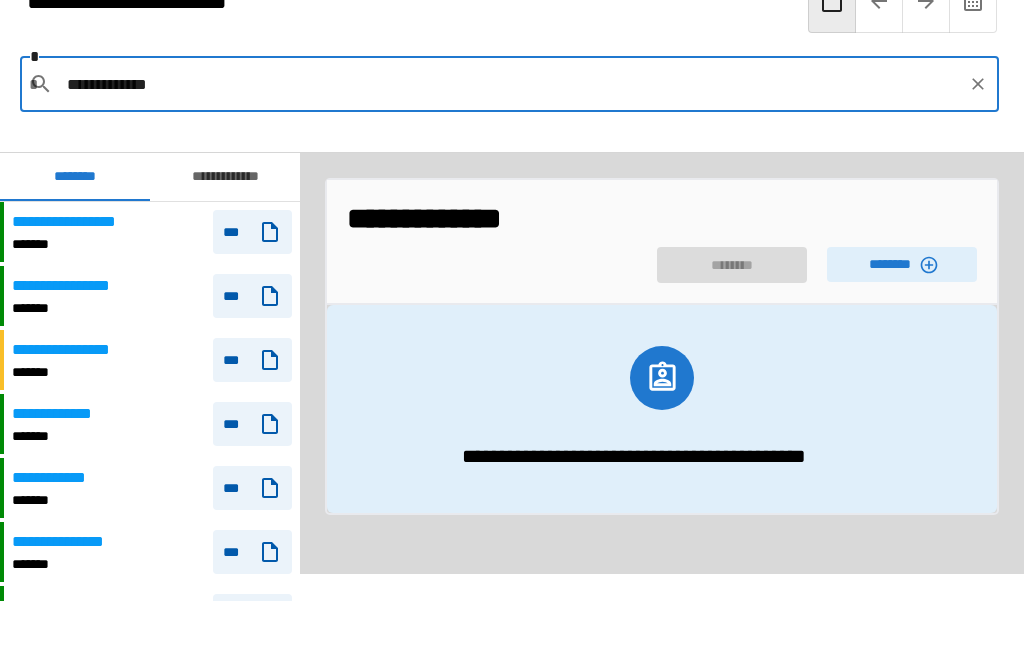 click 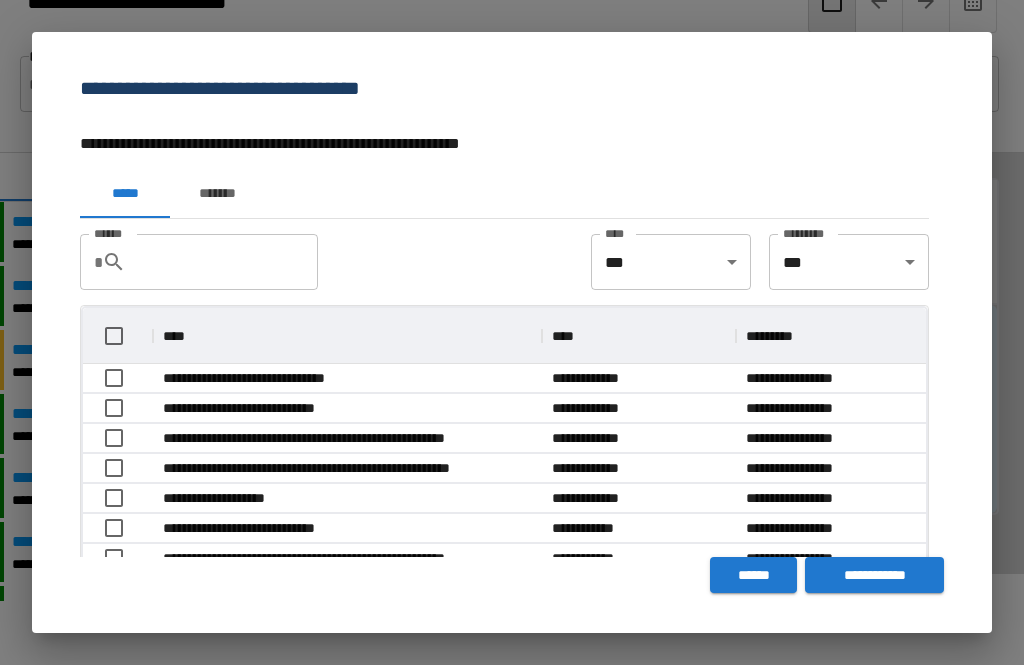 scroll, scrollTop: 1, scrollLeft: 1, axis: both 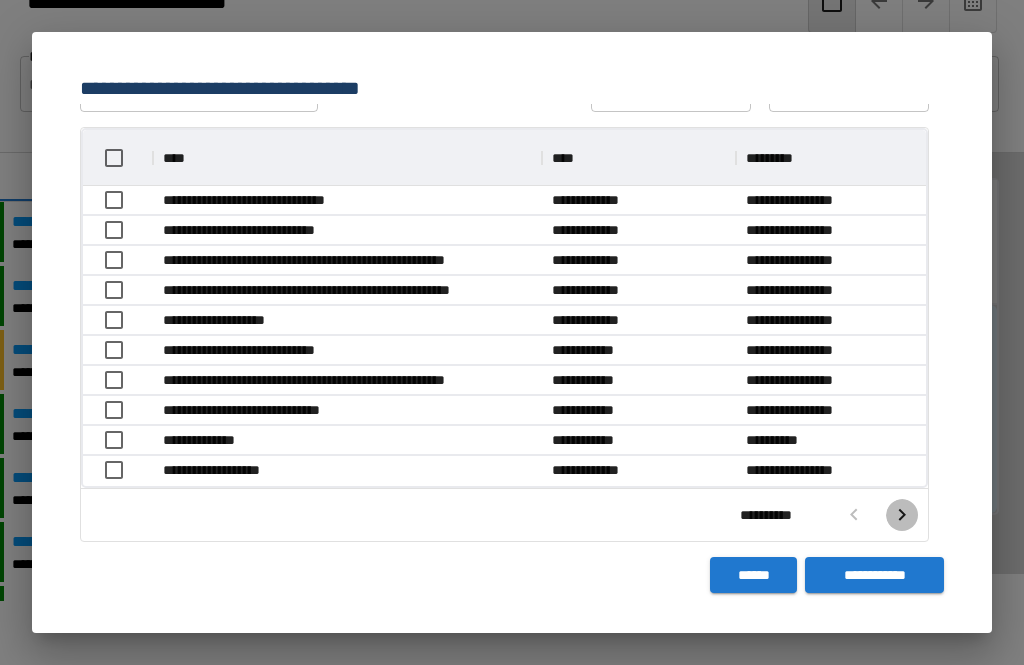 click 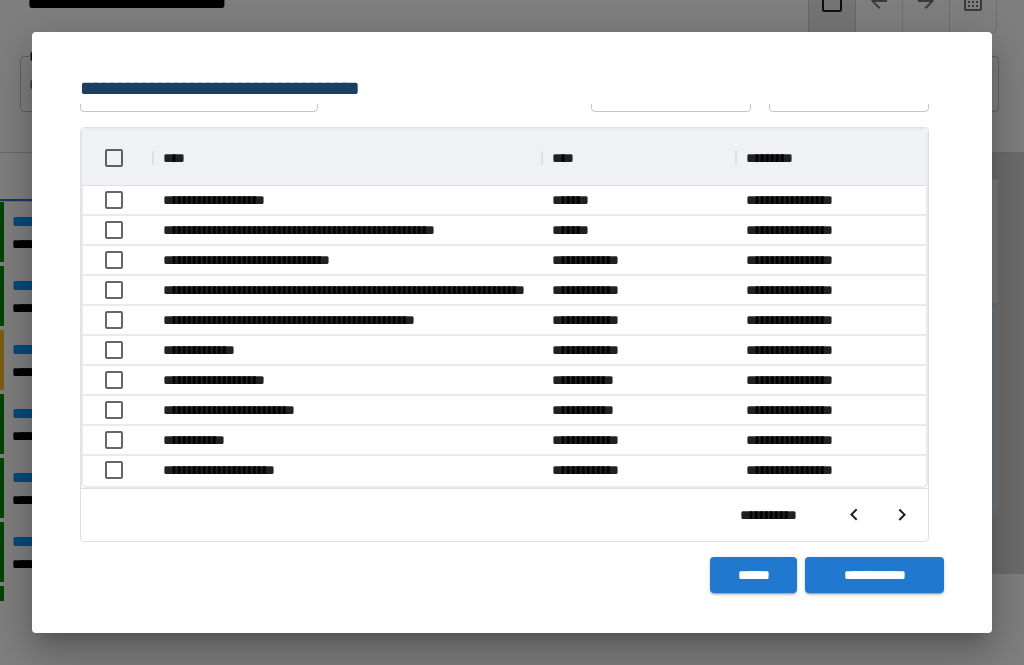 scroll, scrollTop: 356, scrollLeft: 843, axis: both 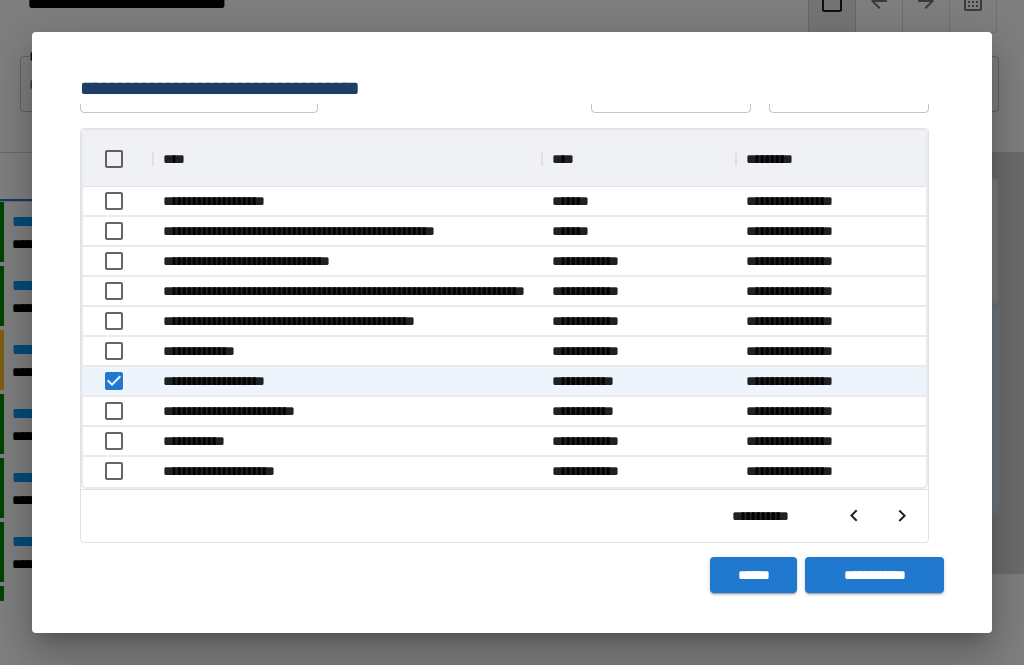 click on "**********" at bounding box center (874, 575) 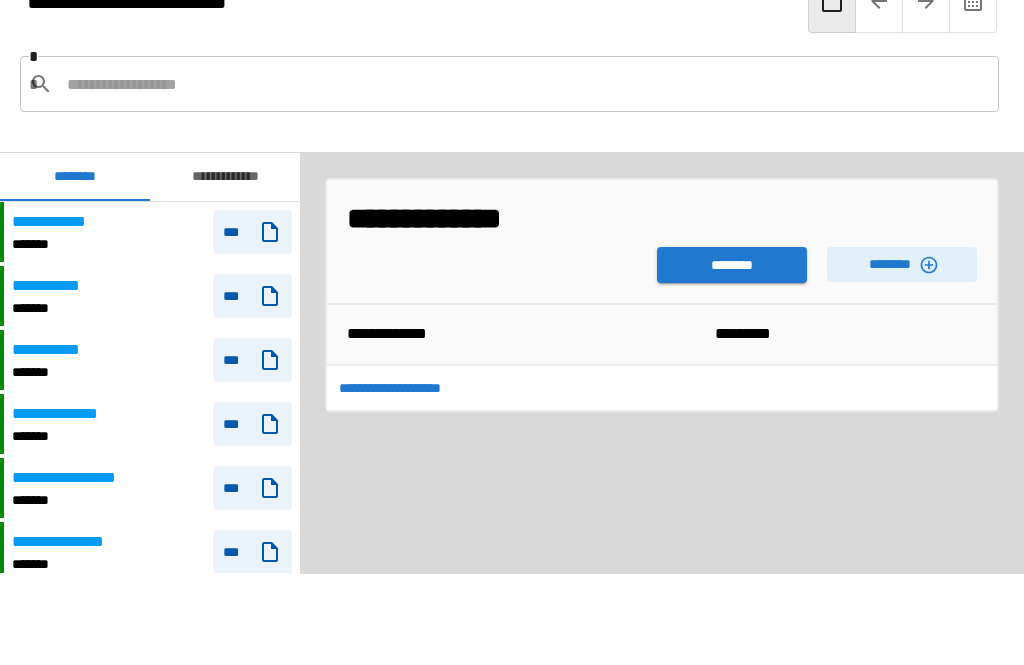 scroll, scrollTop: 2100, scrollLeft: 0, axis: vertical 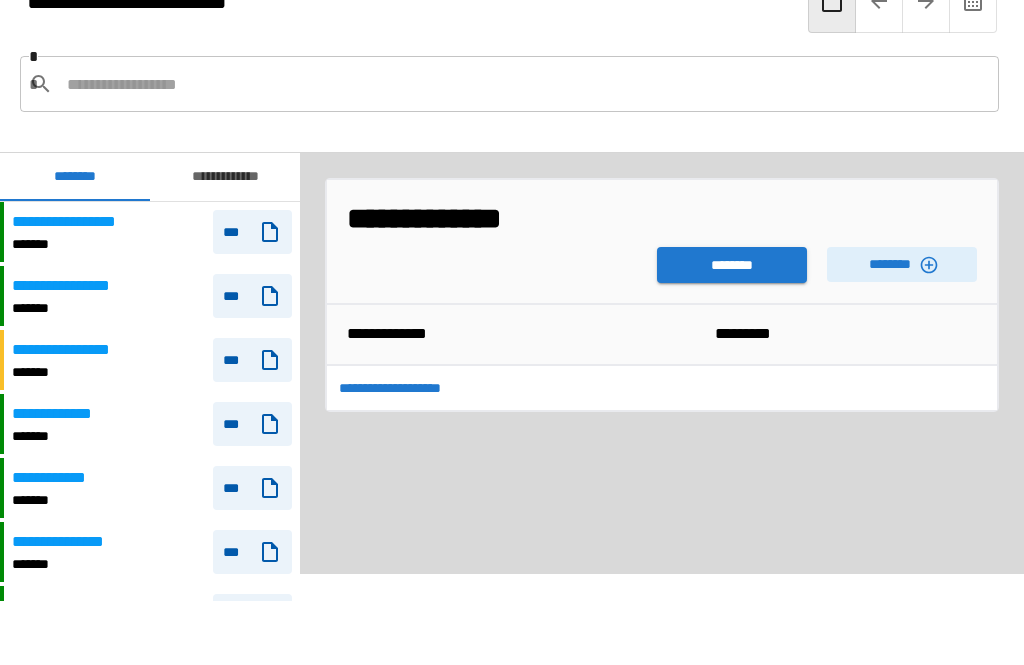 click on "********" at bounding box center [732, 265] 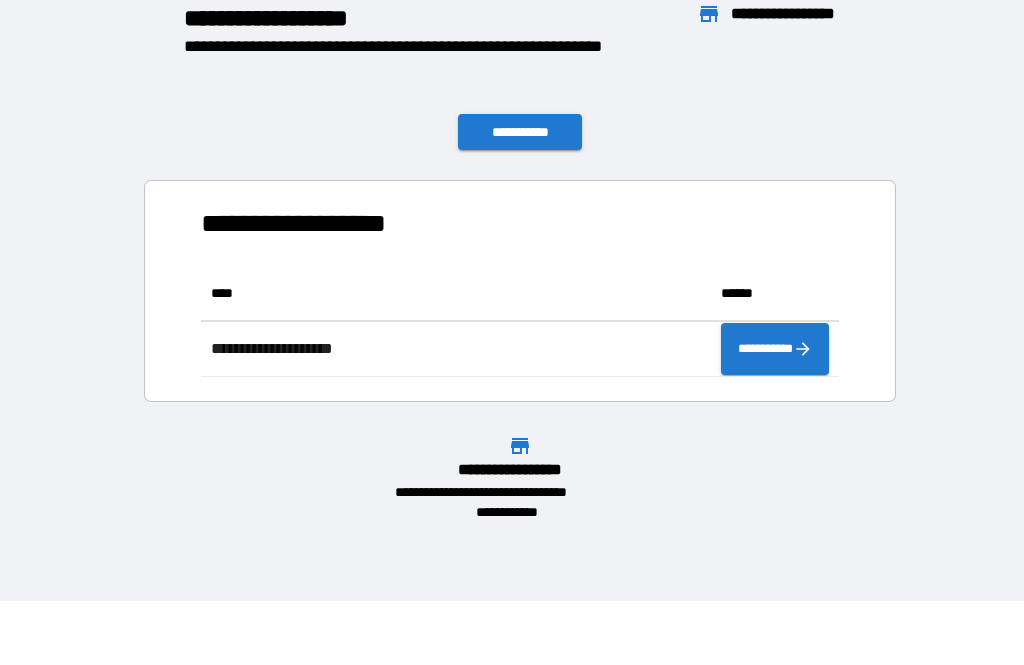 scroll, scrollTop: 1, scrollLeft: 1, axis: both 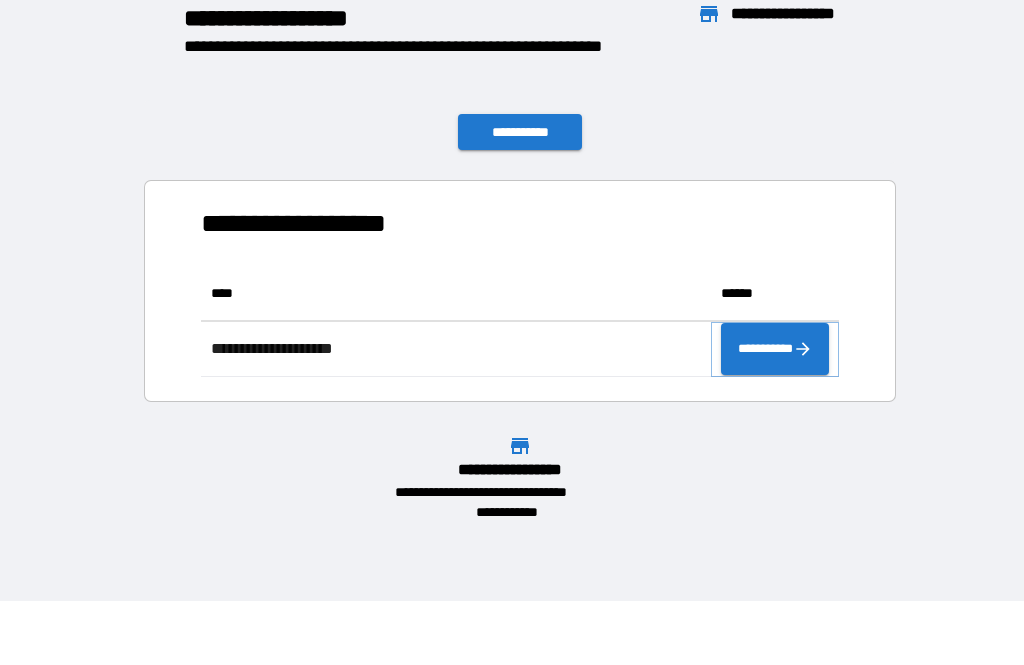 click on "**********" at bounding box center [775, 349] 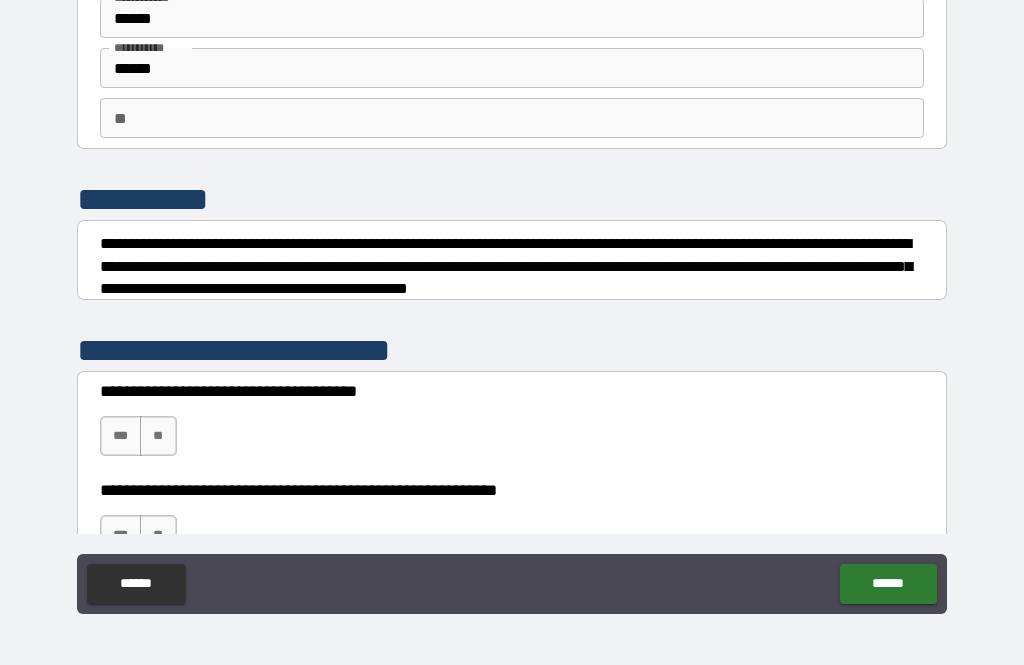 scroll, scrollTop: 87, scrollLeft: 0, axis: vertical 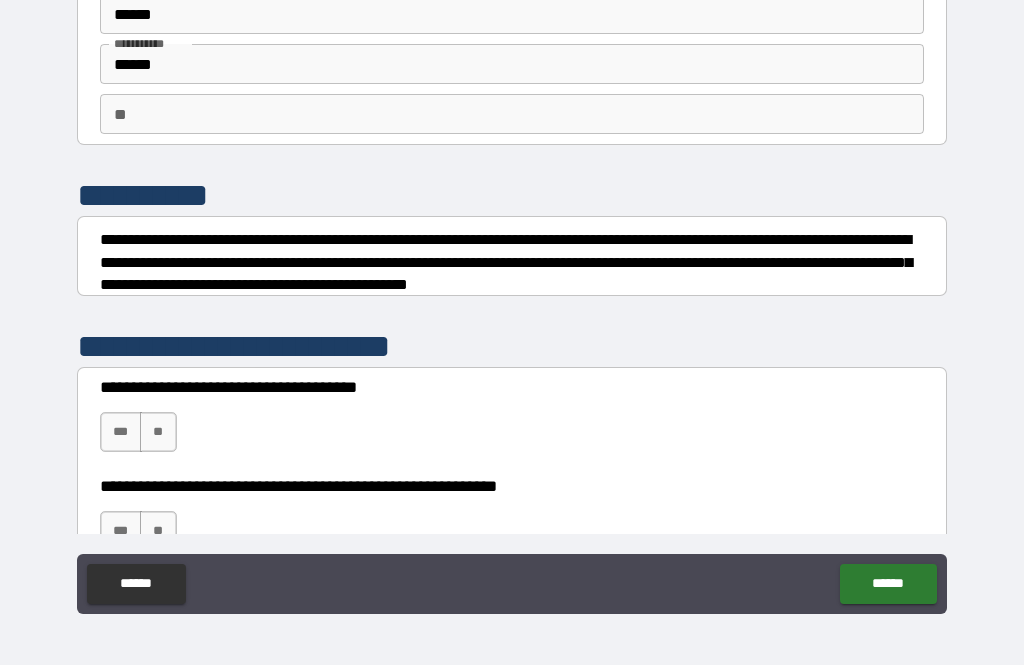 click on "***" at bounding box center [121, 432] 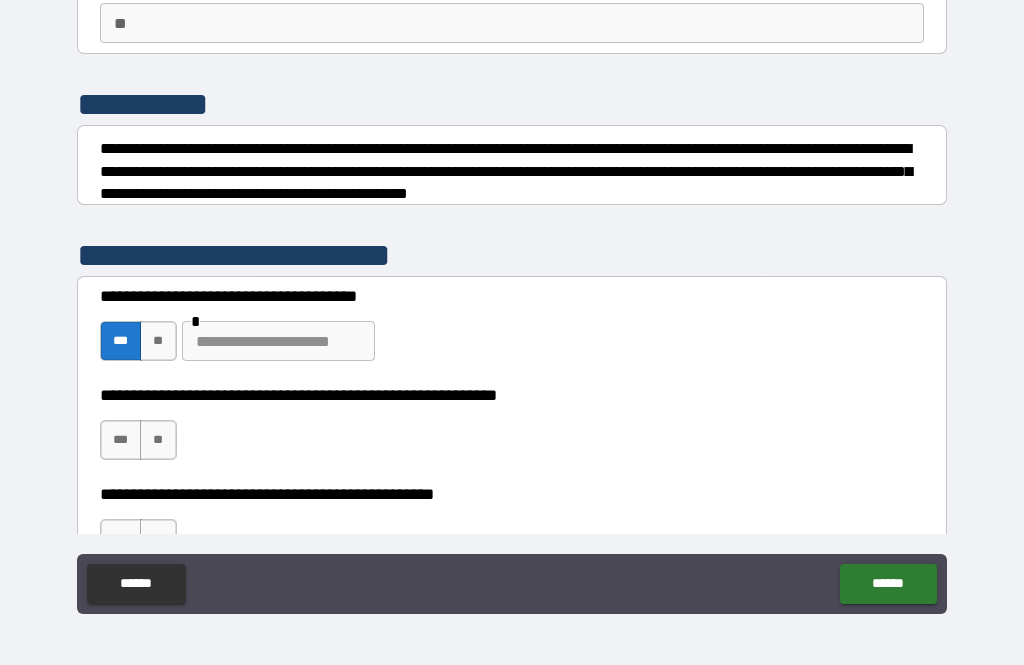 scroll, scrollTop: 179, scrollLeft: 0, axis: vertical 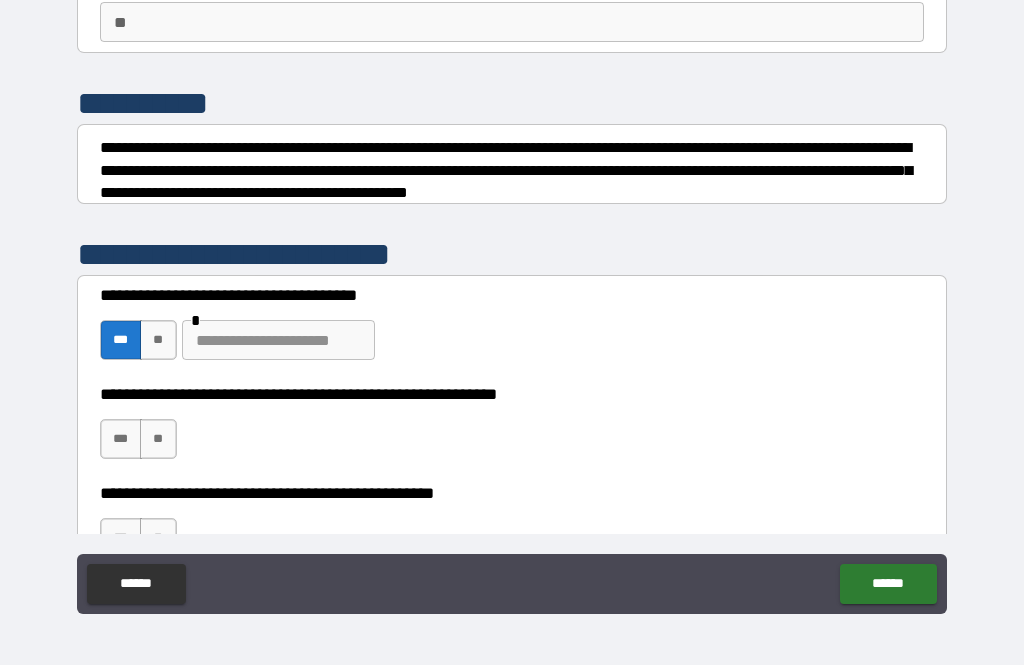 click on "**" at bounding box center (158, 340) 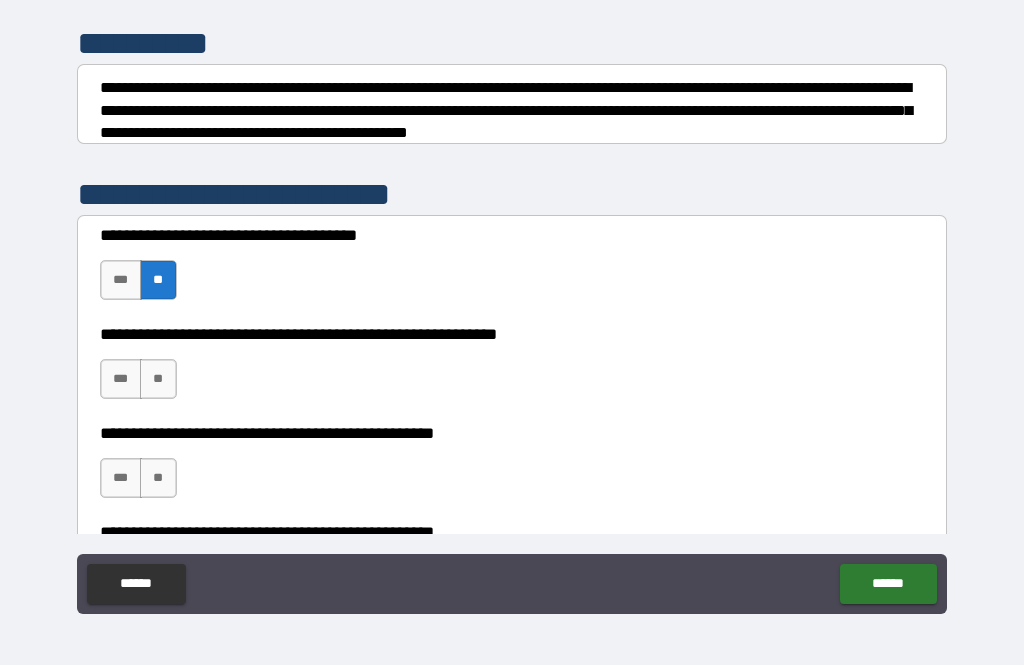scroll, scrollTop: 240, scrollLeft: 0, axis: vertical 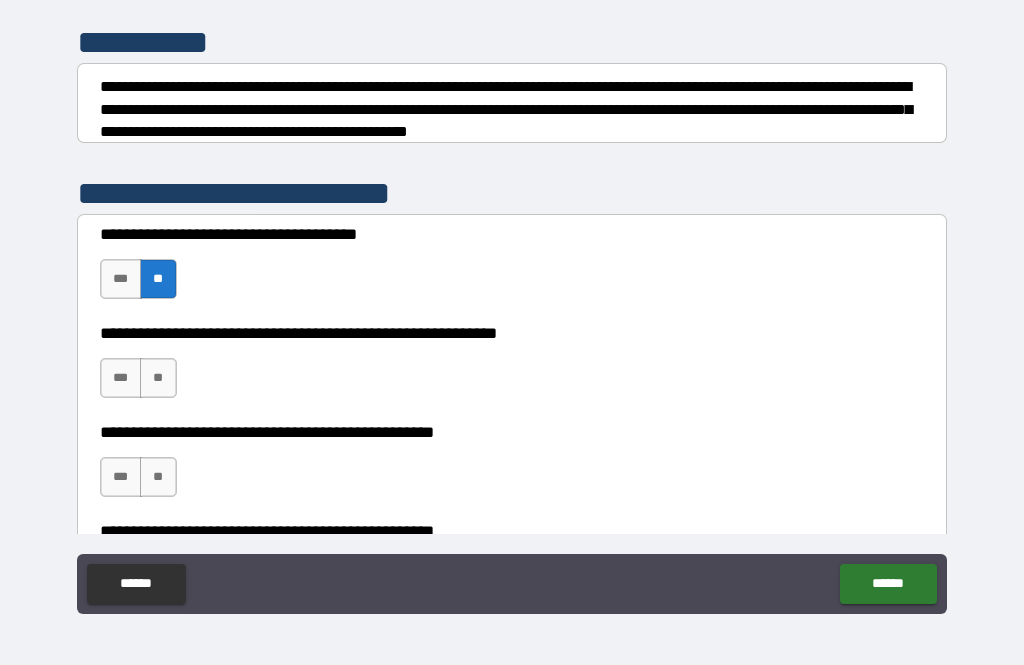click on "***" at bounding box center (121, 378) 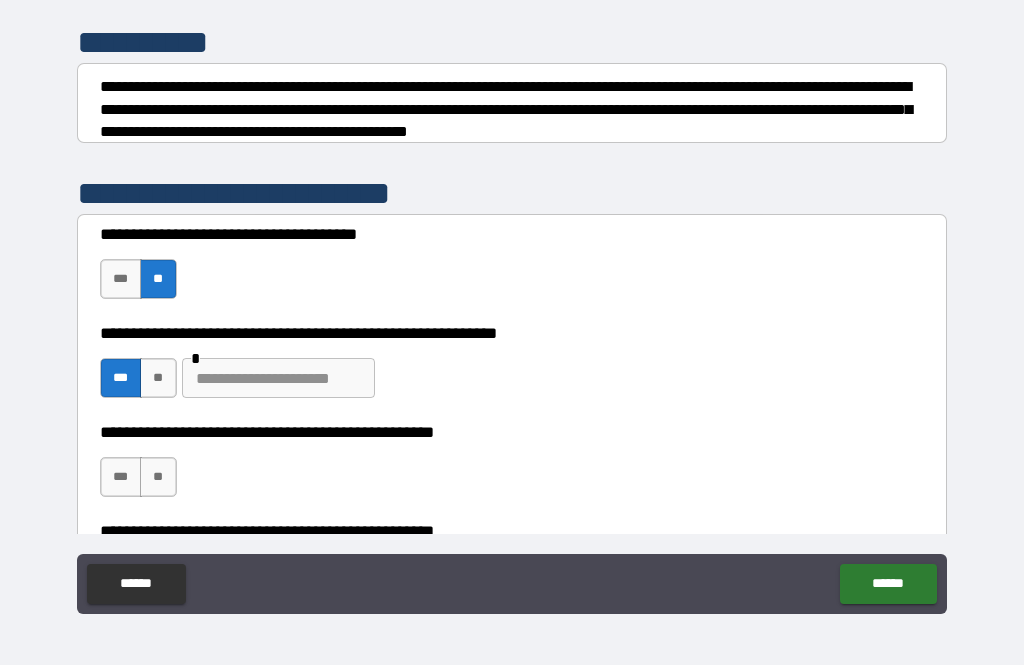 click at bounding box center [278, 378] 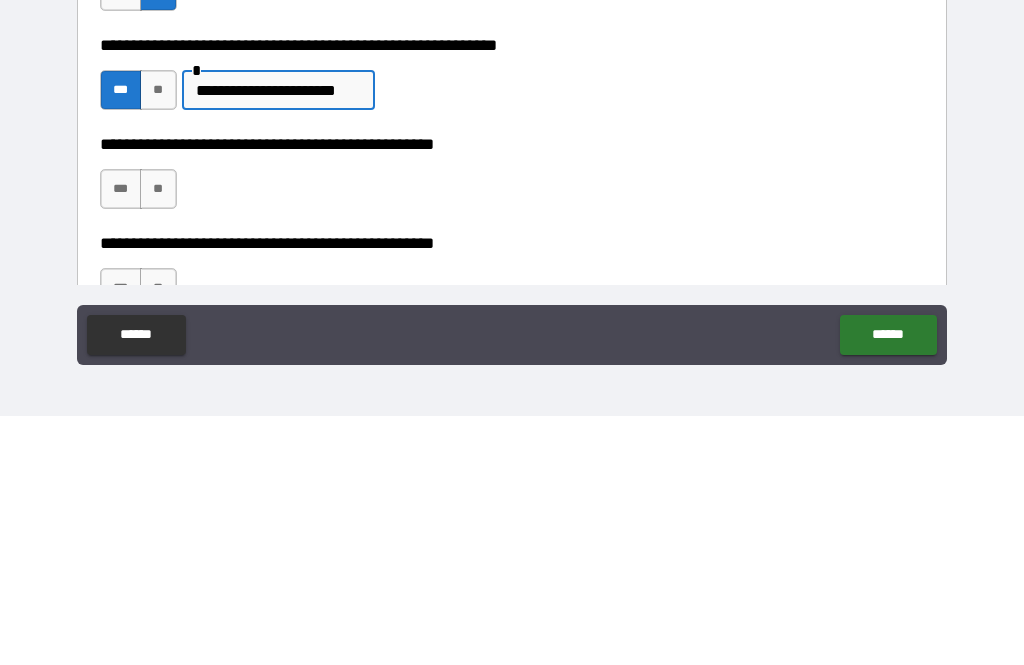 scroll, scrollTop: 280, scrollLeft: 0, axis: vertical 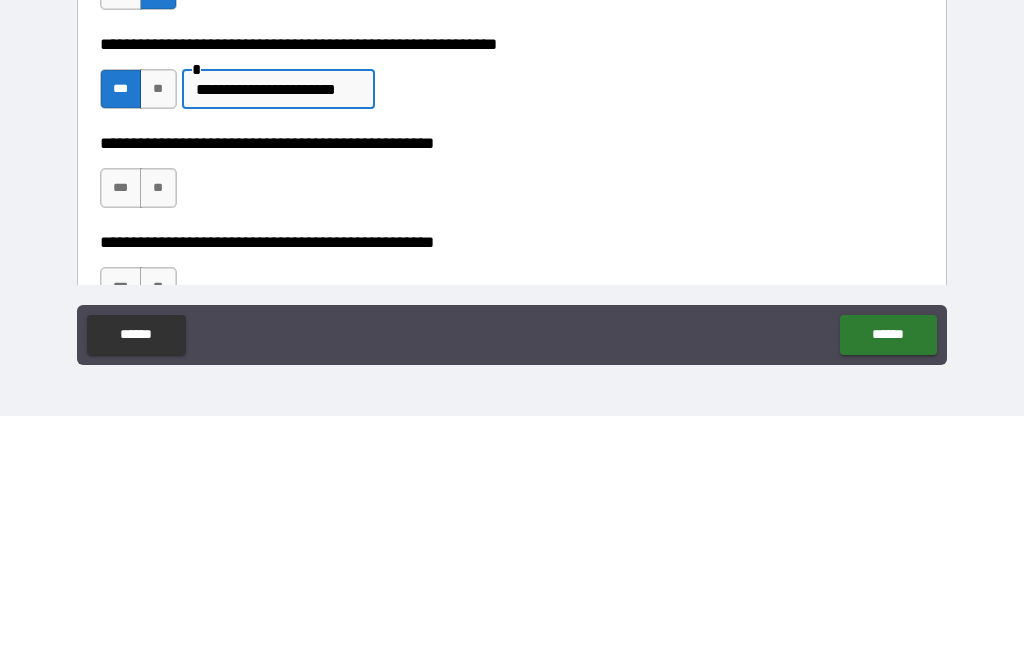 type on "**********" 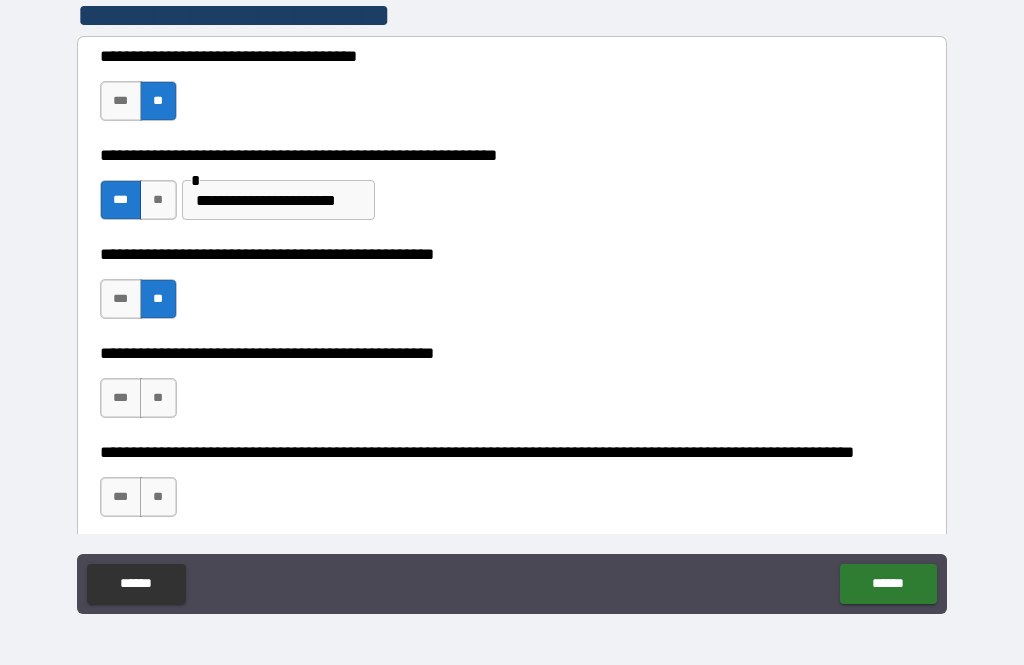 scroll, scrollTop: 424, scrollLeft: 0, axis: vertical 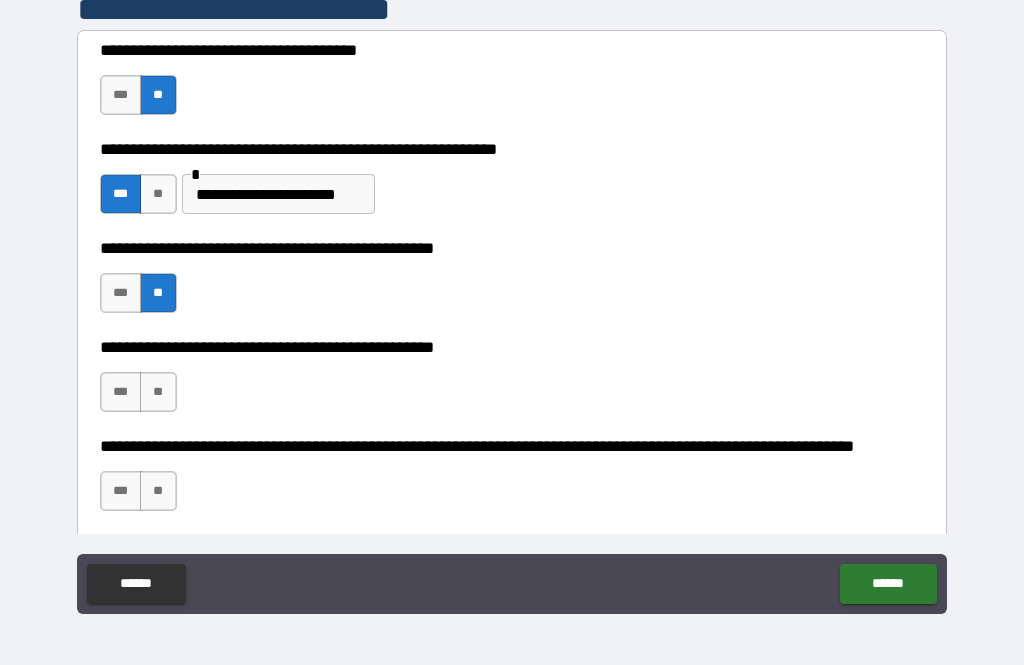 click on "***" at bounding box center (121, 392) 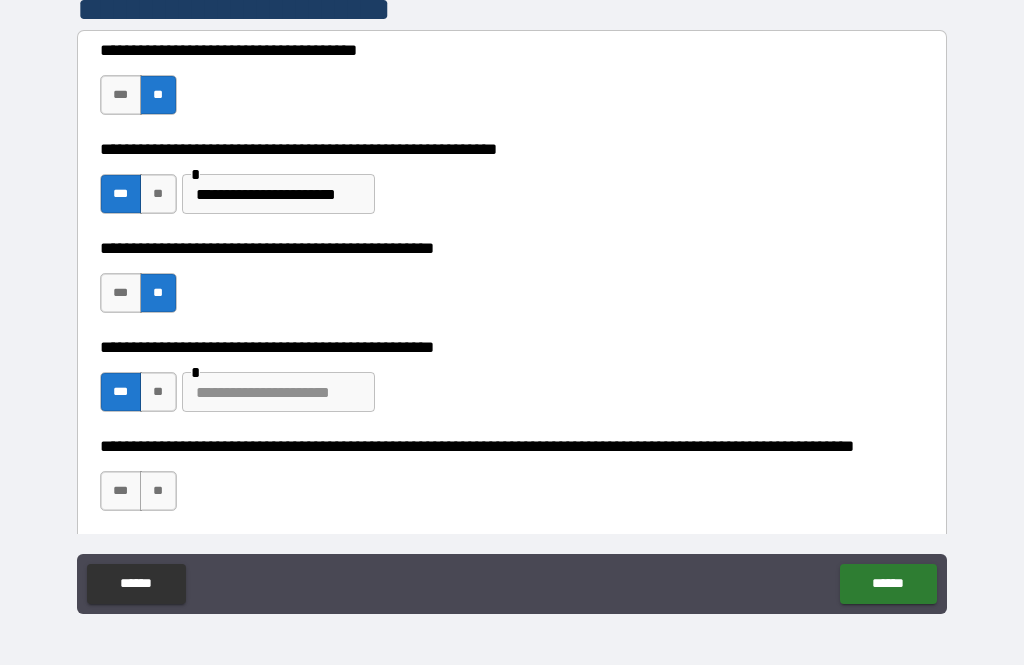 click at bounding box center [278, 392] 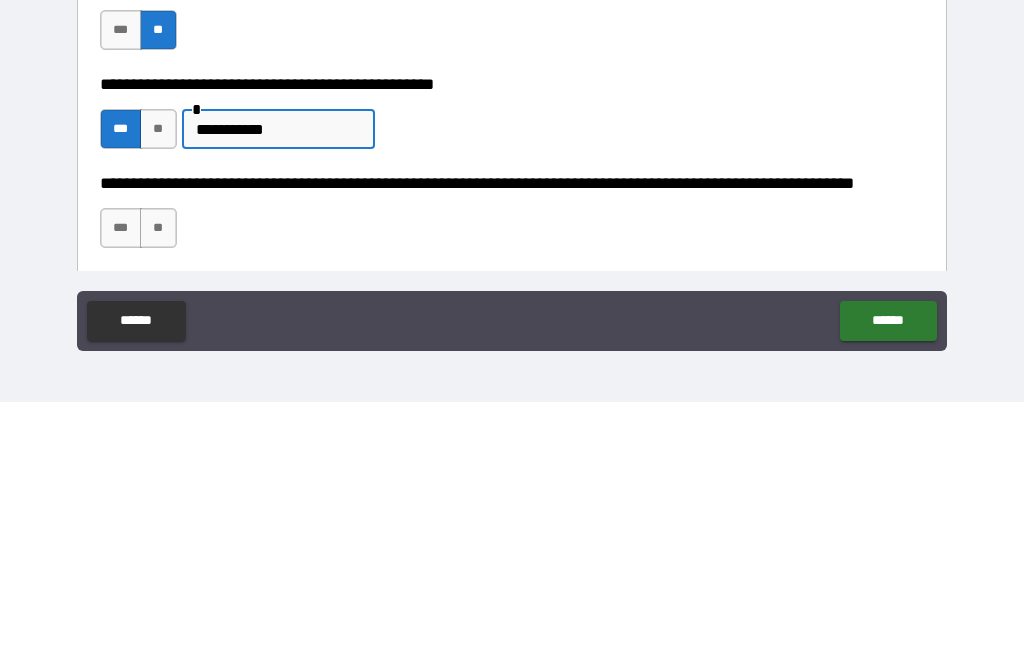 type on "**********" 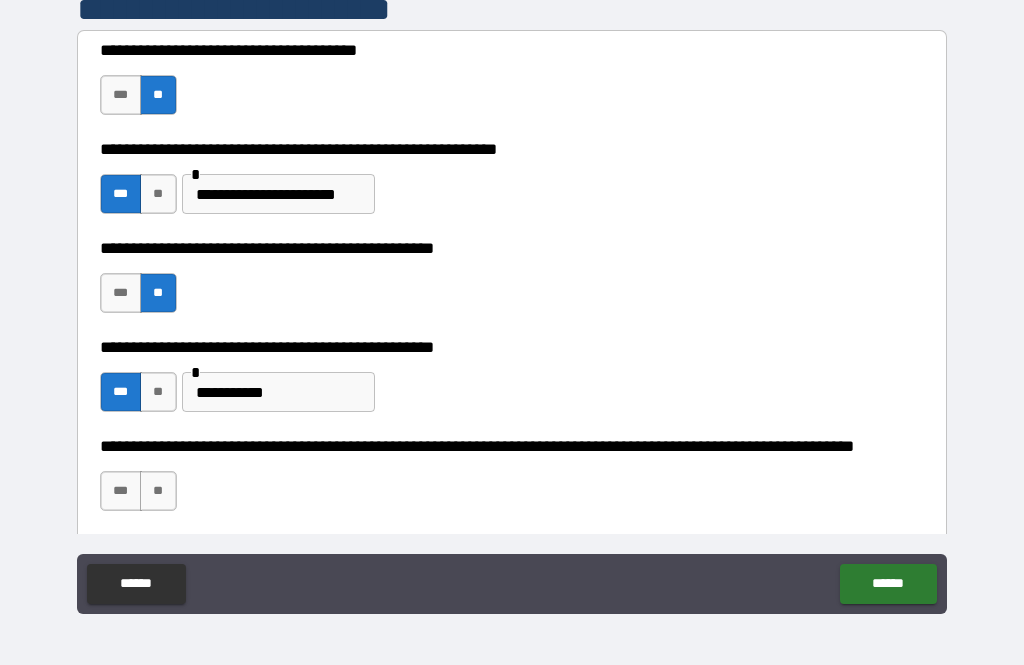 click on "**" at bounding box center (158, 491) 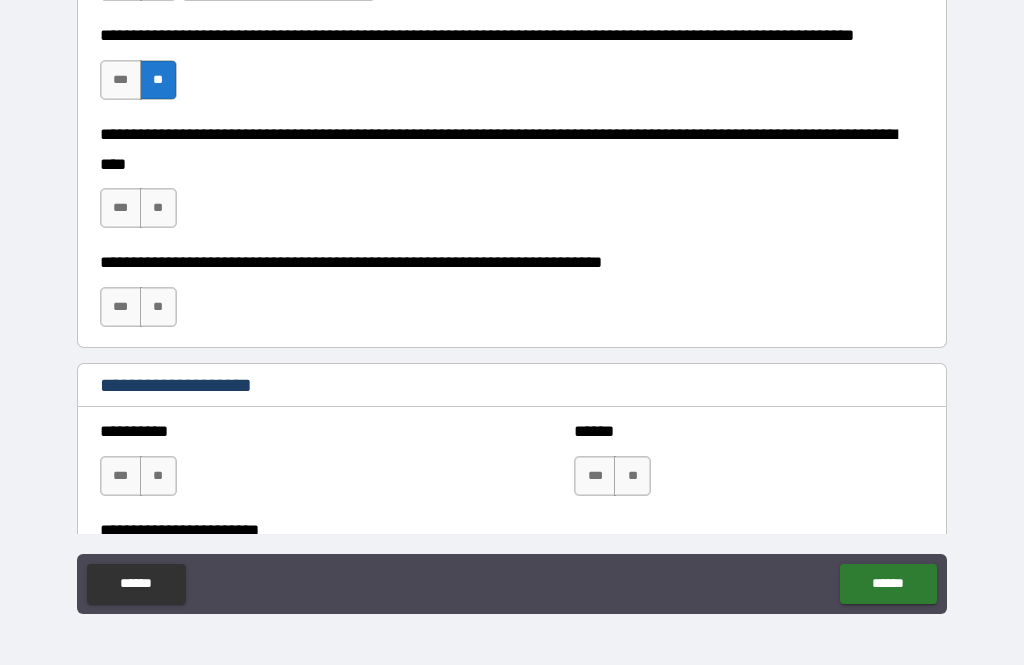 scroll, scrollTop: 834, scrollLeft: 0, axis: vertical 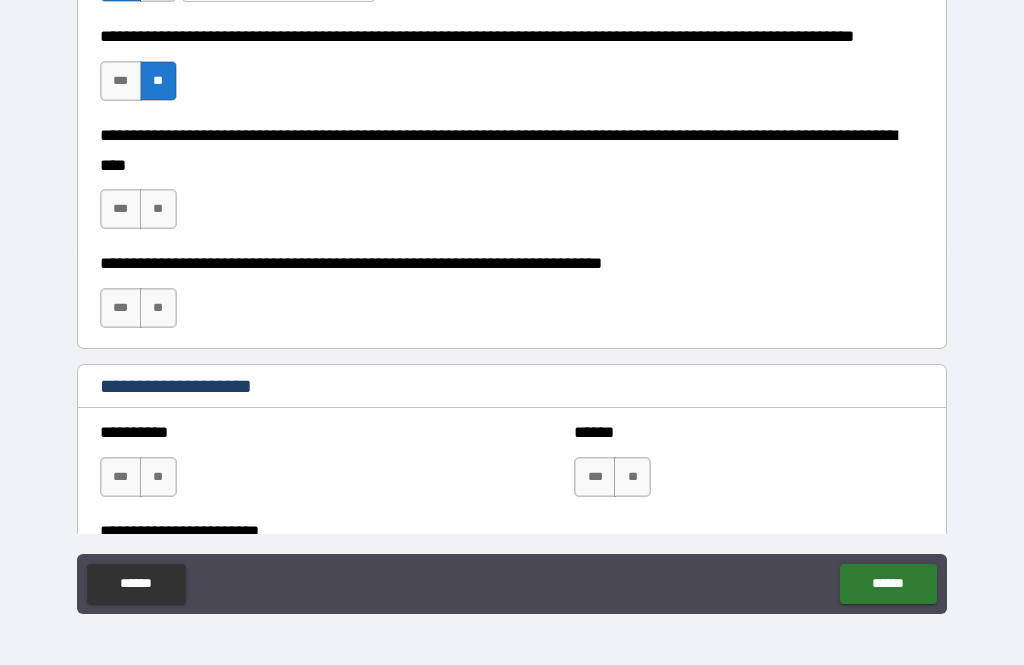 click on "**" at bounding box center [158, 209] 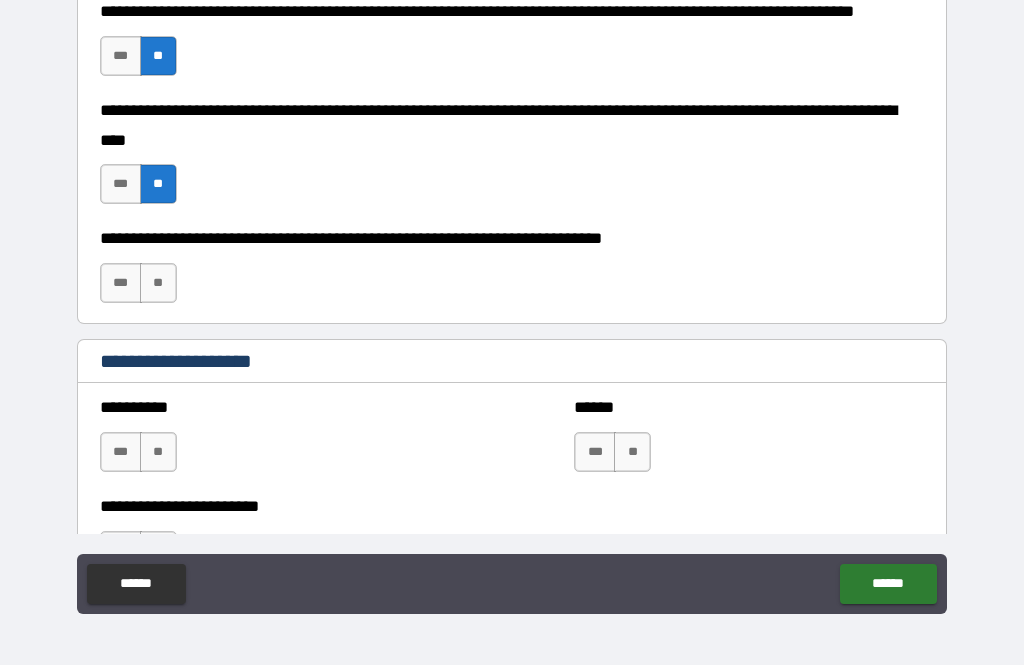 scroll, scrollTop: 861, scrollLeft: 0, axis: vertical 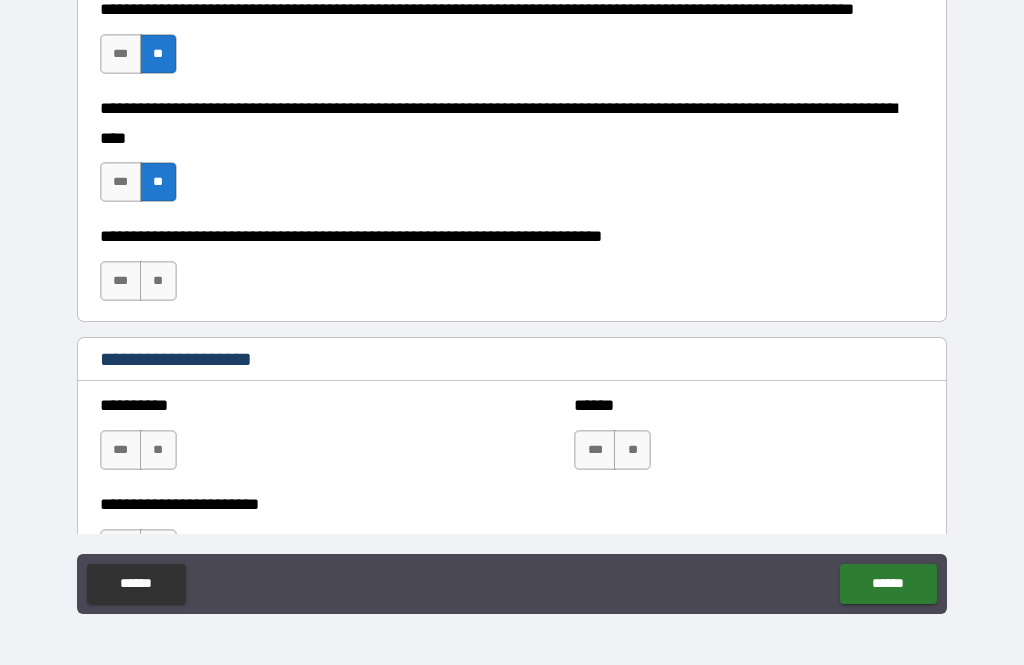 click on "**" at bounding box center (158, 281) 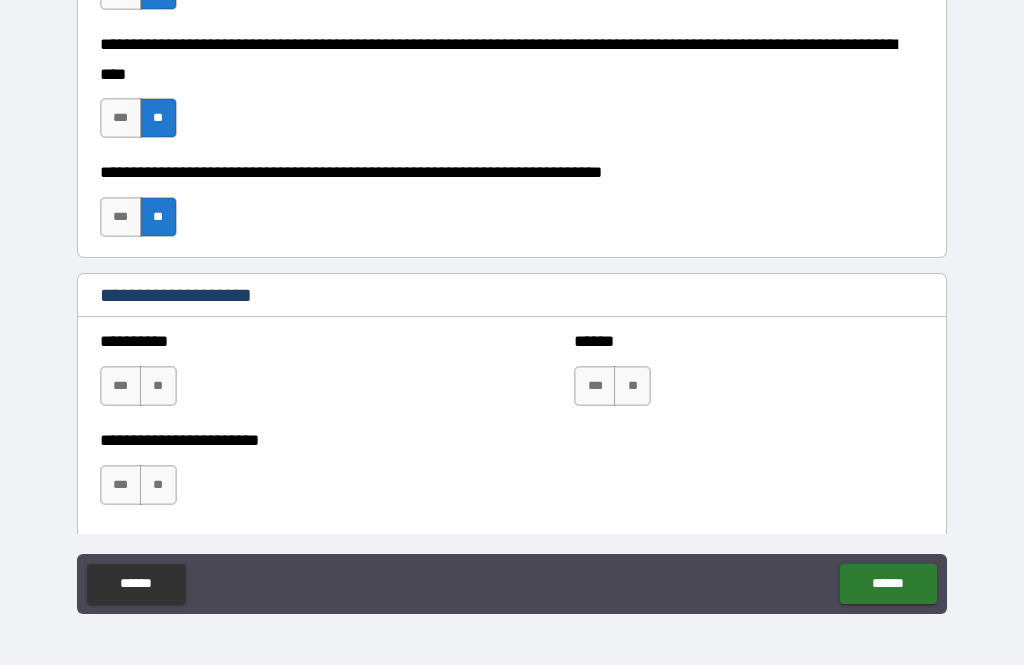 scroll, scrollTop: 927, scrollLeft: 0, axis: vertical 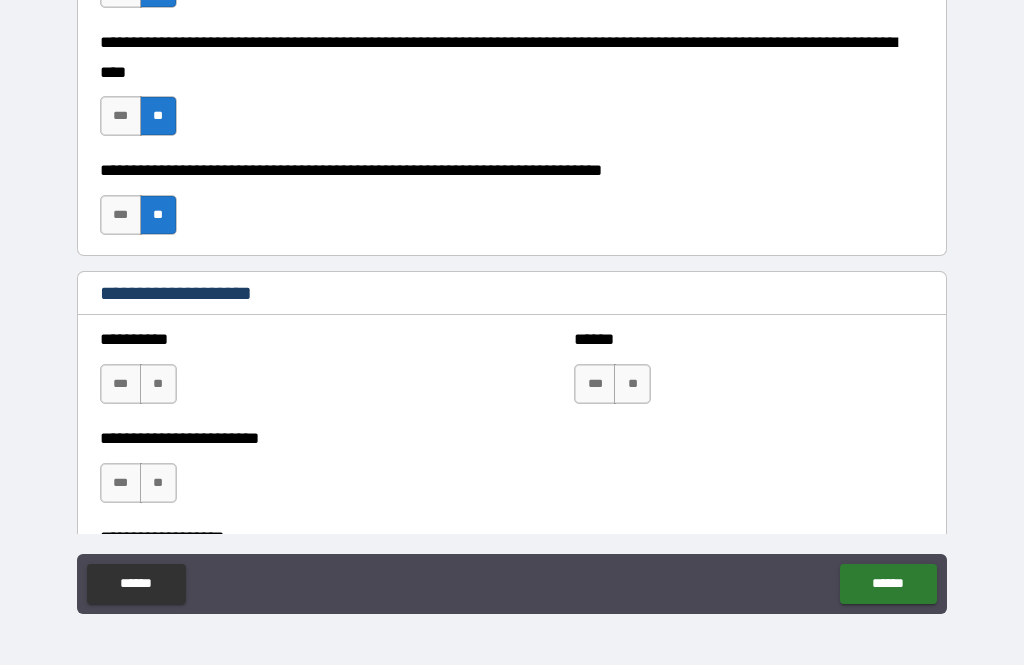 click on "**" at bounding box center [158, 384] 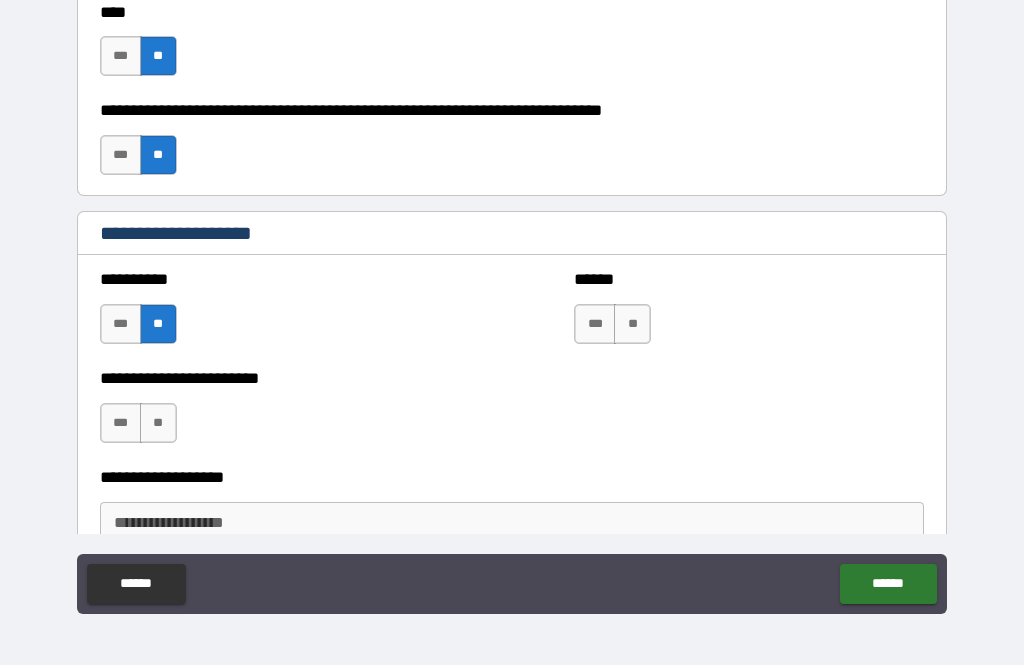 scroll, scrollTop: 1000, scrollLeft: 0, axis: vertical 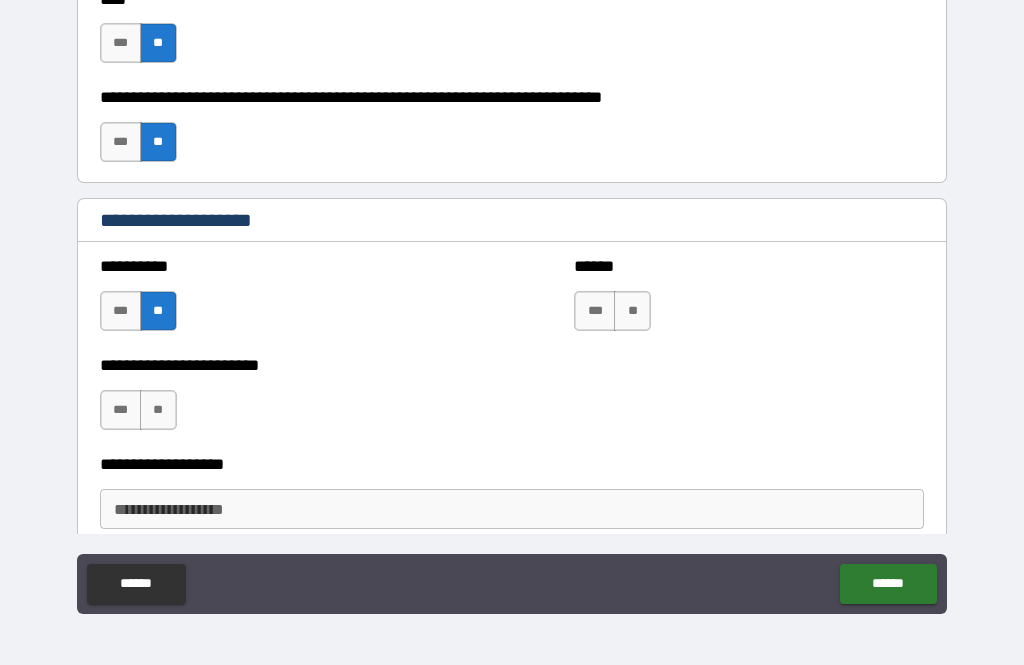 click on "**" at bounding box center [632, 311] 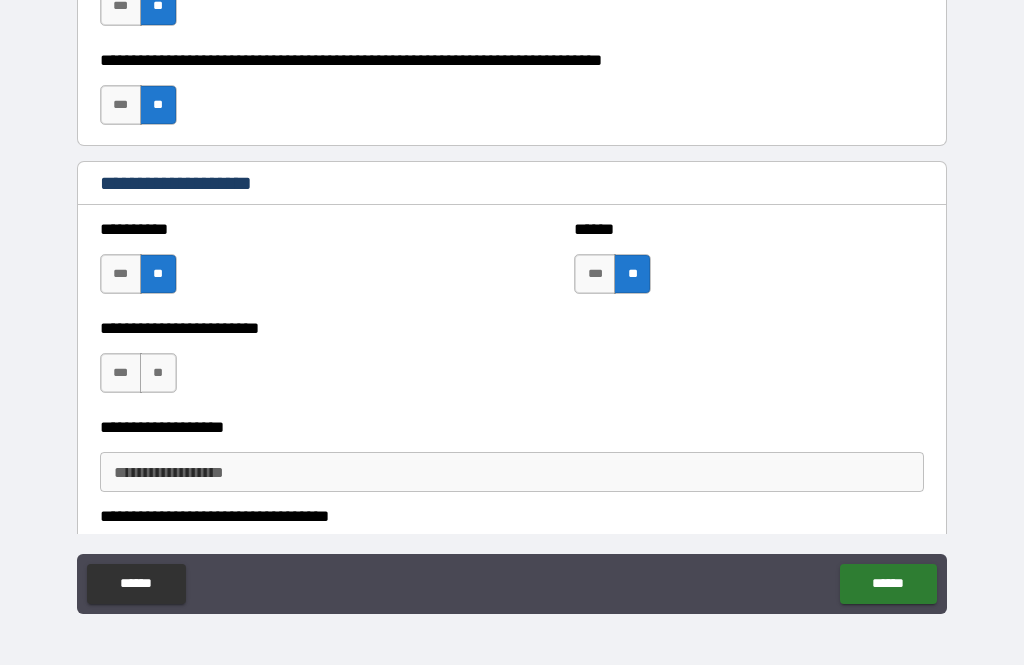 scroll, scrollTop: 1049, scrollLeft: 0, axis: vertical 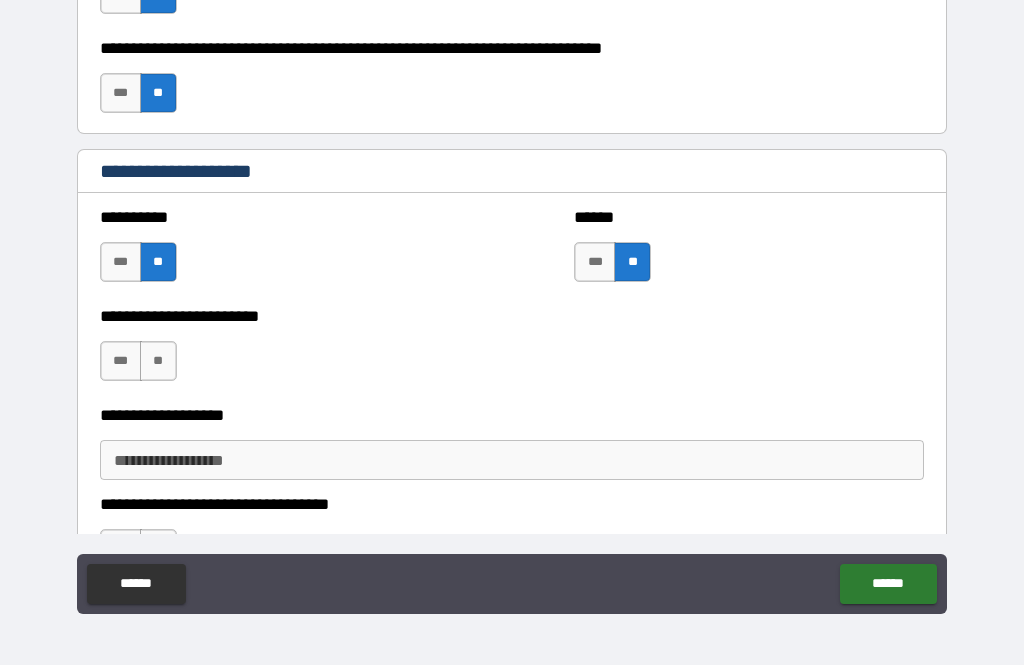 click on "**" at bounding box center [158, 361] 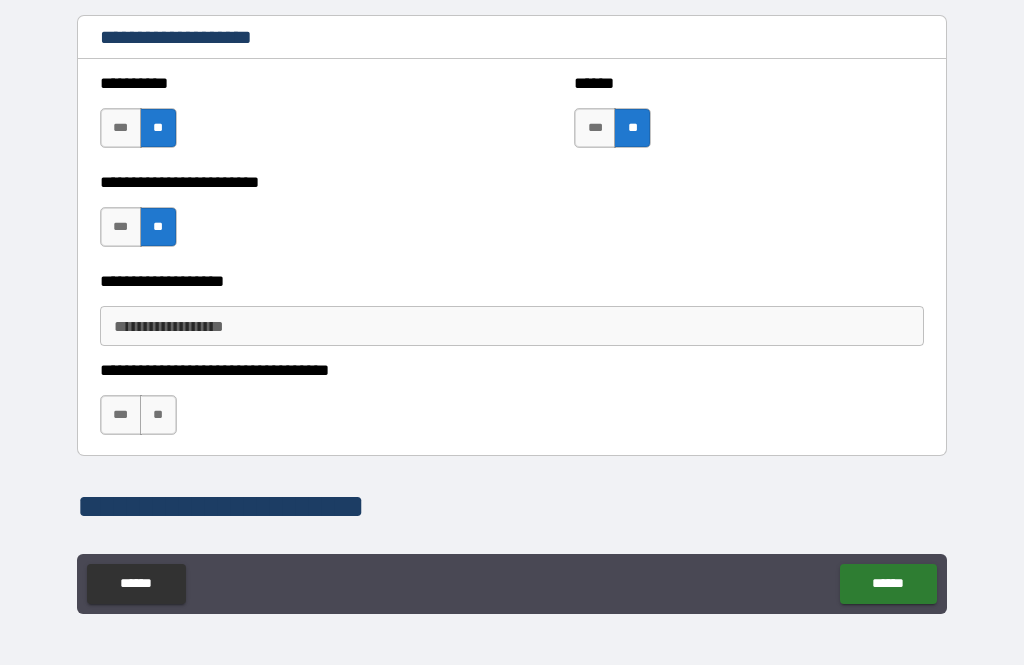 scroll, scrollTop: 1183, scrollLeft: 0, axis: vertical 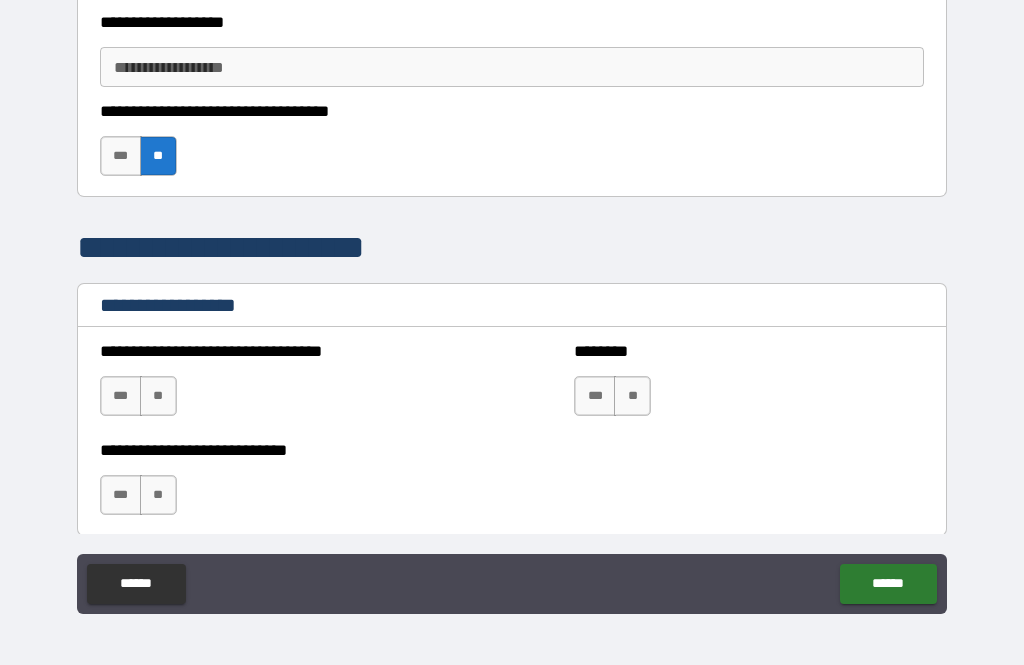 click on "**" at bounding box center [158, 396] 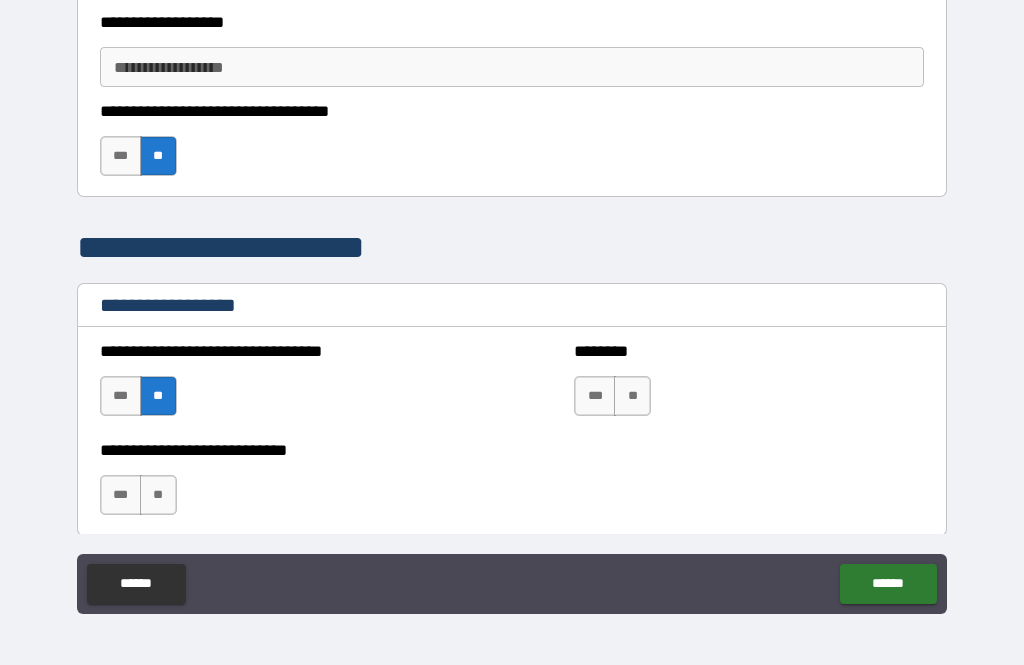 click on "**" at bounding box center [632, 396] 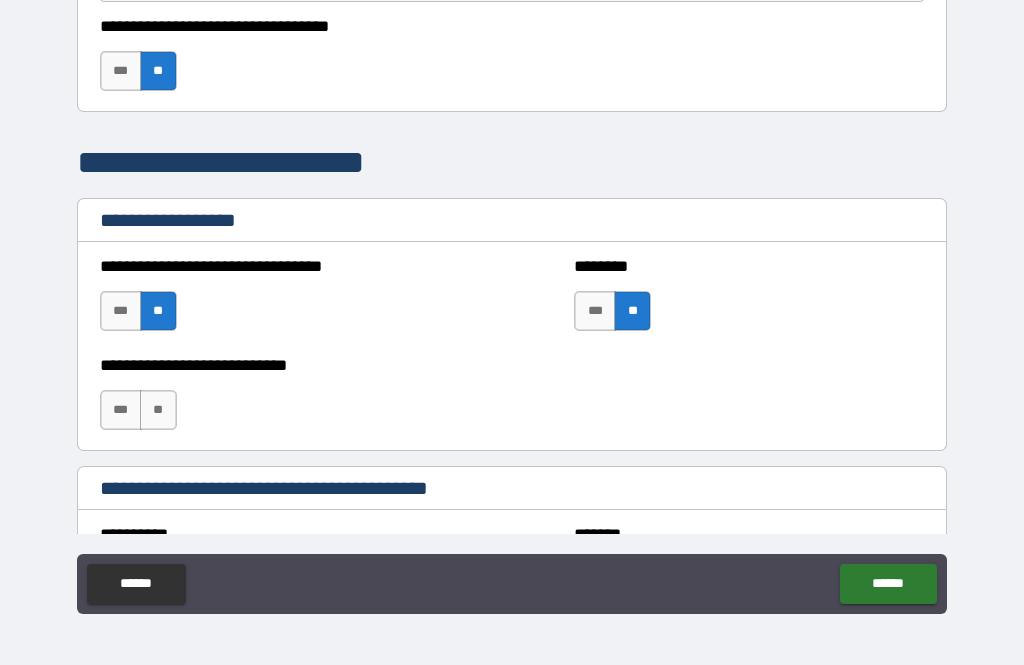 scroll, scrollTop: 1532, scrollLeft: 0, axis: vertical 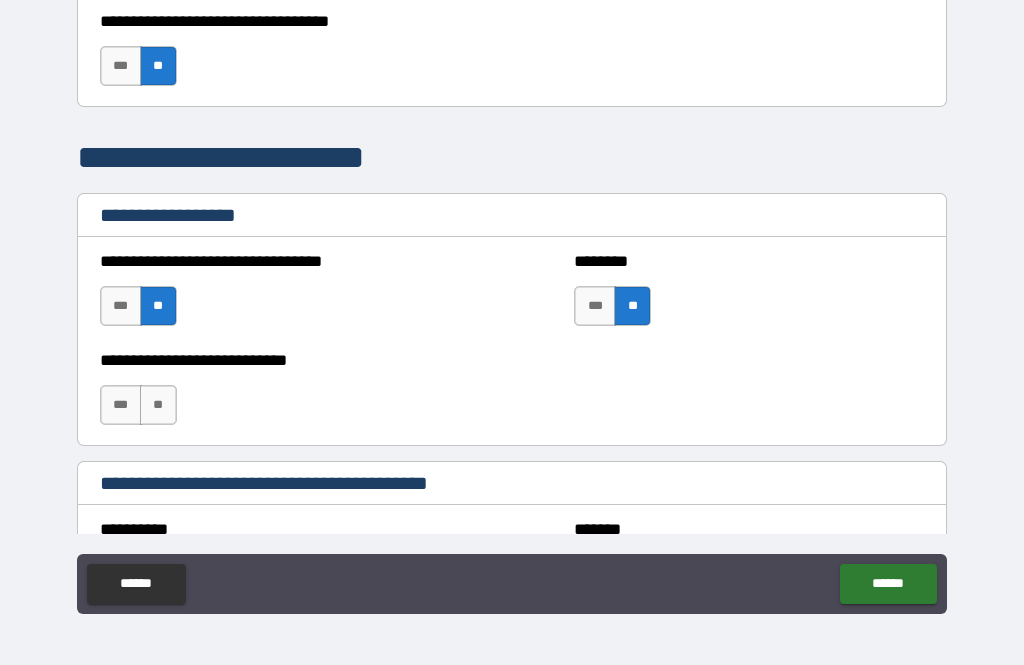 click on "***" at bounding box center [121, 405] 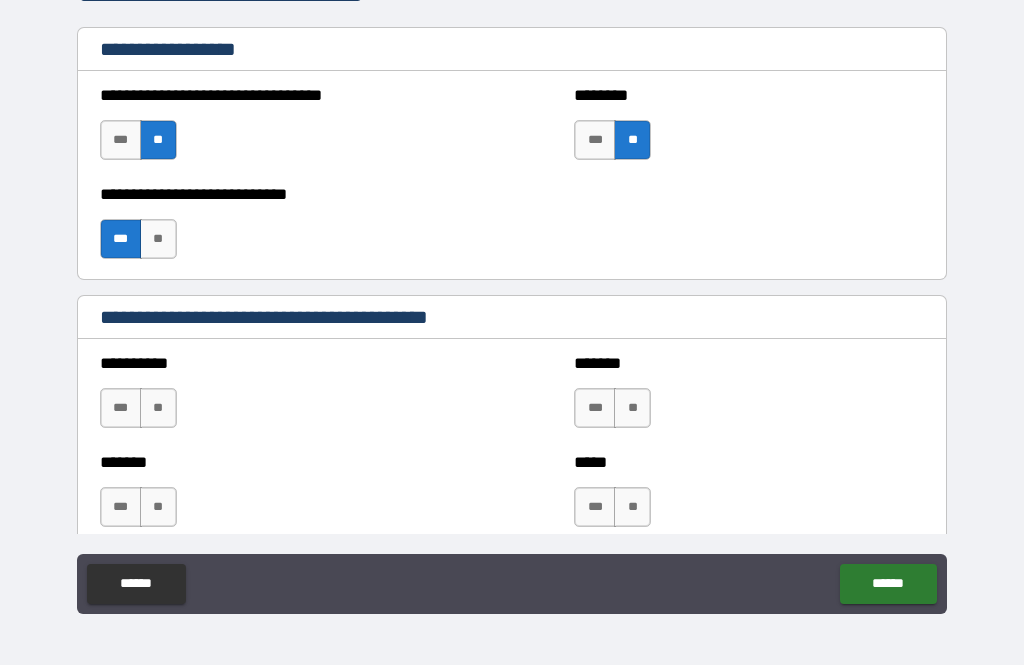 scroll, scrollTop: 1702, scrollLeft: 0, axis: vertical 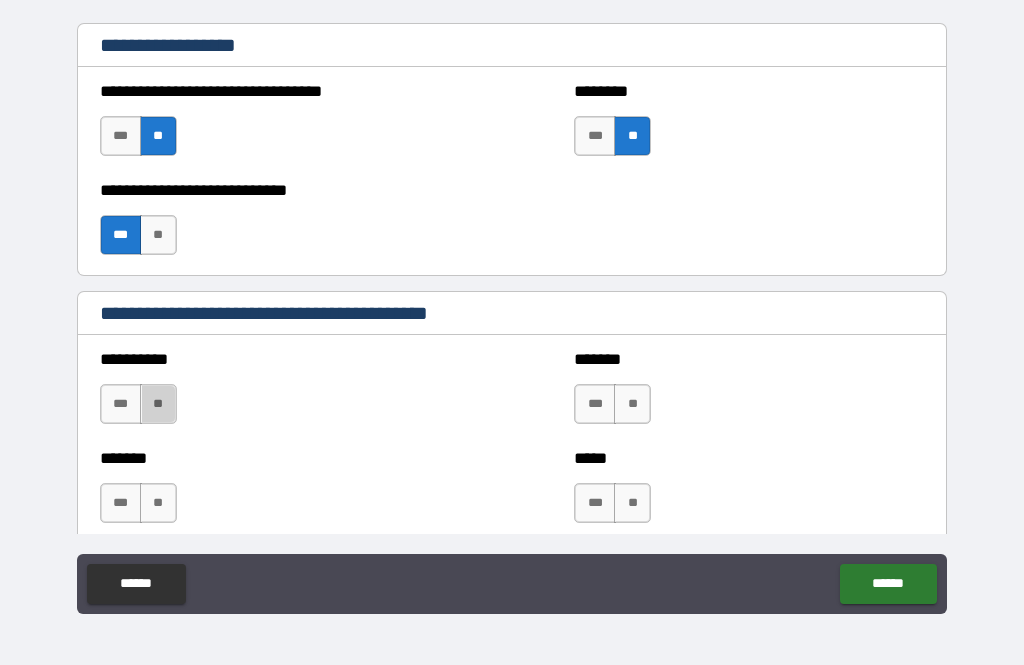 click on "**" at bounding box center (158, 404) 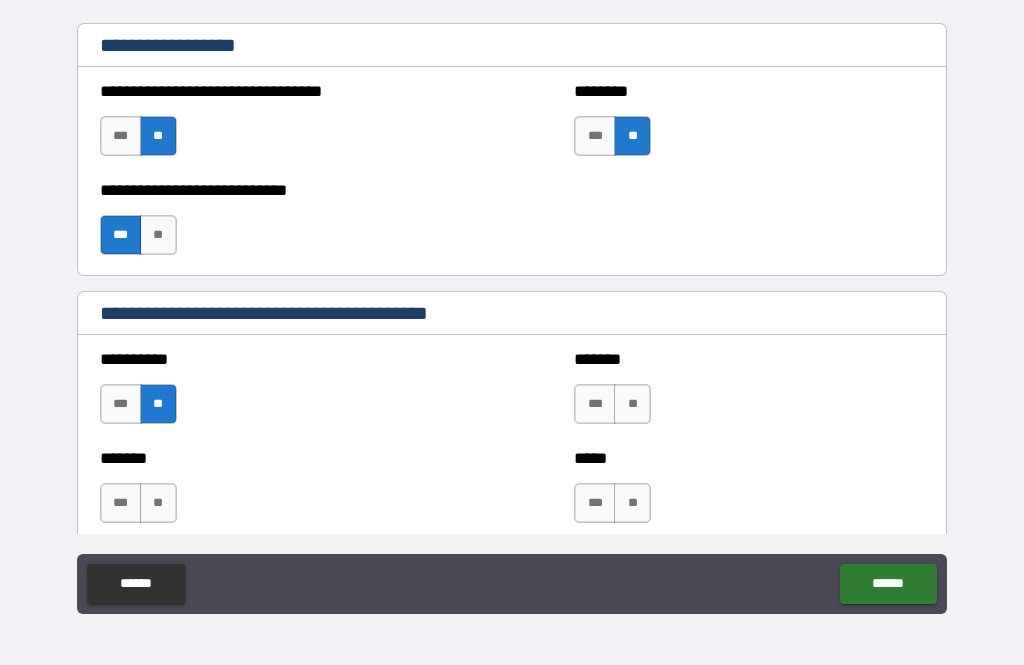 click on "**" at bounding box center (632, 404) 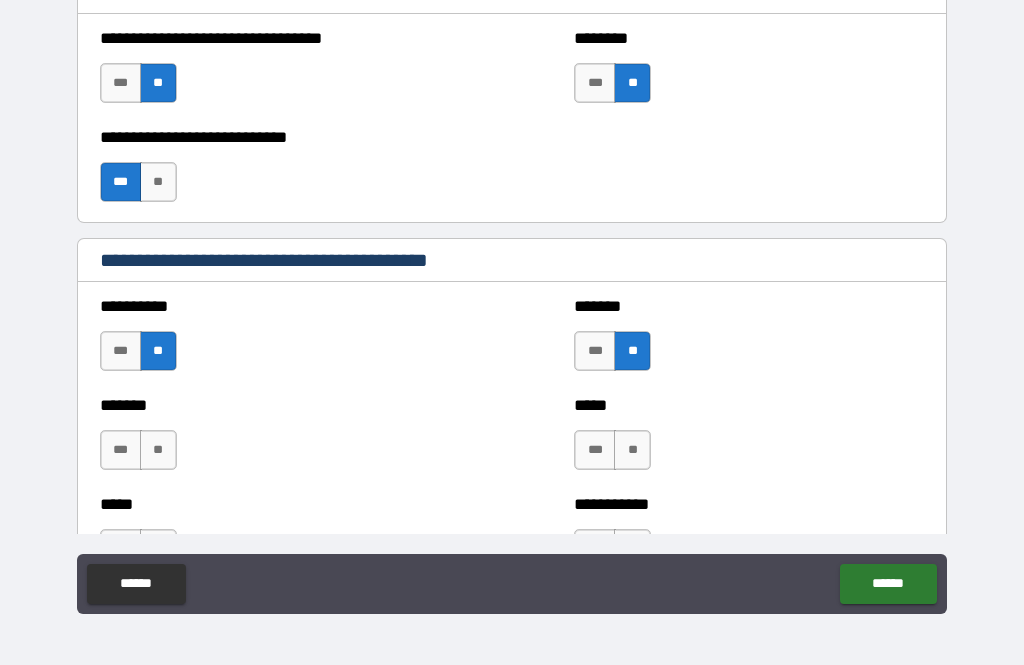 scroll, scrollTop: 1768, scrollLeft: 0, axis: vertical 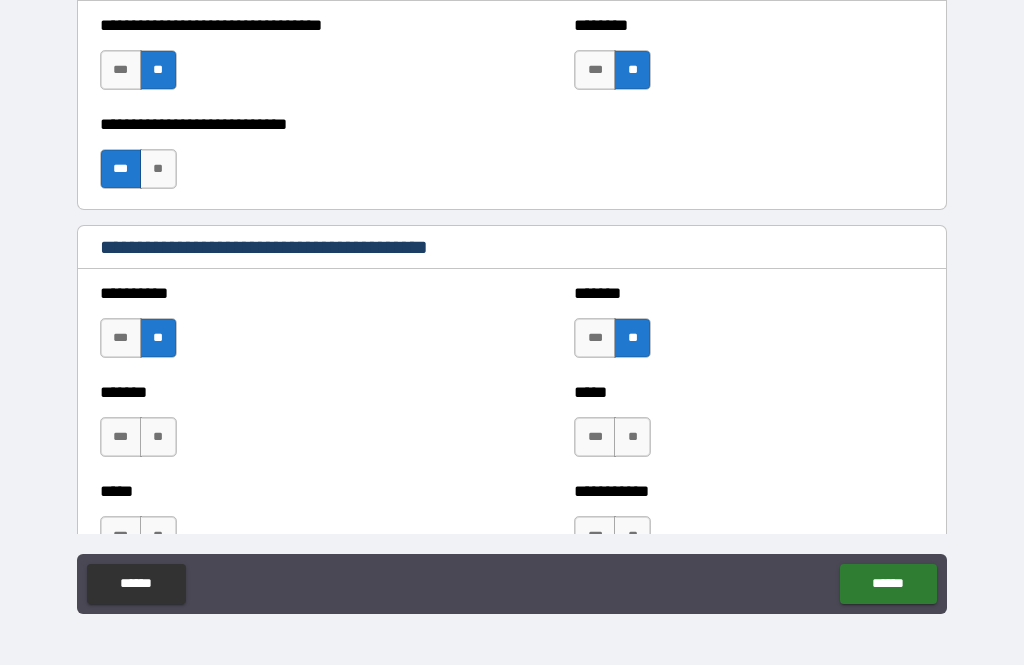 click on "**" at bounding box center (158, 437) 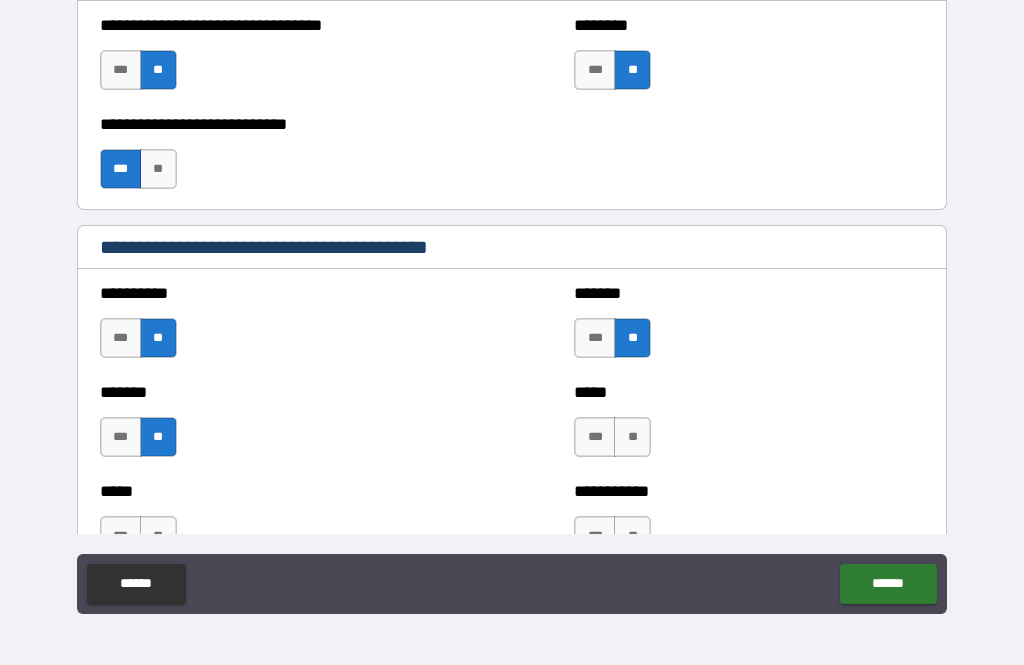 click on "**" at bounding box center [632, 437] 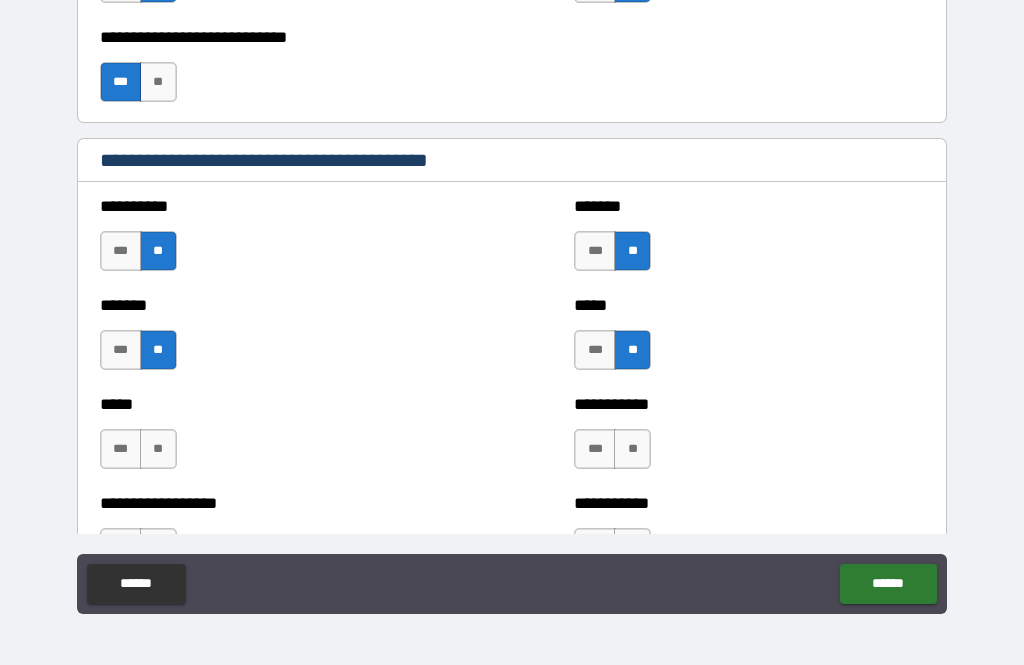 scroll, scrollTop: 1857, scrollLeft: 0, axis: vertical 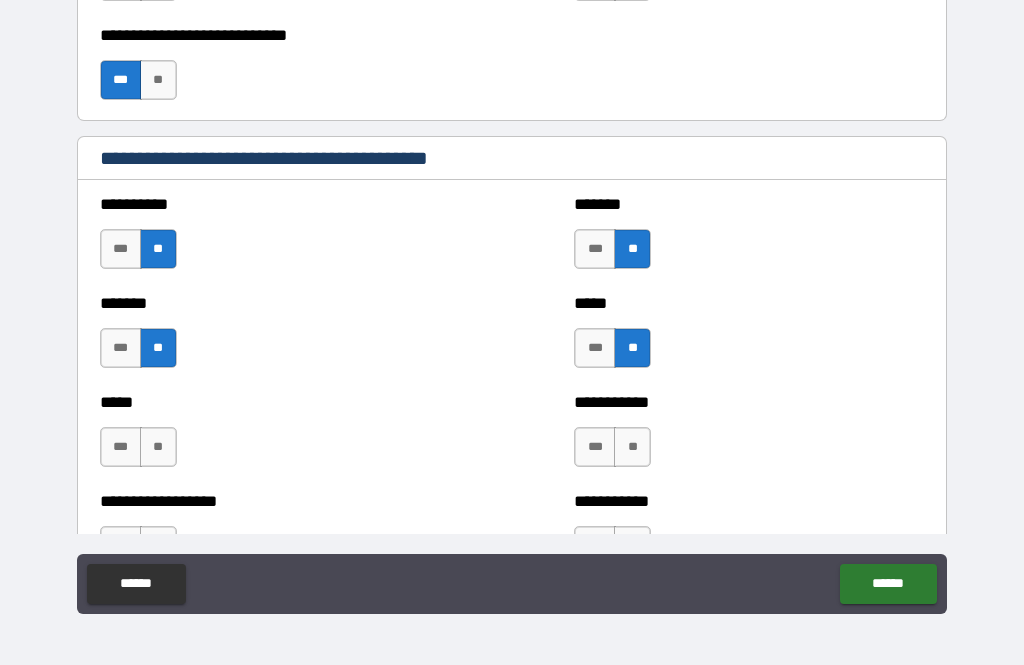 click on "**" at bounding box center (158, 447) 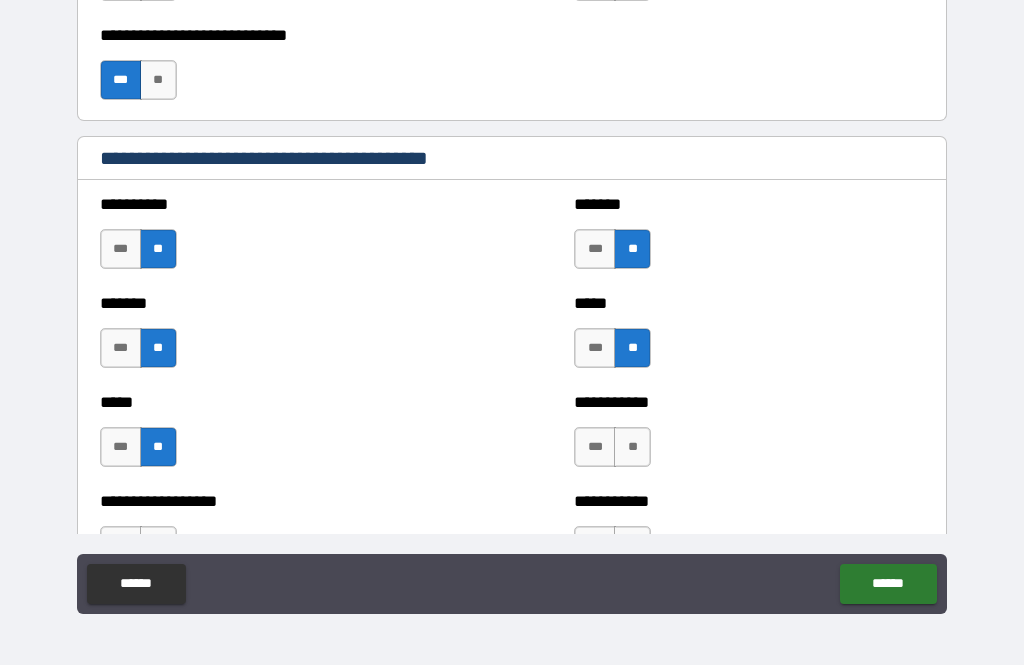click on "**" at bounding box center (632, 447) 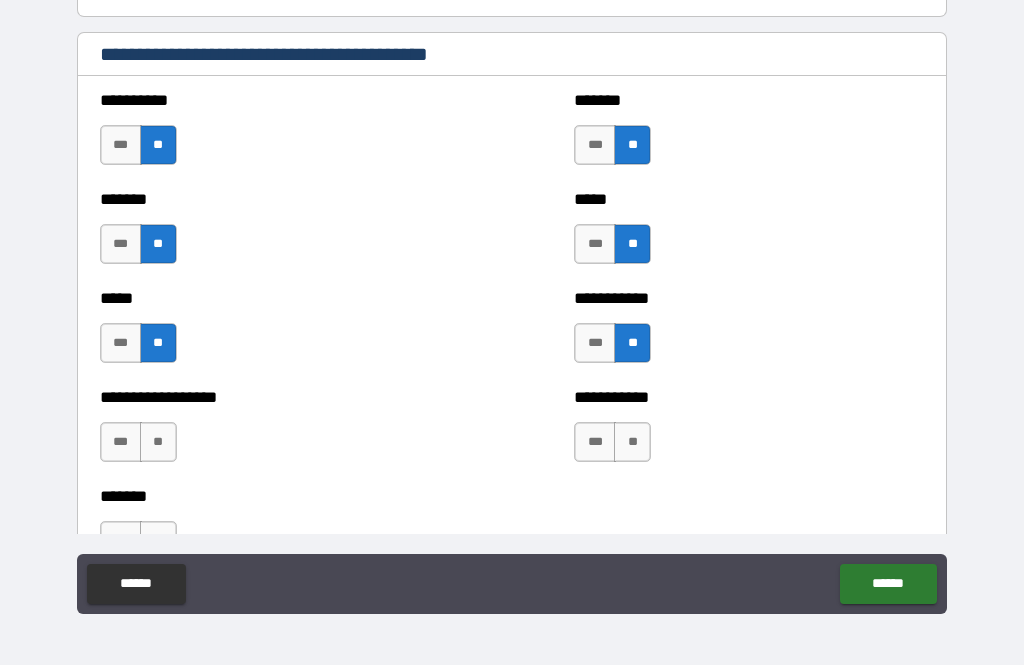 scroll, scrollTop: 1968, scrollLeft: 0, axis: vertical 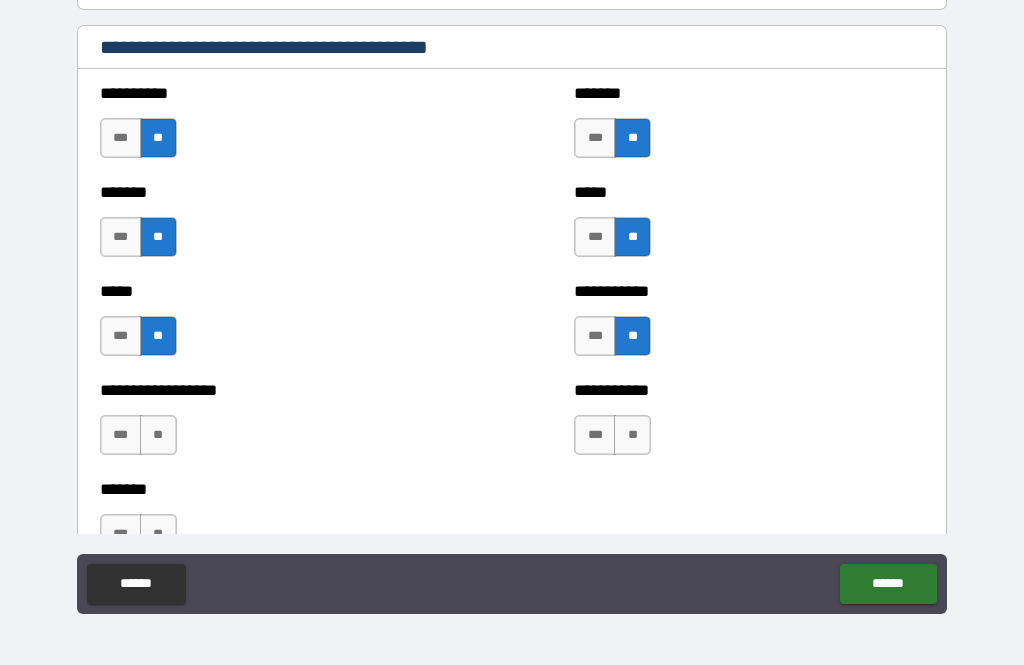 click on "**" at bounding box center [158, 435] 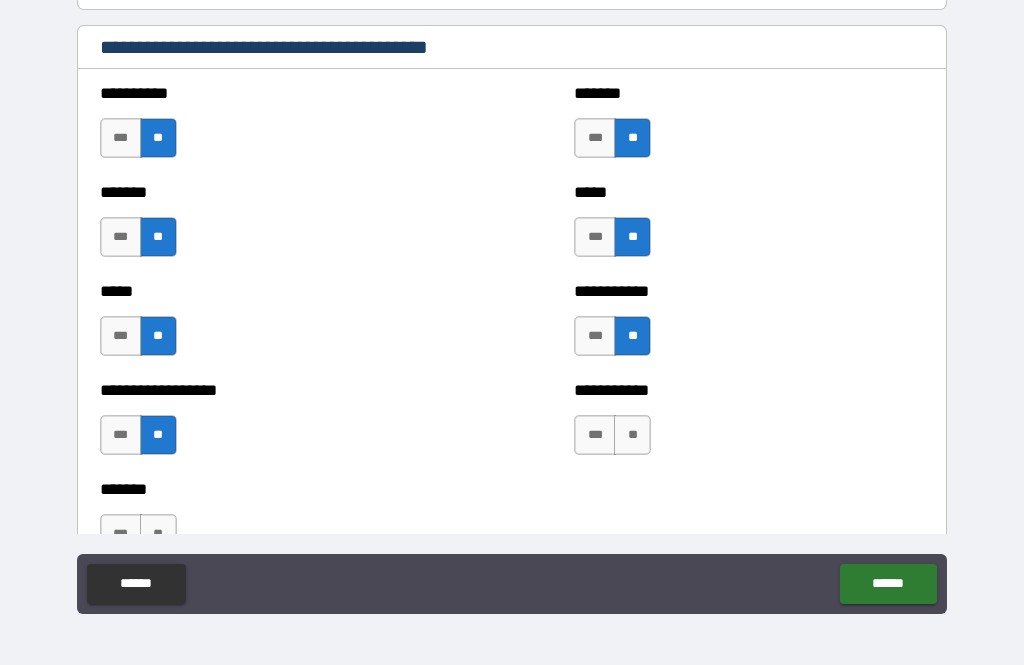 click on "**" at bounding box center (632, 435) 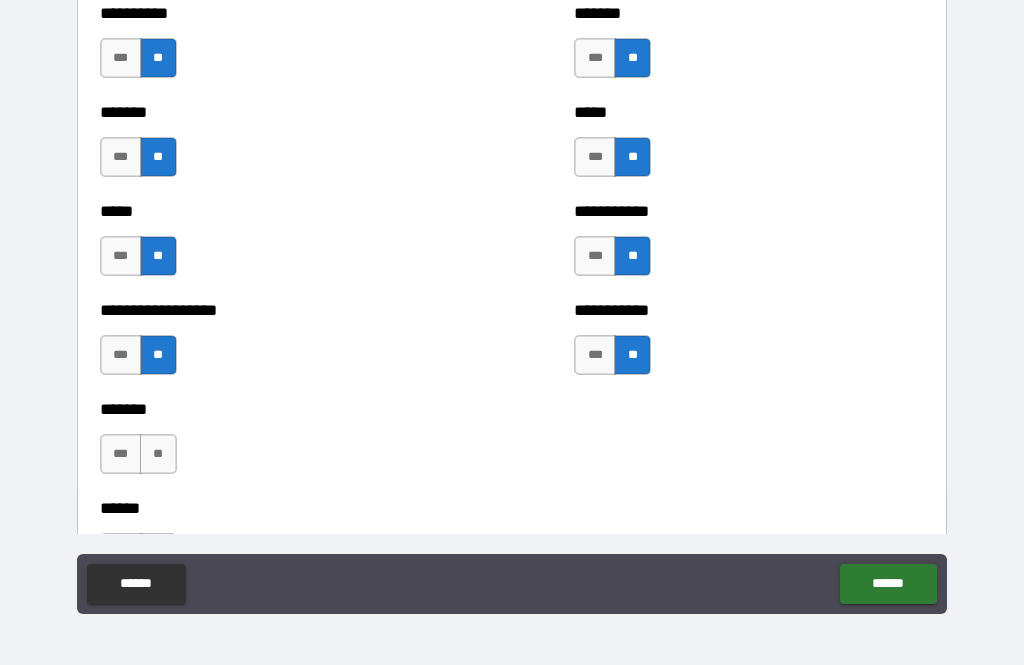 scroll, scrollTop: 2055, scrollLeft: 0, axis: vertical 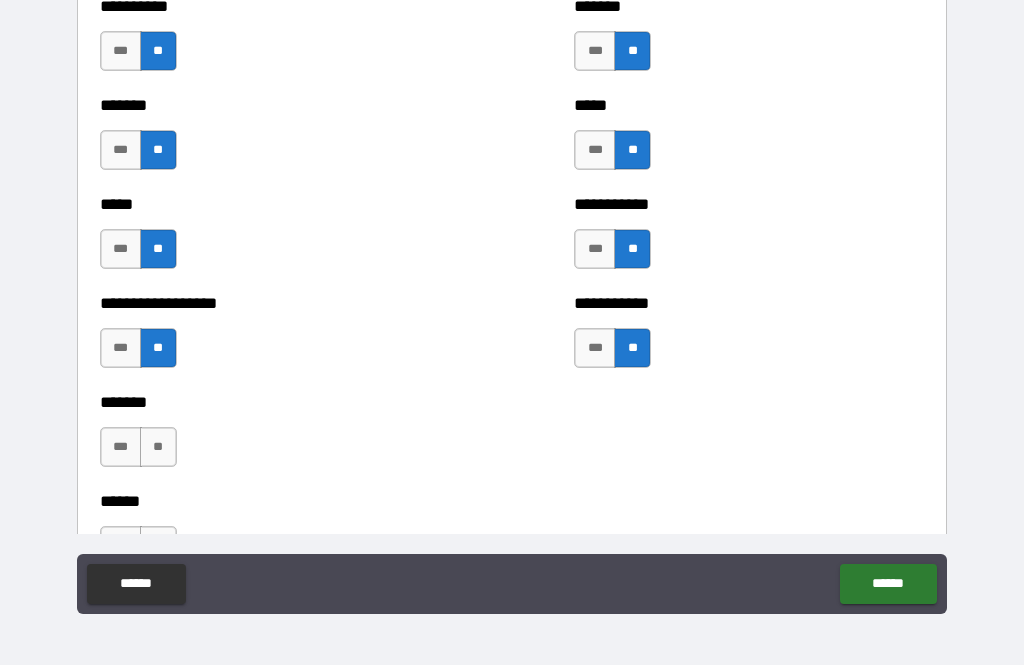 click on "**" at bounding box center [158, 447] 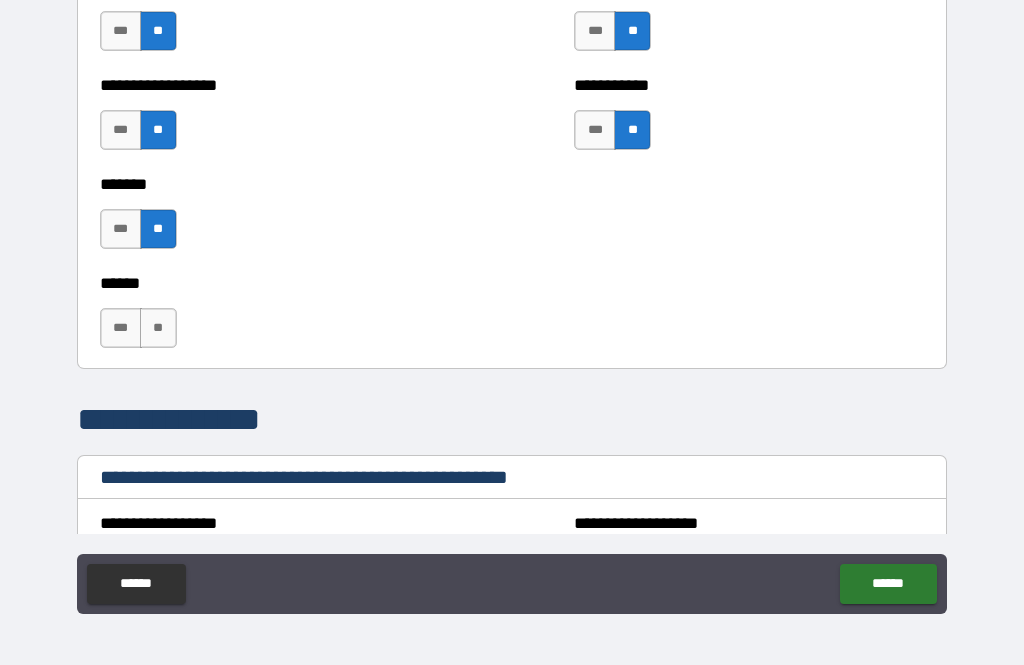 scroll, scrollTop: 2238, scrollLeft: 0, axis: vertical 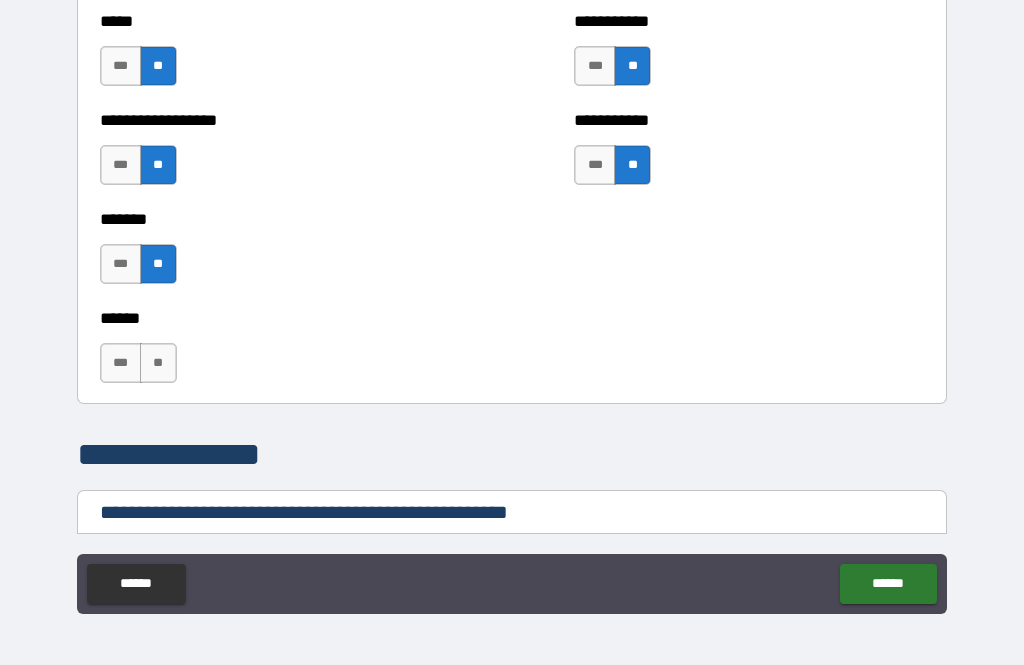 click on "**" at bounding box center (158, 363) 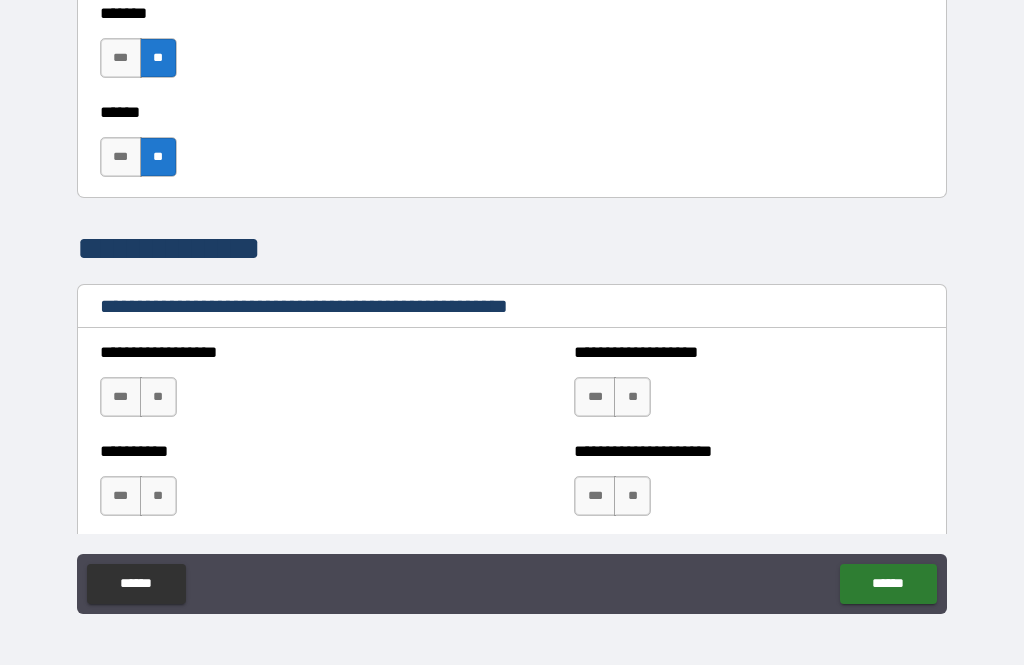 scroll, scrollTop: 2445, scrollLeft: 0, axis: vertical 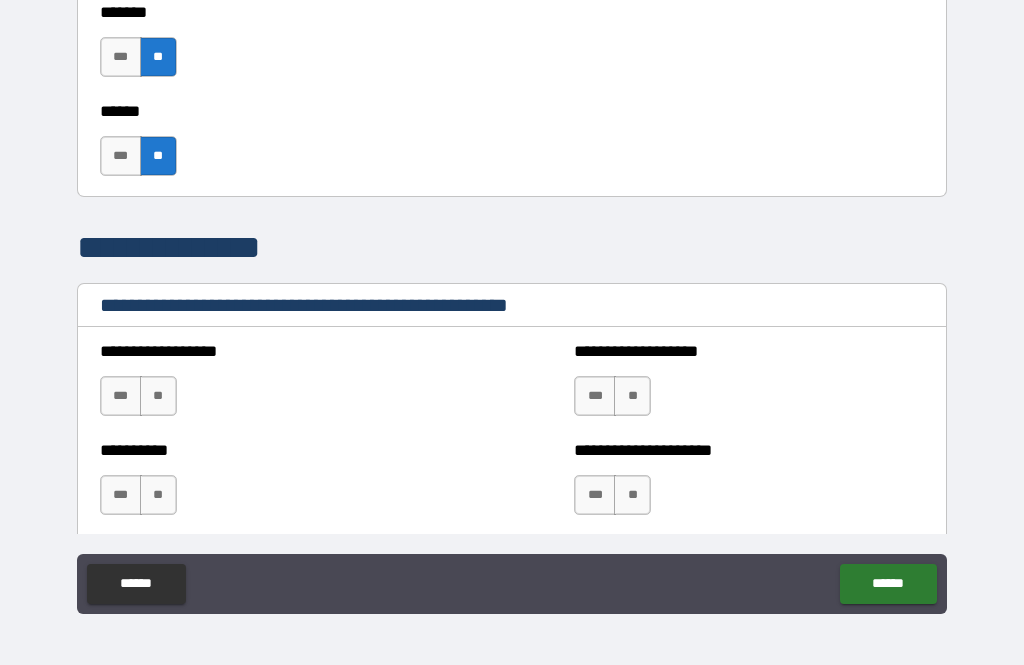 click on "**" at bounding box center [158, 396] 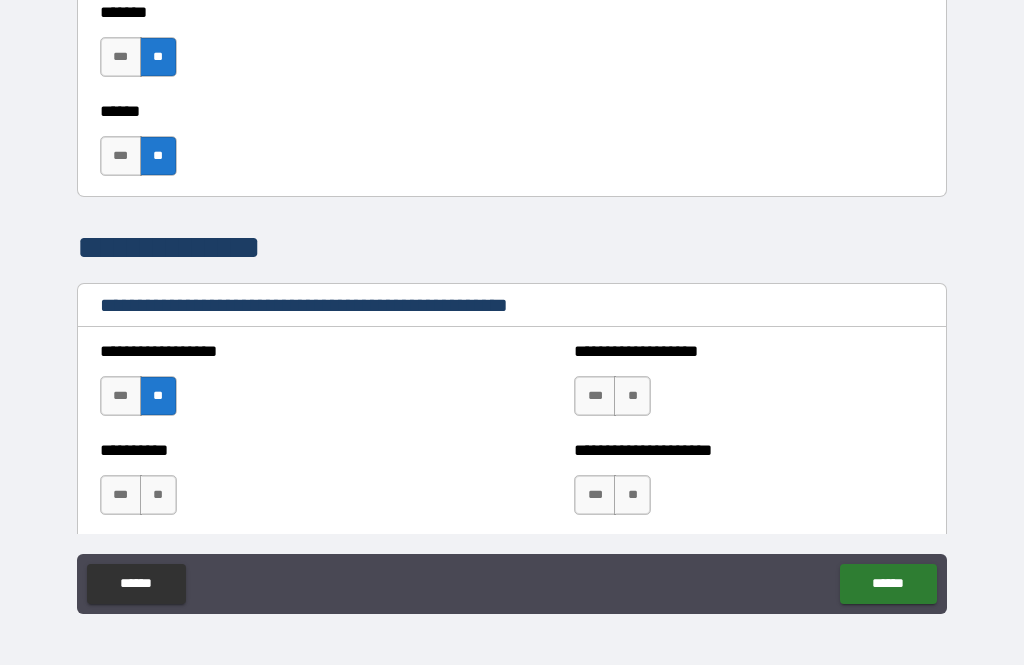 click on "**" at bounding box center (632, 396) 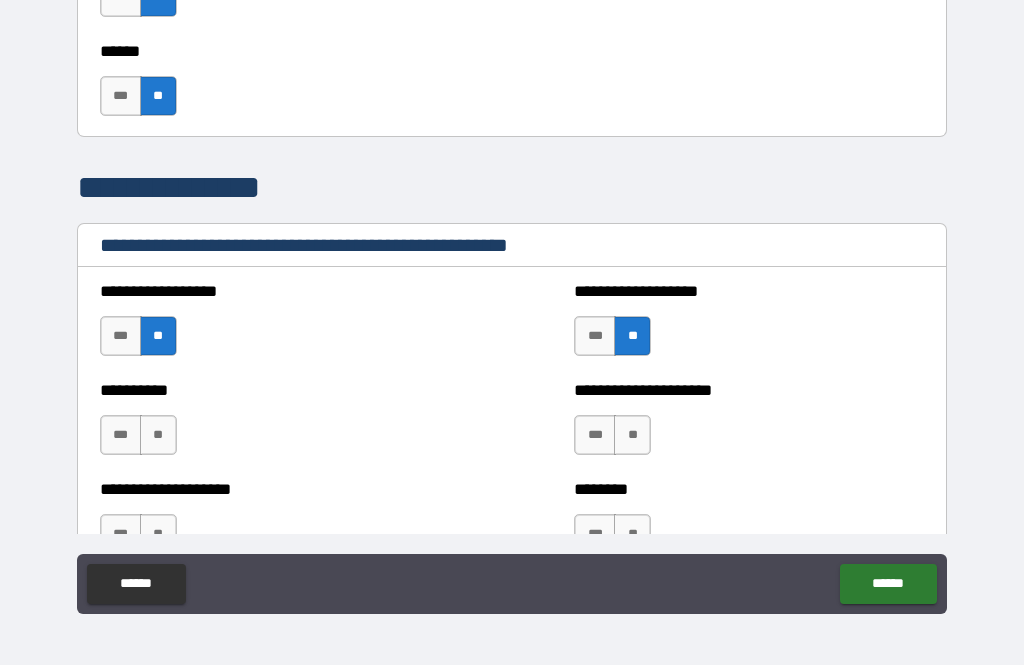 scroll, scrollTop: 2508, scrollLeft: 0, axis: vertical 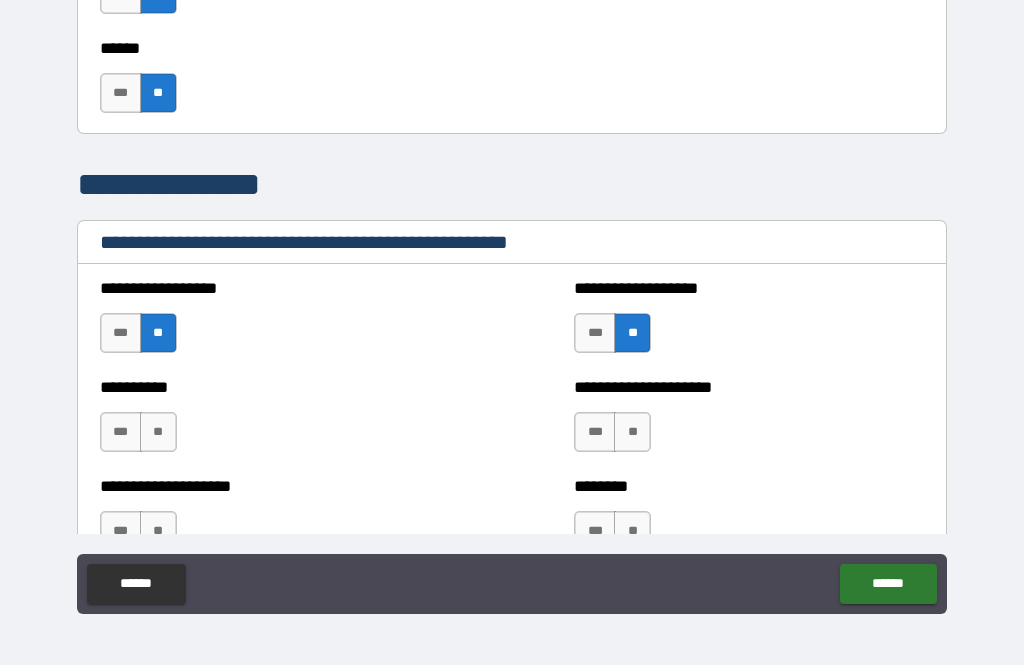 click on "**" at bounding box center (158, 432) 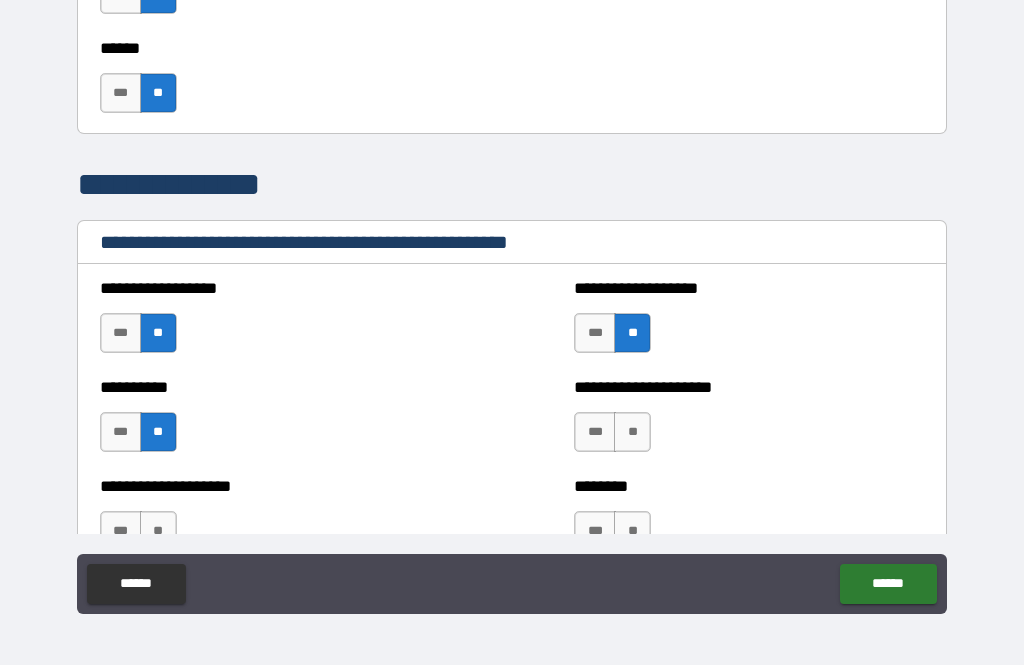 click on "**" at bounding box center (632, 432) 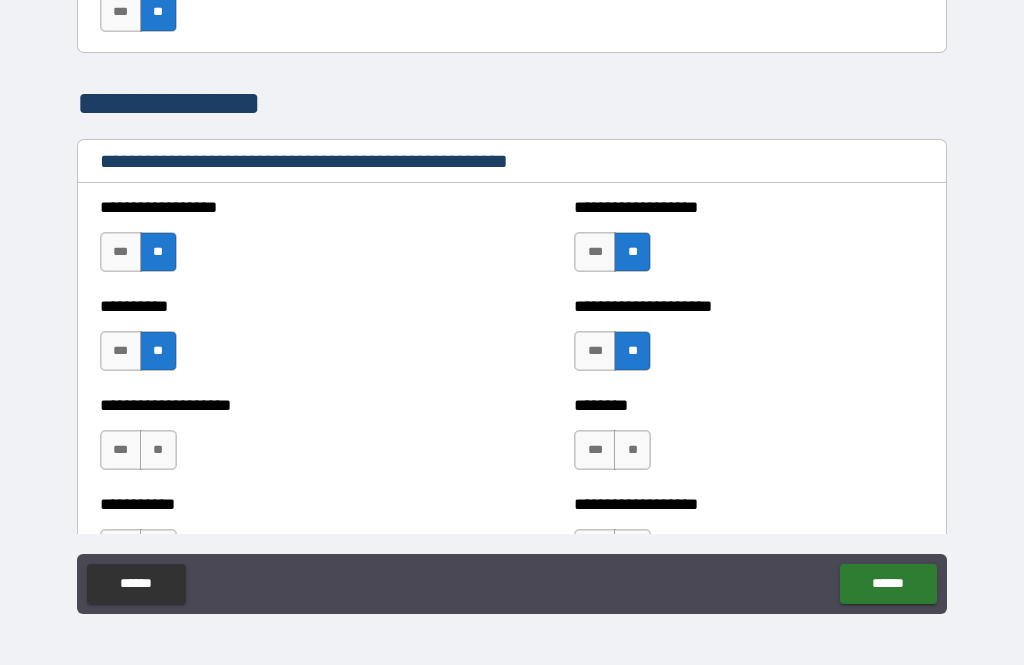 scroll, scrollTop: 2599, scrollLeft: 0, axis: vertical 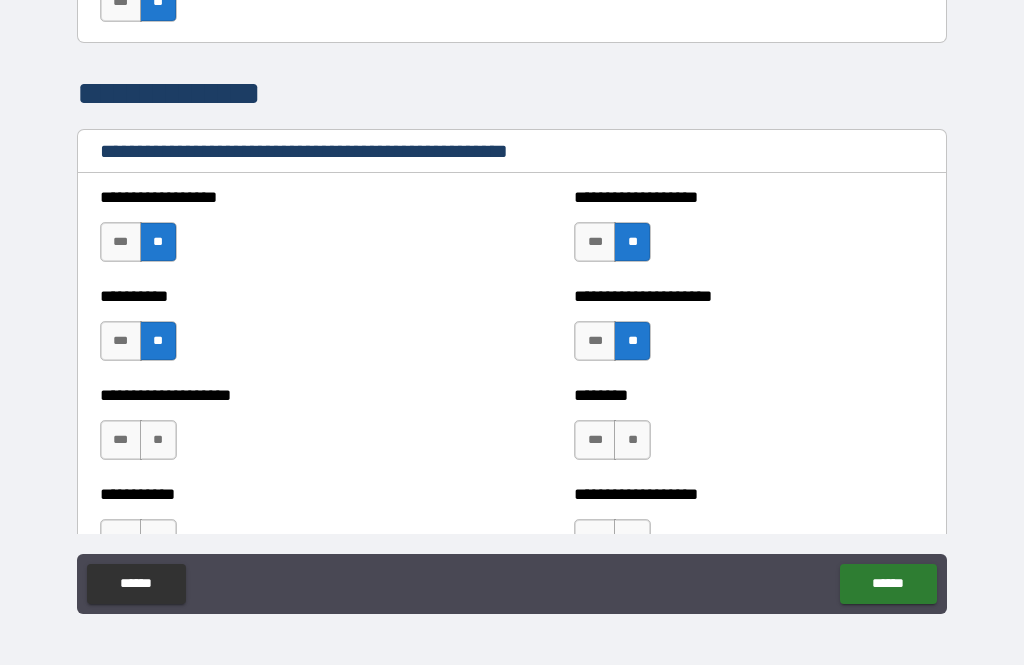 click on "**" at bounding box center [158, 440] 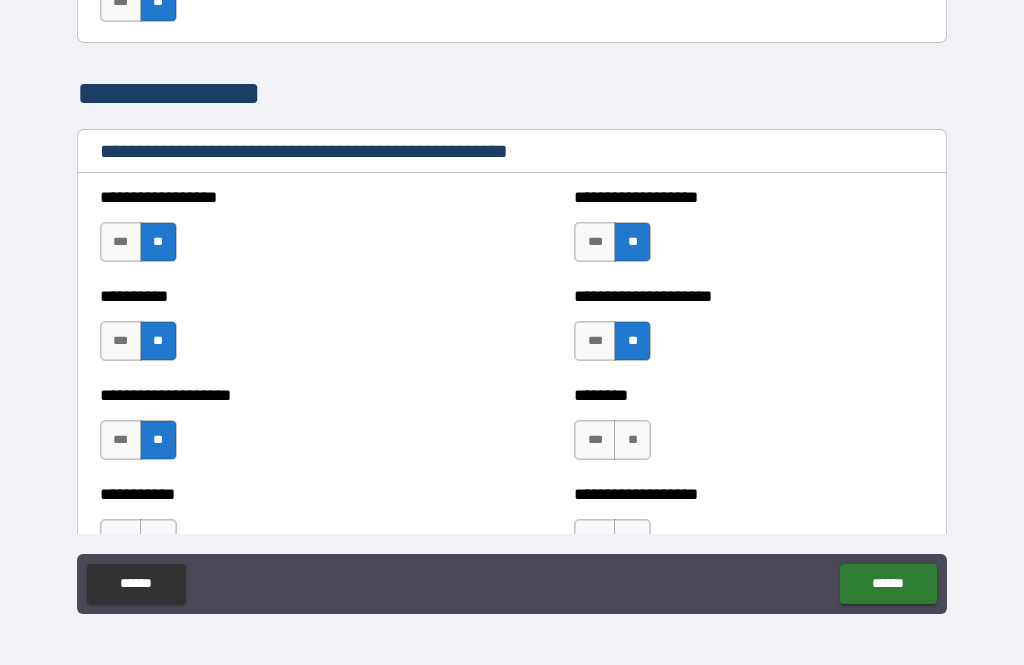 click on "**" at bounding box center [632, 440] 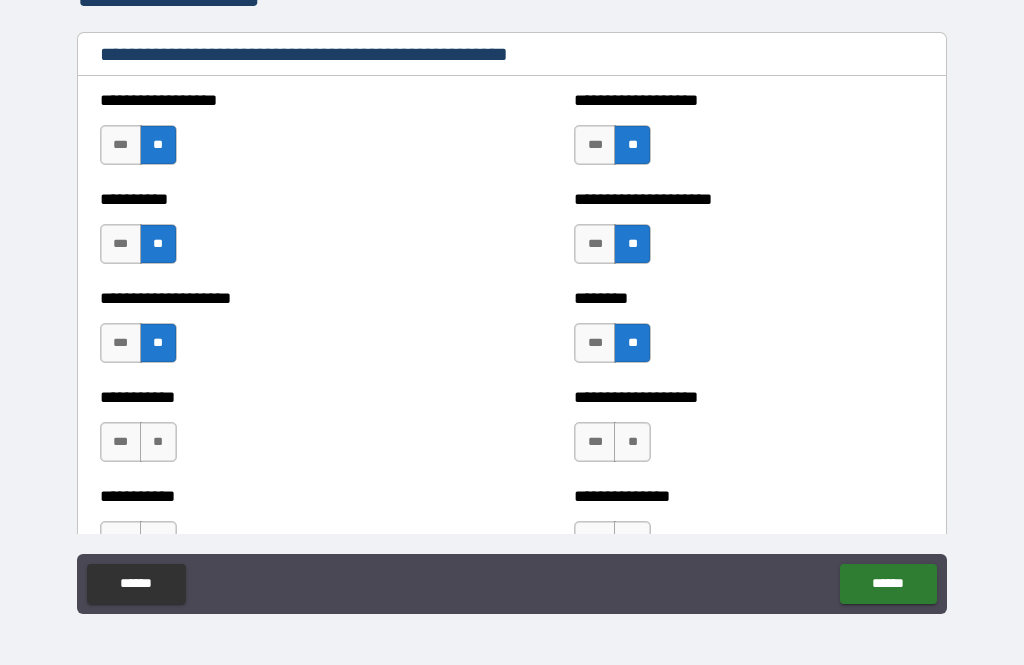 scroll, scrollTop: 2704, scrollLeft: 0, axis: vertical 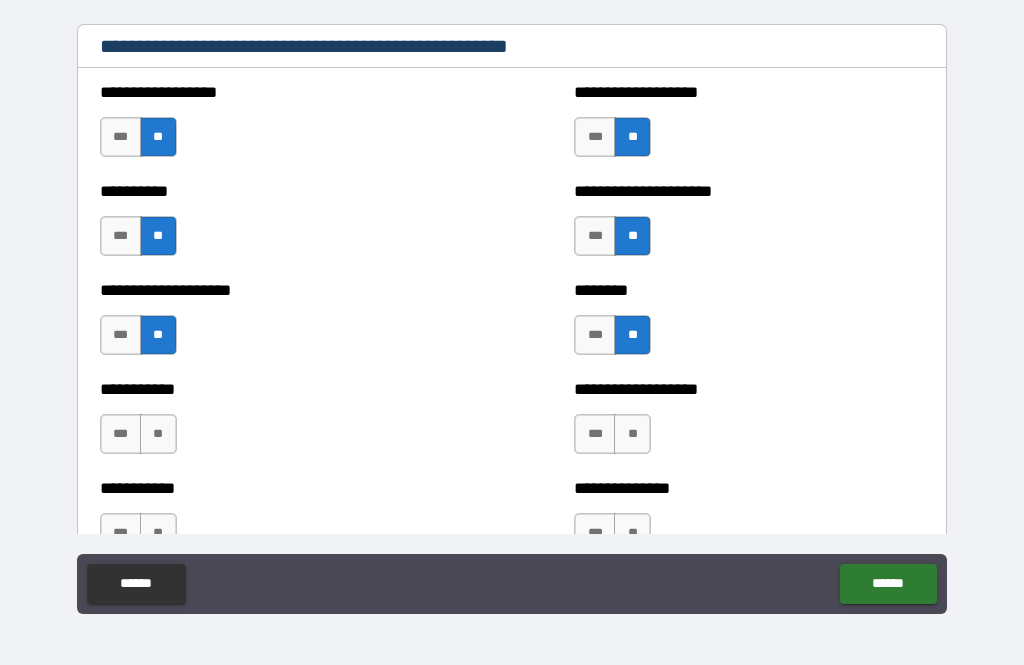 click on "**" at bounding box center (158, 434) 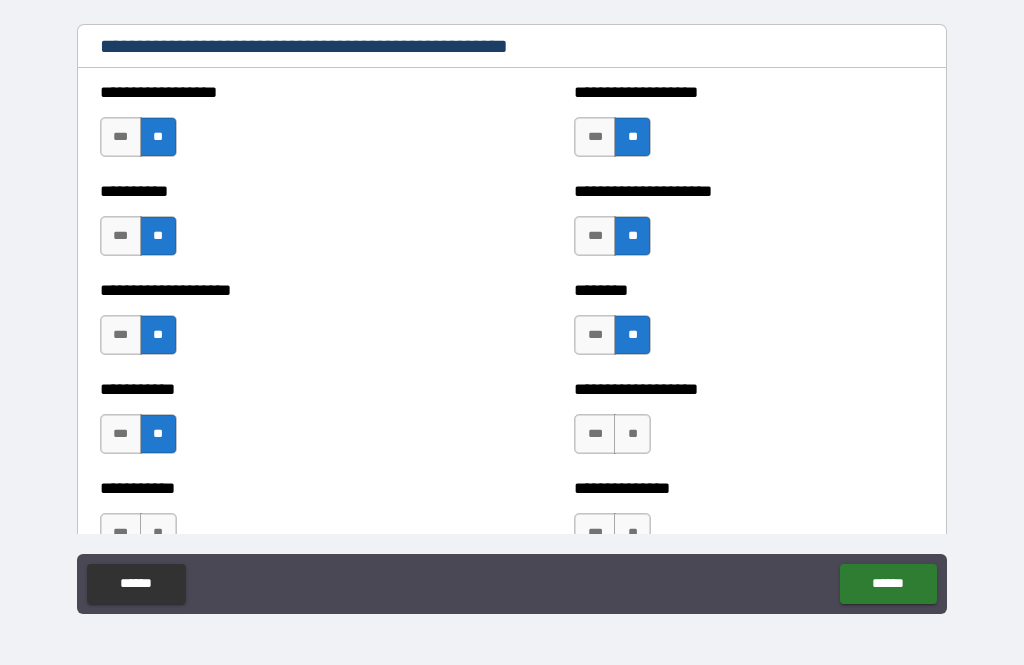 click on "**" at bounding box center (632, 434) 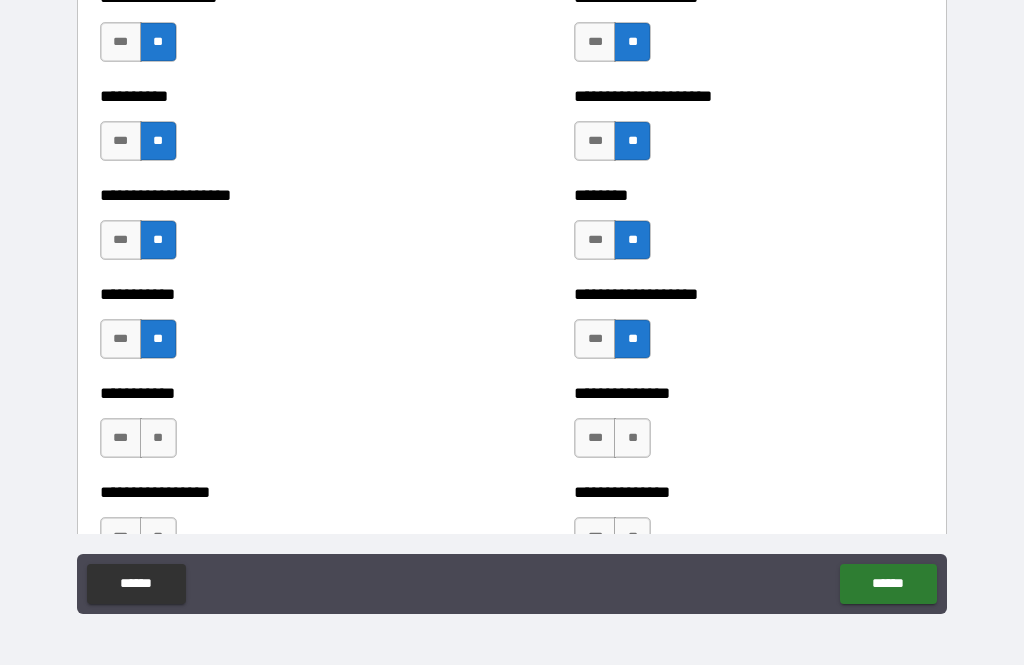 scroll, scrollTop: 2801, scrollLeft: 0, axis: vertical 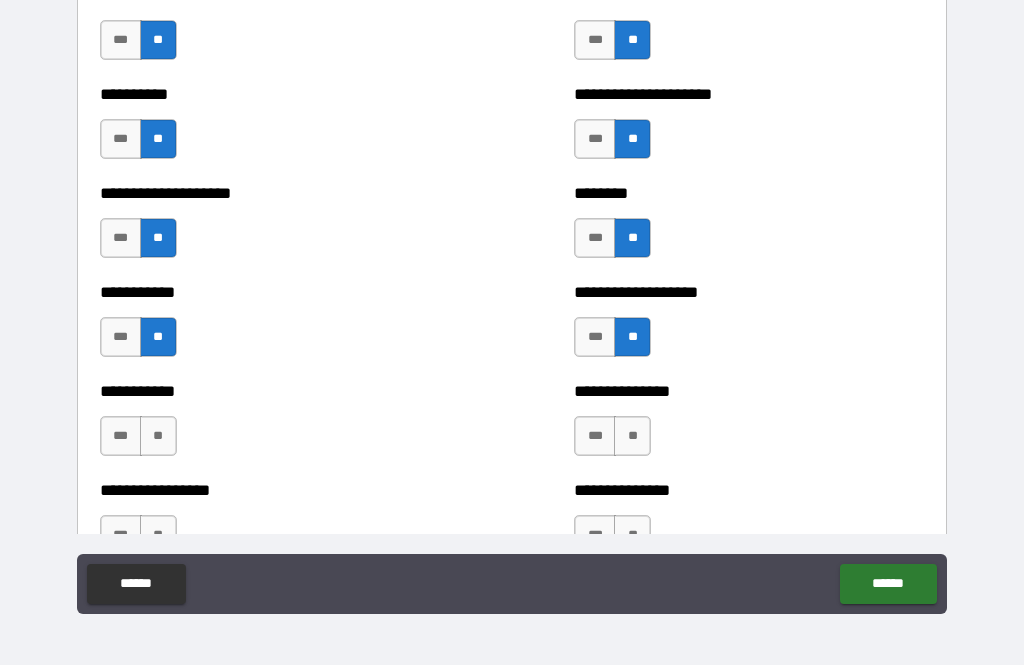click on "**" at bounding box center (632, 436) 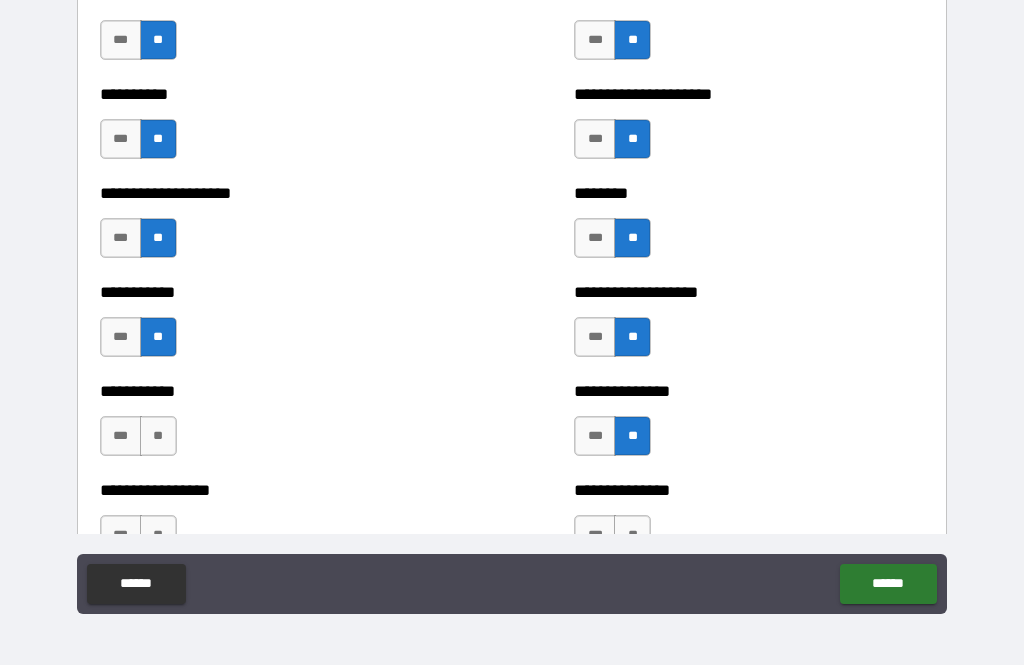 click on "**" at bounding box center (158, 436) 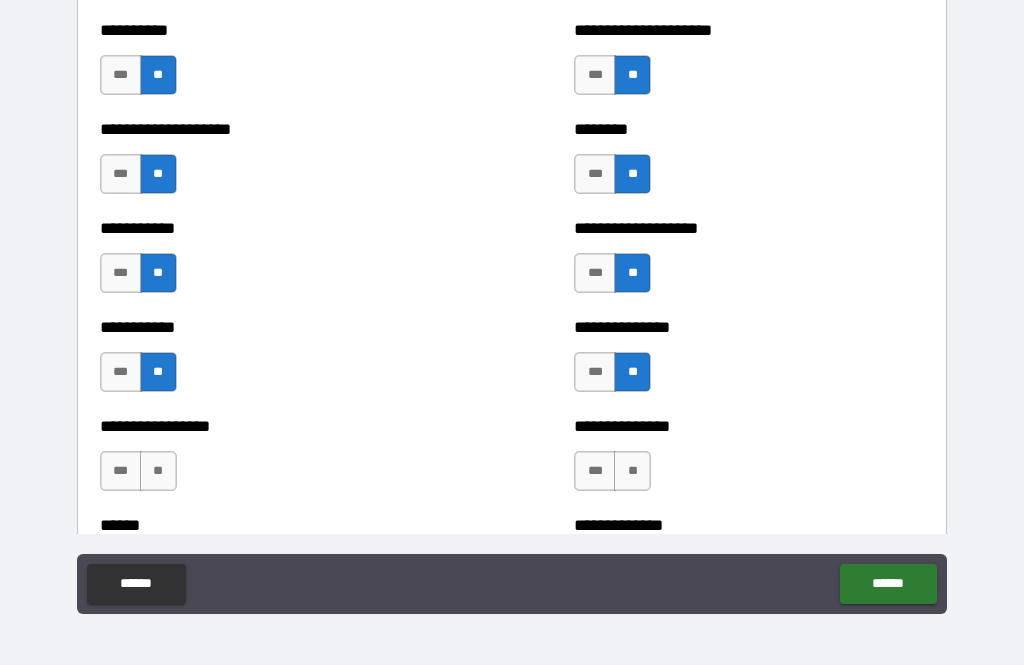 scroll, scrollTop: 2881, scrollLeft: 0, axis: vertical 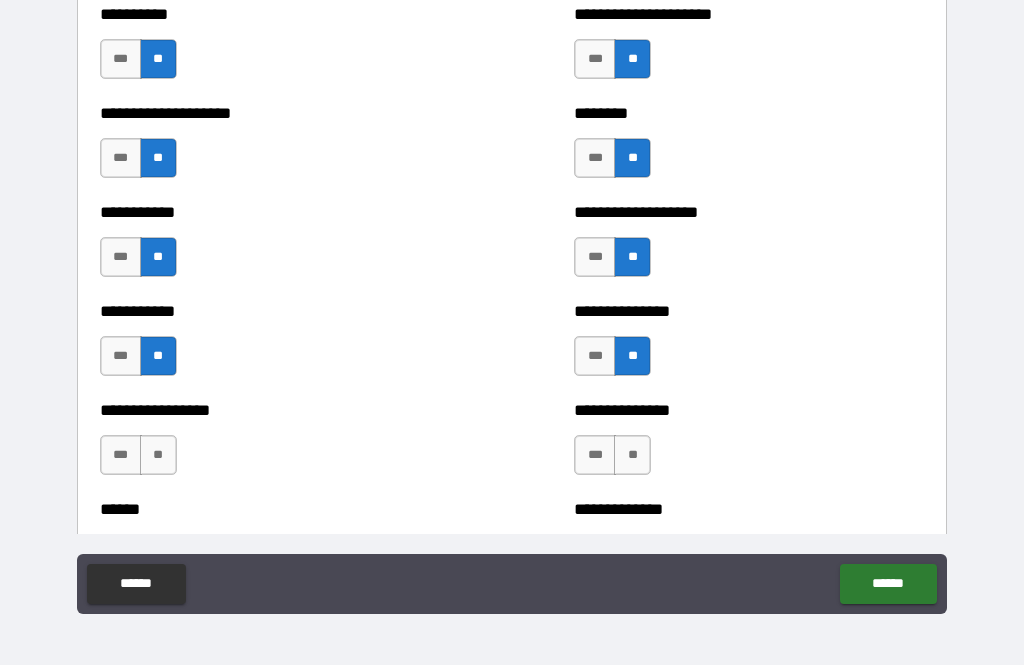 click on "**" at bounding box center (158, 455) 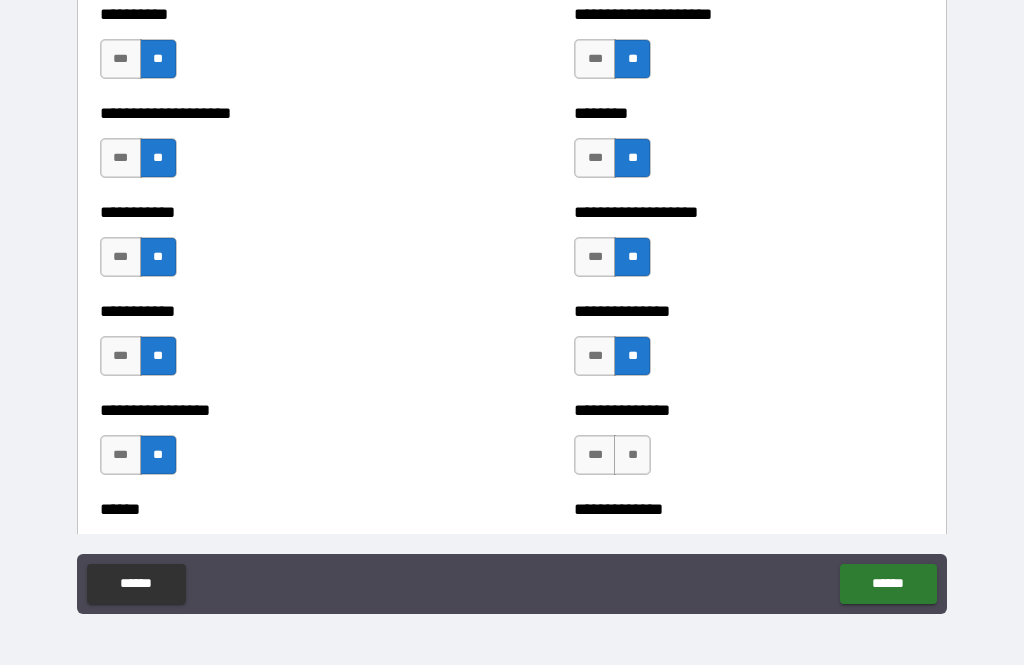 click on "**" at bounding box center [632, 455] 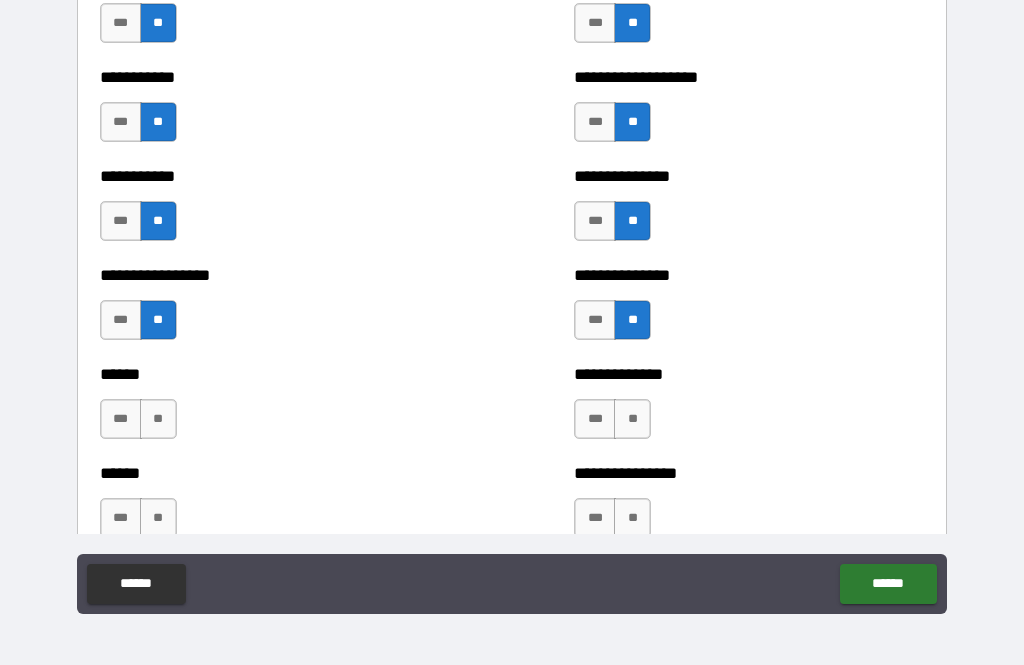 scroll, scrollTop: 3019, scrollLeft: 0, axis: vertical 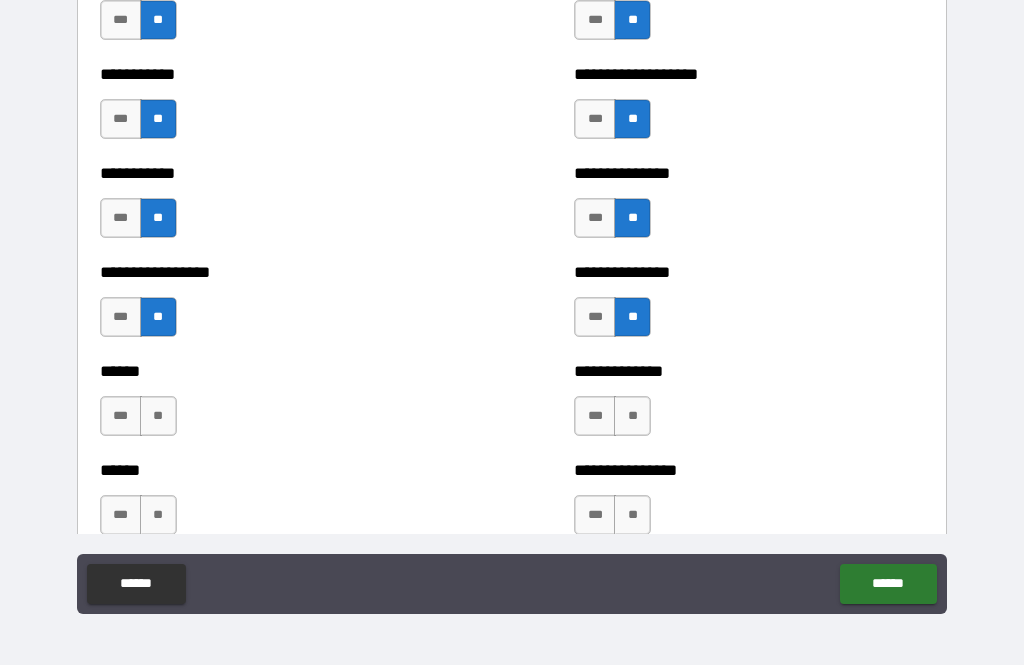 click on "**" at bounding box center (158, 416) 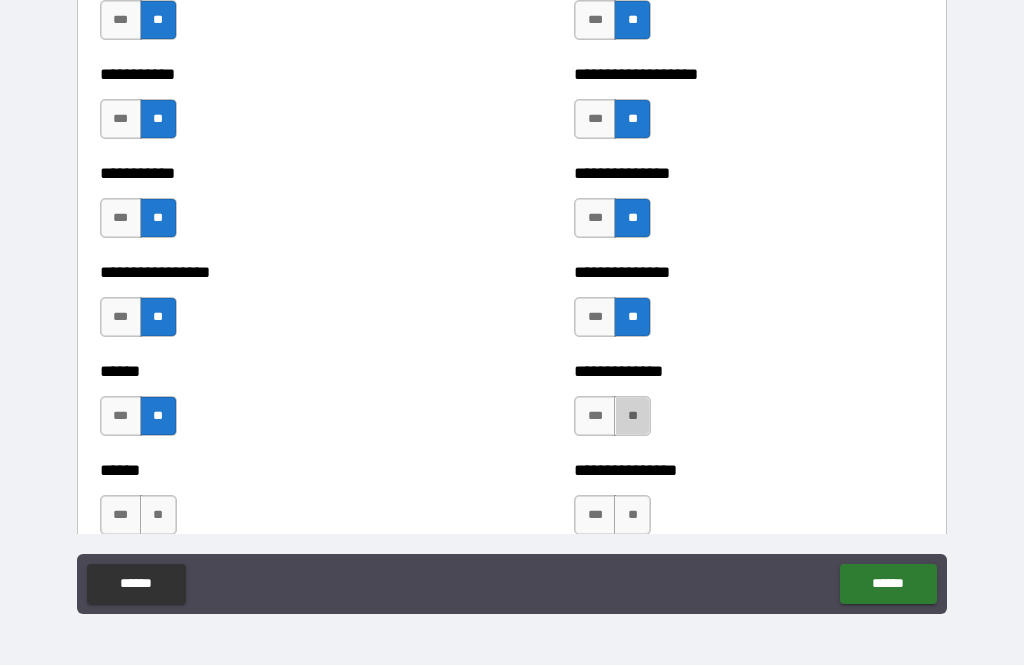 click on "**" at bounding box center (632, 416) 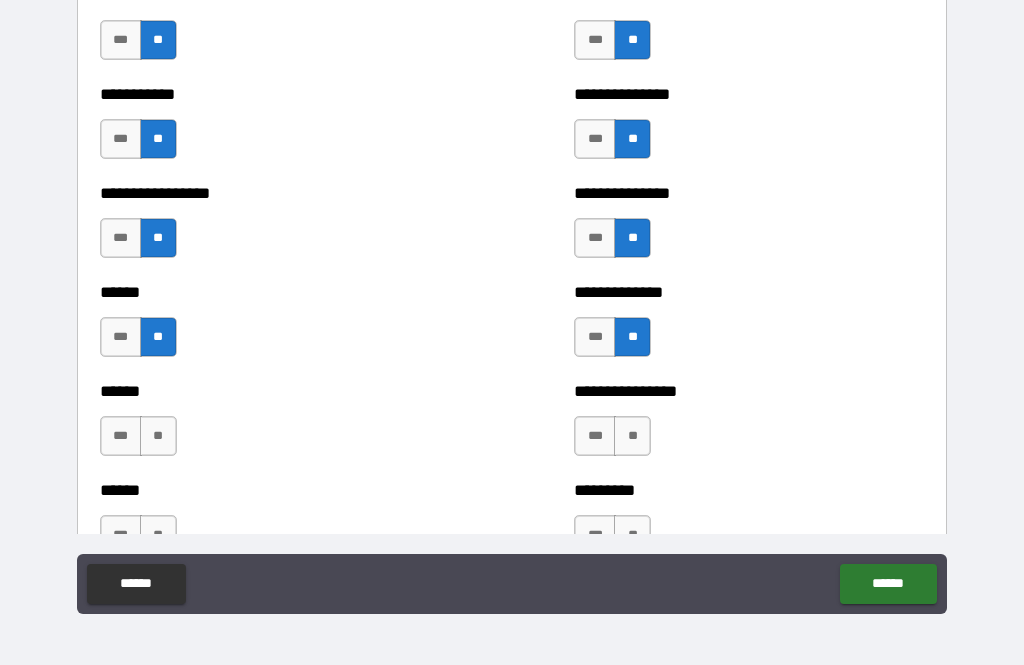 scroll, scrollTop: 3103, scrollLeft: 0, axis: vertical 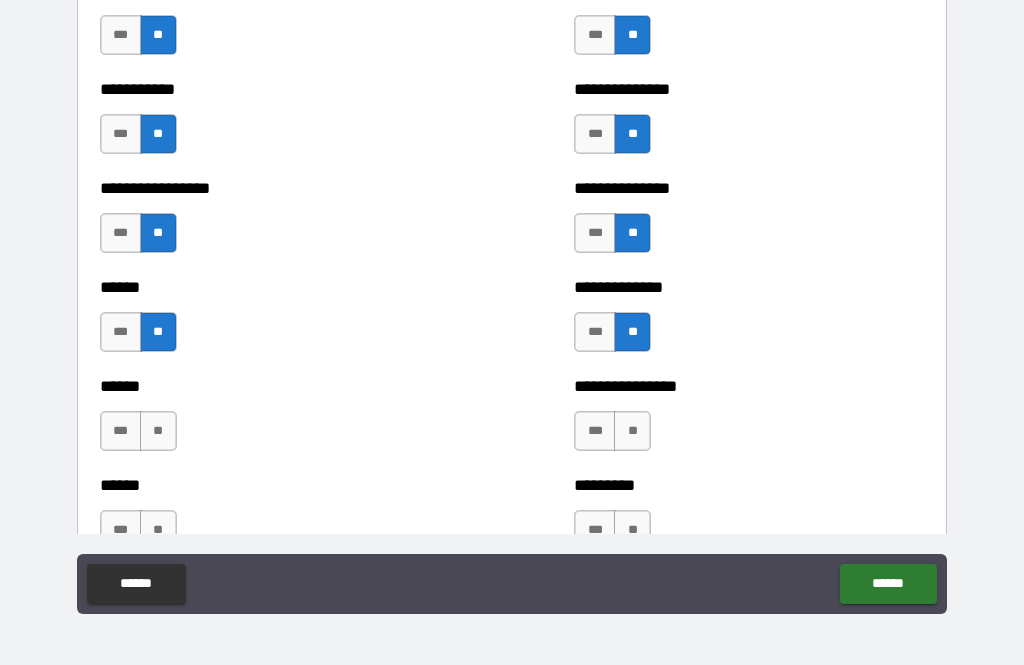 click on "**" at bounding box center [158, 431] 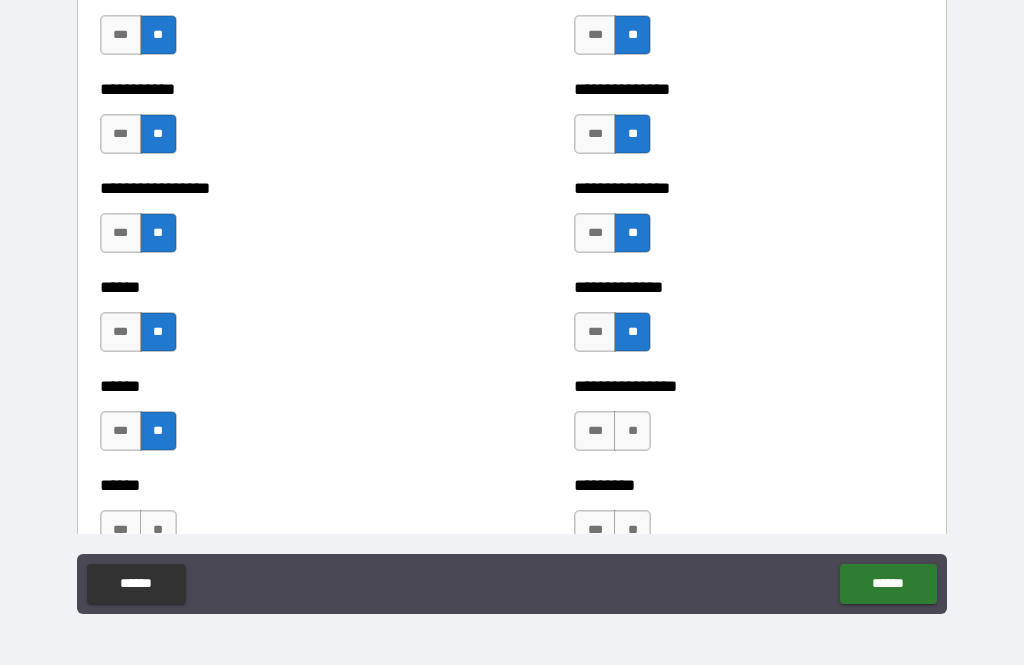 click on "**" at bounding box center [632, 431] 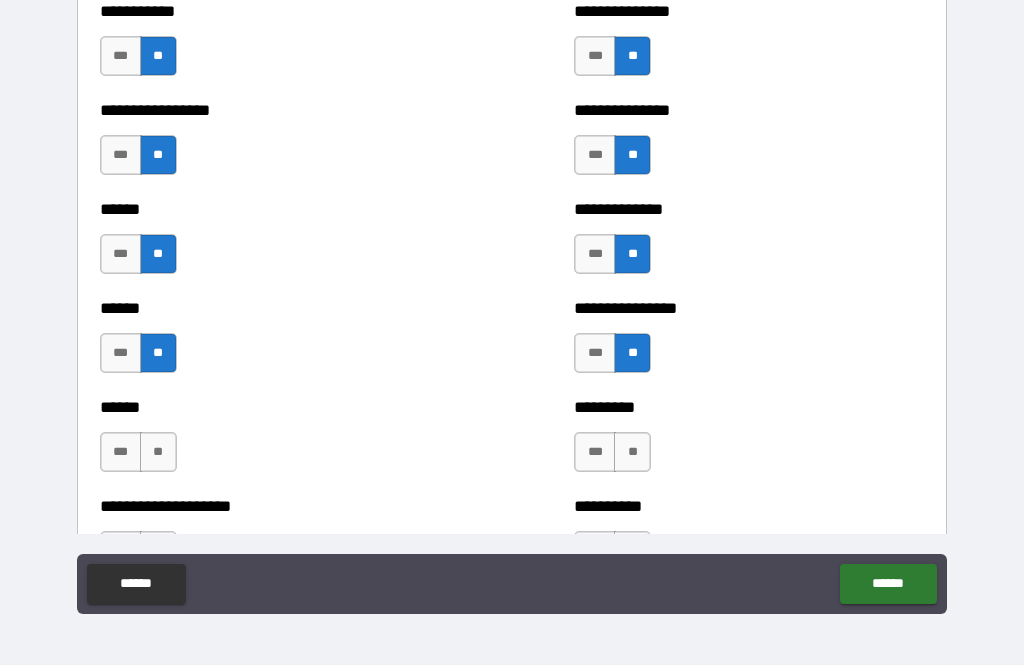 scroll, scrollTop: 3189, scrollLeft: 0, axis: vertical 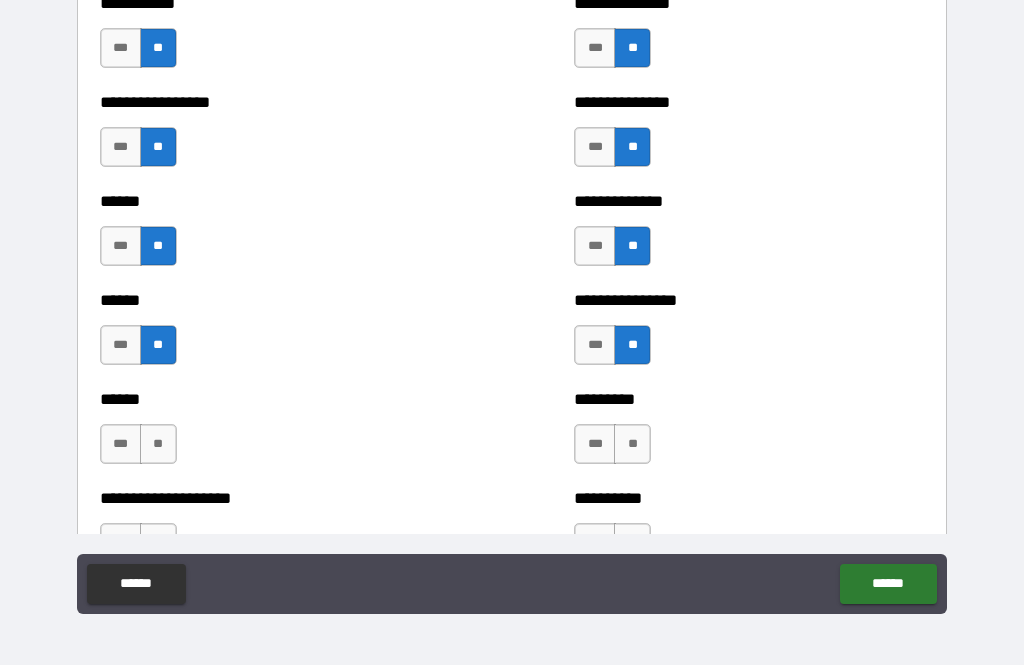 click on "**" at bounding box center [158, 444] 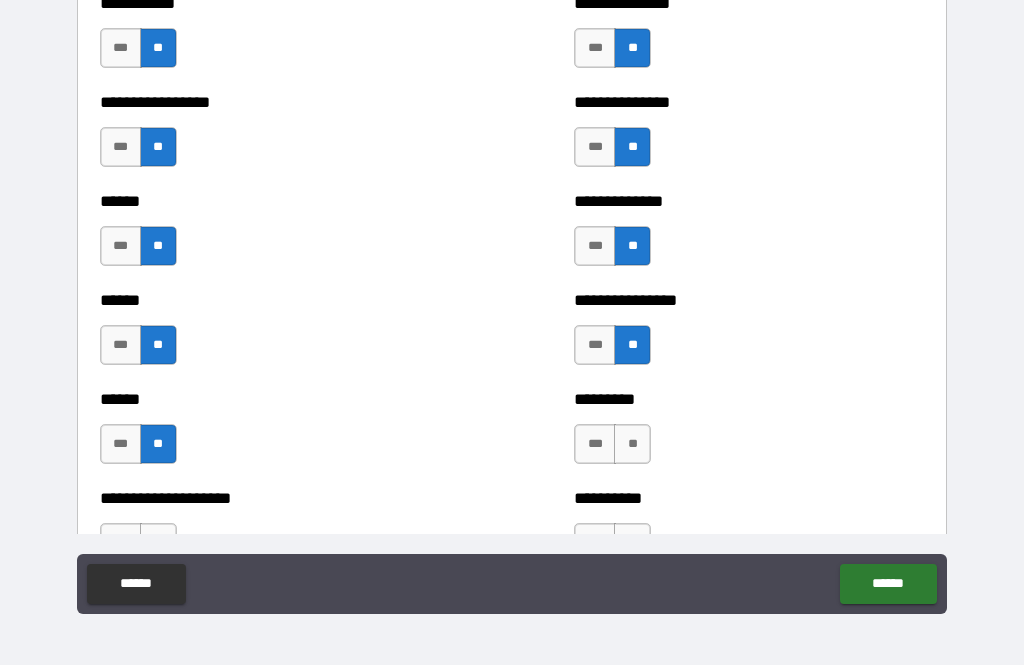 click on "**" at bounding box center [632, 444] 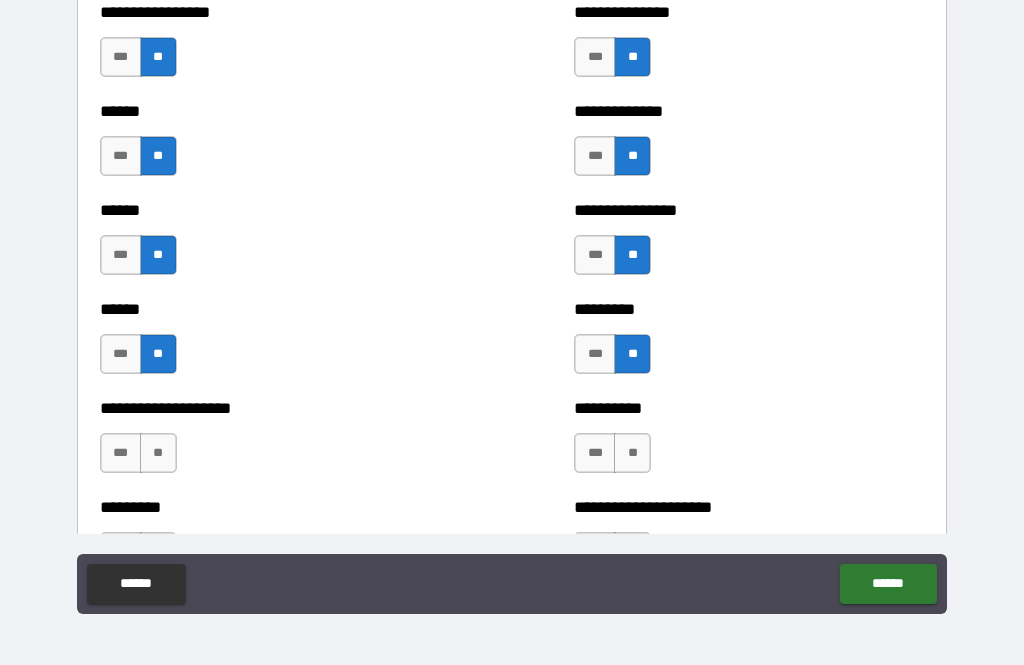 scroll, scrollTop: 3287, scrollLeft: 0, axis: vertical 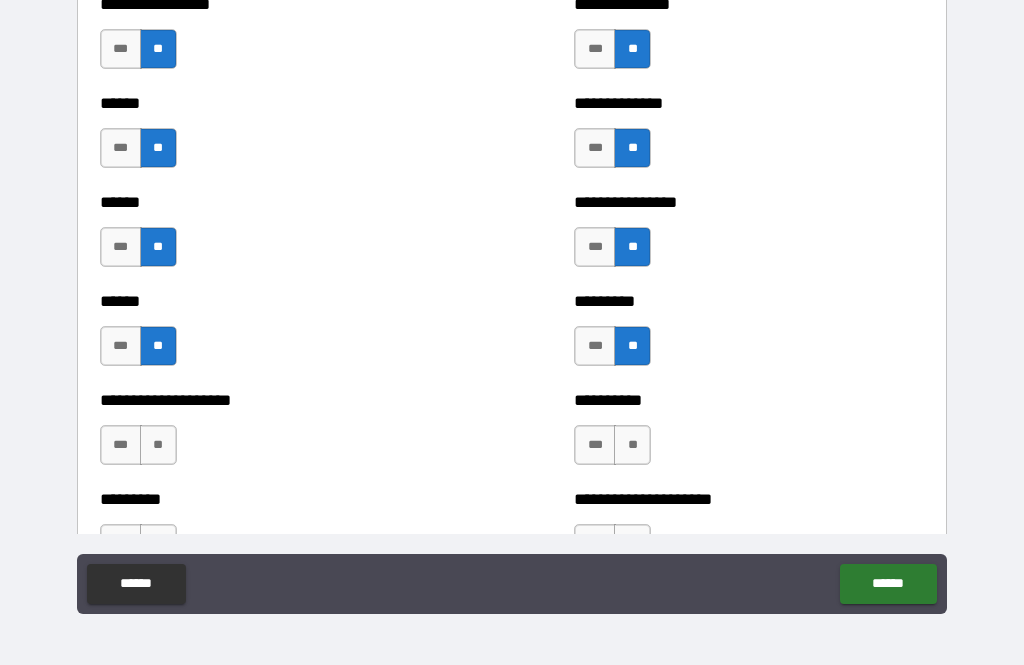 click on "**" at bounding box center (158, 445) 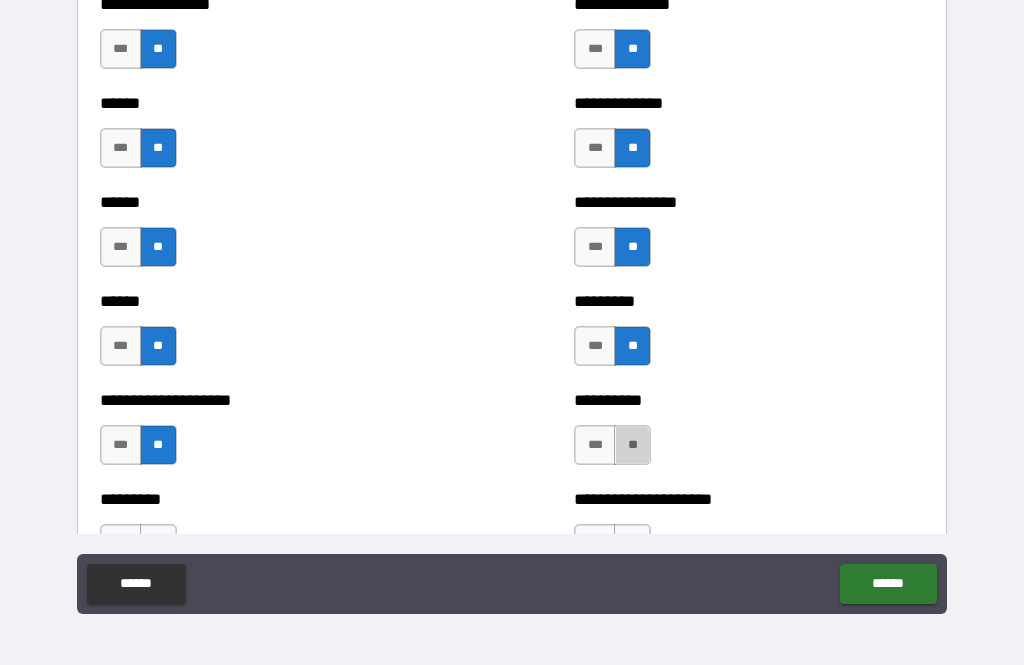 click on "**" at bounding box center (632, 445) 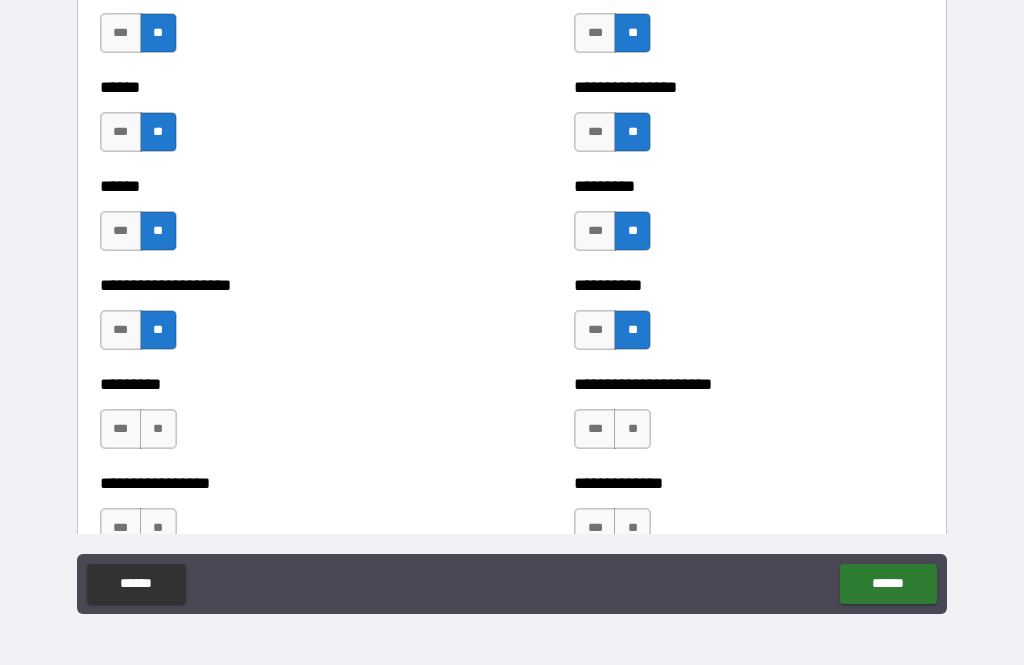 scroll, scrollTop: 3403, scrollLeft: 0, axis: vertical 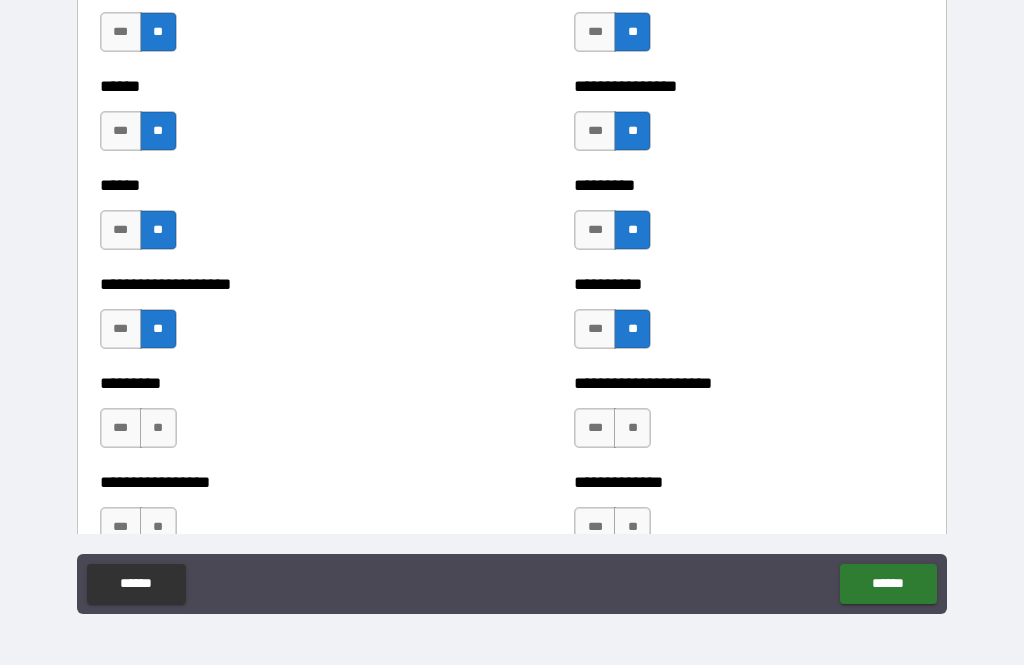click on "**" at bounding box center (158, 428) 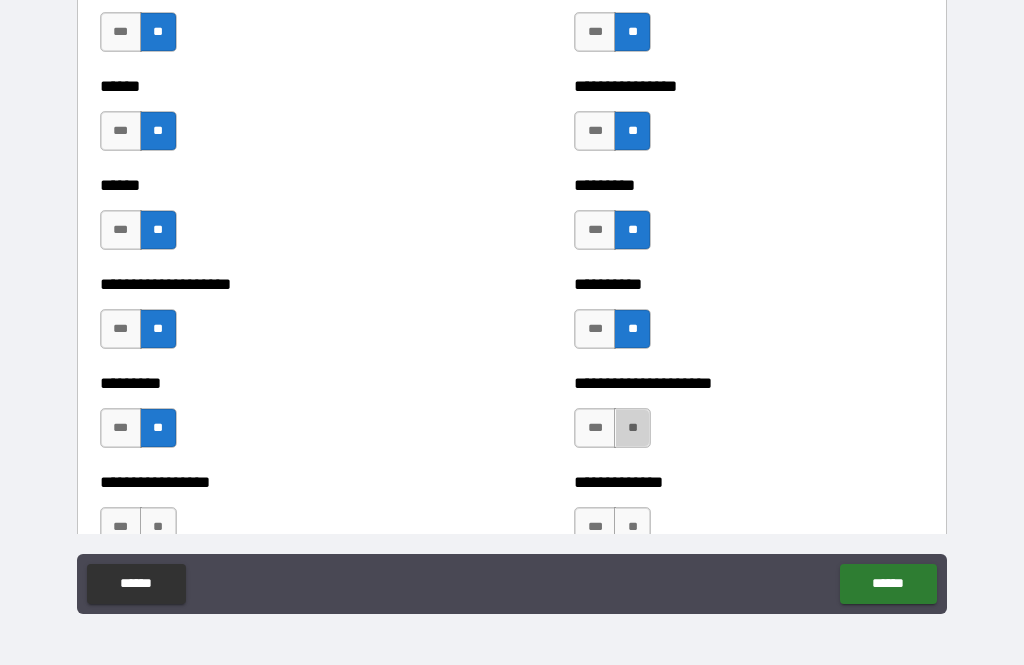 click on "**" at bounding box center [632, 428] 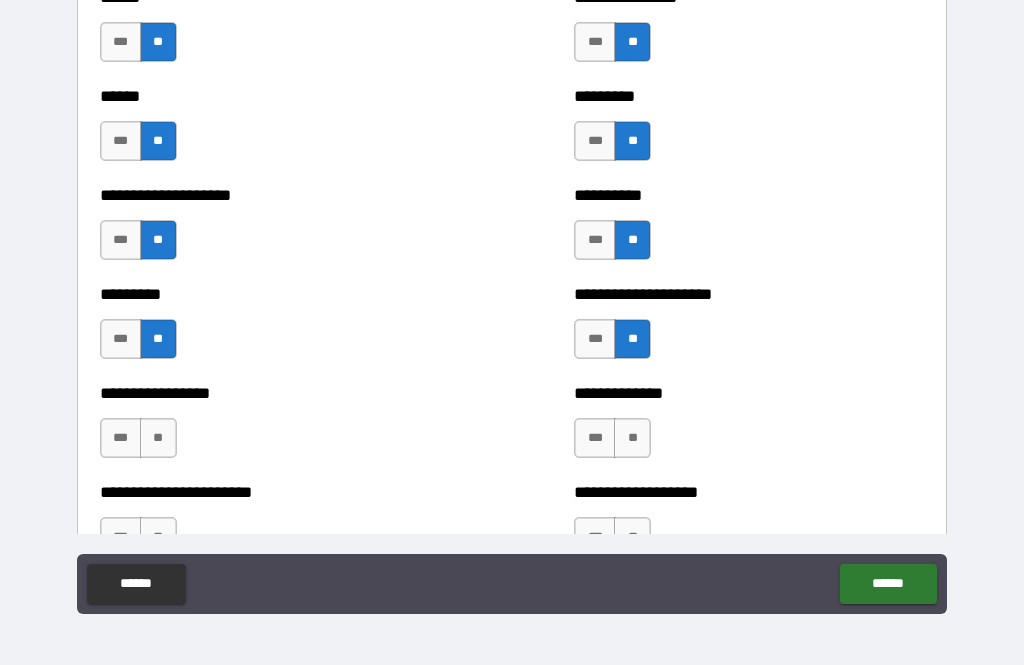 scroll, scrollTop: 3493, scrollLeft: 0, axis: vertical 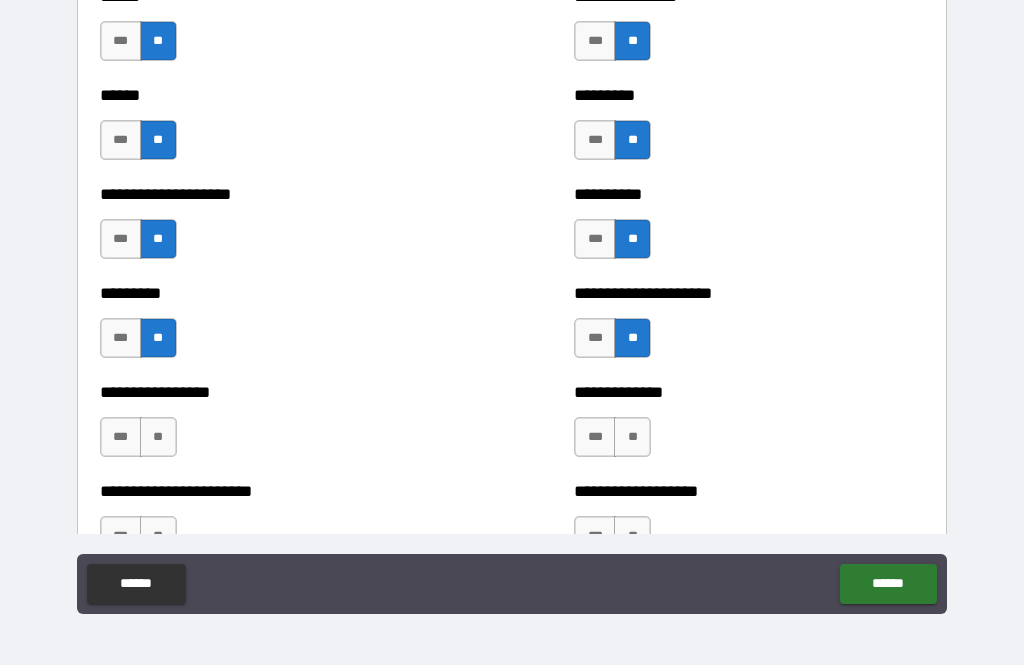 click on "**" at bounding box center [158, 437] 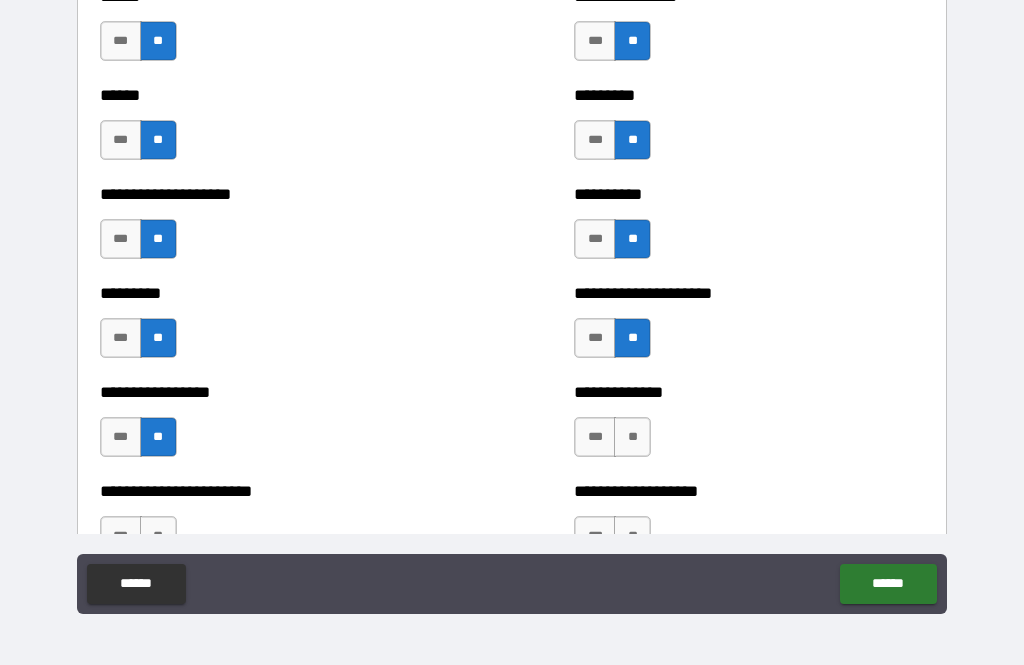 click on "**" at bounding box center [632, 437] 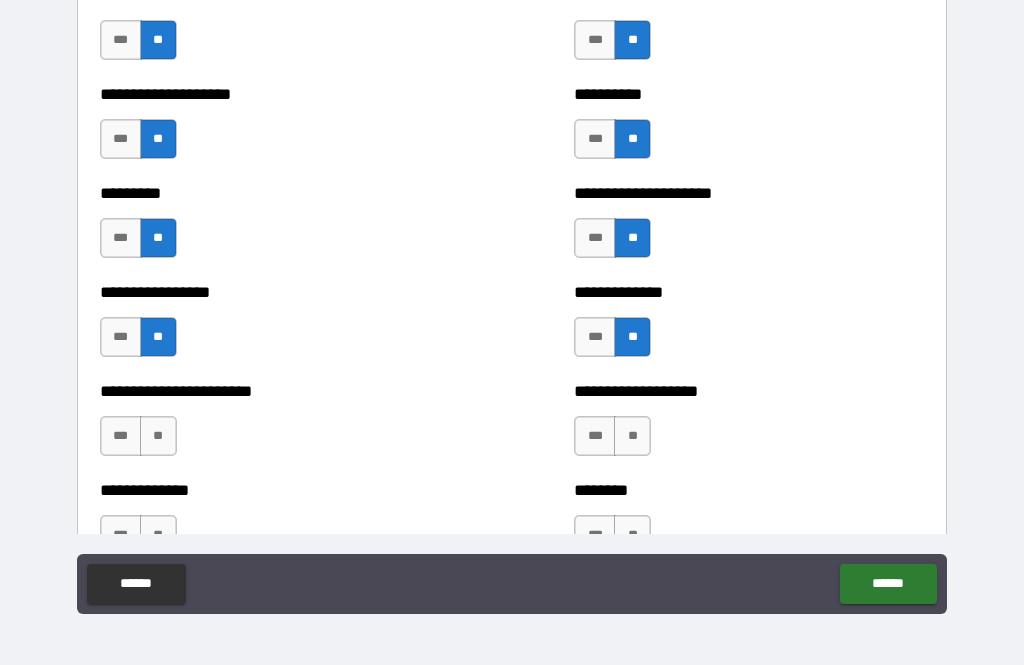 scroll, scrollTop: 3596, scrollLeft: 0, axis: vertical 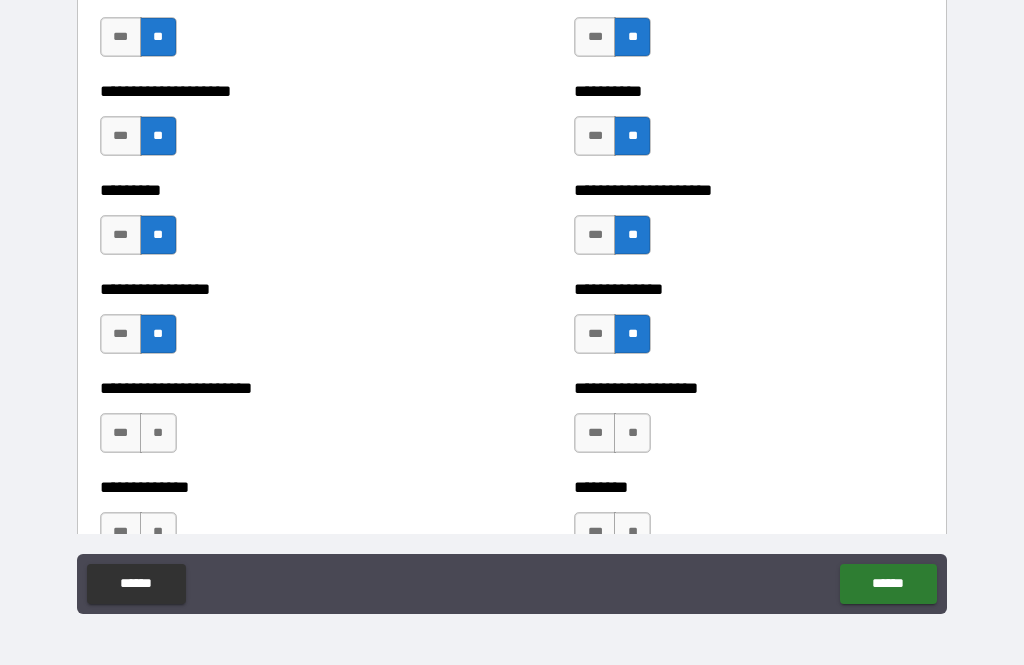 click on "***" at bounding box center [121, 334] 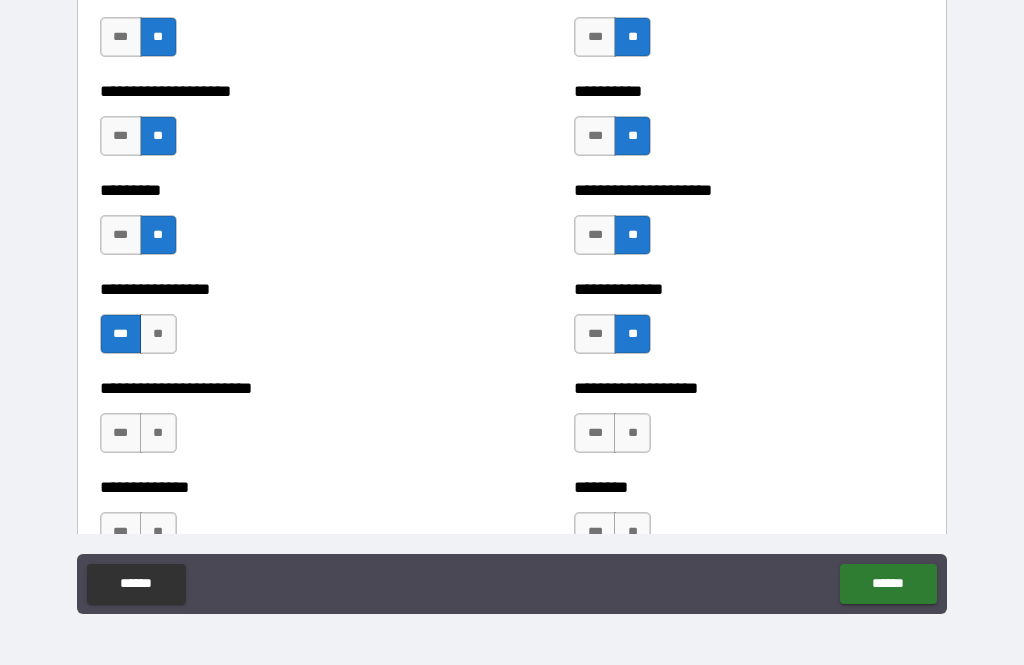 click on "**" at bounding box center [158, 433] 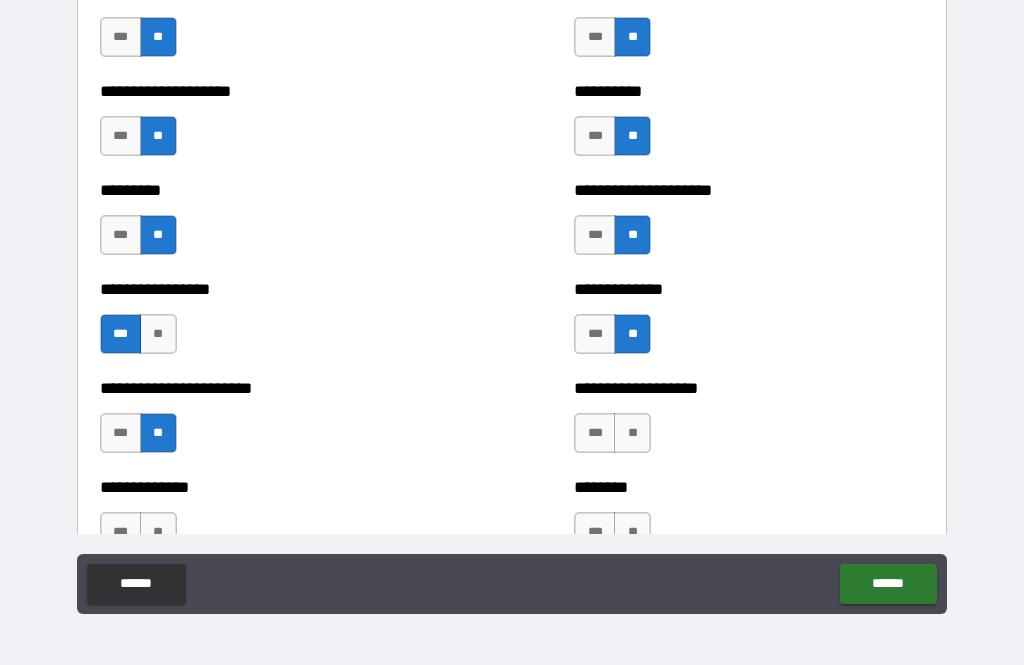 click on "**" at bounding box center [632, 433] 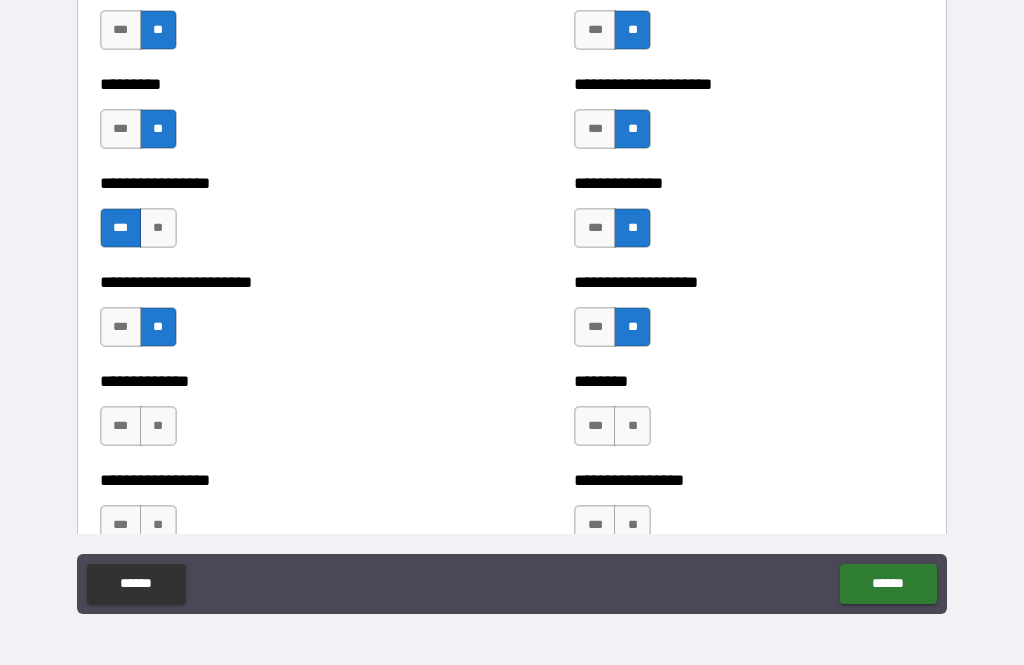 scroll, scrollTop: 3708, scrollLeft: 0, axis: vertical 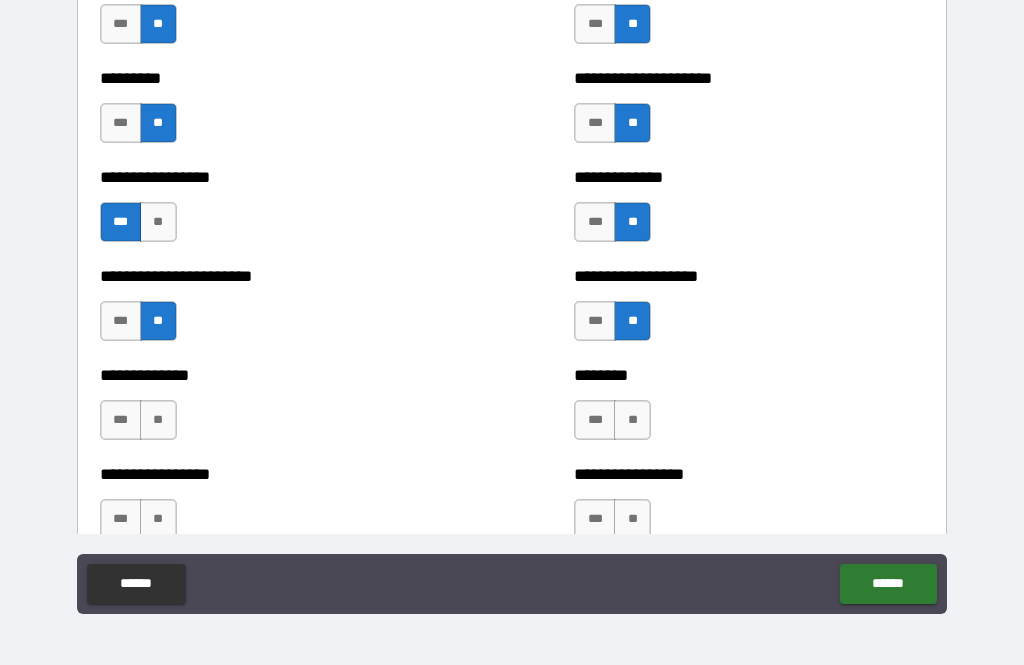 click on "**********" at bounding box center [749, 311] 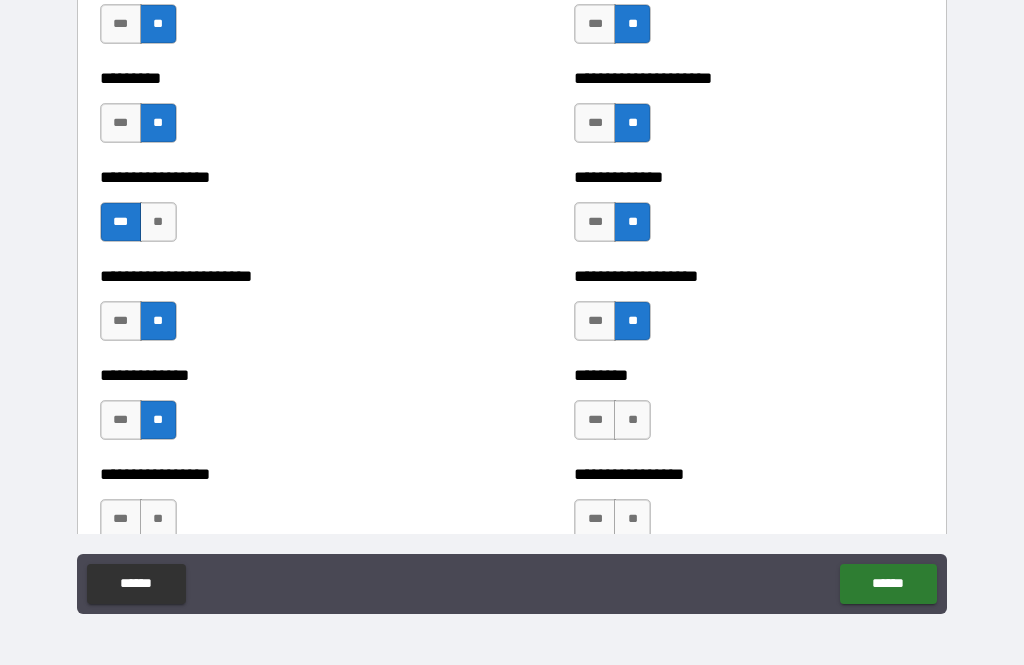 click on "***" at bounding box center [121, 420] 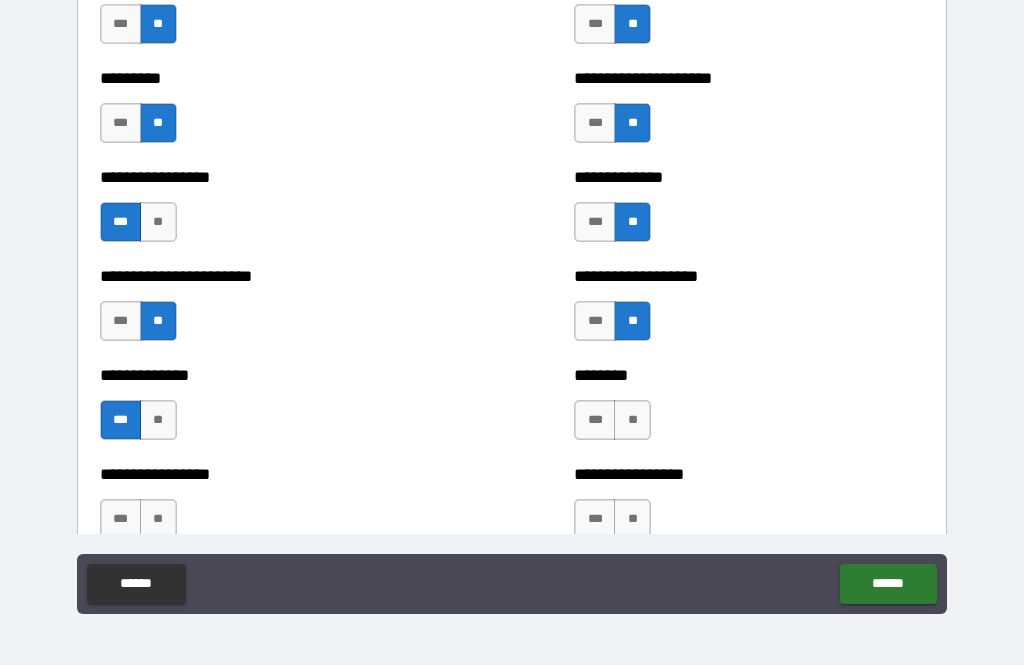 click on "**" at bounding box center [632, 420] 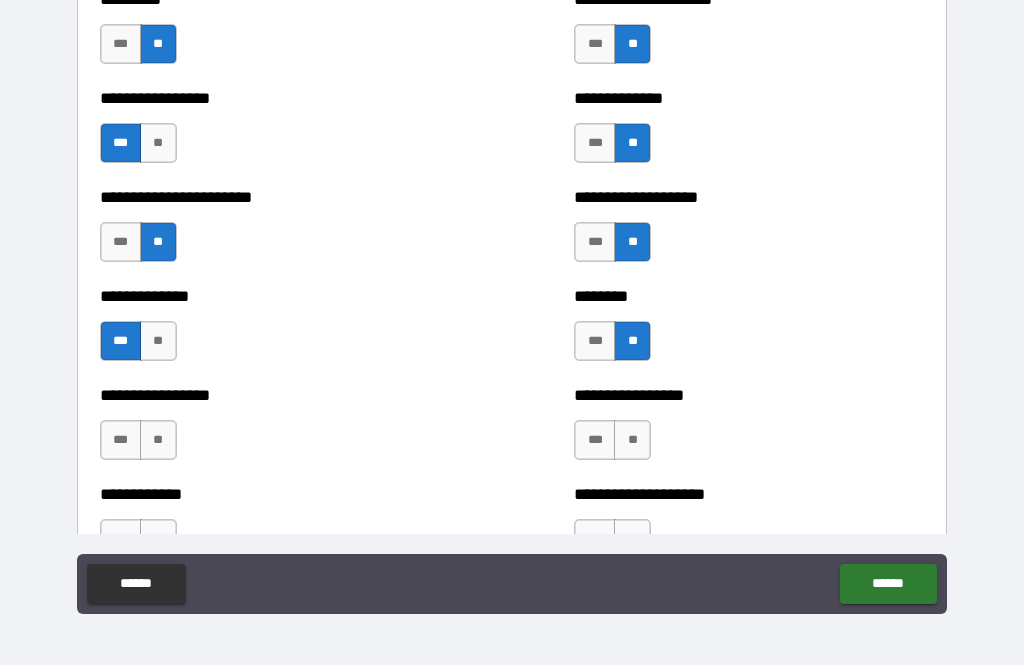 scroll, scrollTop: 3801, scrollLeft: 0, axis: vertical 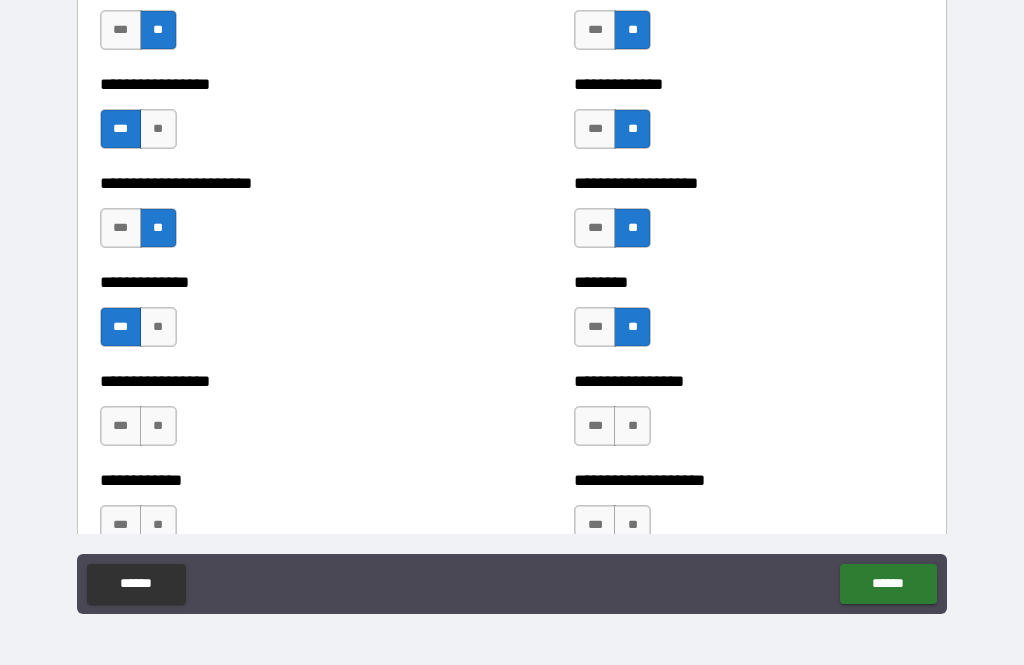 click on "**" at bounding box center (158, 426) 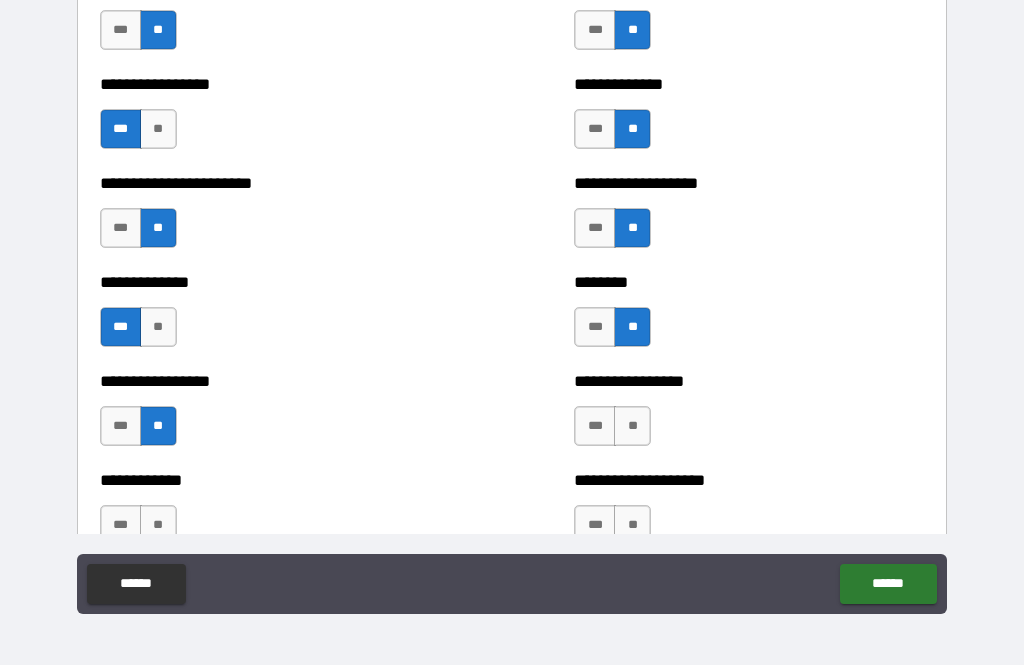 click on "**" at bounding box center (632, 426) 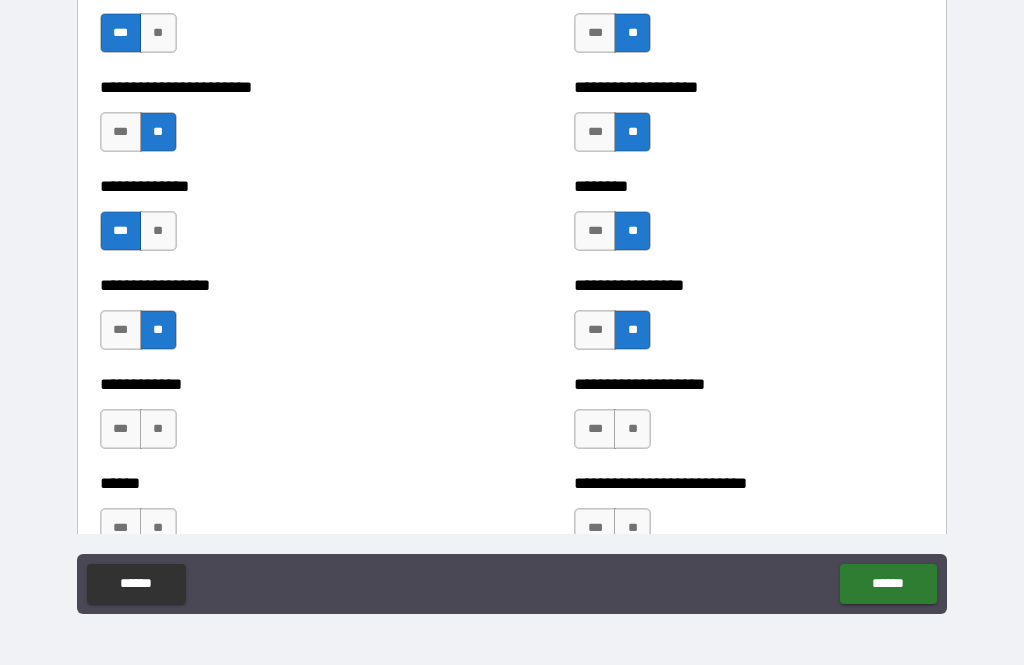 scroll, scrollTop: 3897, scrollLeft: 0, axis: vertical 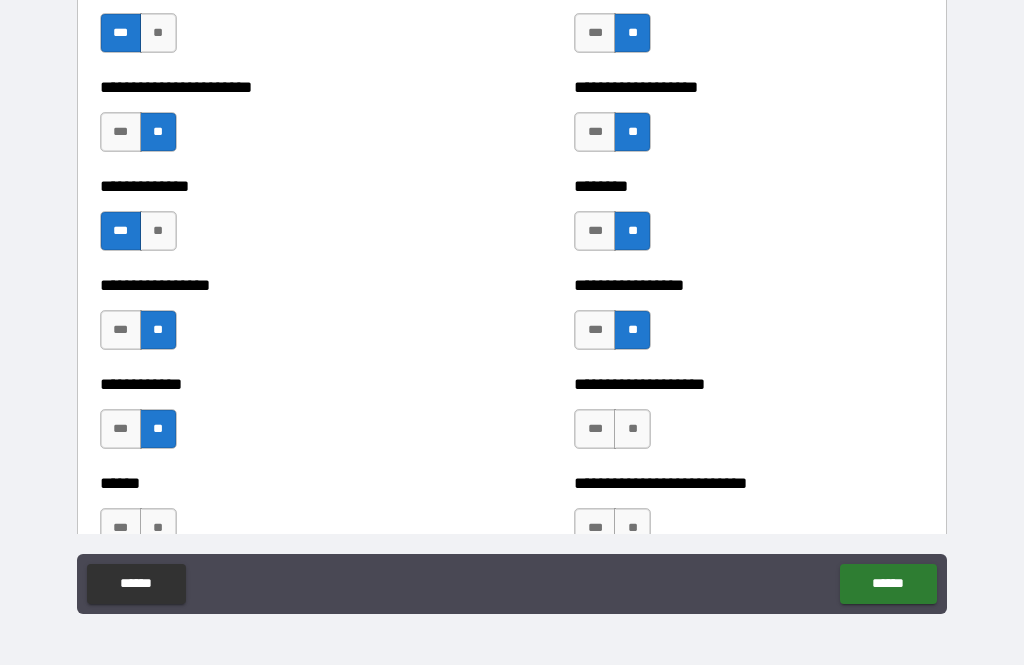click on "**" at bounding box center [632, 429] 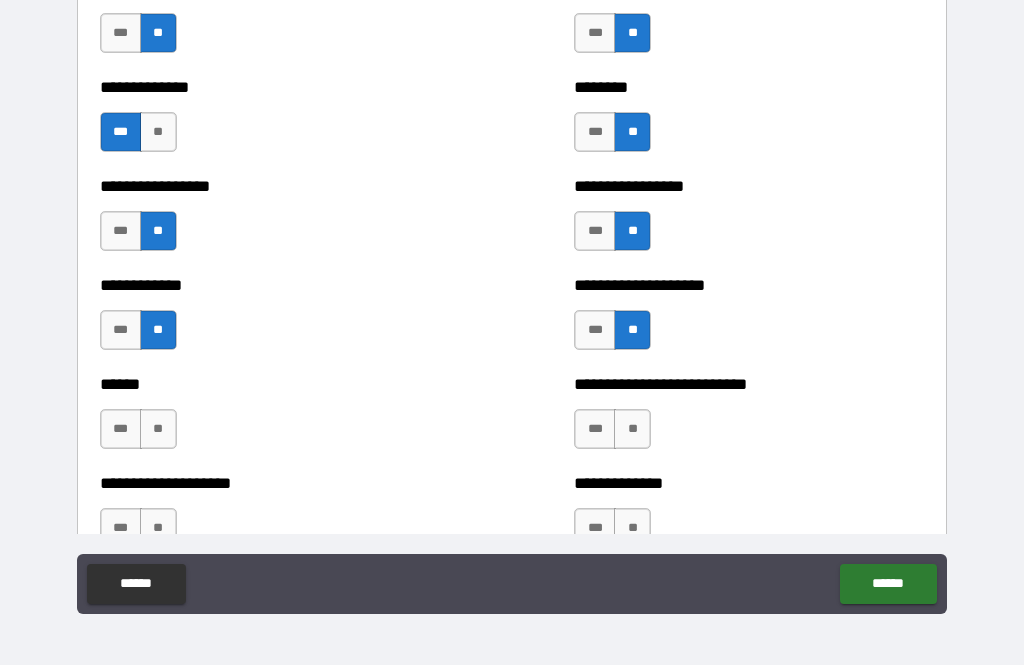 scroll, scrollTop: 3997, scrollLeft: 0, axis: vertical 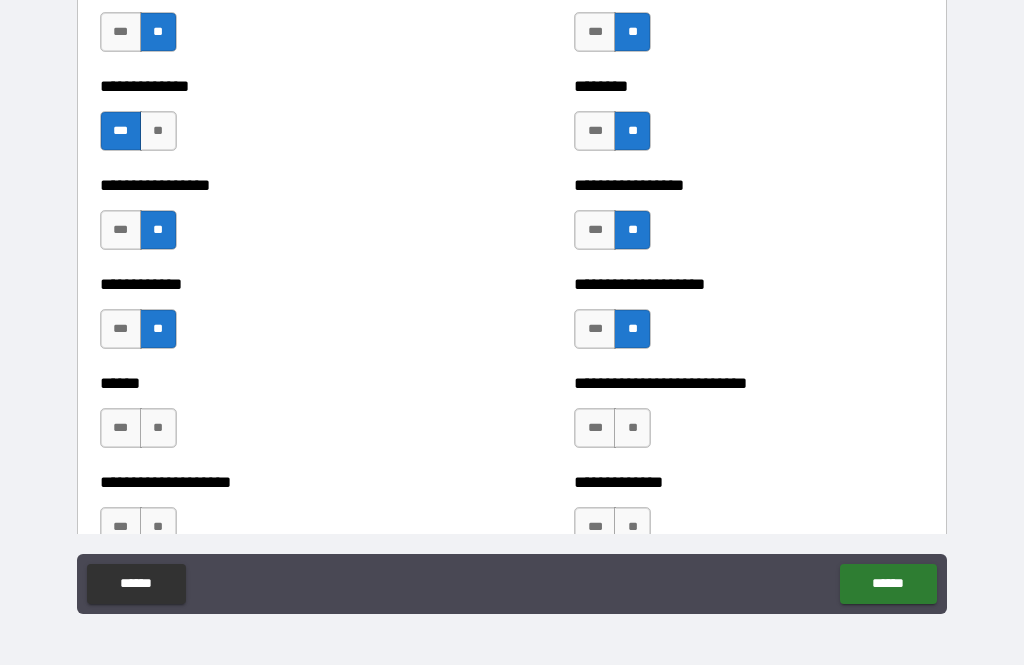 click on "**" at bounding box center [158, 428] 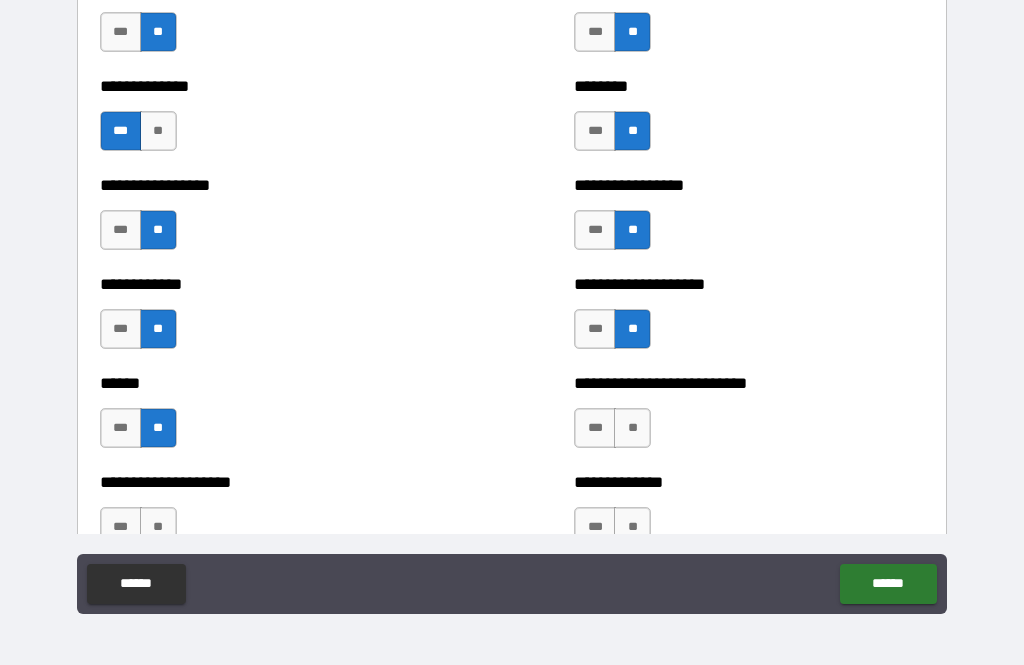 click on "**" at bounding box center [632, 428] 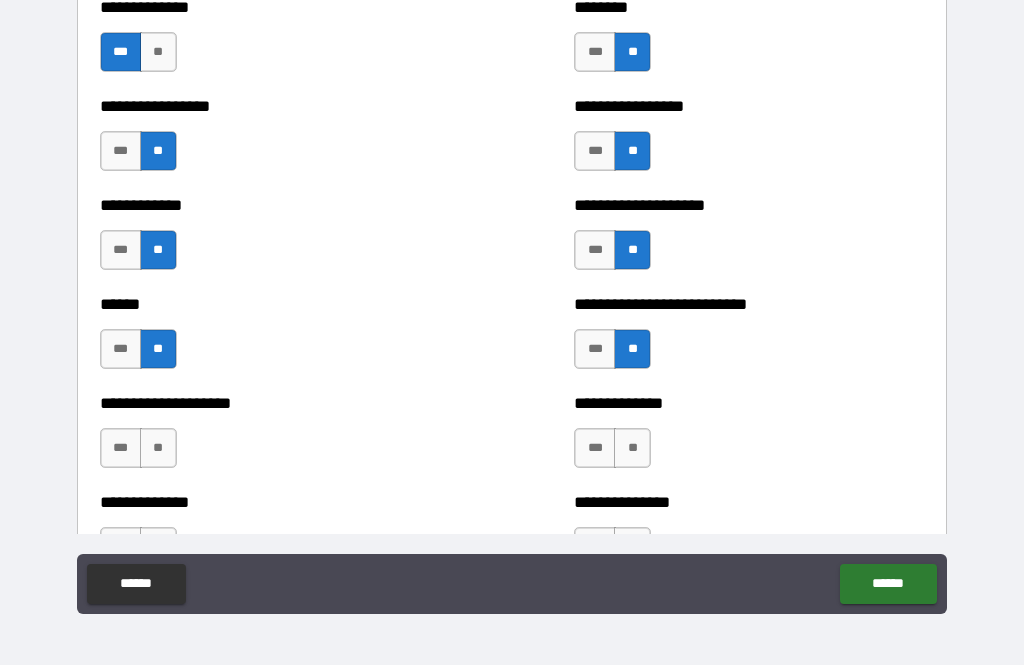 scroll, scrollTop: 4089, scrollLeft: 0, axis: vertical 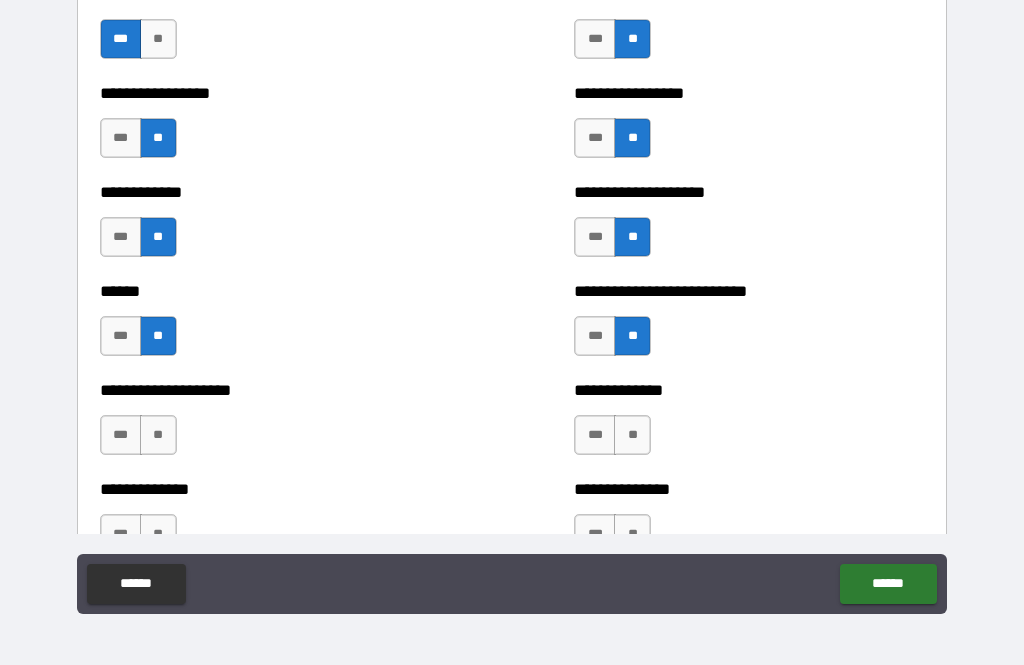 click on "**" at bounding box center [158, 435] 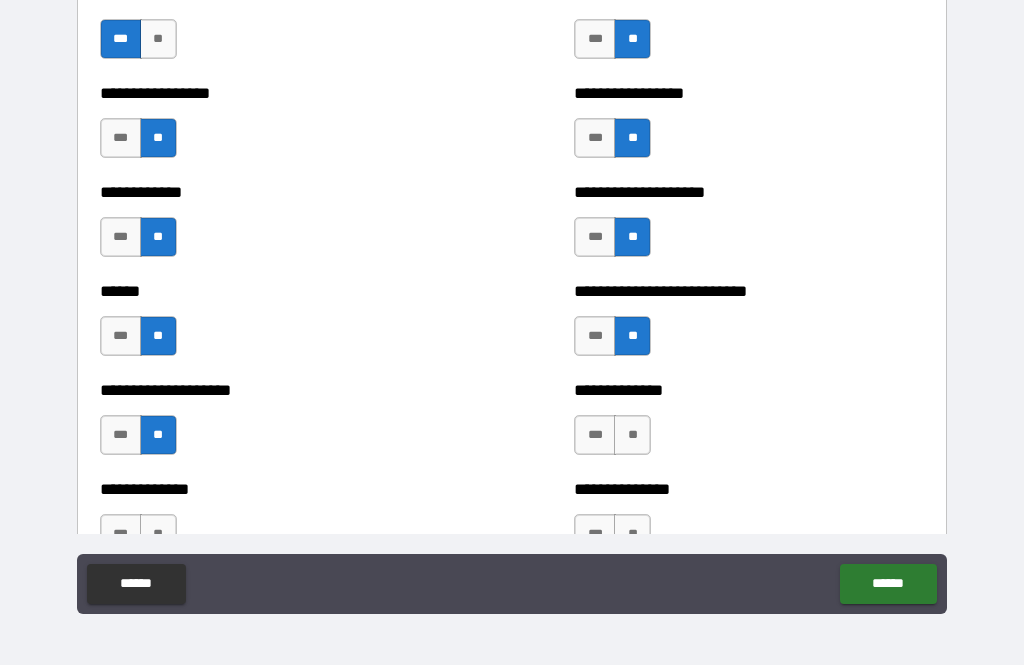 click on "**" at bounding box center [632, 435] 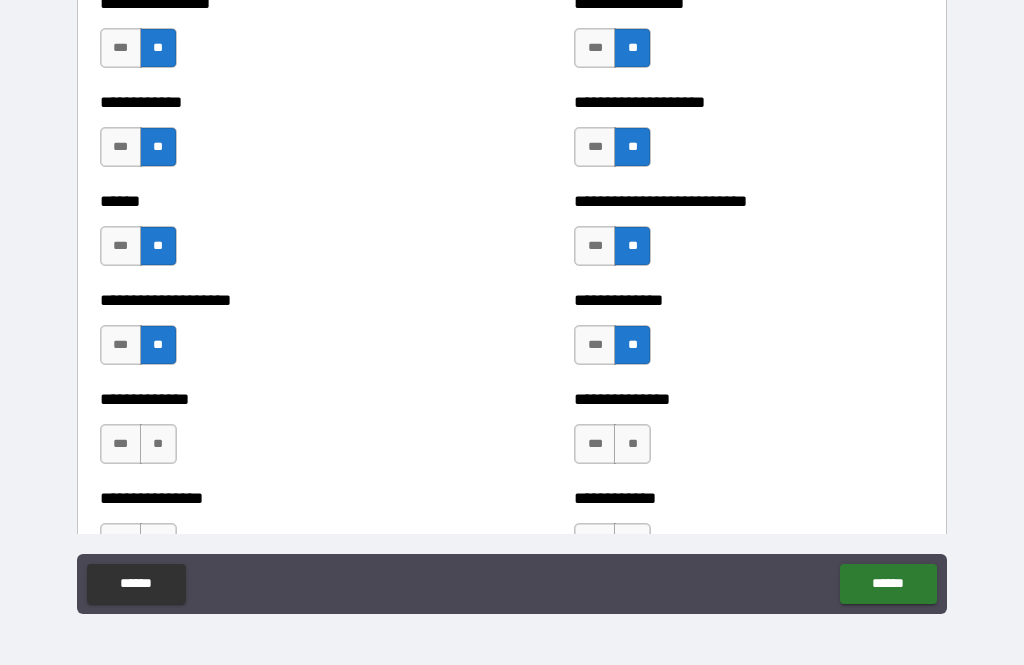 scroll, scrollTop: 4180, scrollLeft: 0, axis: vertical 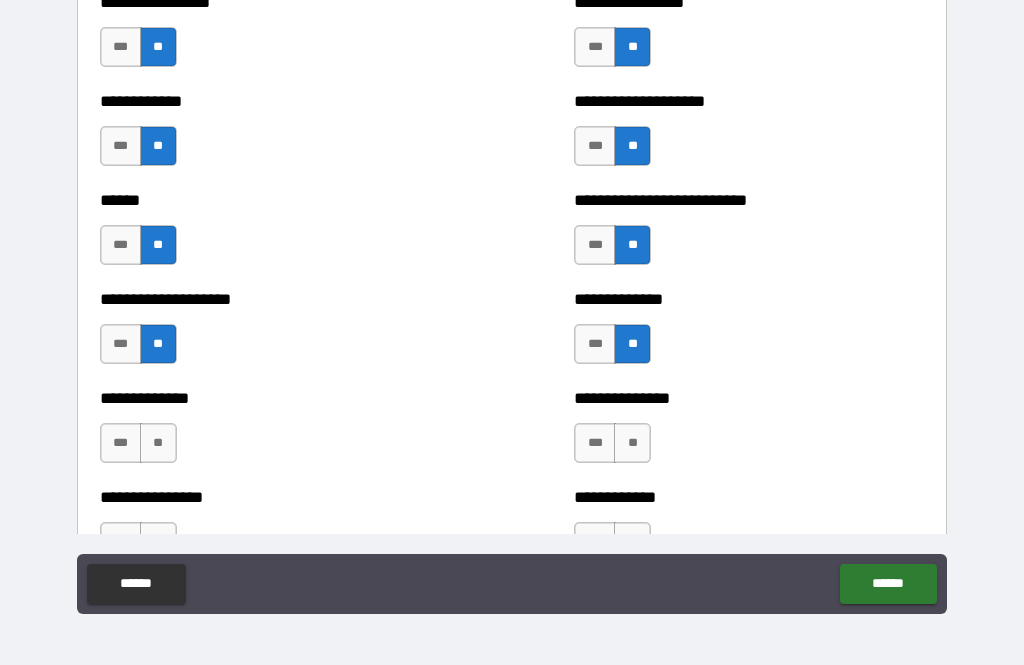 click on "**" at bounding box center (158, 443) 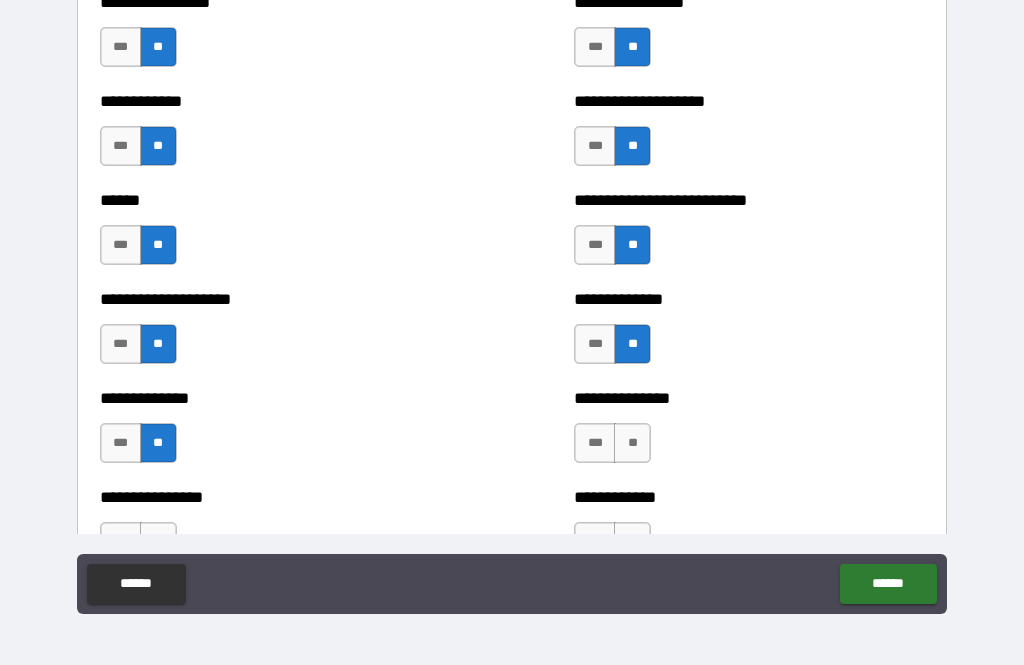 click on "**" at bounding box center (632, 443) 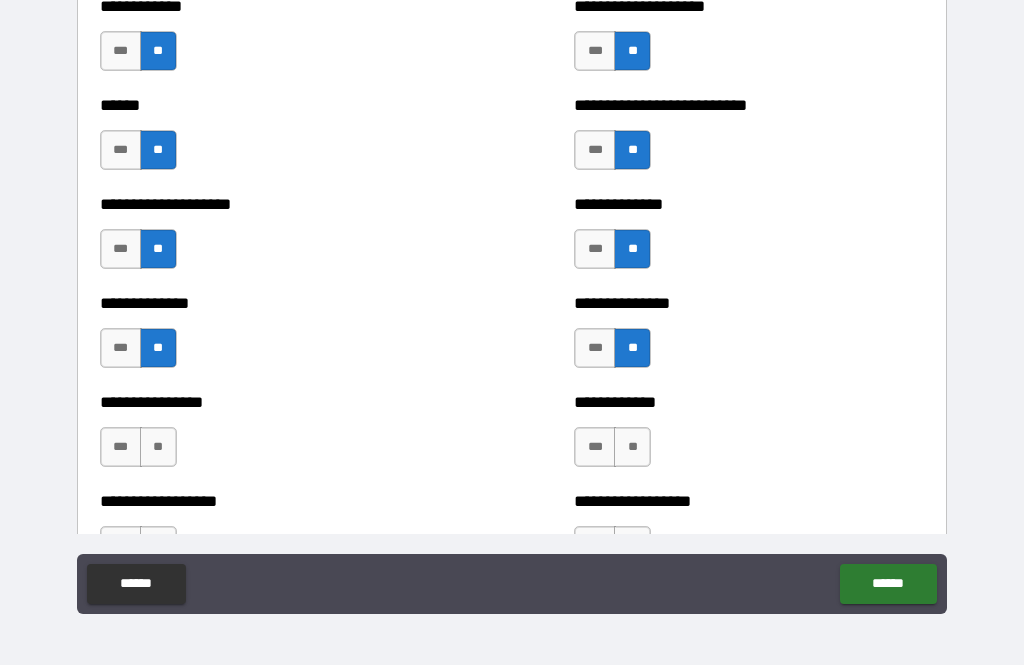 scroll, scrollTop: 4279, scrollLeft: 0, axis: vertical 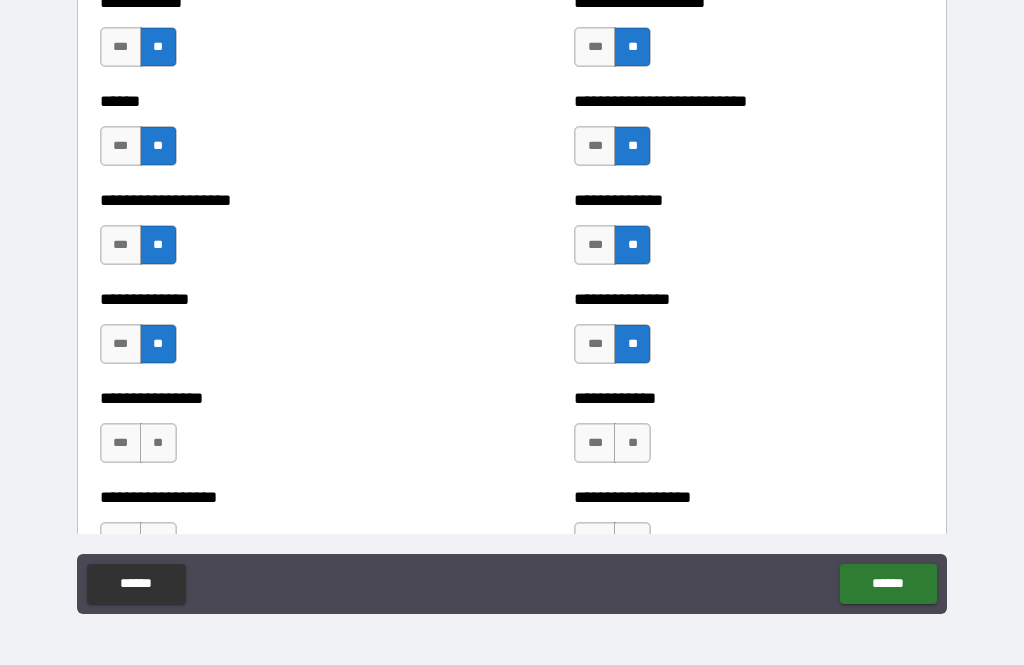 click on "**" at bounding box center (158, 443) 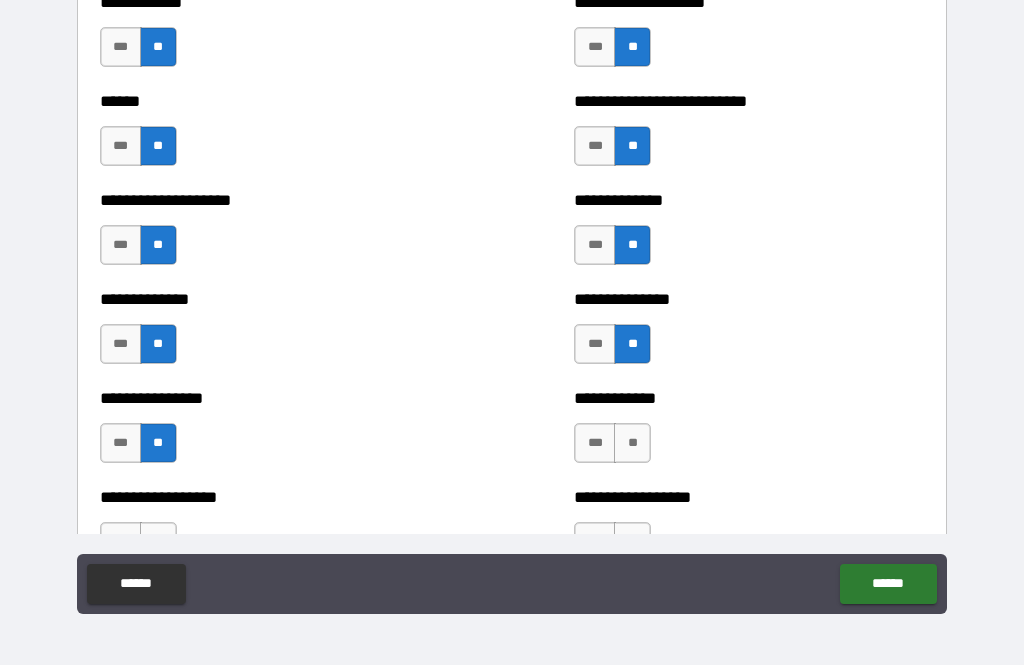 click on "**" at bounding box center (632, 443) 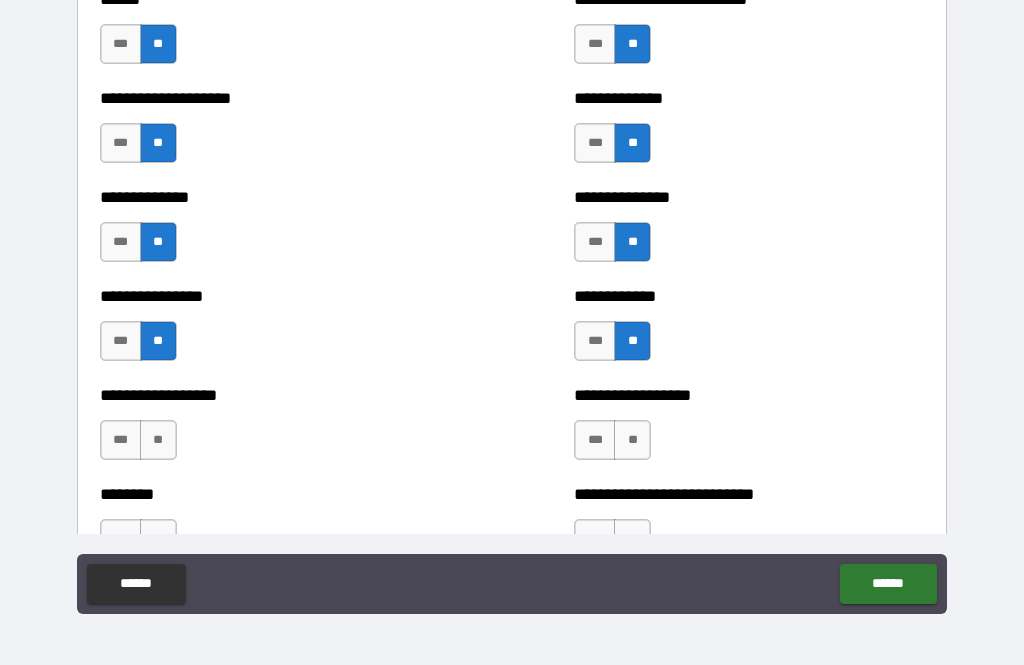 scroll, scrollTop: 4386, scrollLeft: 0, axis: vertical 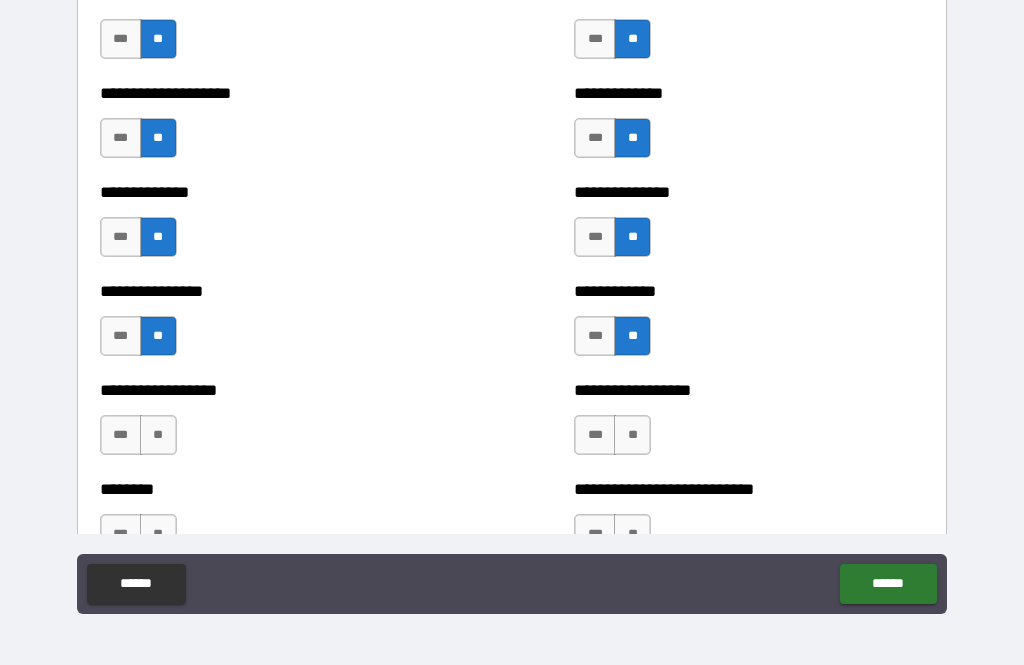 click on "**" at bounding box center (158, 435) 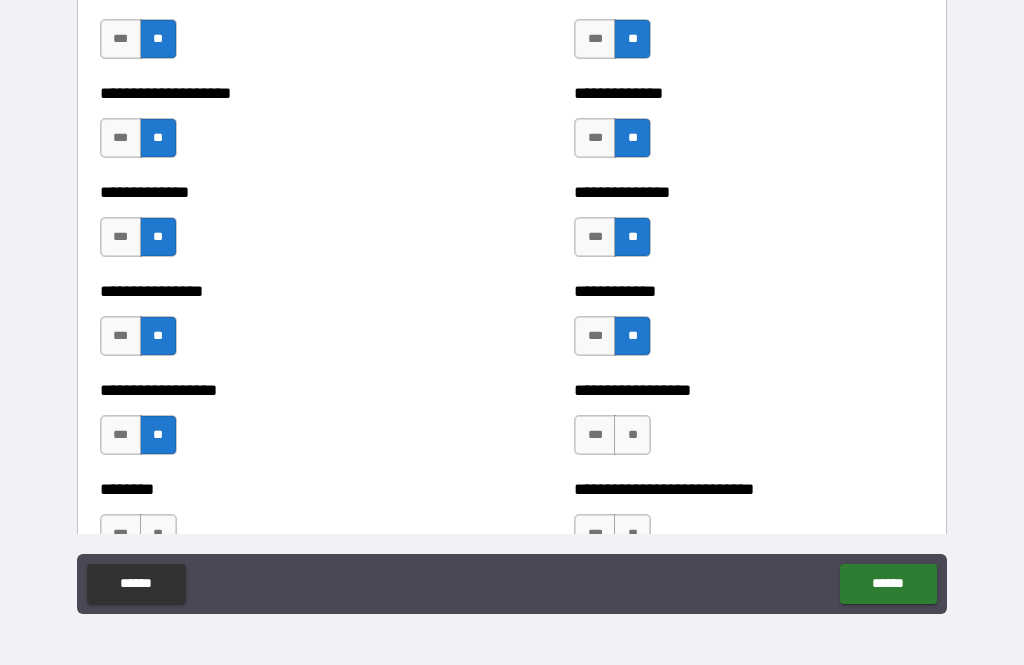 click on "**" at bounding box center [632, 435] 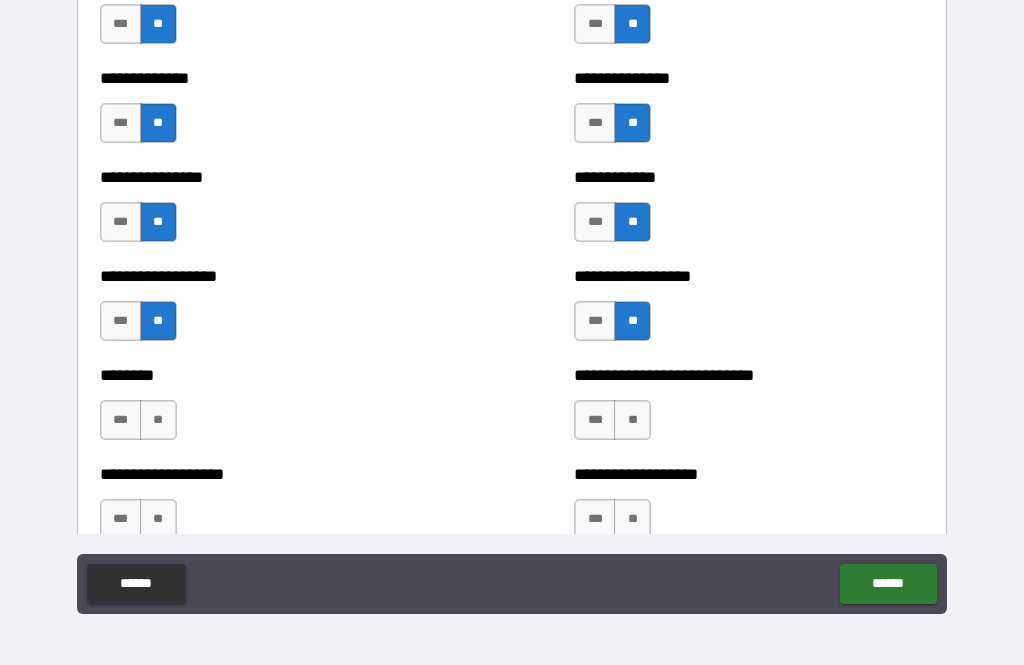 scroll, scrollTop: 4500, scrollLeft: 0, axis: vertical 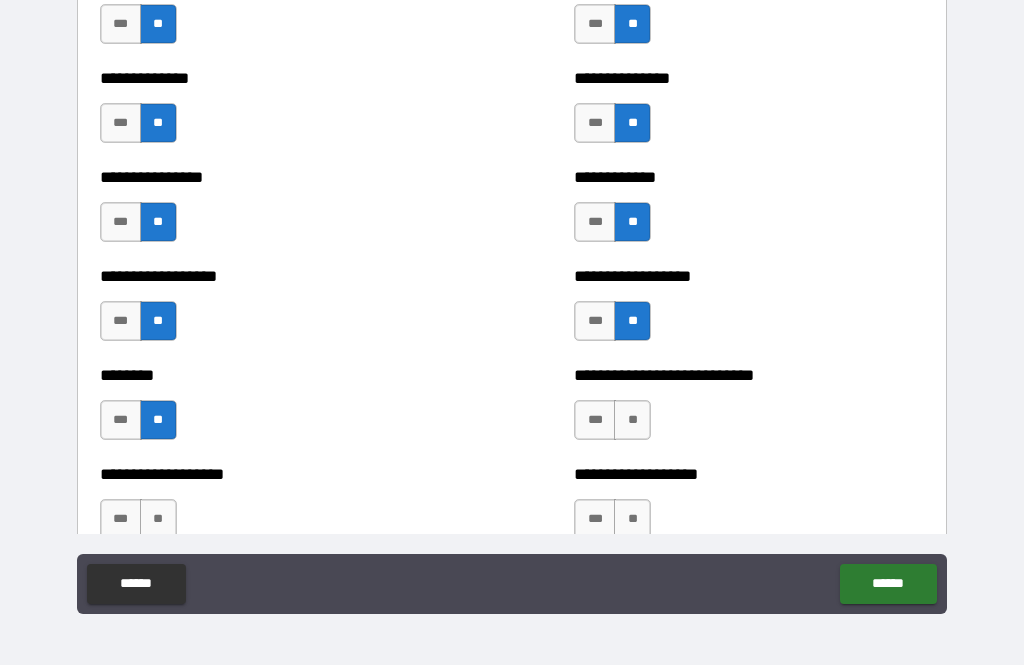click on "**" at bounding box center [632, 420] 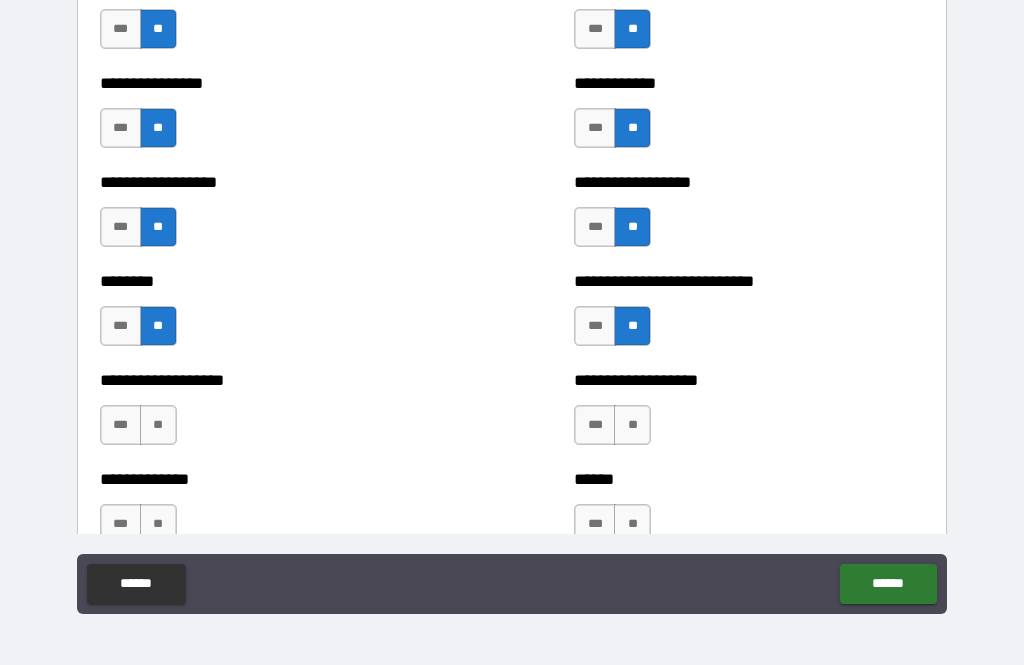 scroll, scrollTop: 4597, scrollLeft: 0, axis: vertical 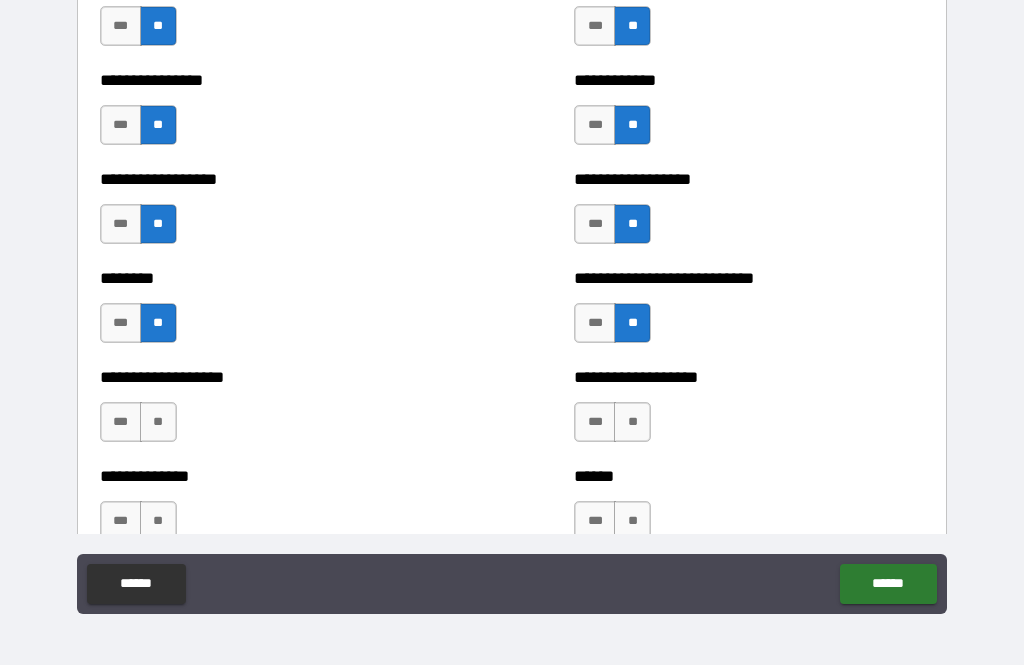 click on "**" at bounding box center [158, 422] 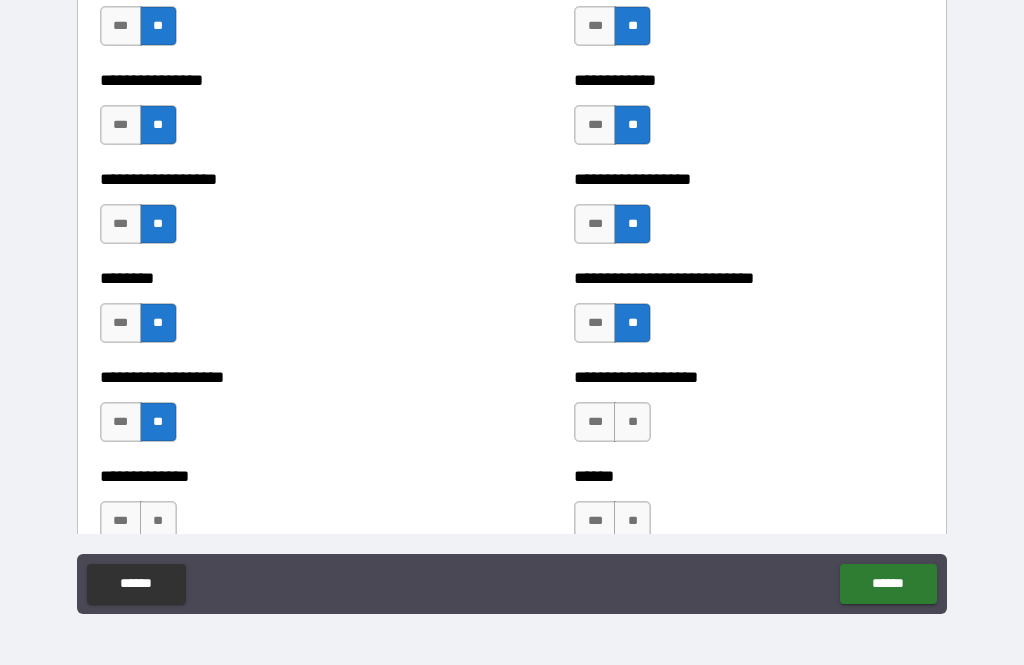 click on "**" at bounding box center (632, 422) 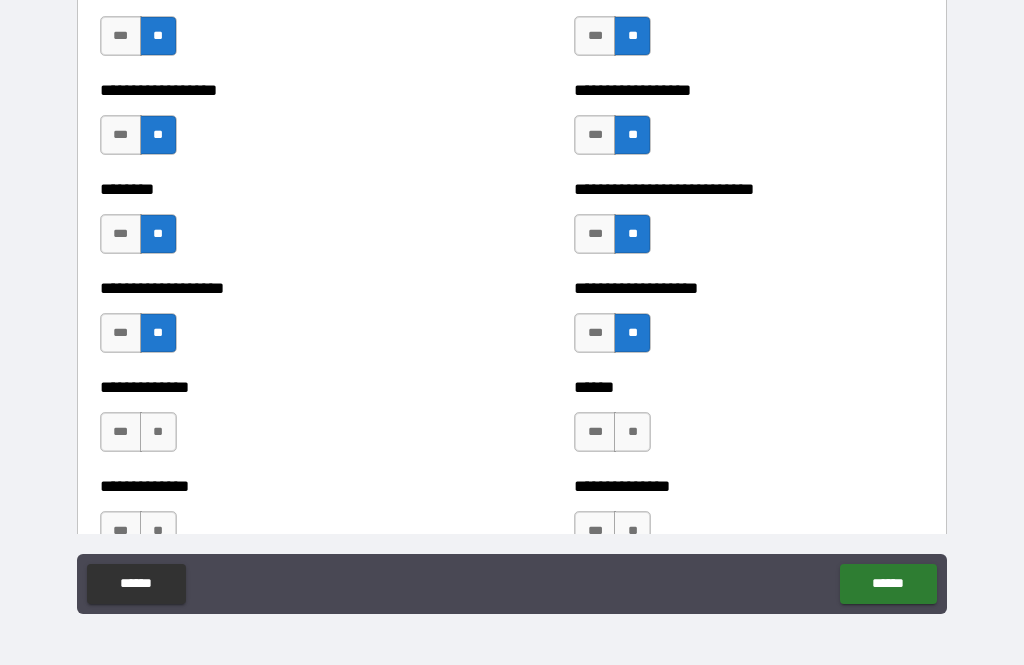 scroll, scrollTop: 4690, scrollLeft: 0, axis: vertical 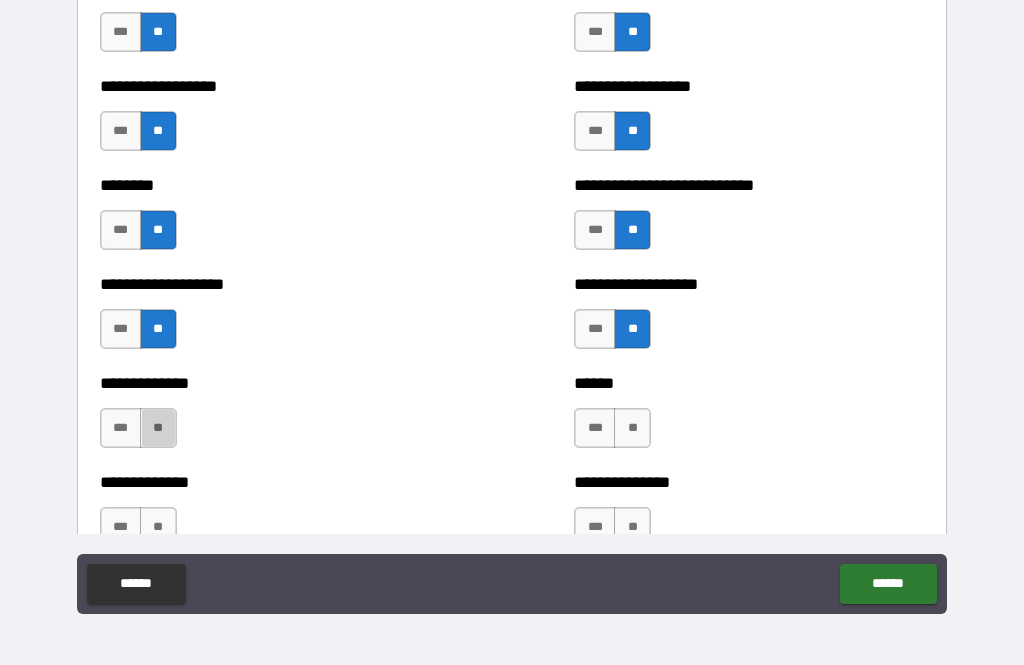 click on "**" at bounding box center (158, 428) 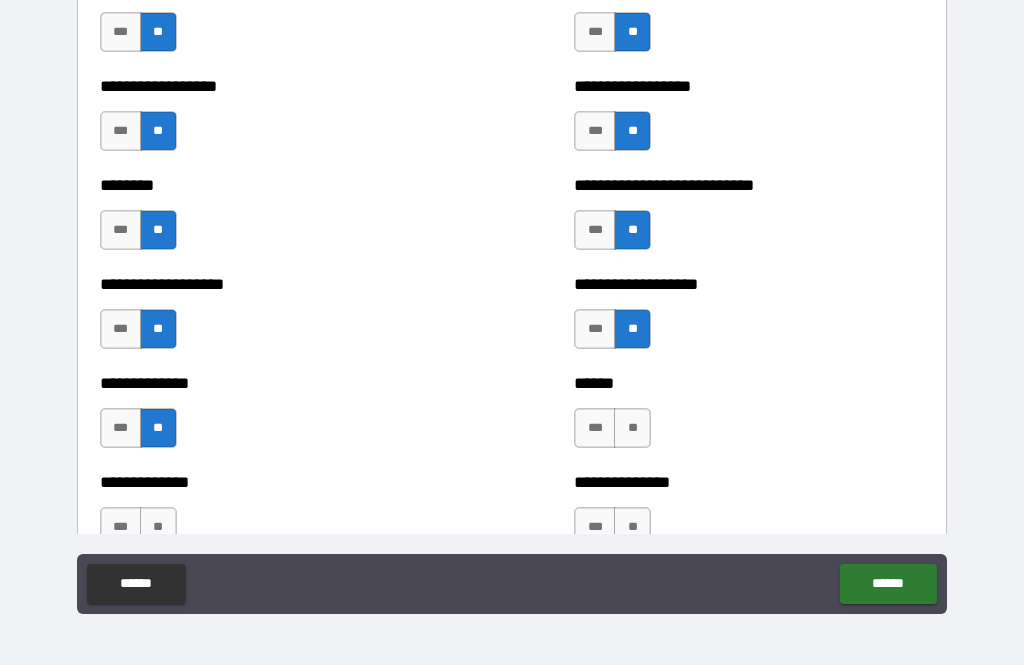 click on "**" at bounding box center [632, 428] 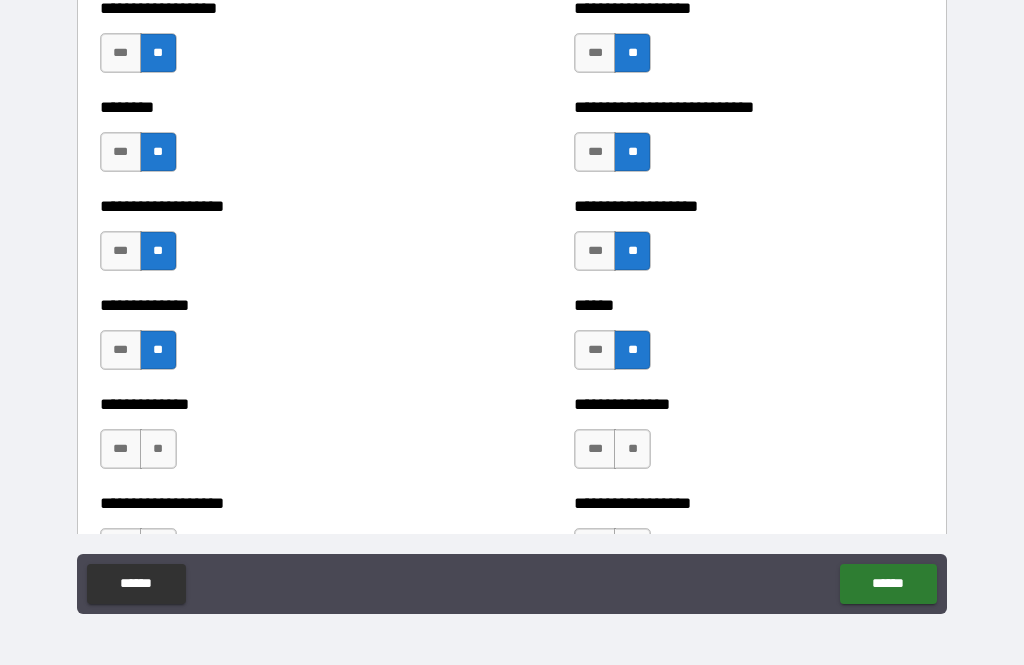 scroll, scrollTop: 4776, scrollLeft: 0, axis: vertical 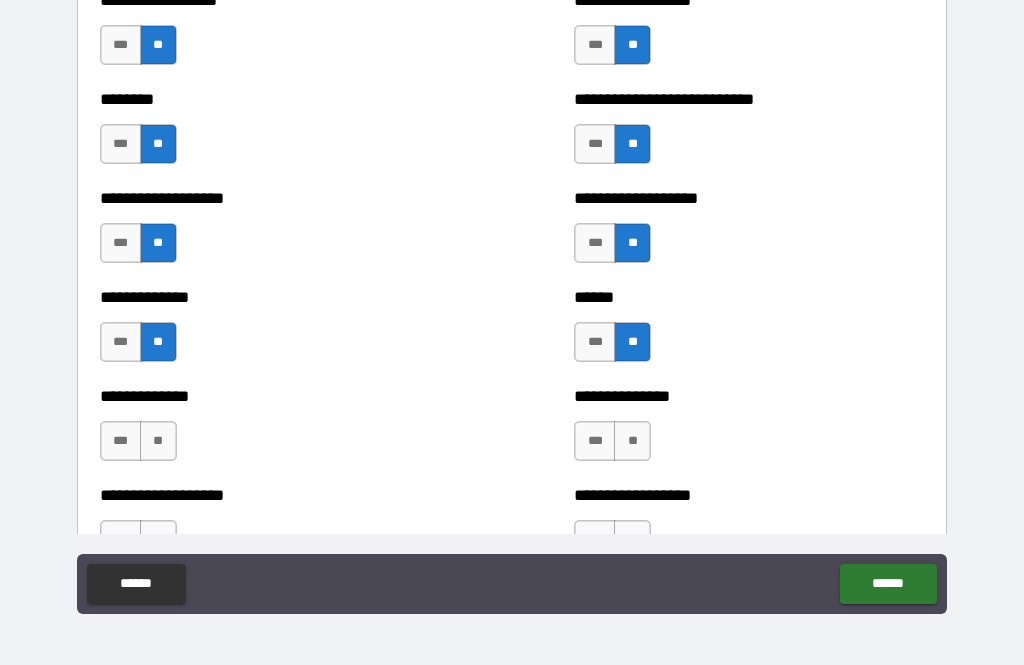 click on "**" at bounding box center (158, 441) 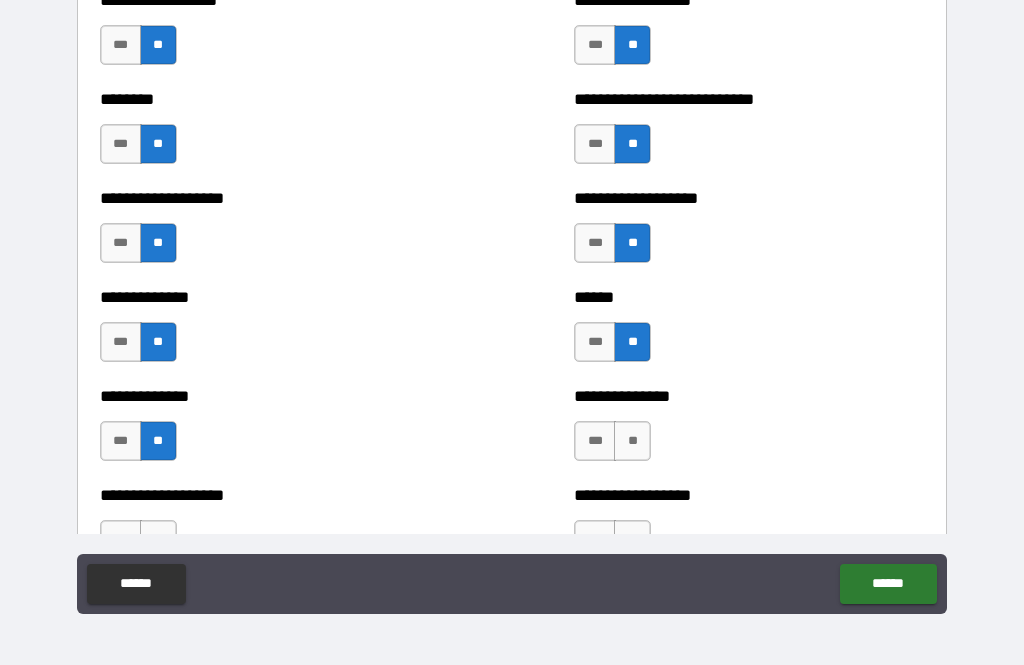 click on "**" at bounding box center (632, 441) 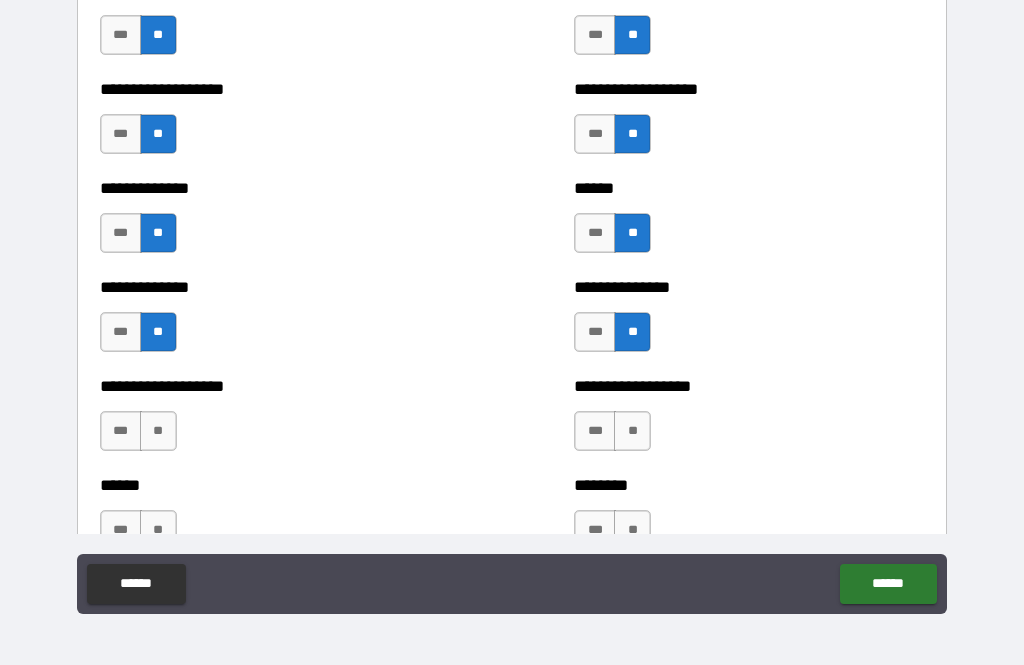 scroll, scrollTop: 4890, scrollLeft: 0, axis: vertical 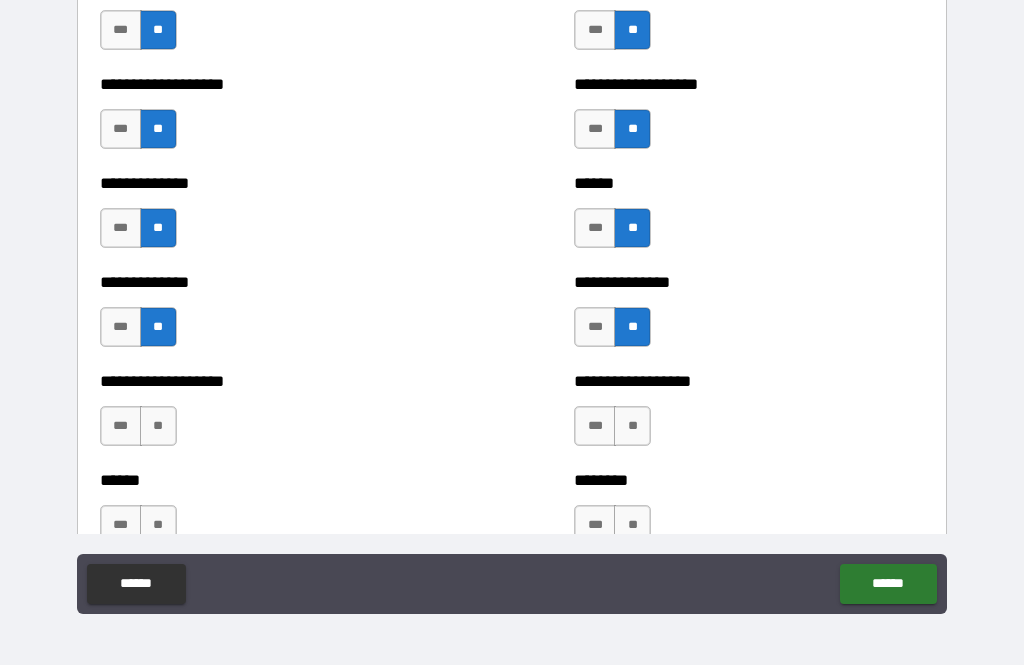click on "**" at bounding box center [158, 426] 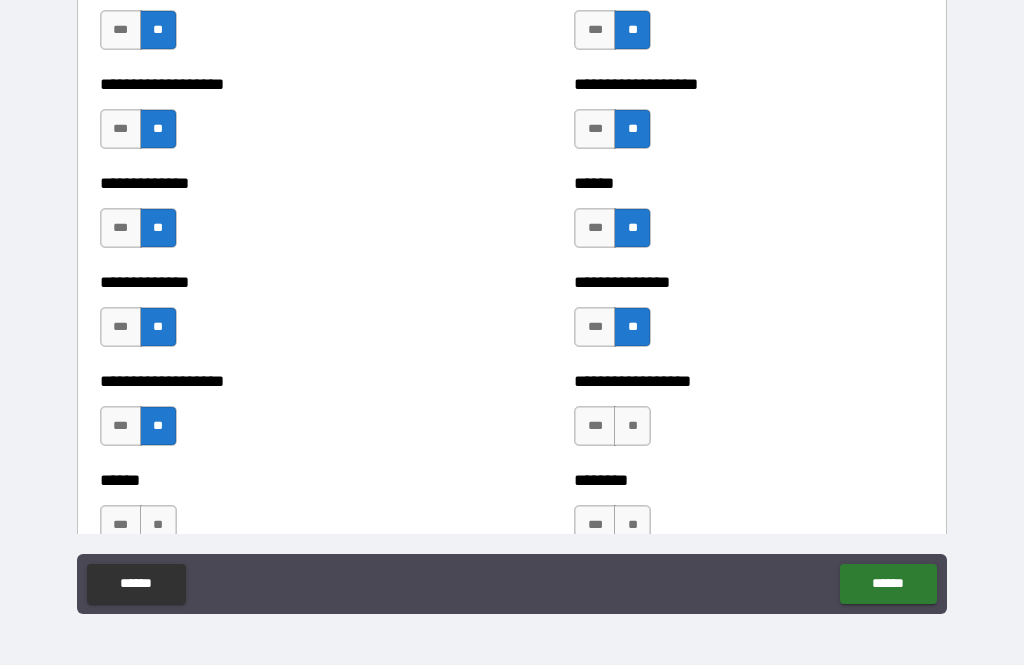 click on "**" at bounding box center [632, 426] 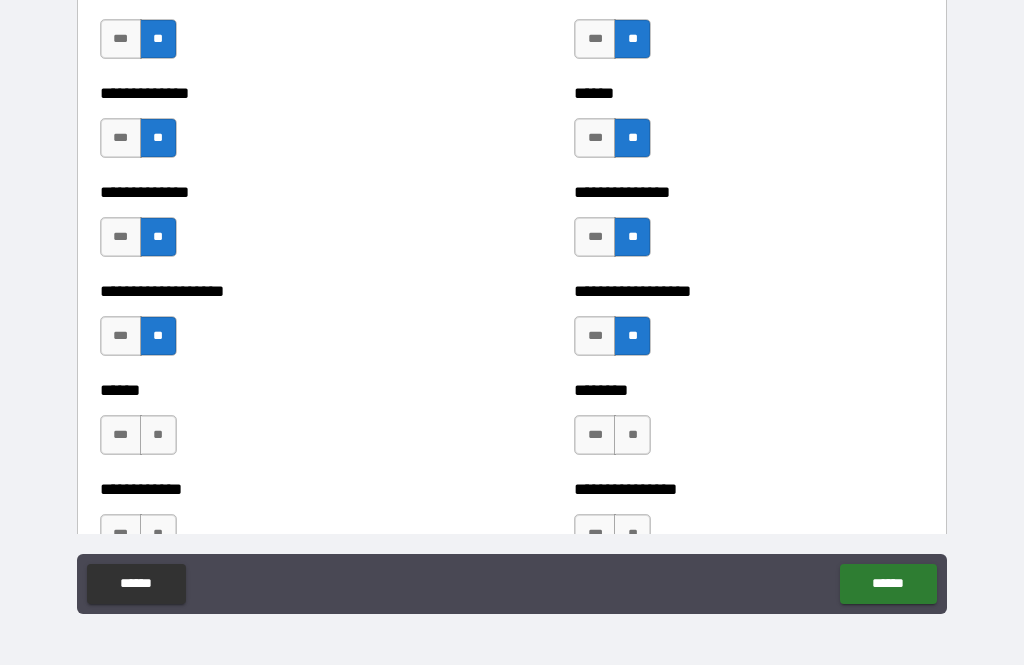 scroll, scrollTop: 4990, scrollLeft: 0, axis: vertical 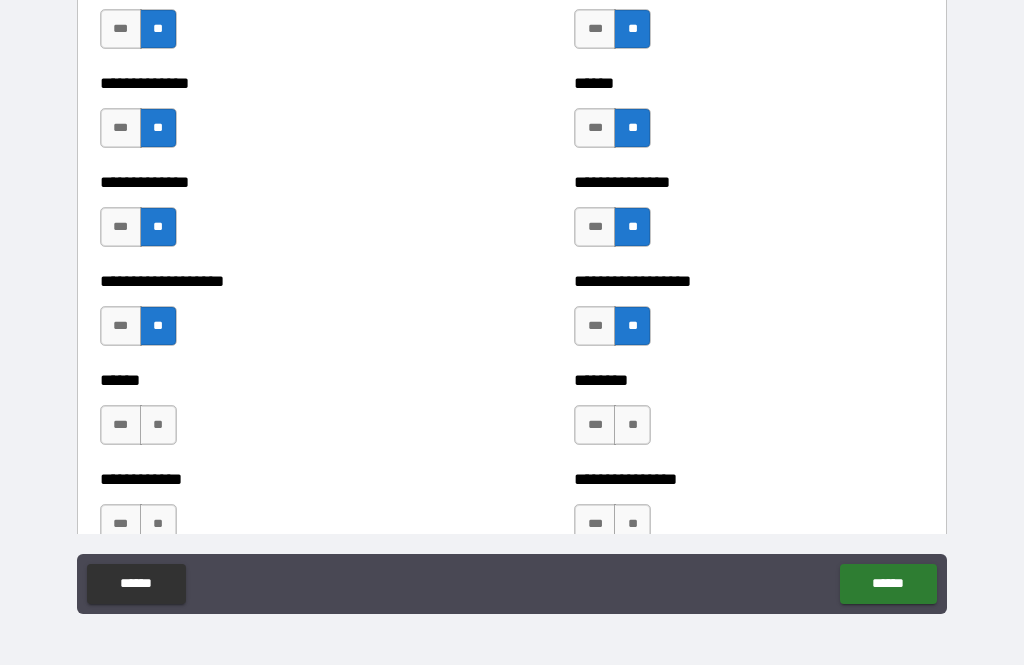 click on "**" at bounding box center (158, 425) 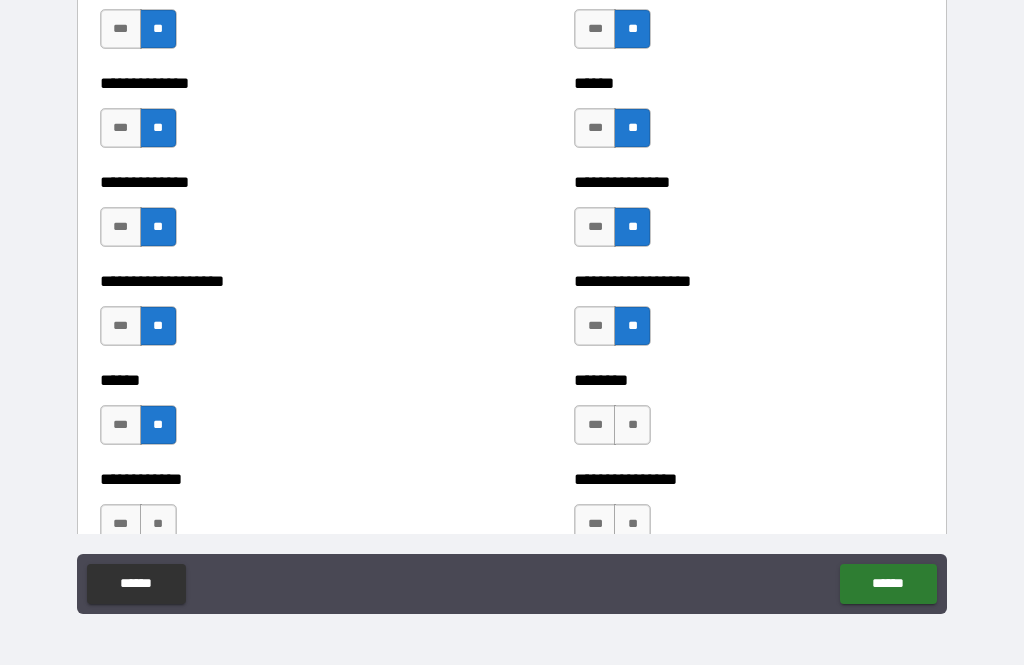 click on "**" at bounding box center (632, 425) 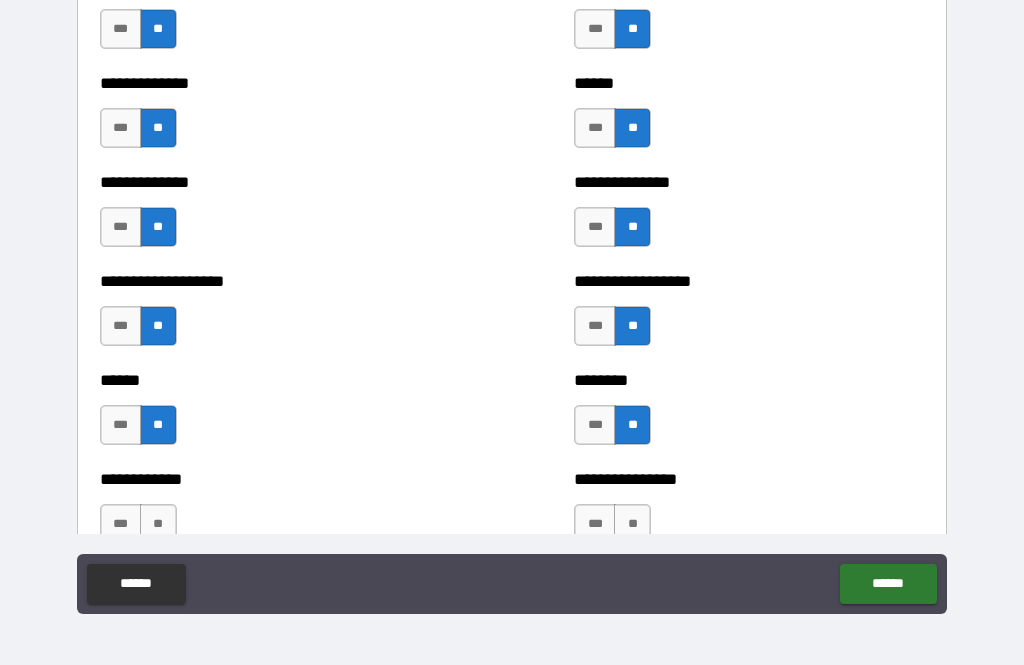click on "******** *** **" at bounding box center (749, 415) 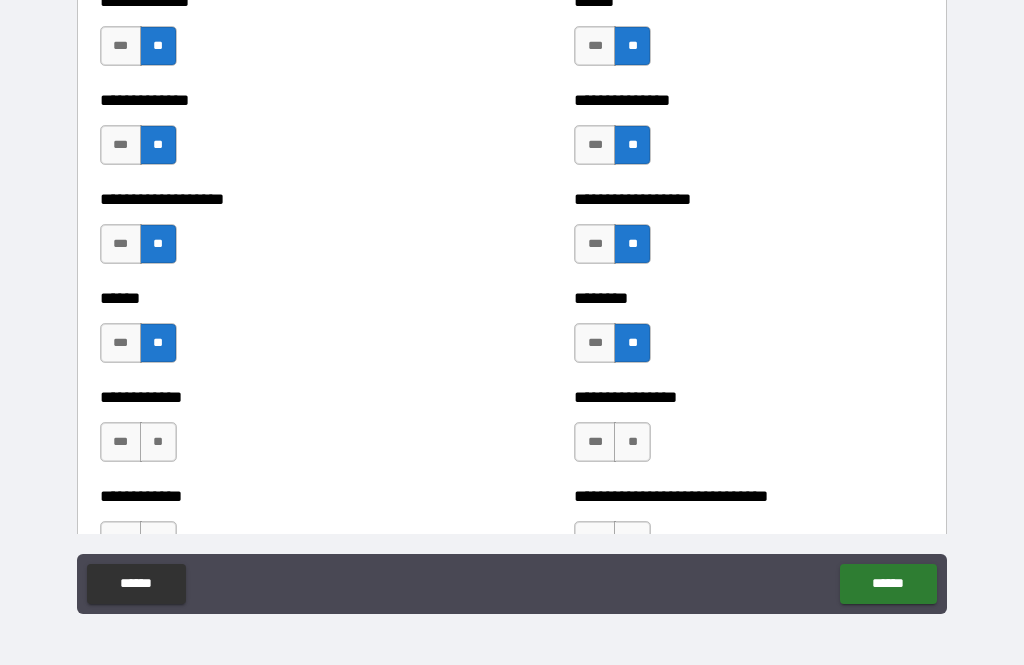 scroll, scrollTop: 5074, scrollLeft: 0, axis: vertical 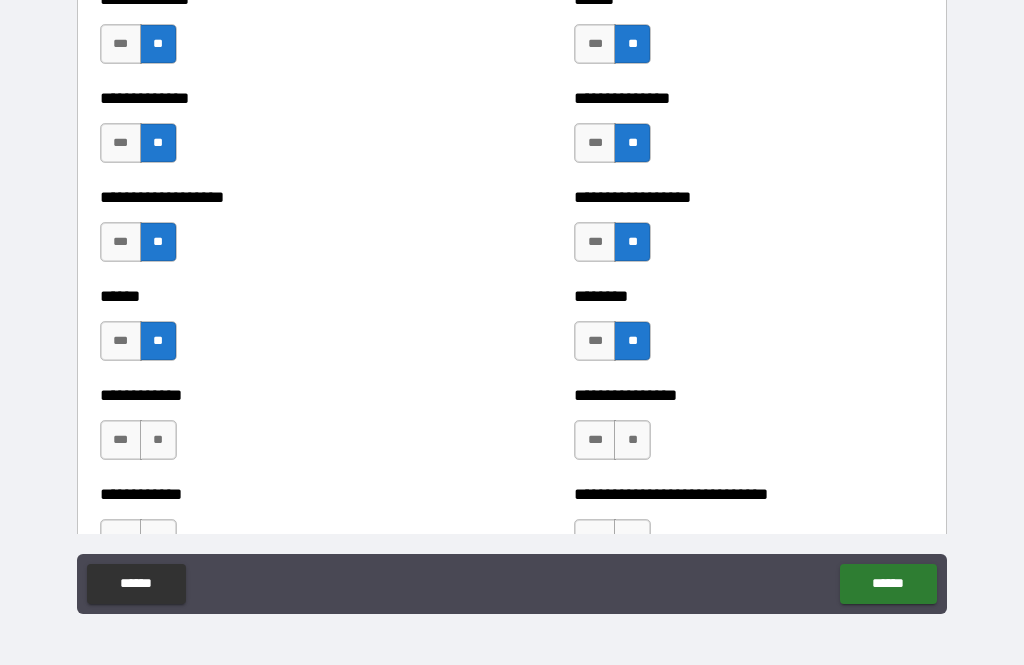 click on "**" at bounding box center [158, 440] 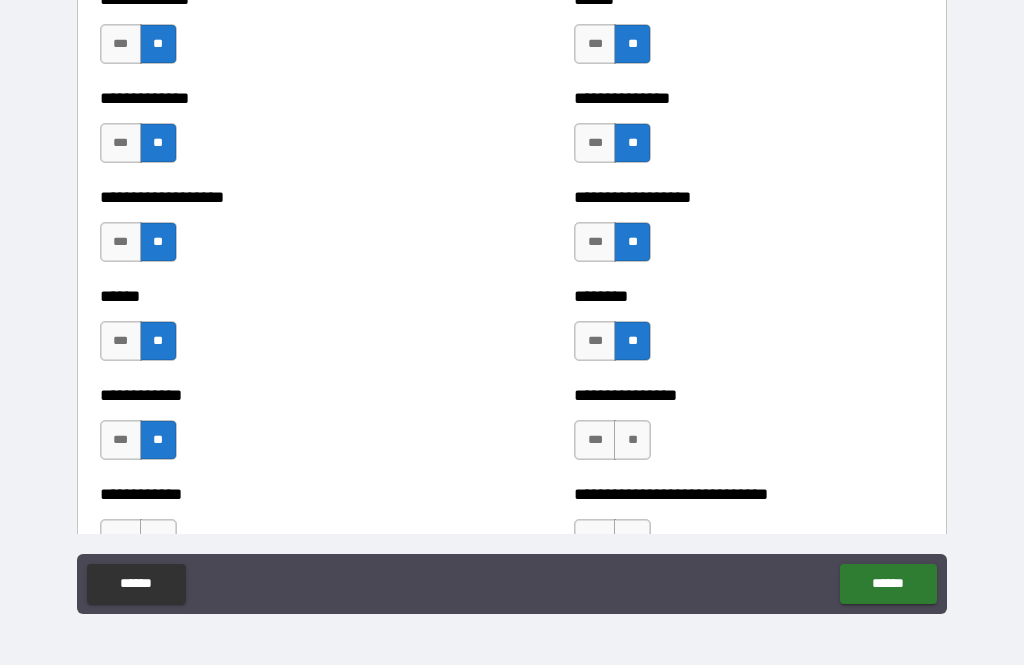 click on "**" at bounding box center (632, 440) 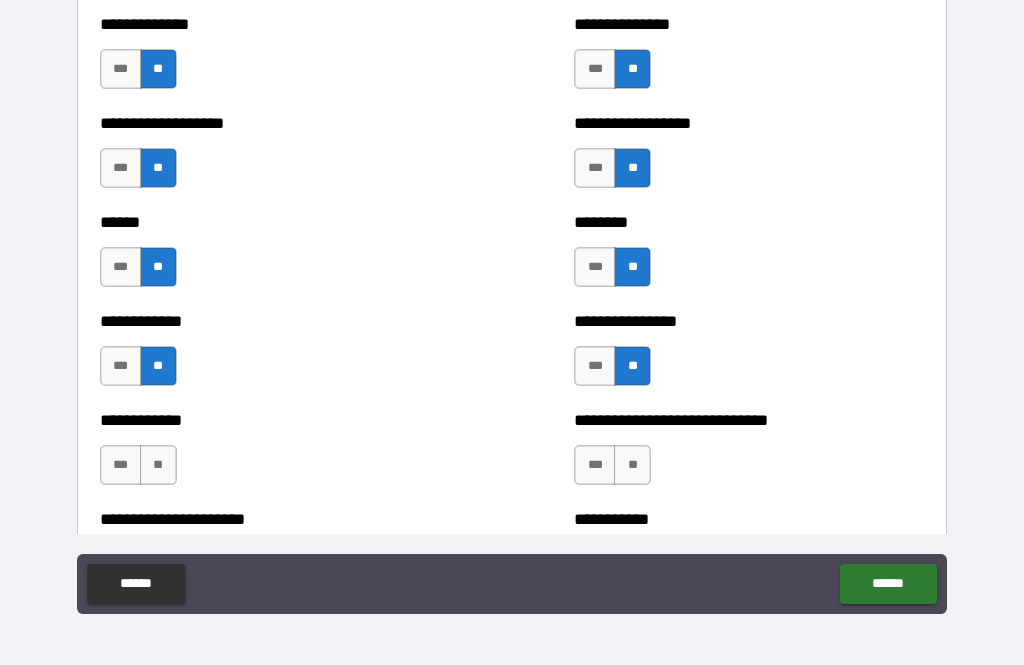 scroll, scrollTop: 5155, scrollLeft: 0, axis: vertical 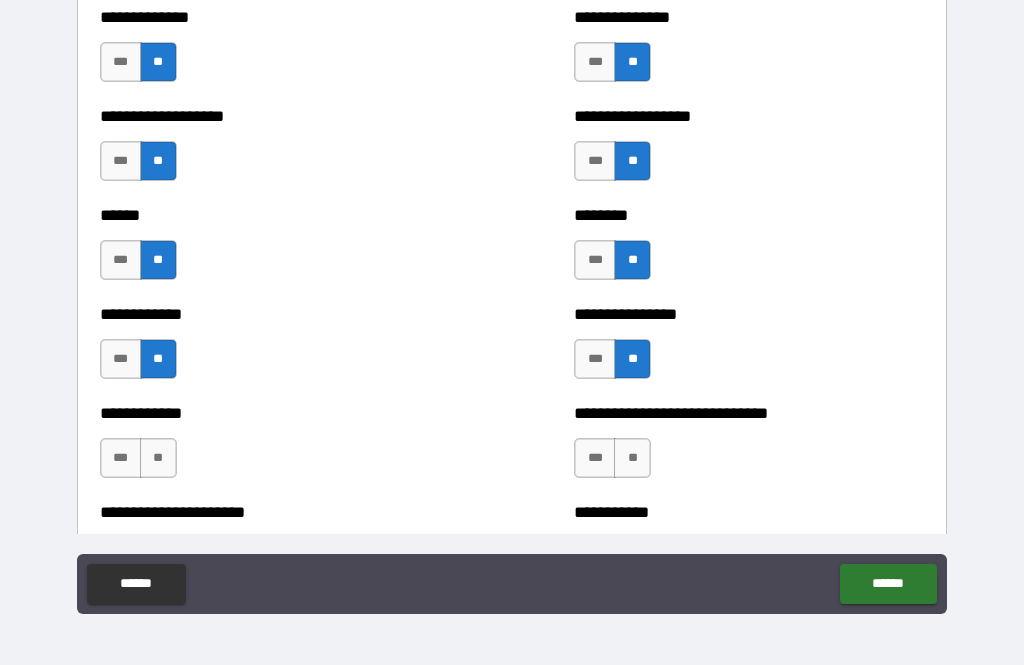 click on "**" at bounding box center (158, 458) 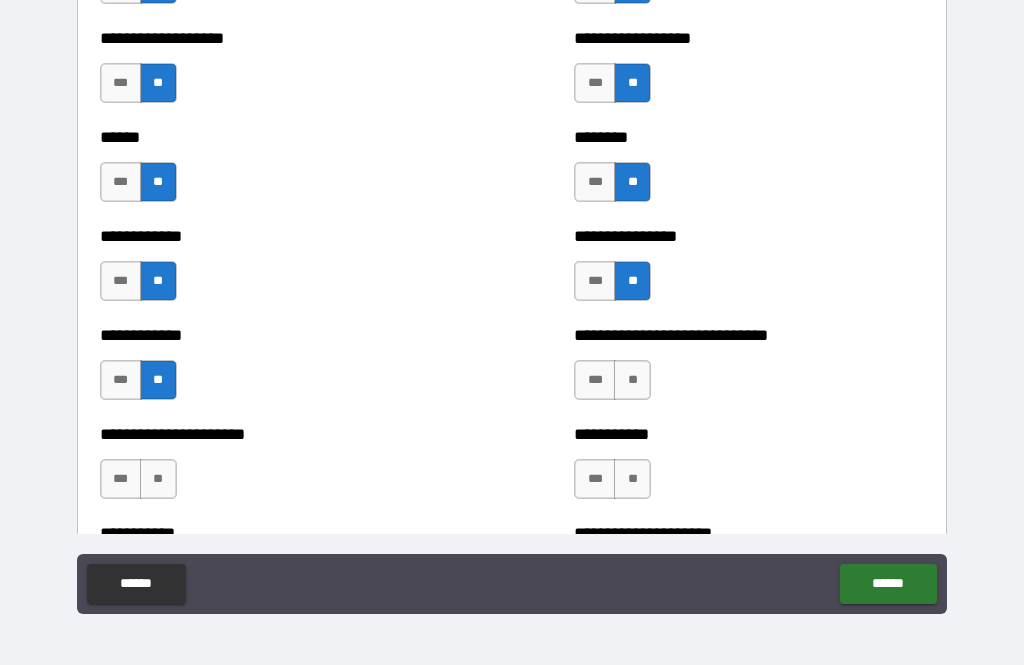 scroll, scrollTop: 5238, scrollLeft: 0, axis: vertical 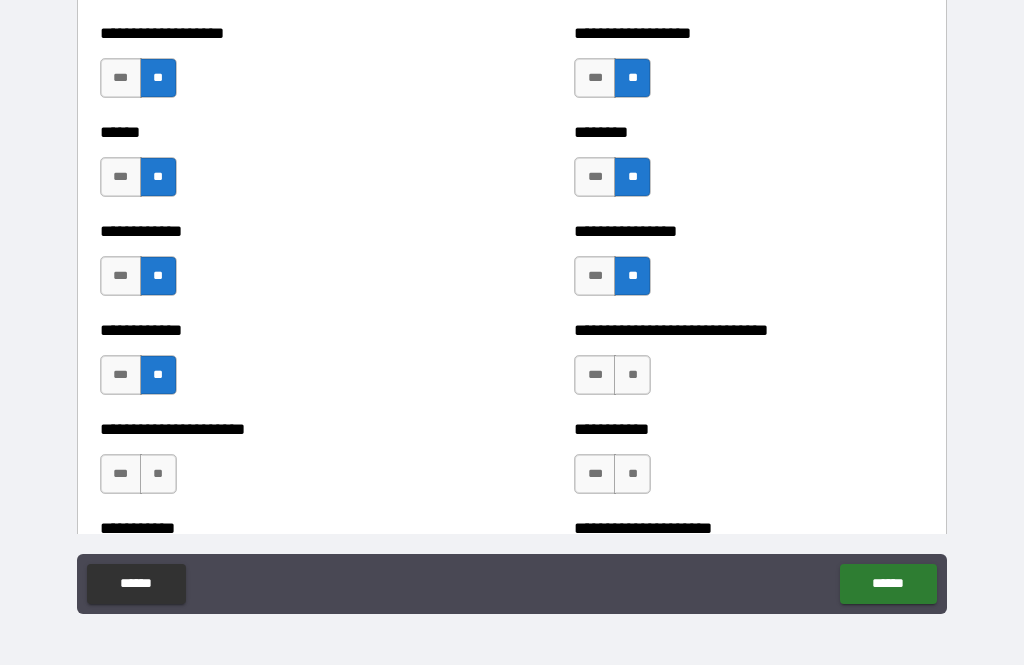 click on "***" at bounding box center (595, 375) 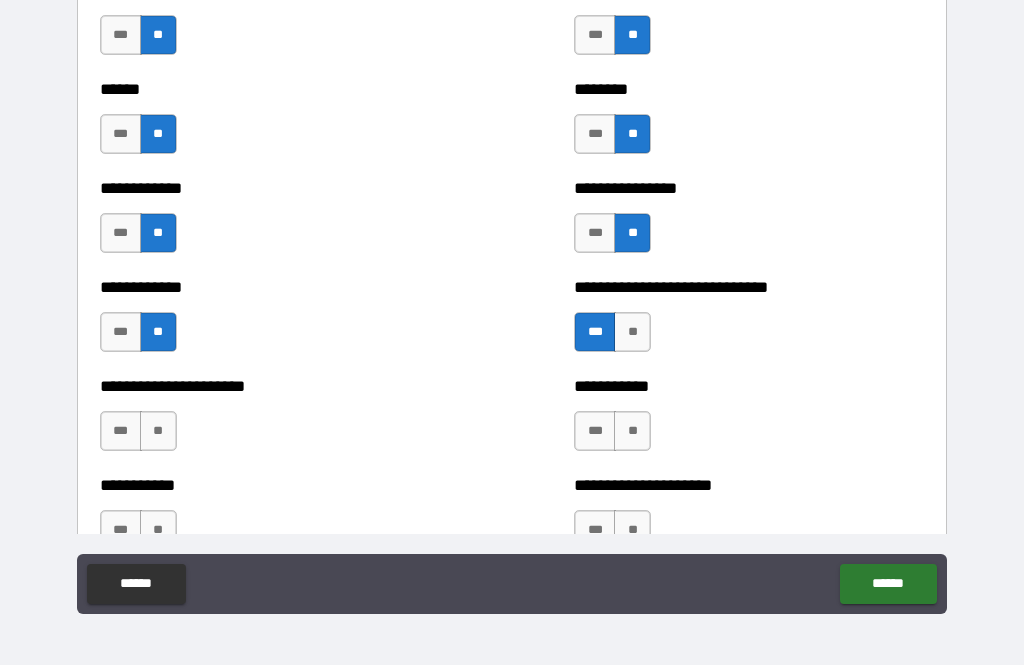scroll, scrollTop: 5295, scrollLeft: 0, axis: vertical 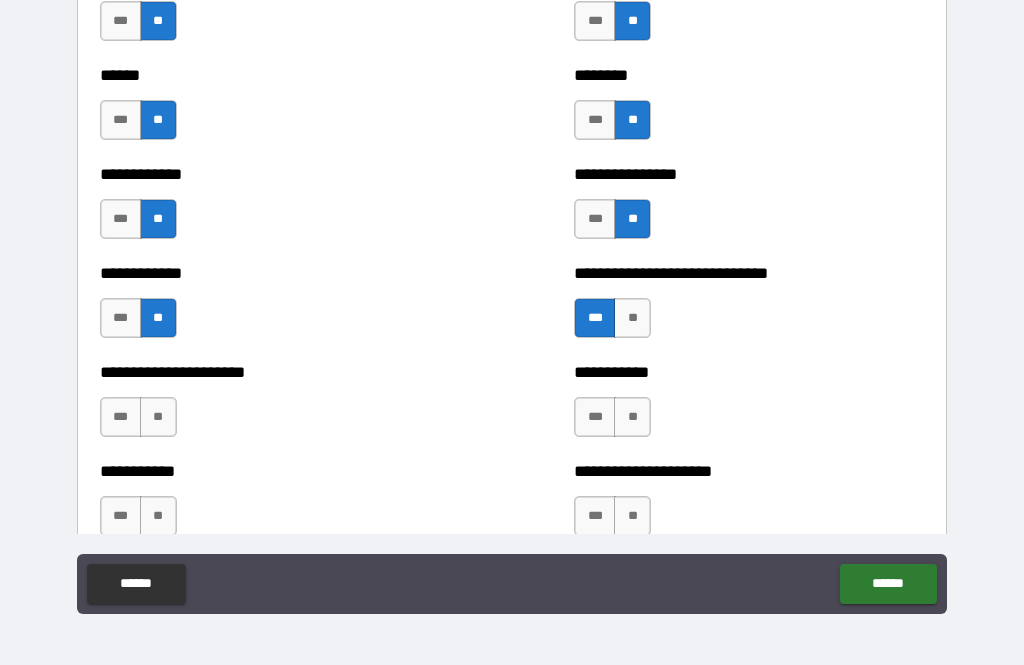 click on "**" at bounding box center [158, 417] 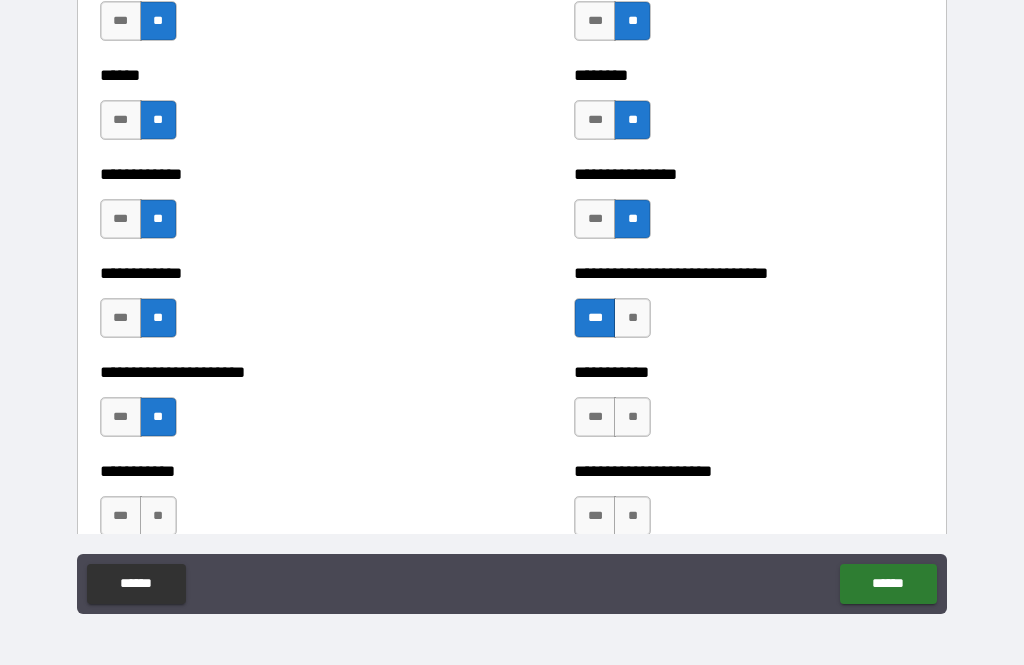 click on "**" at bounding box center (632, 417) 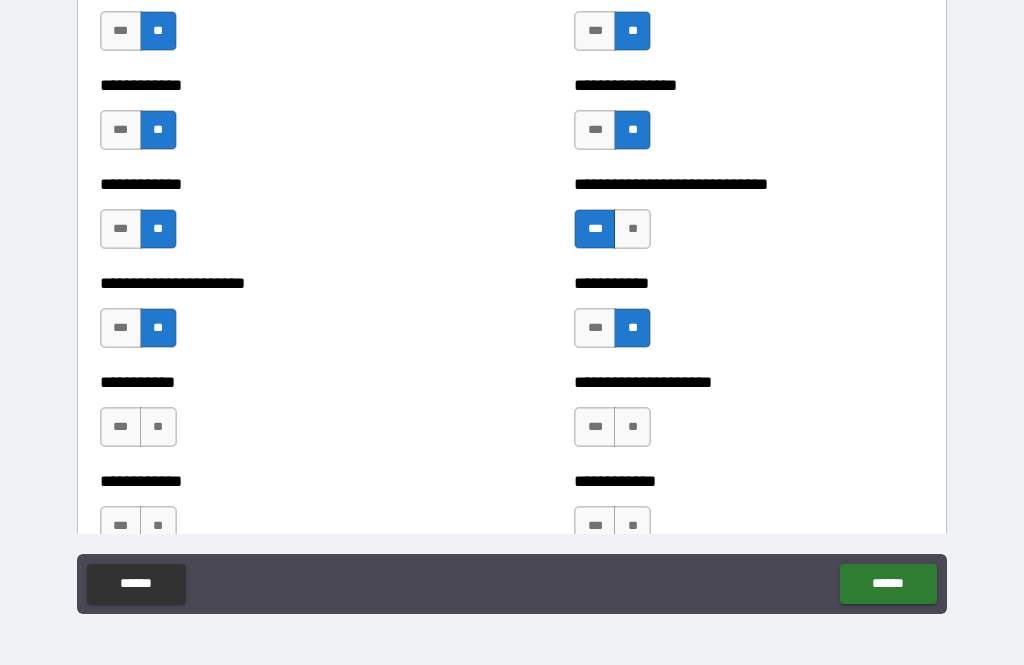 scroll, scrollTop: 5390, scrollLeft: 0, axis: vertical 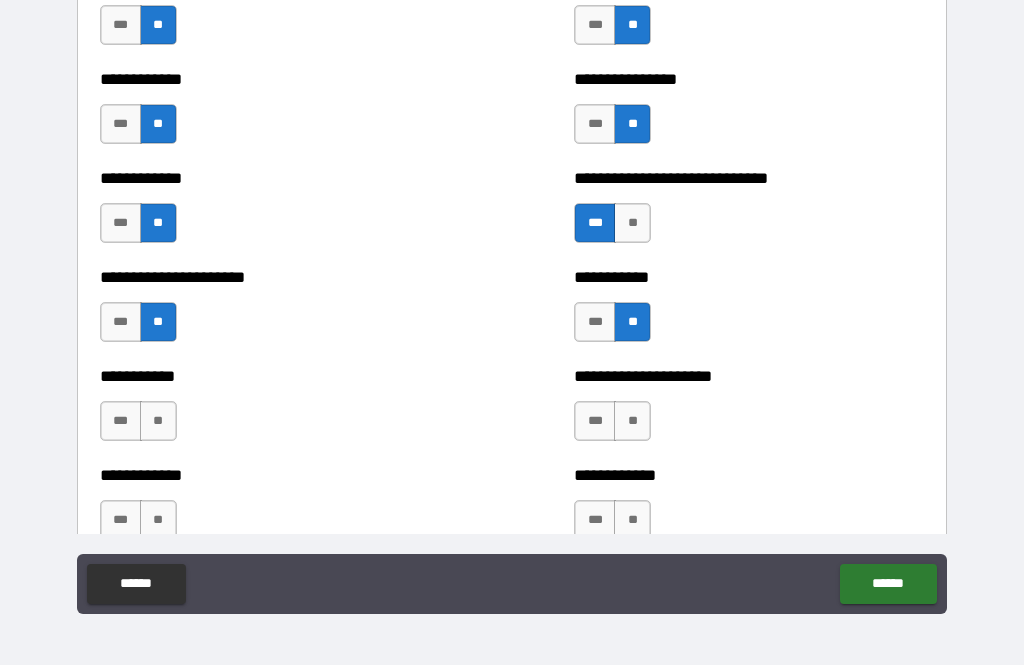 click on "**" at bounding box center [158, 421] 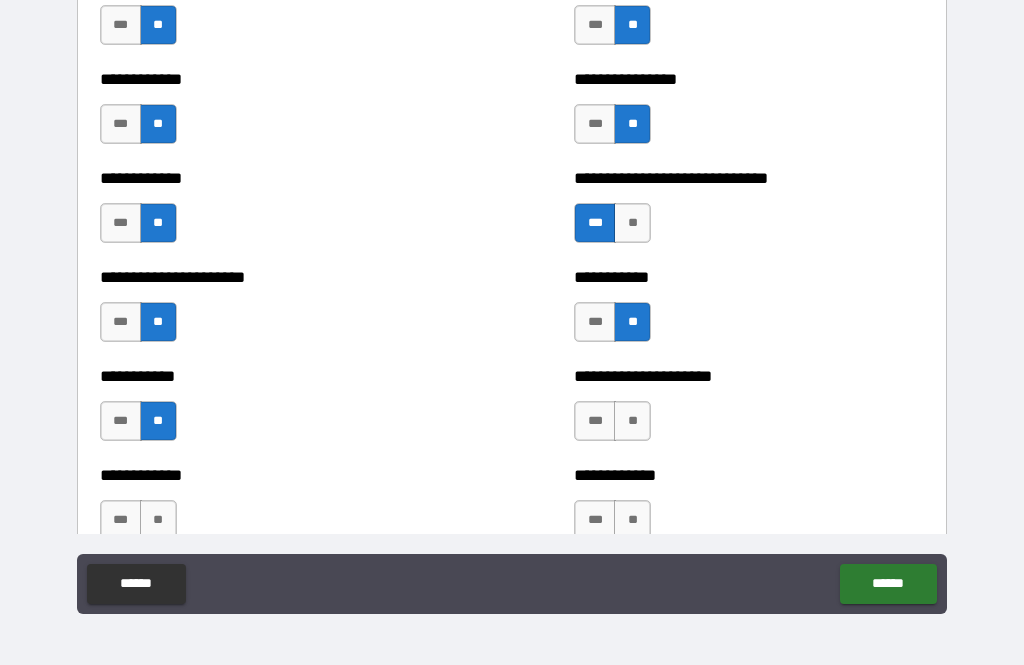 click on "**" at bounding box center [632, 421] 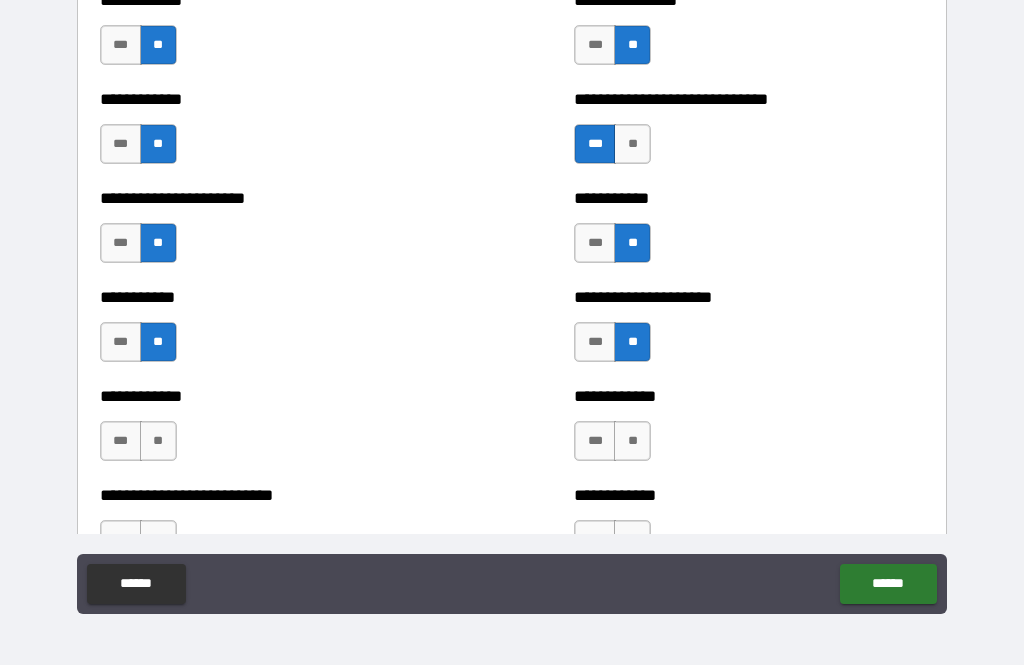scroll, scrollTop: 5473, scrollLeft: 0, axis: vertical 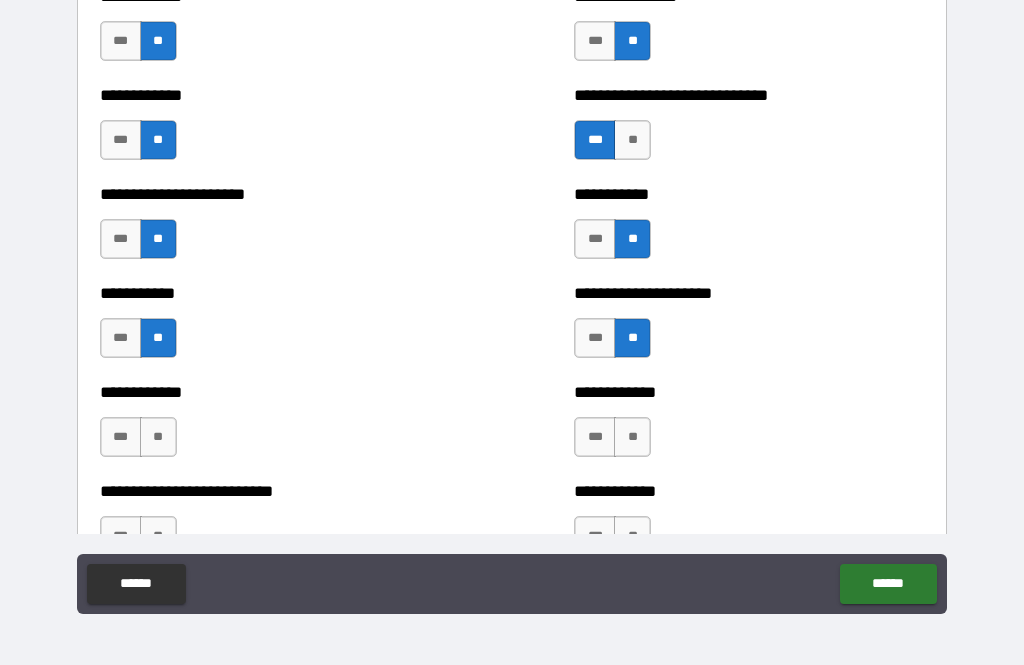 click on "**" at bounding box center [158, 437] 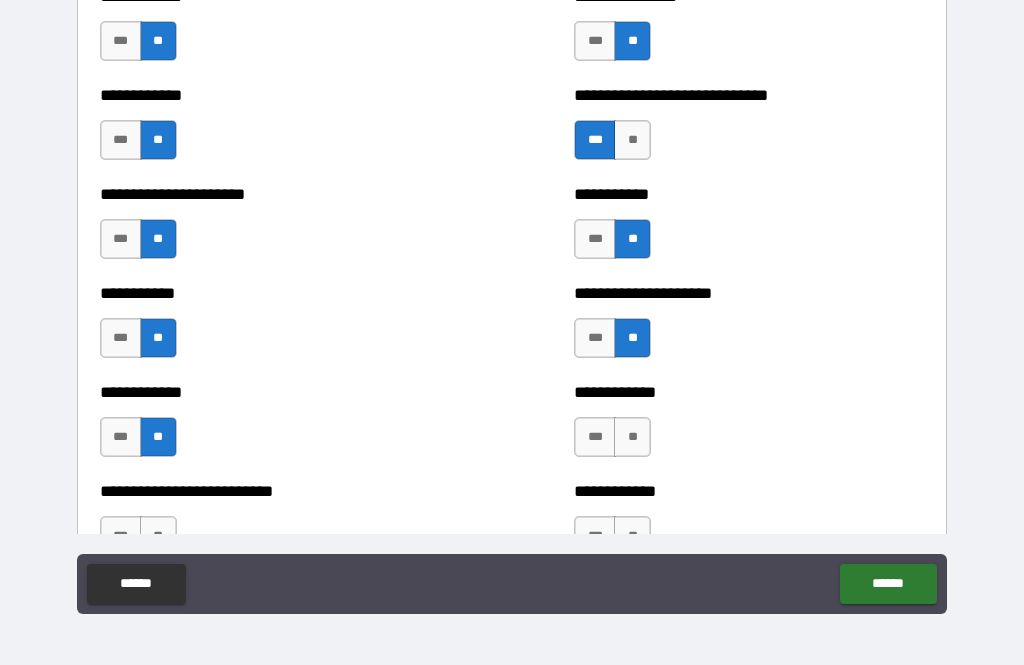 click on "**" at bounding box center (632, 437) 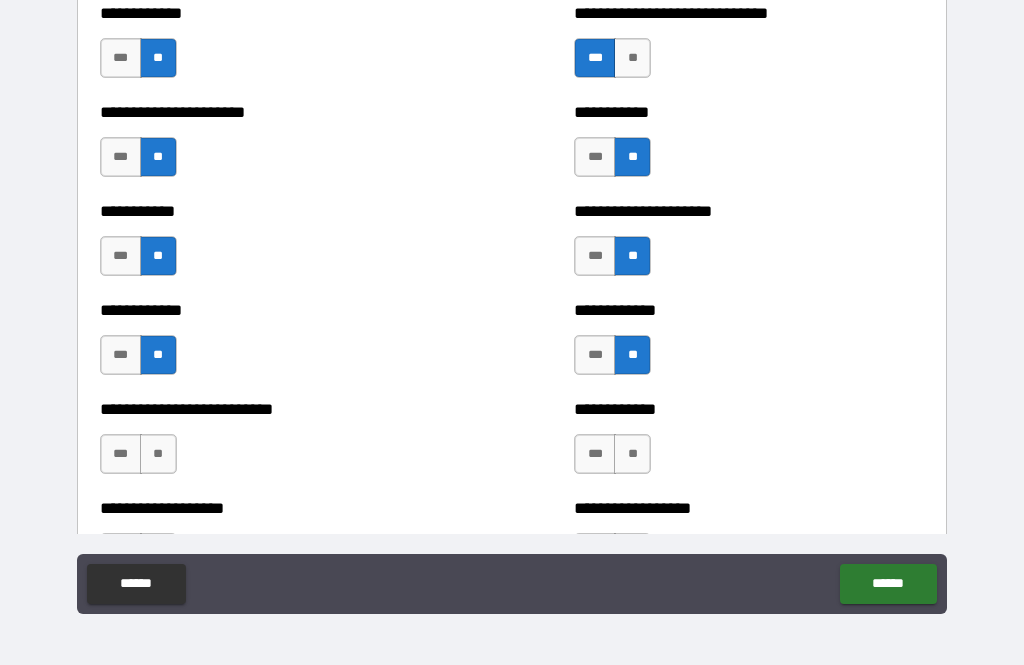 scroll, scrollTop: 5563, scrollLeft: 0, axis: vertical 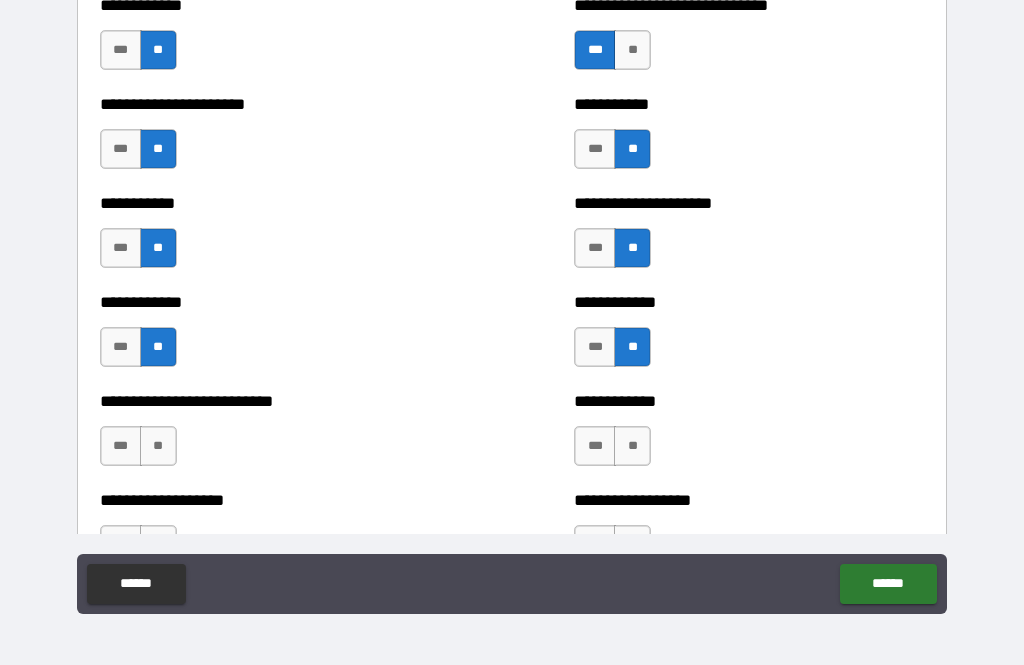 click on "**" at bounding box center (158, 446) 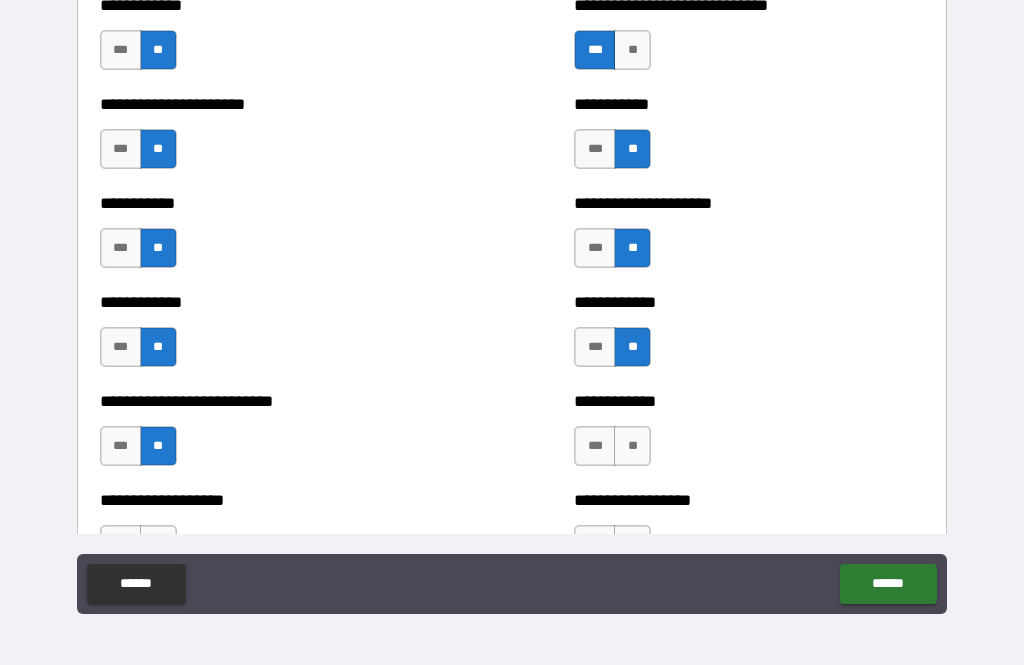 click on "**" at bounding box center (632, 446) 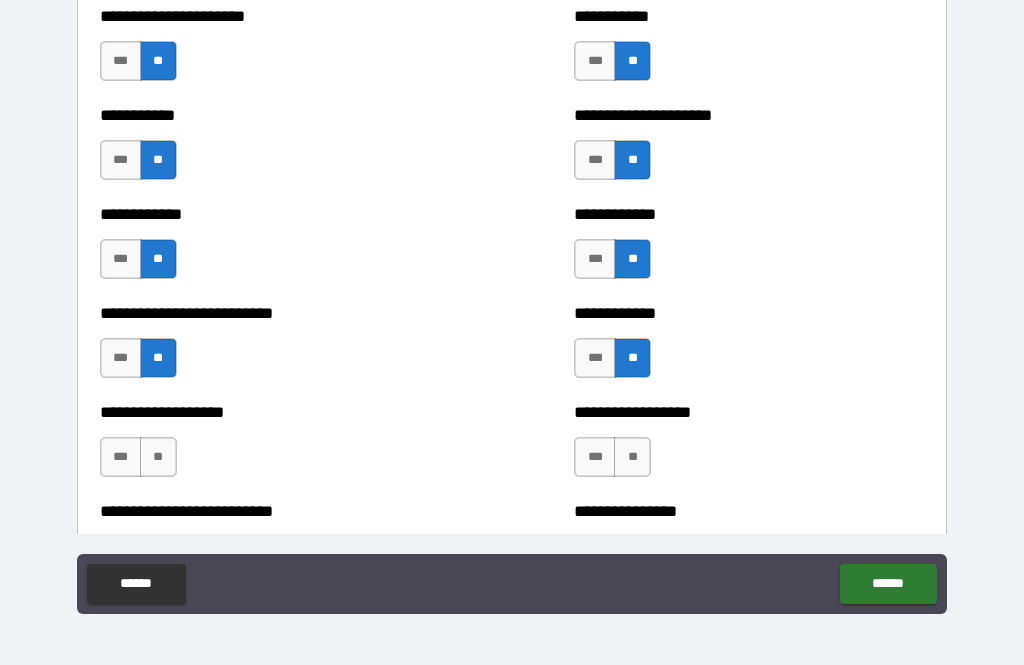 scroll, scrollTop: 5652, scrollLeft: 0, axis: vertical 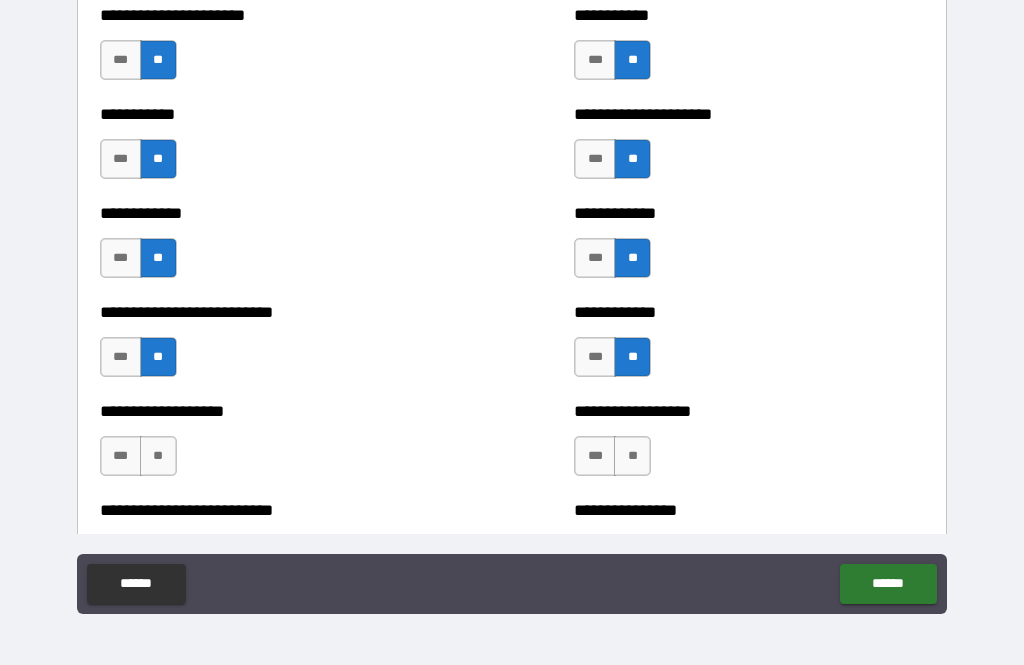 click on "**" at bounding box center (158, 456) 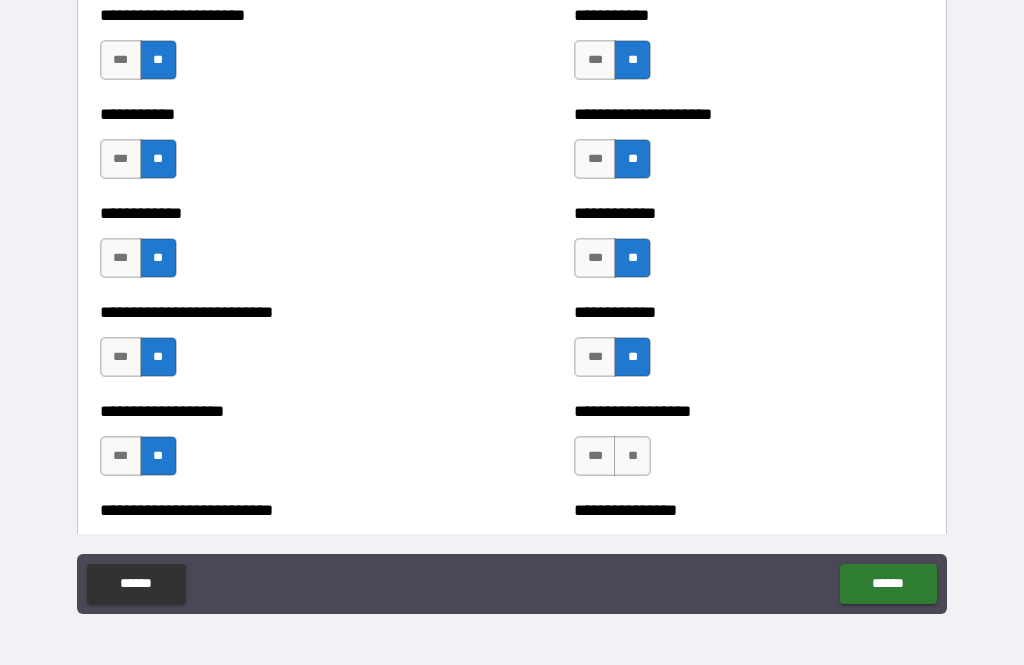 click on "**" at bounding box center [632, 456] 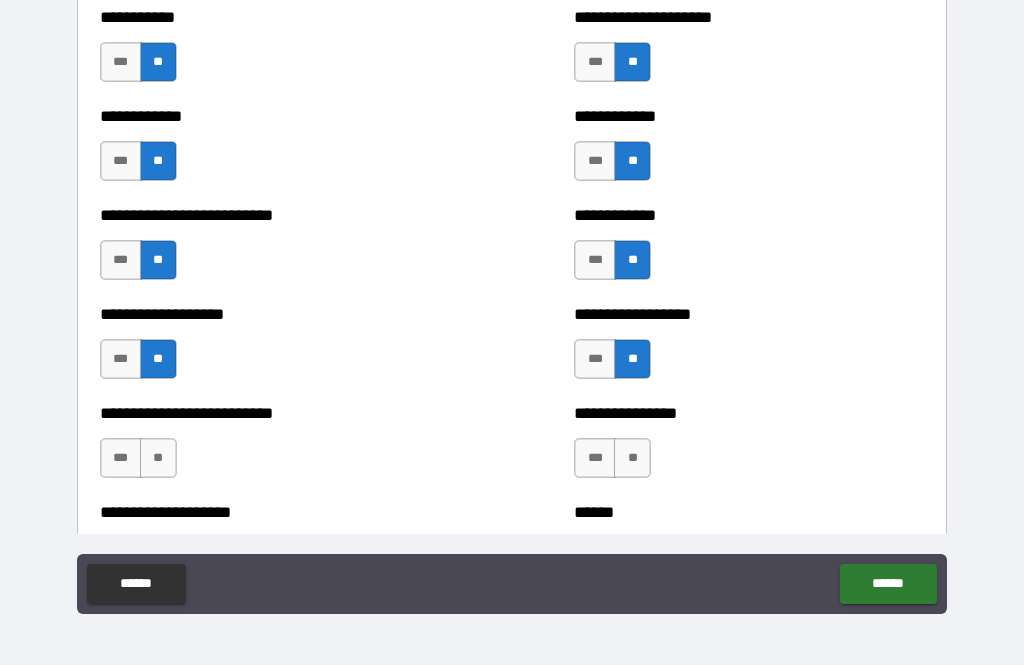 scroll, scrollTop: 5754, scrollLeft: 0, axis: vertical 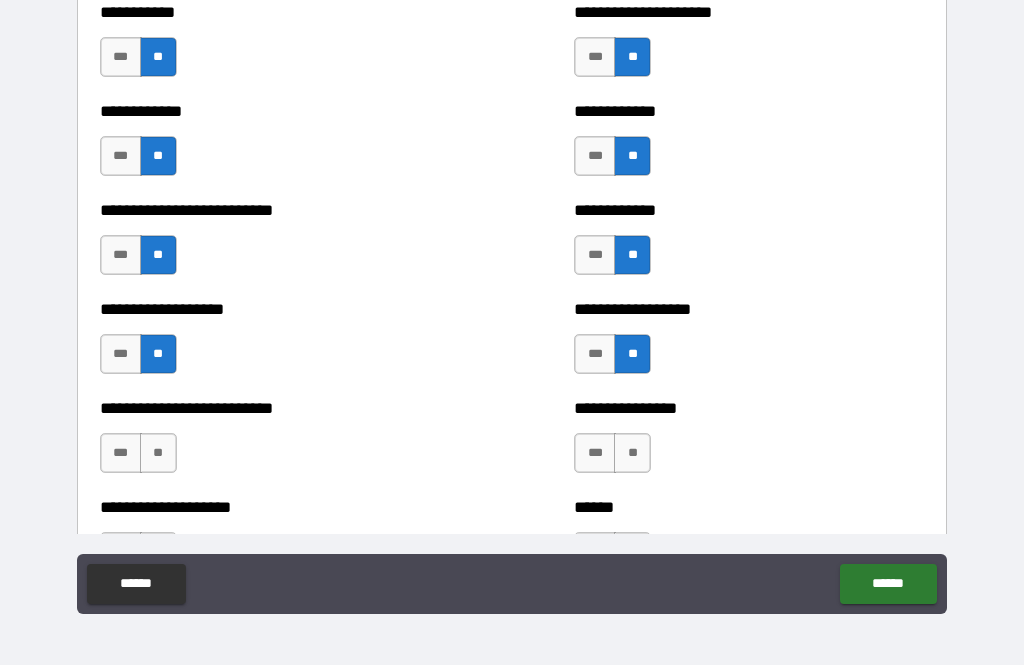 click on "**" at bounding box center [158, 453] 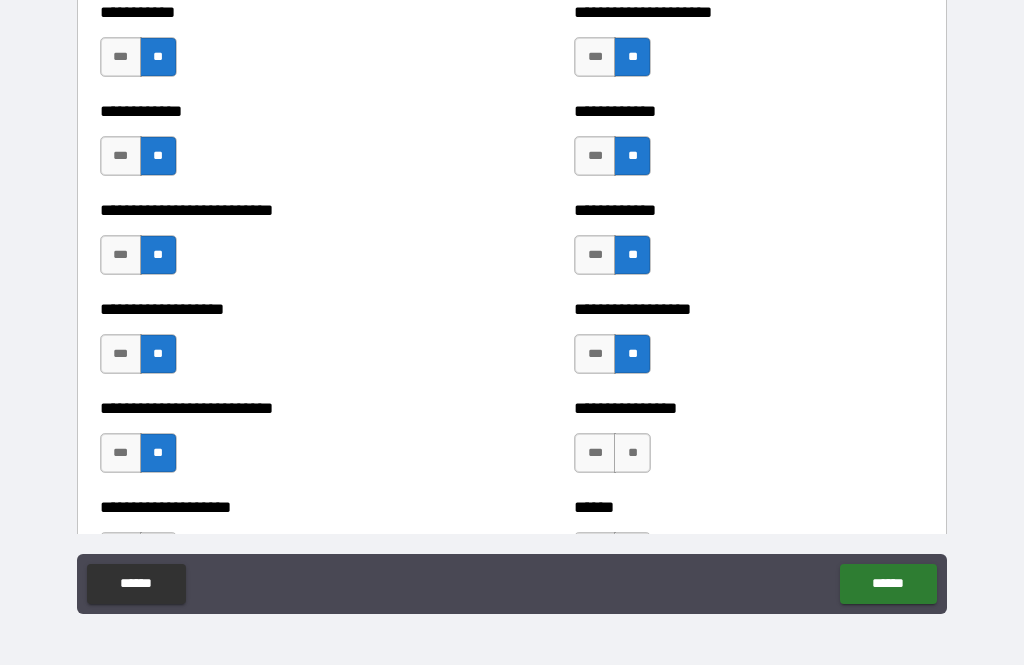 click on "**" at bounding box center [632, 453] 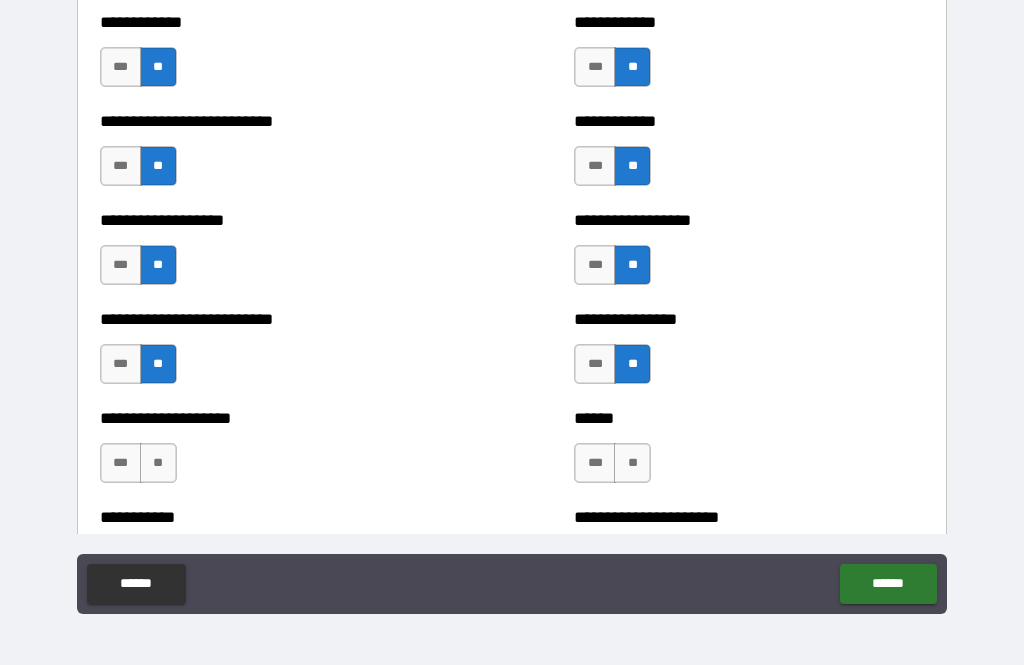 scroll, scrollTop: 5852, scrollLeft: 0, axis: vertical 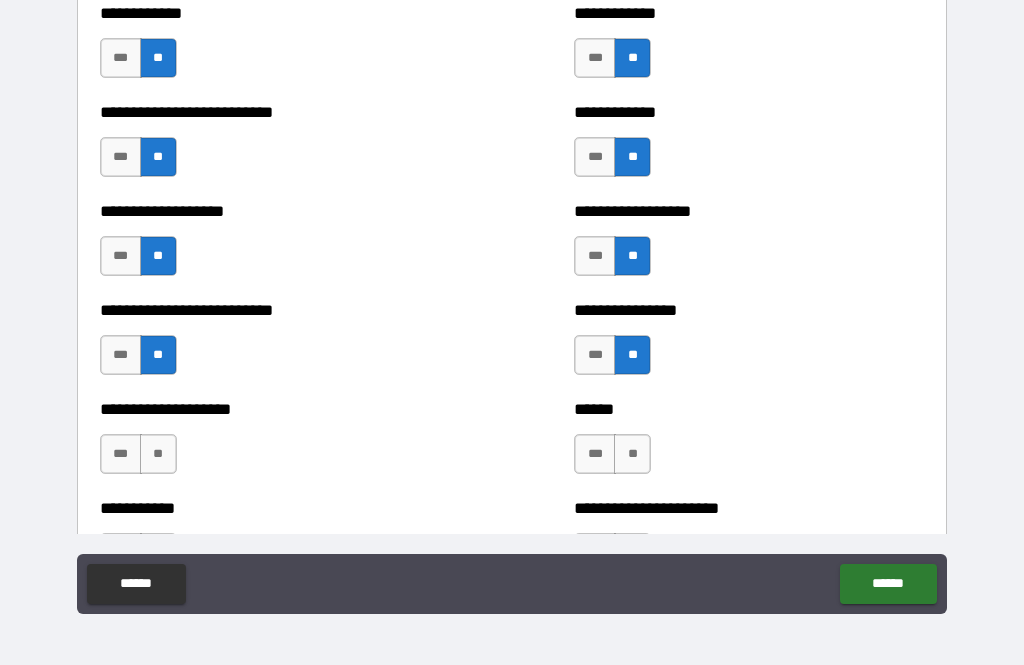 click on "**" at bounding box center (158, 454) 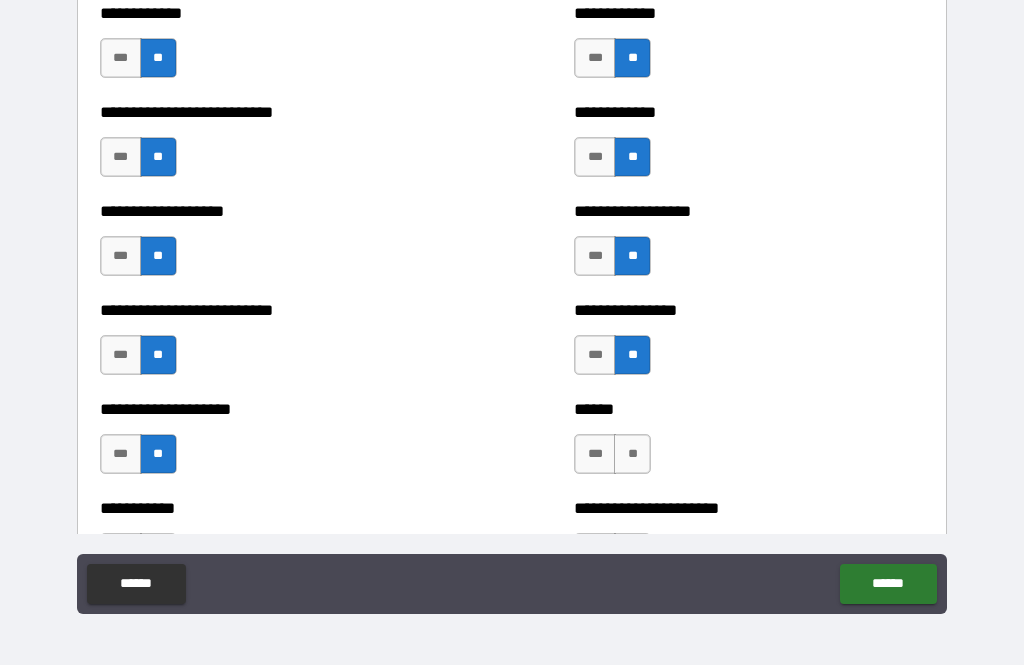 click on "**" at bounding box center (632, 454) 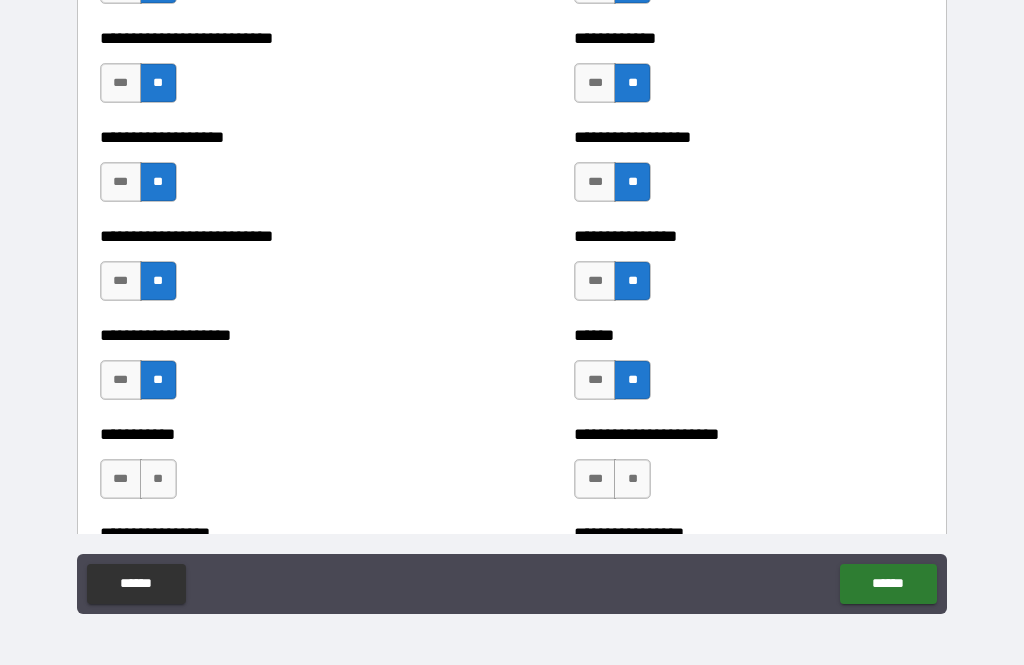 scroll, scrollTop: 5936, scrollLeft: 0, axis: vertical 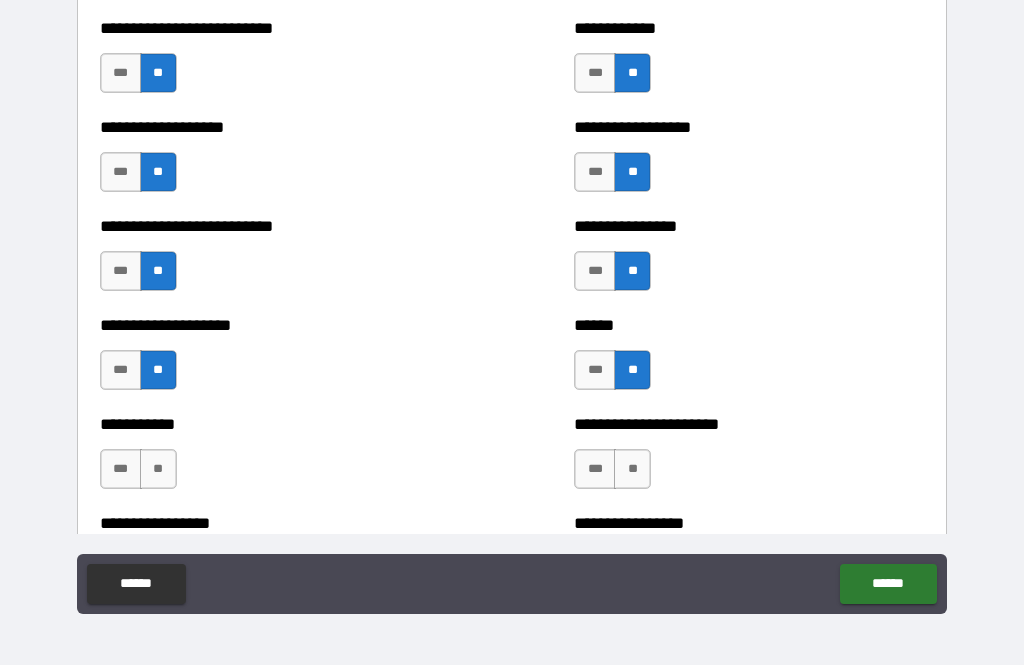 click on "**" at bounding box center (158, 469) 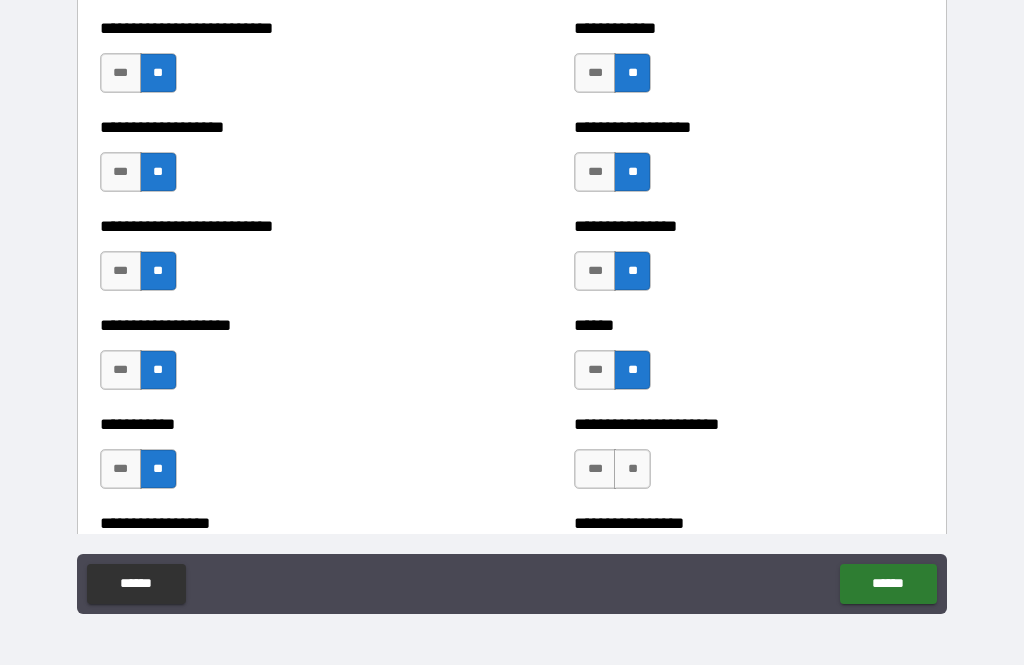 click on "**" at bounding box center (632, 469) 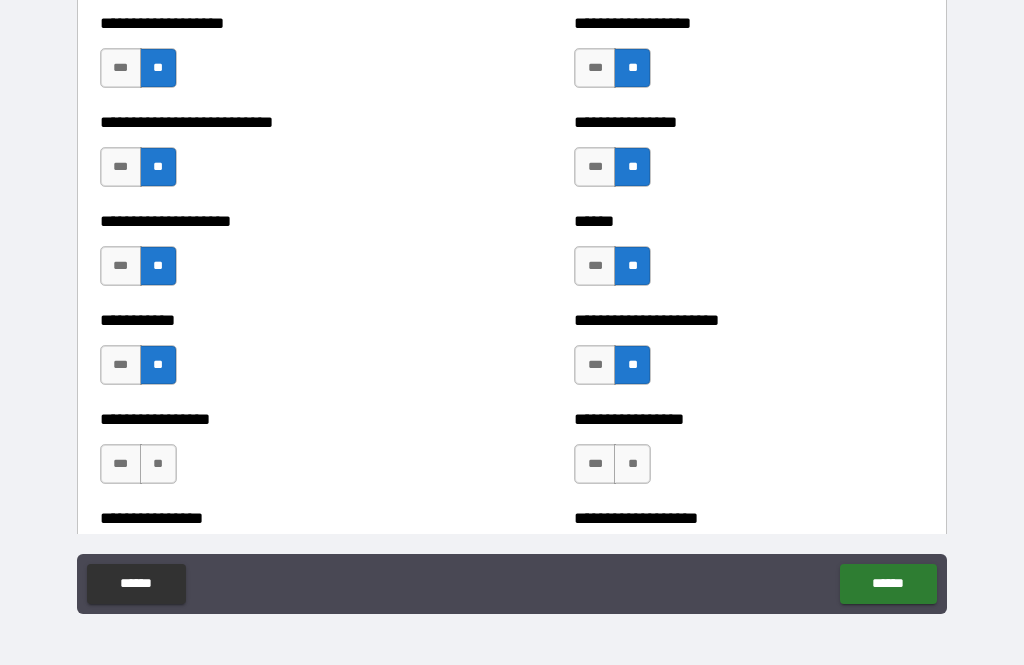 scroll, scrollTop: 6047, scrollLeft: 0, axis: vertical 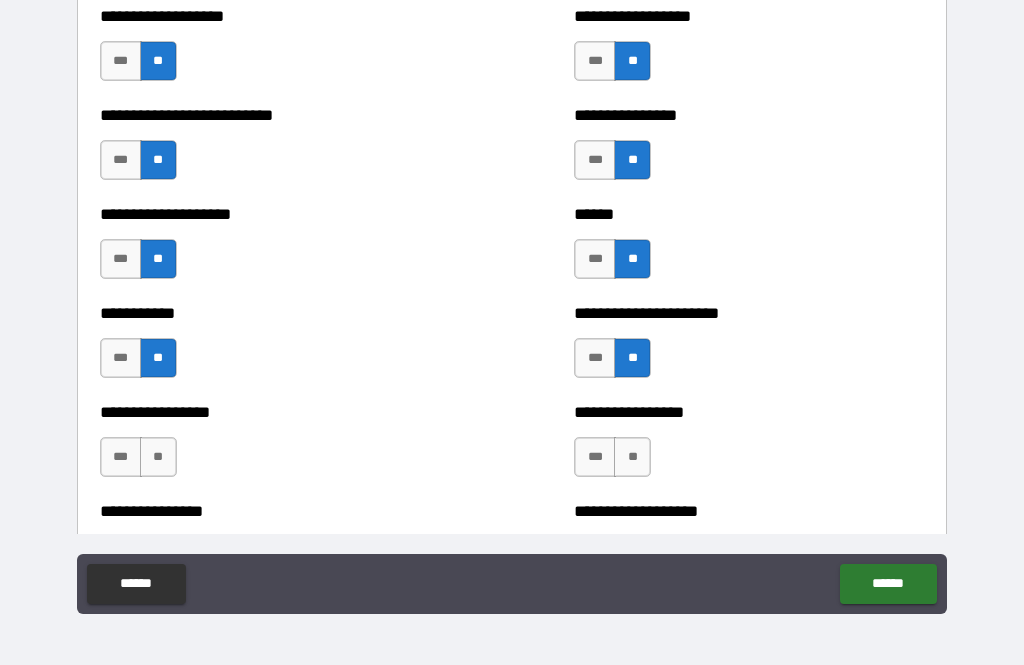 click on "**" at bounding box center [158, 457] 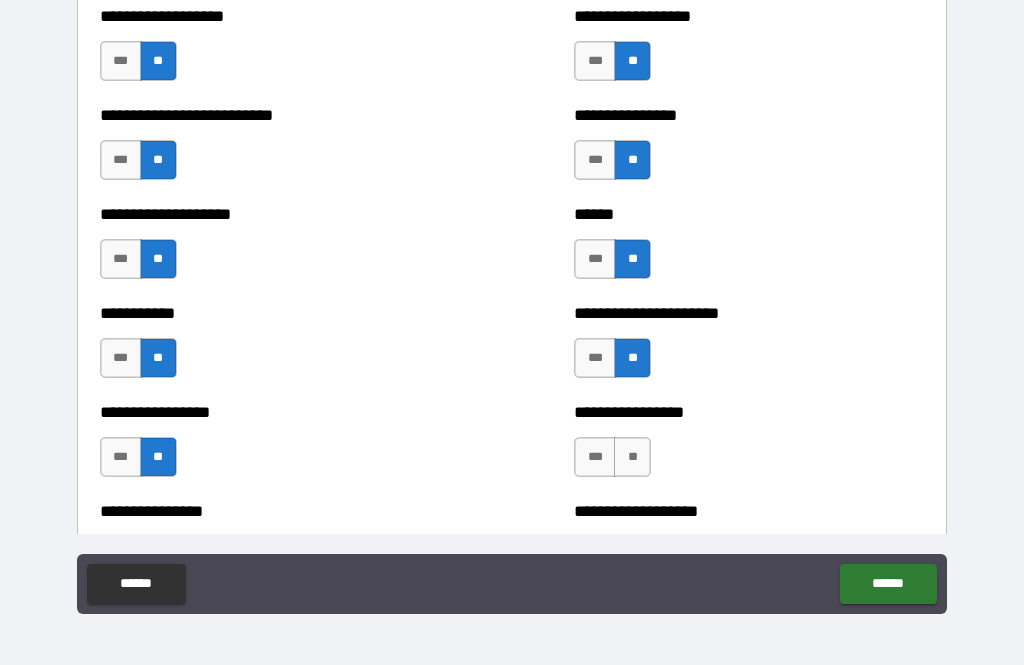 click on "**" at bounding box center (632, 457) 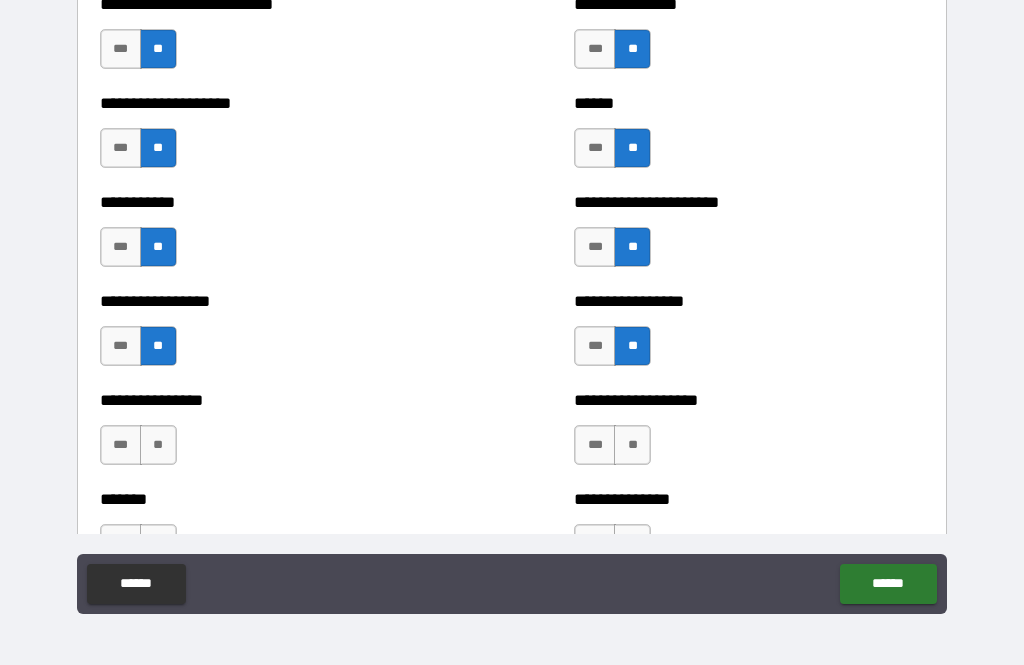scroll, scrollTop: 6159, scrollLeft: 0, axis: vertical 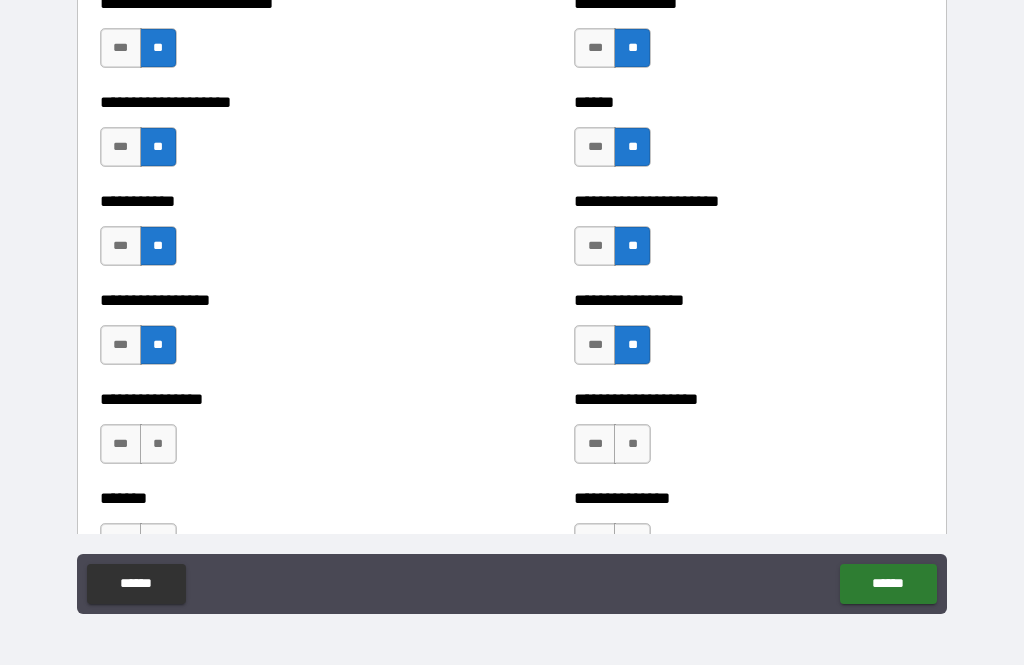 click on "**" at bounding box center [158, 444] 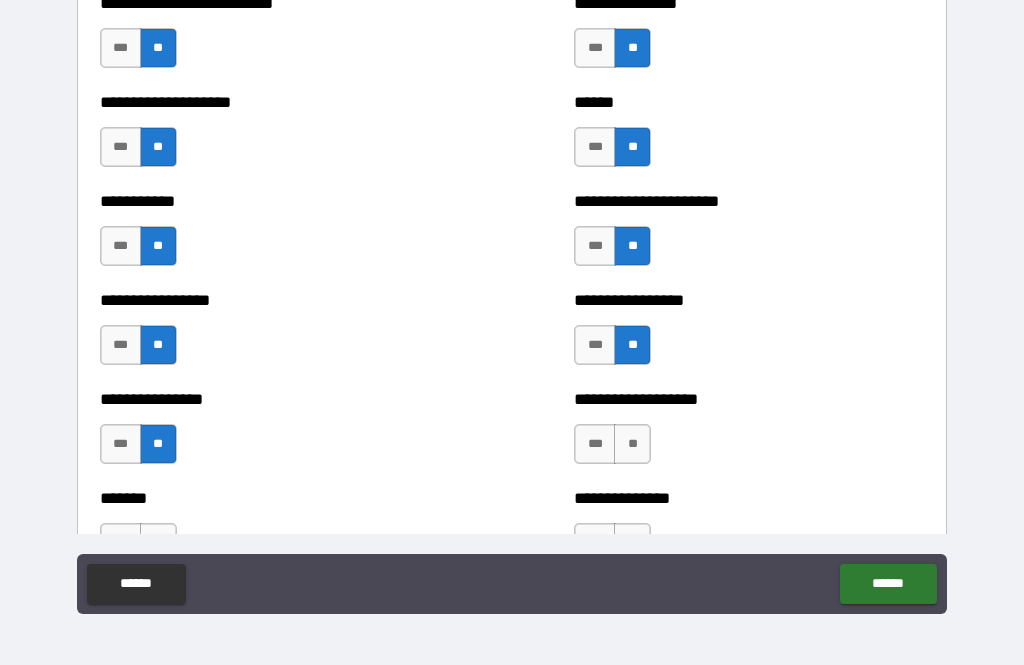 click on "**" at bounding box center [632, 444] 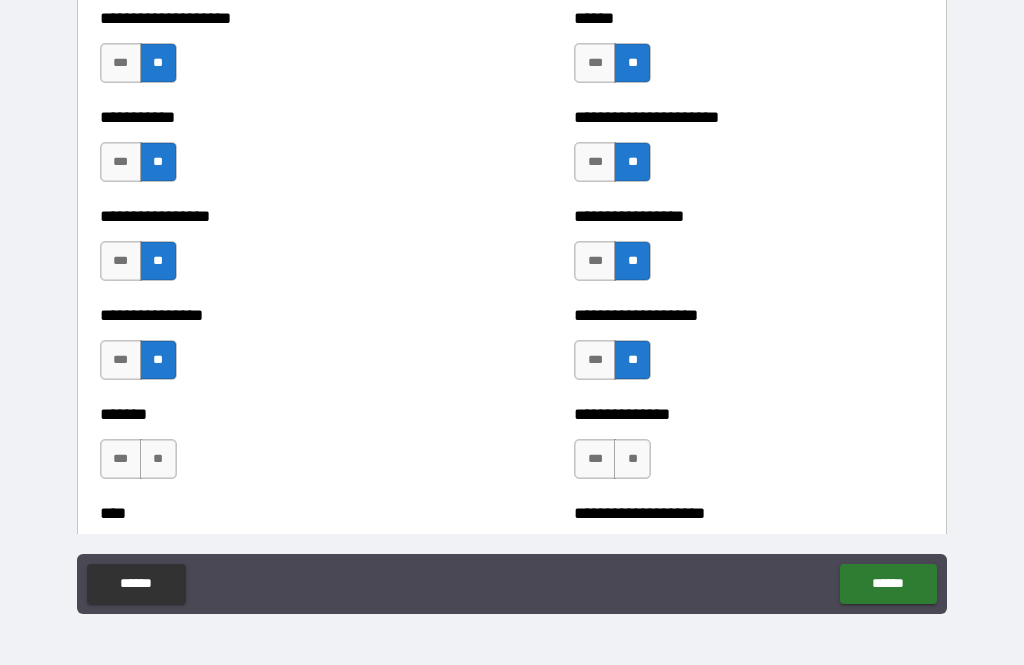 scroll, scrollTop: 6246, scrollLeft: 0, axis: vertical 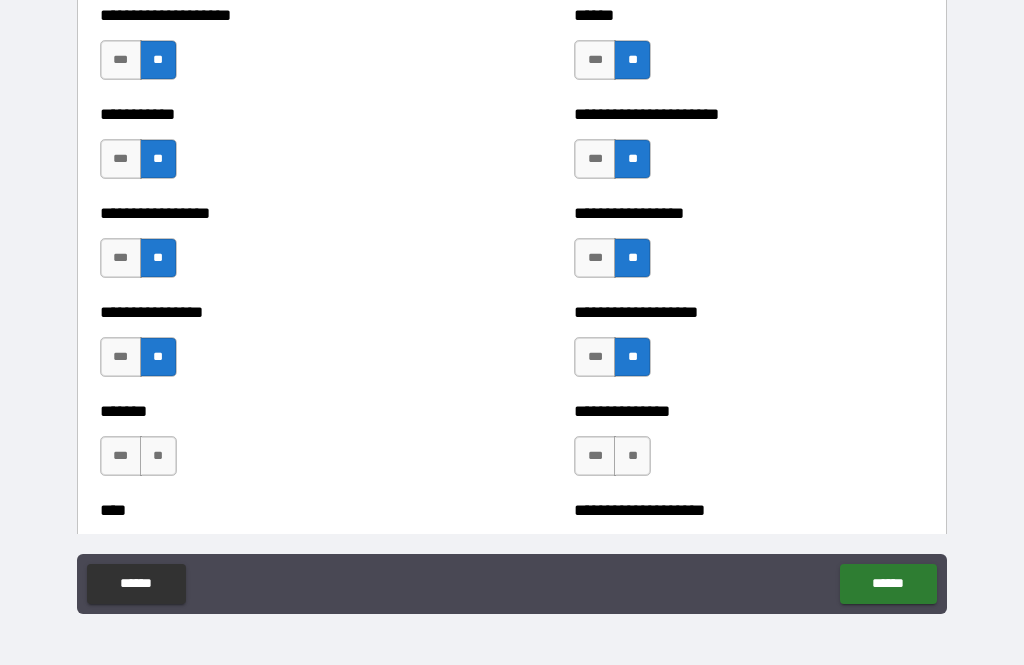 click on "***" at bounding box center (121, 456) 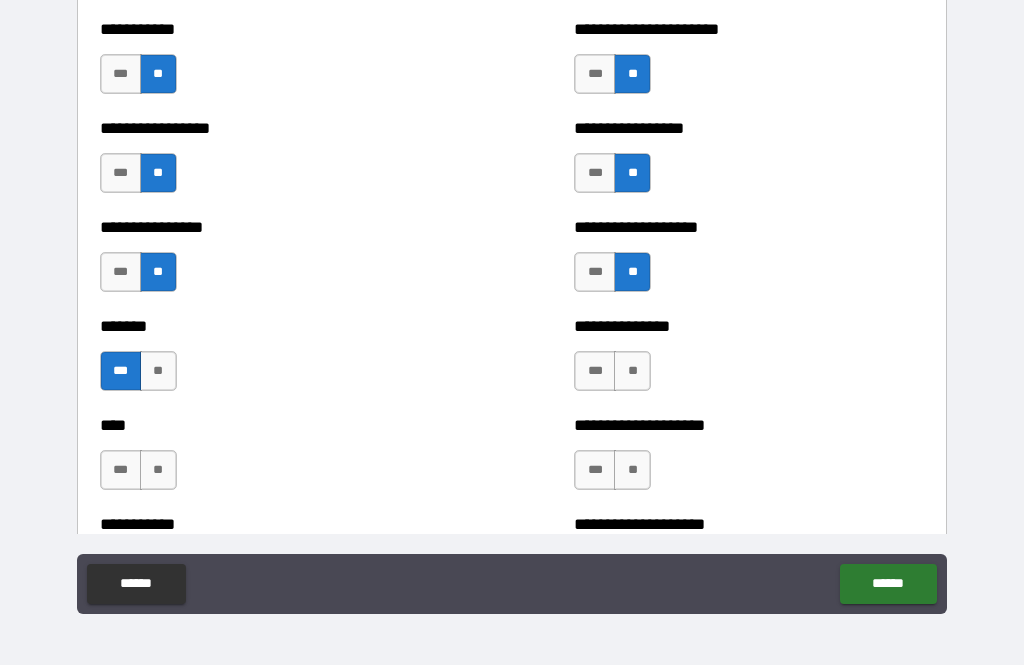scroll, scrollTop: 6334, scrollLeft: 0, axis: vertical 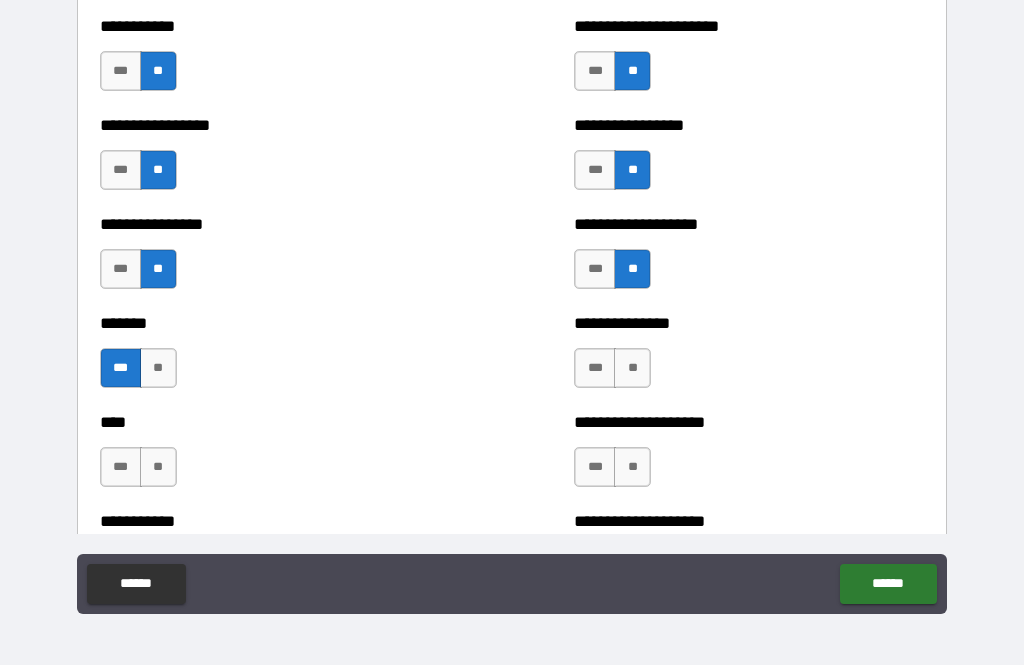 click on "**" at bounding box center [632, 368] 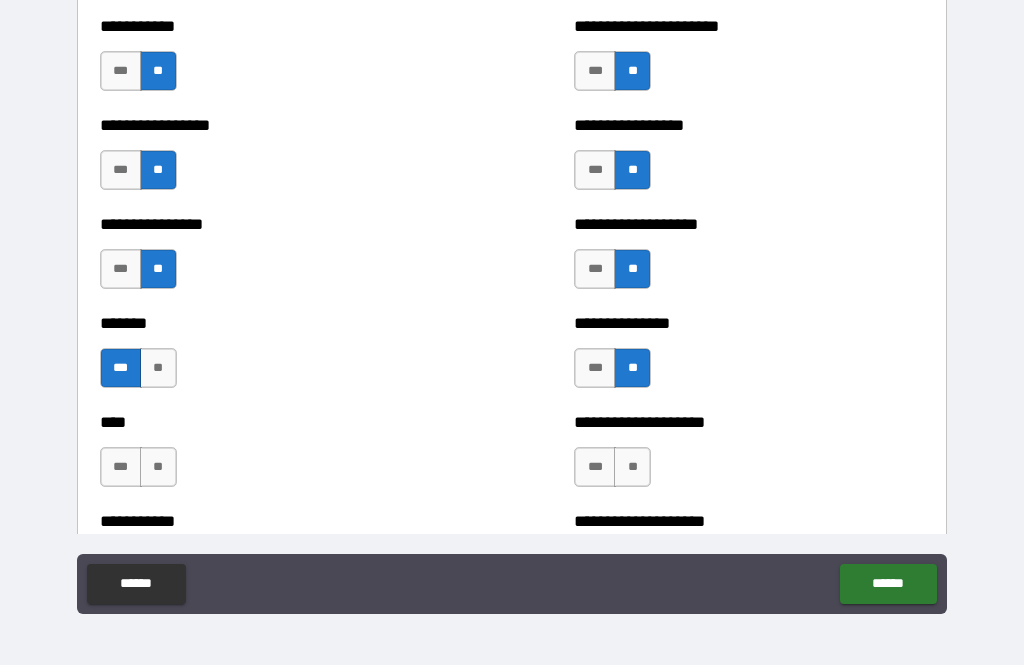 click on "**" at bounding box center (158, 467) 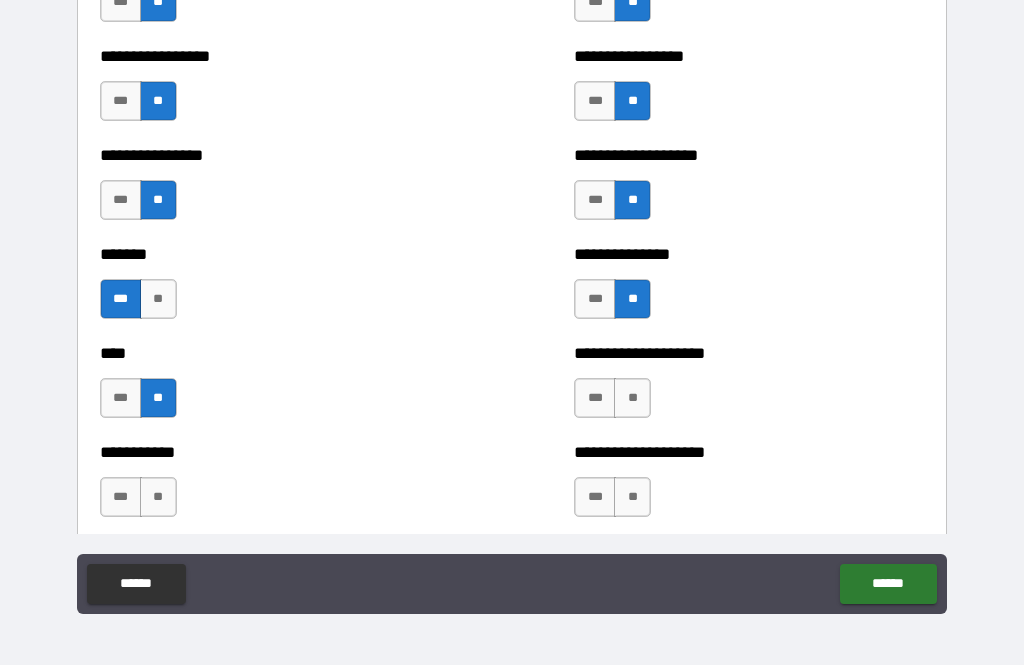 scroll, scrollTop: 6417, scrollLeft: 0, axis: vertical 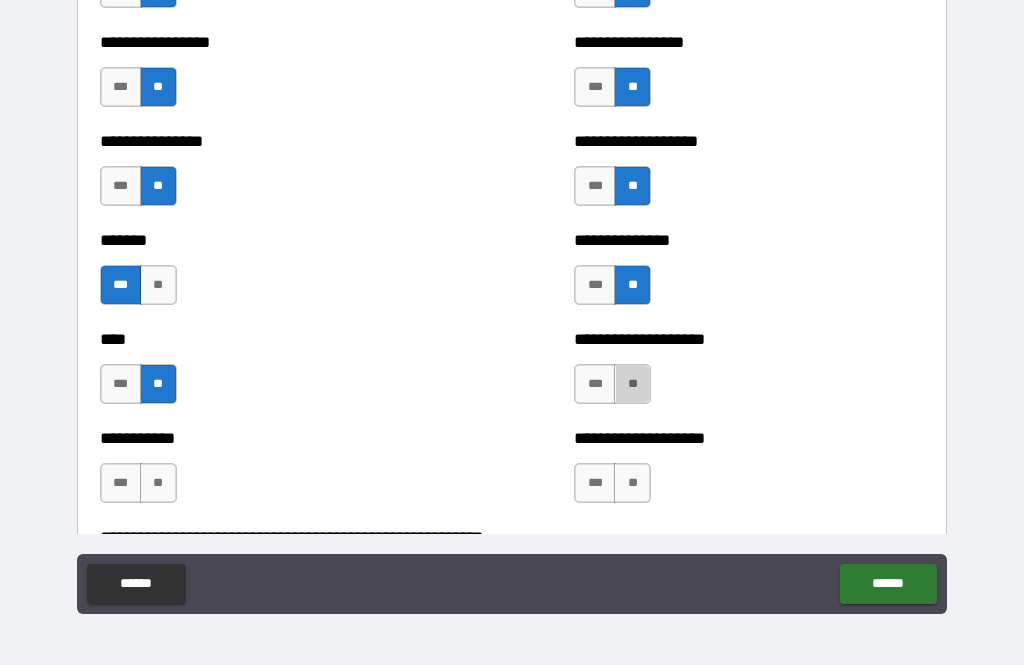 click on "**" at bounding box center [632, 384] 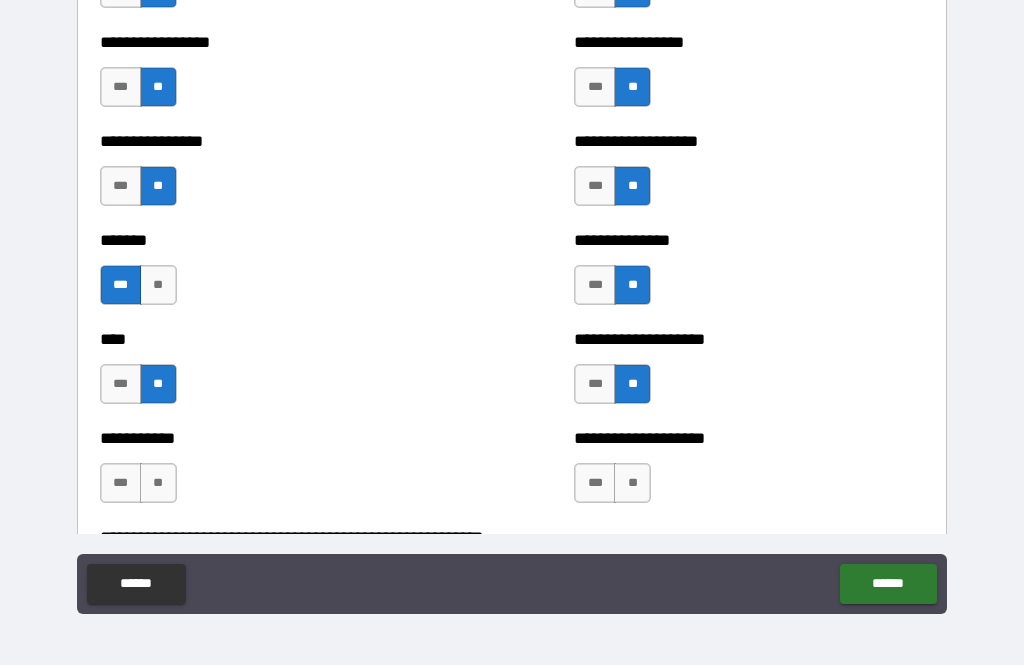 click on "**" at bounding box center (158, 483) 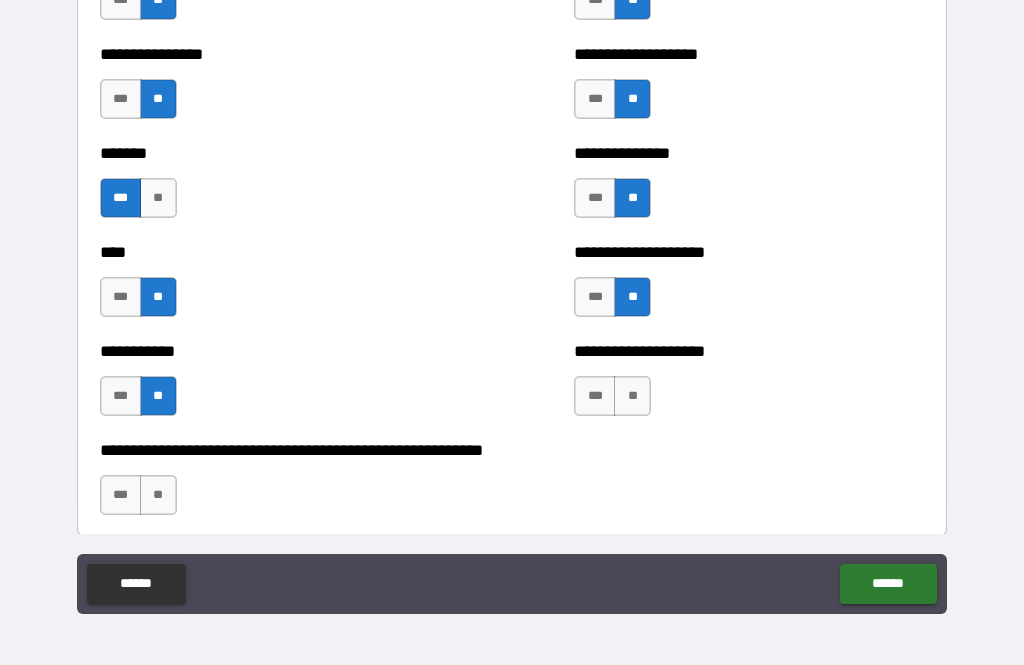 scroll, scrollTop: 6509, scrollLeft: 0, axis: vertical 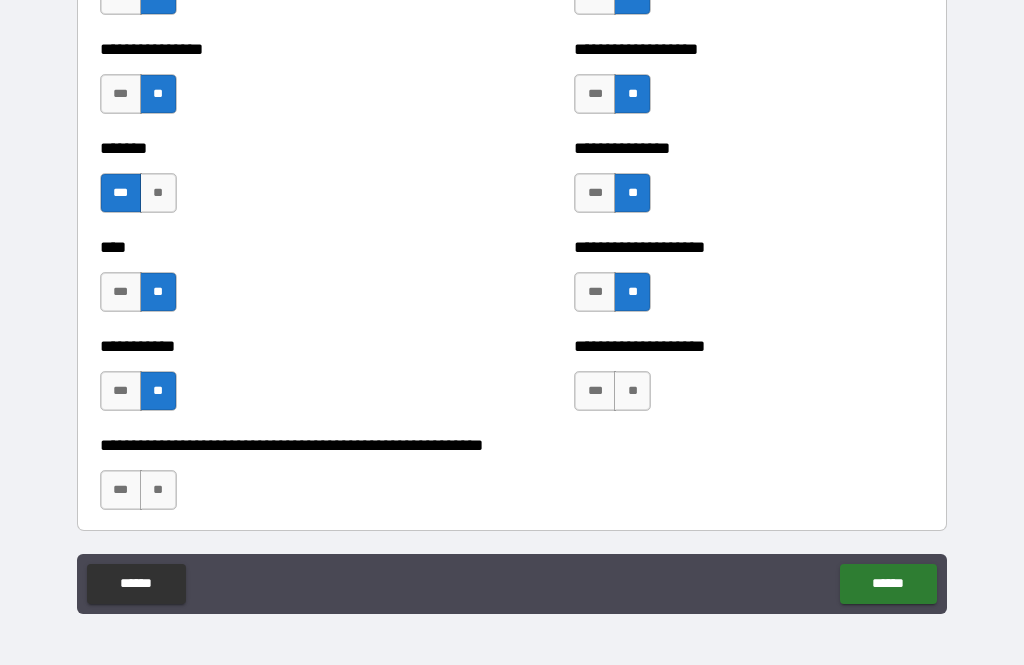 click on "**" at bounding box center [632, 391] 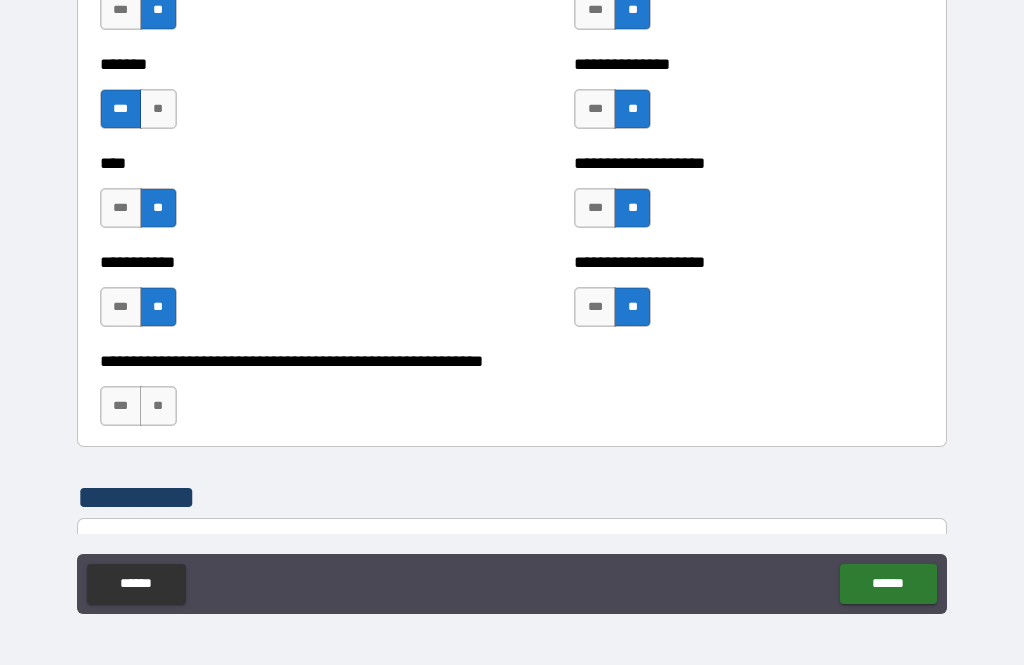 scroll, scrollTop: 6593, scrollLeft: 0, axis: vertical 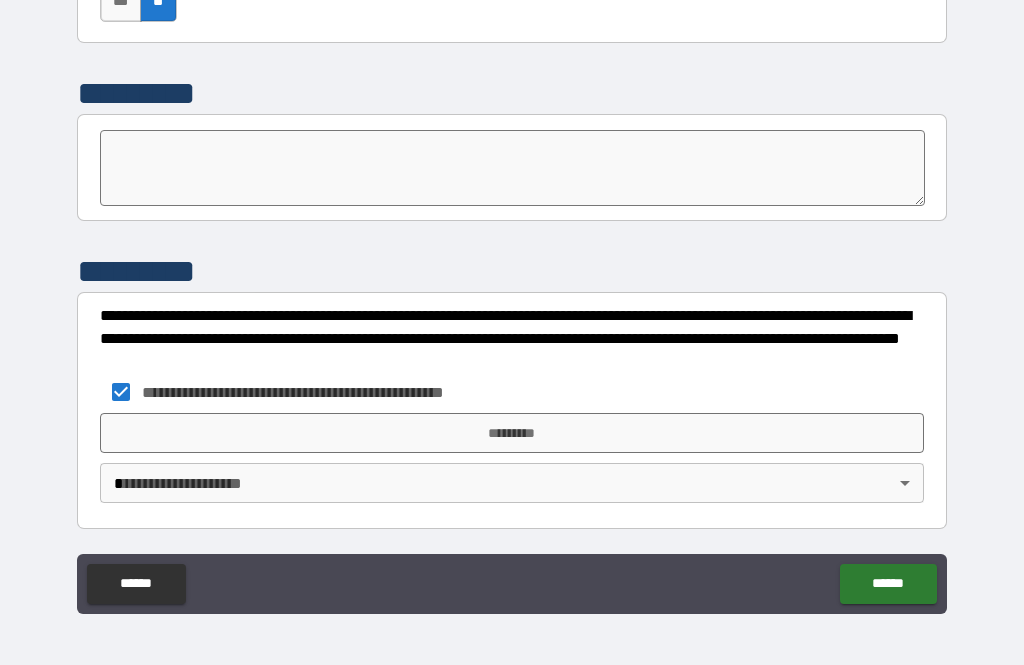 click on "*********" at bounding box center [512, 433] 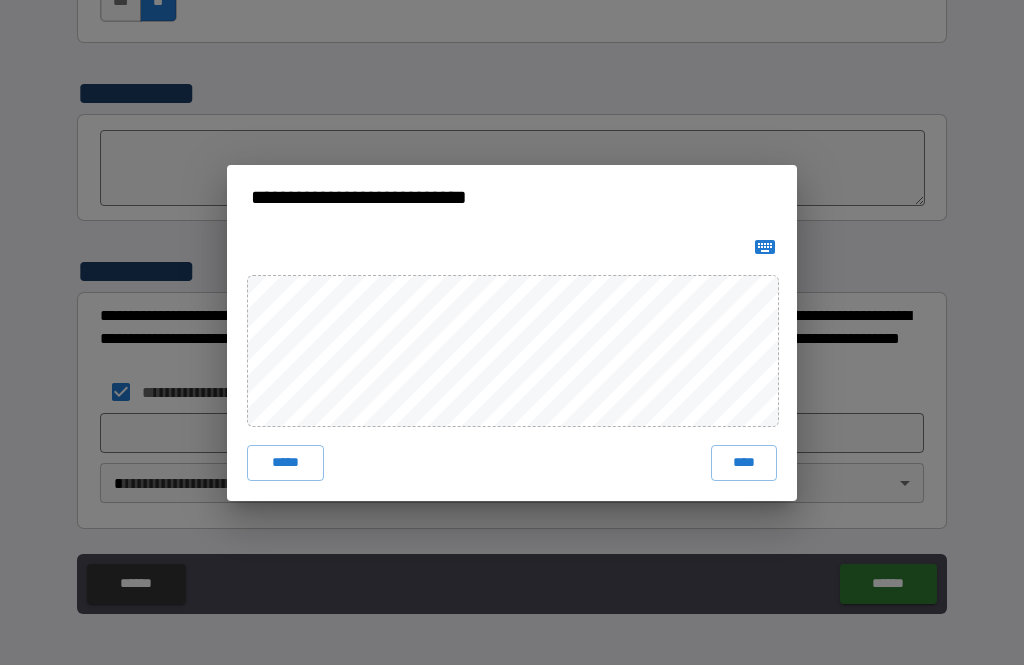 click on "****" at bounding box center [744, 463] 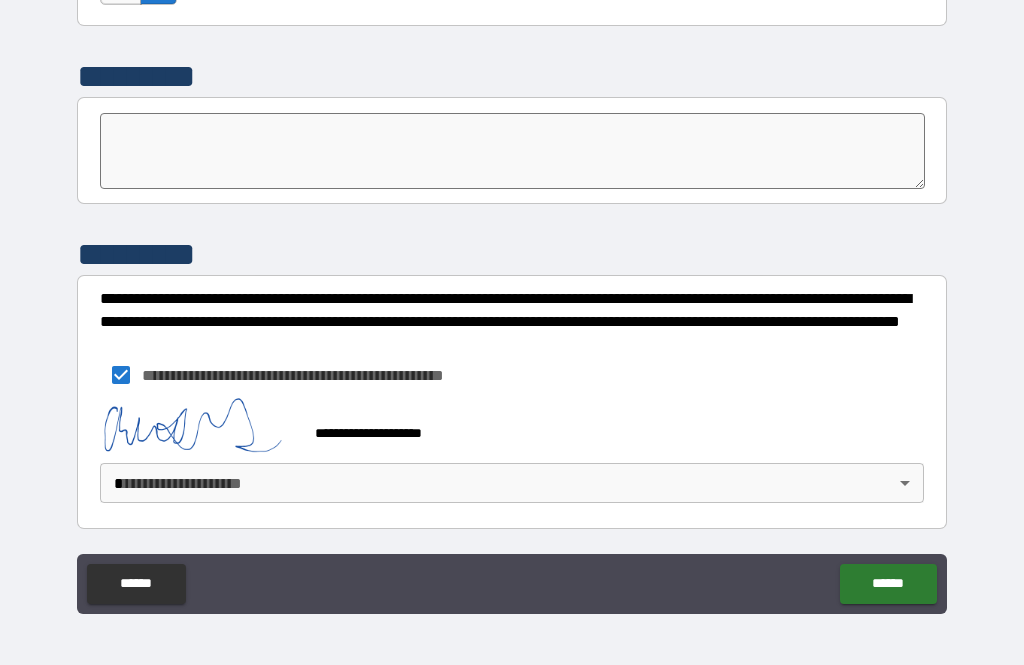 scroll, scrollTop: 7014, scrollLeft: 0, axis: vertical 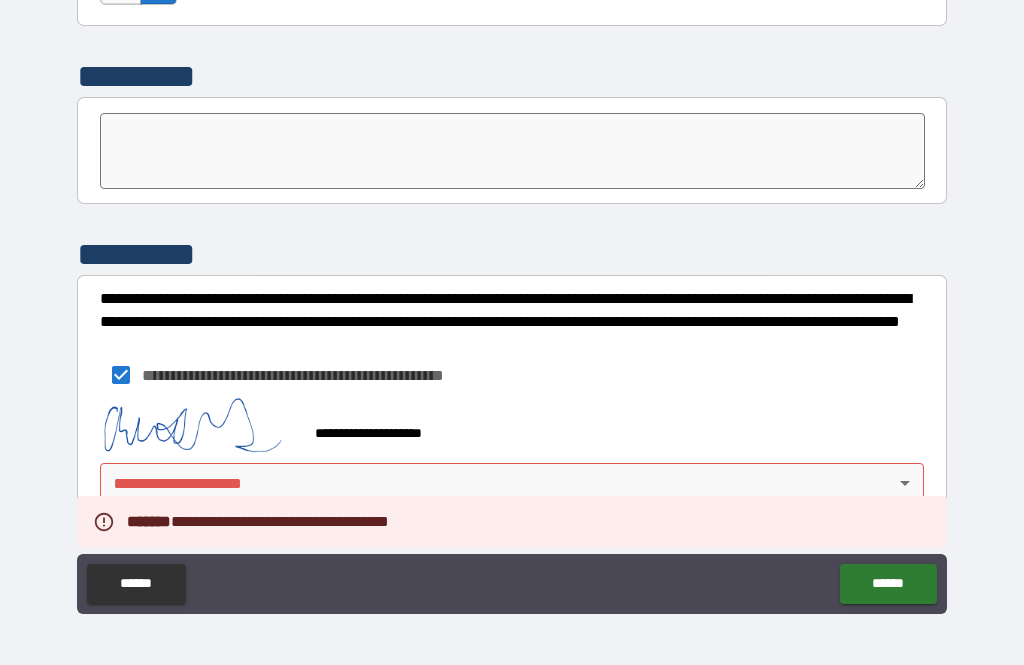 click on "**********" at bounding box center [512, 300] 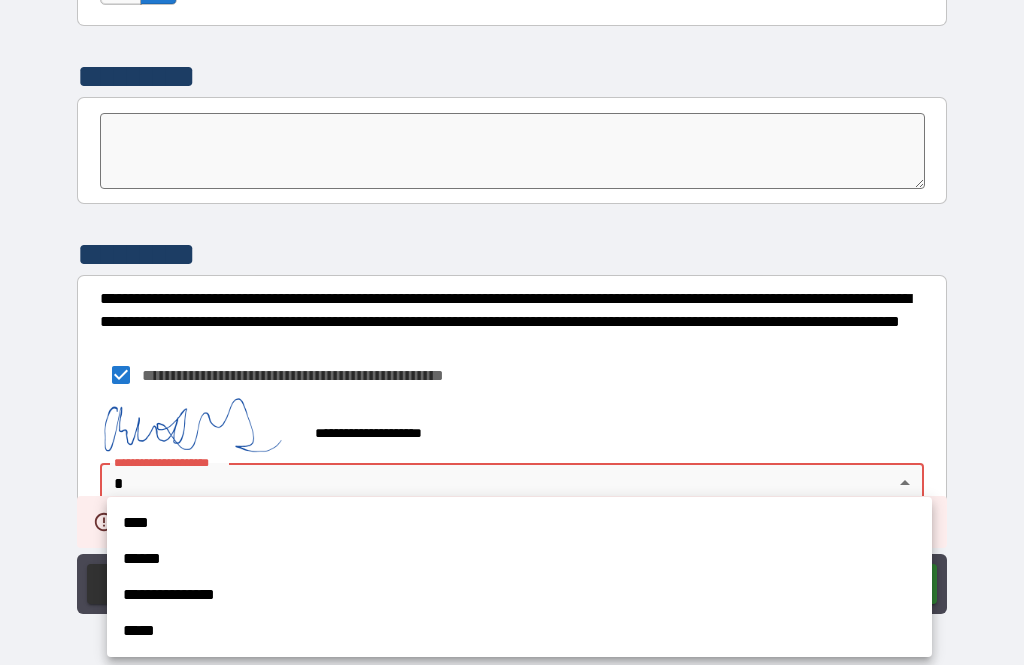 click on "****" at bounding box center [519, 523] 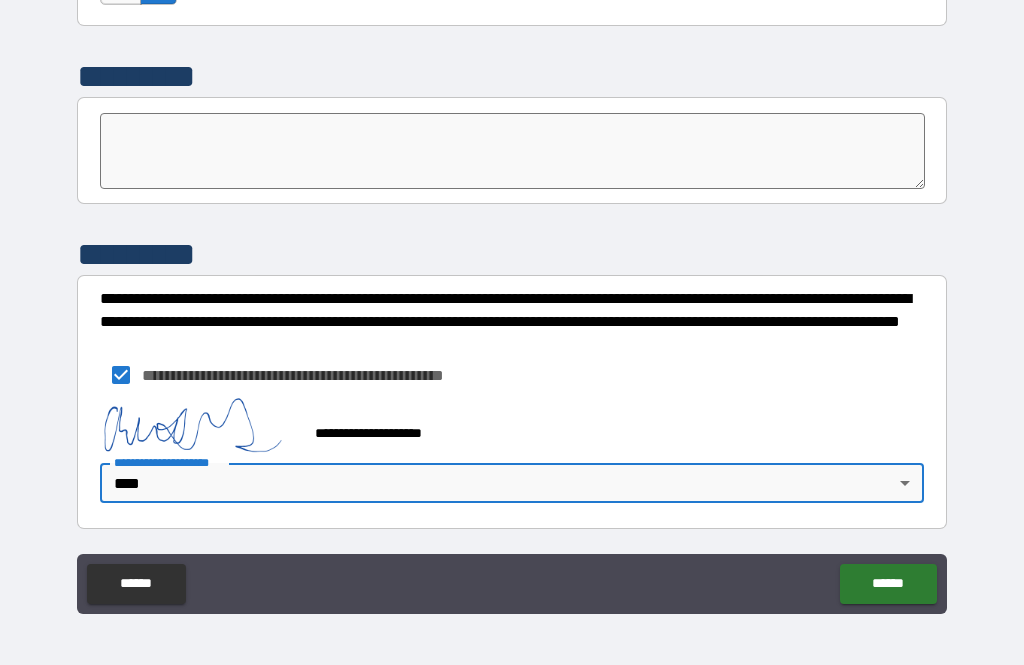 click on "******" at bounding box center [888, 584] 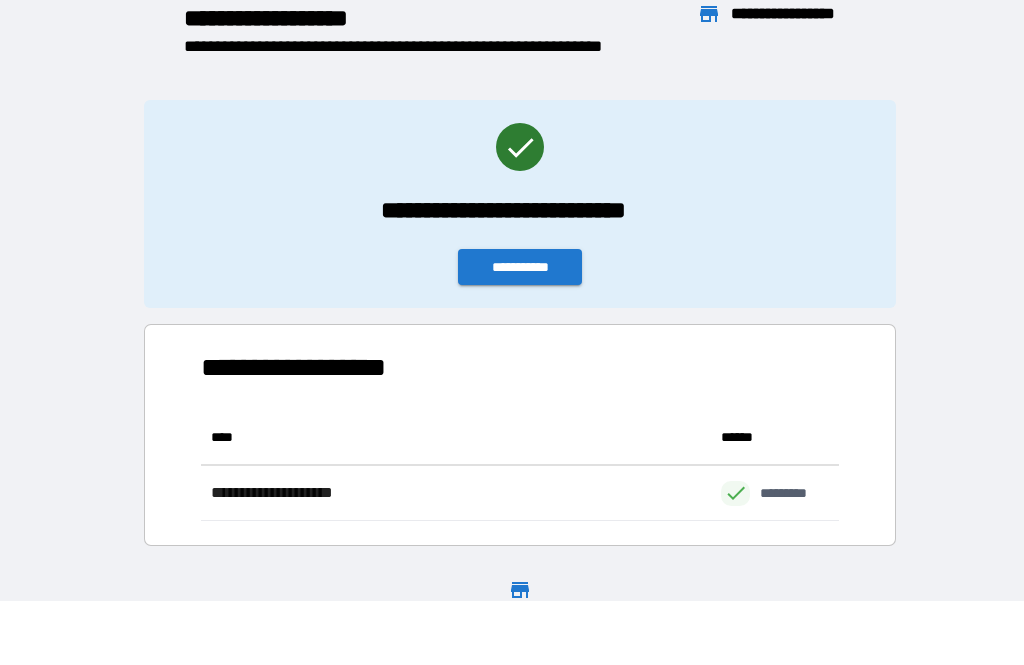 scroll, scrollTop: 1, scrollLeft: 1, axis: both 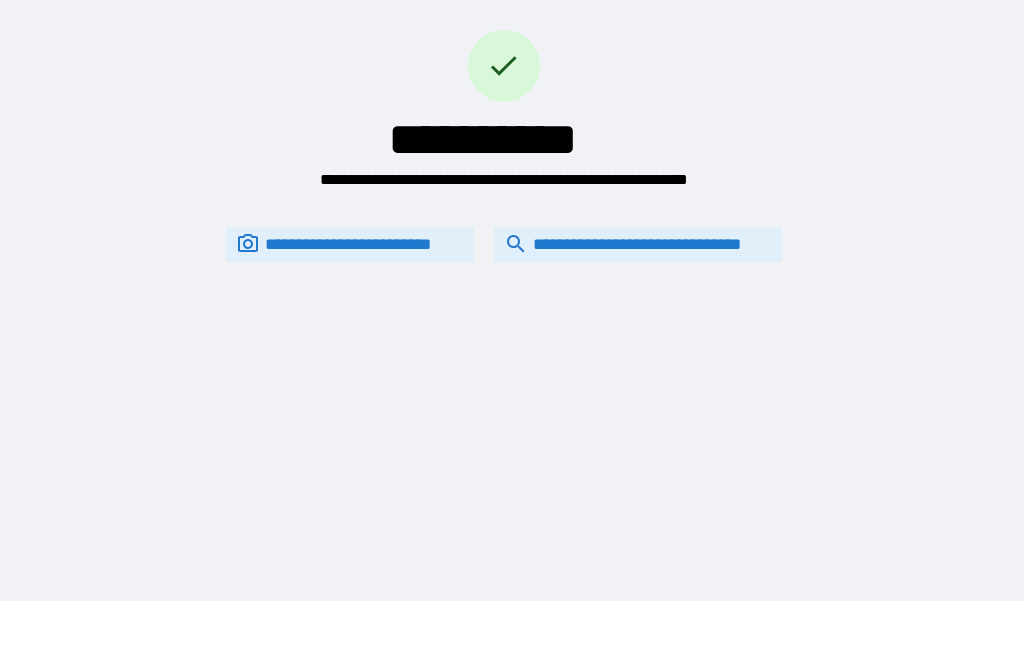 click on "**********" at bounding box center (638, 244) 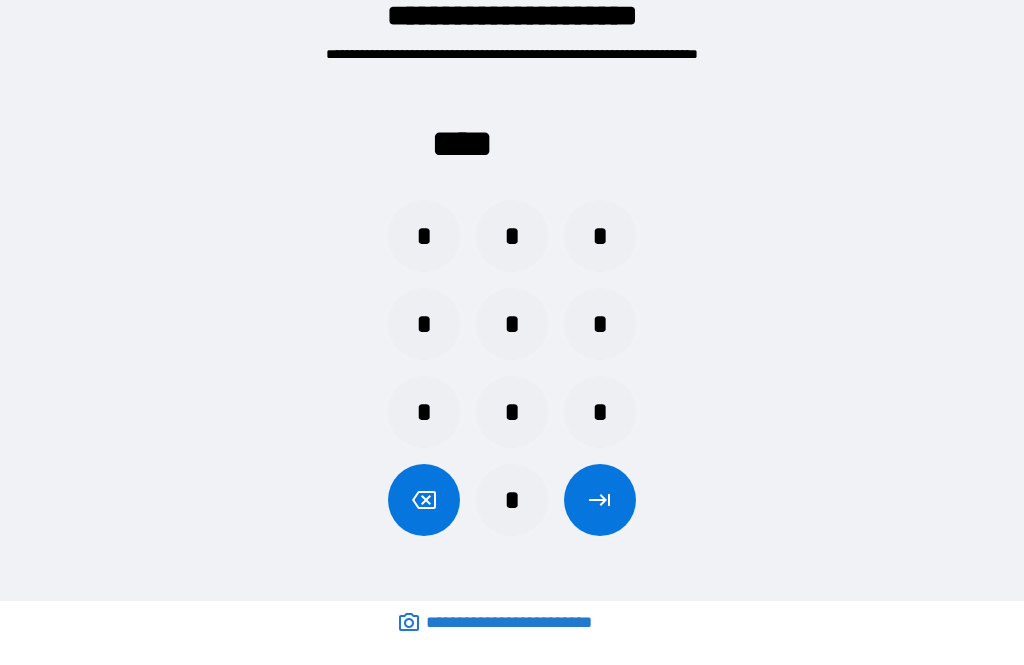 click on "*" at bounding box center [424, 324] 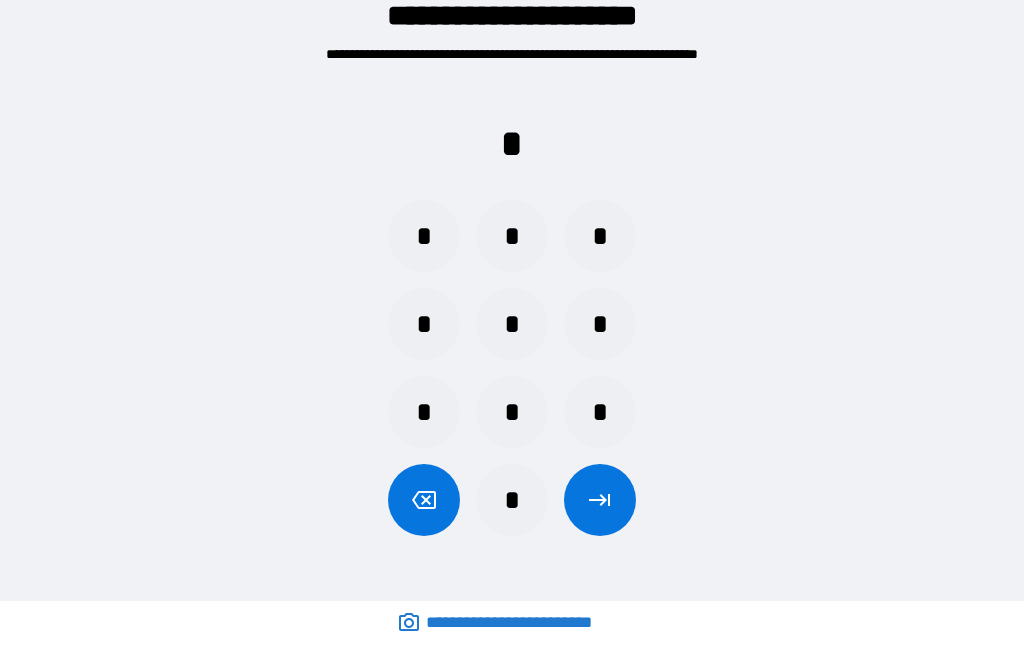 click on "*" at bounding box center [512, 324] 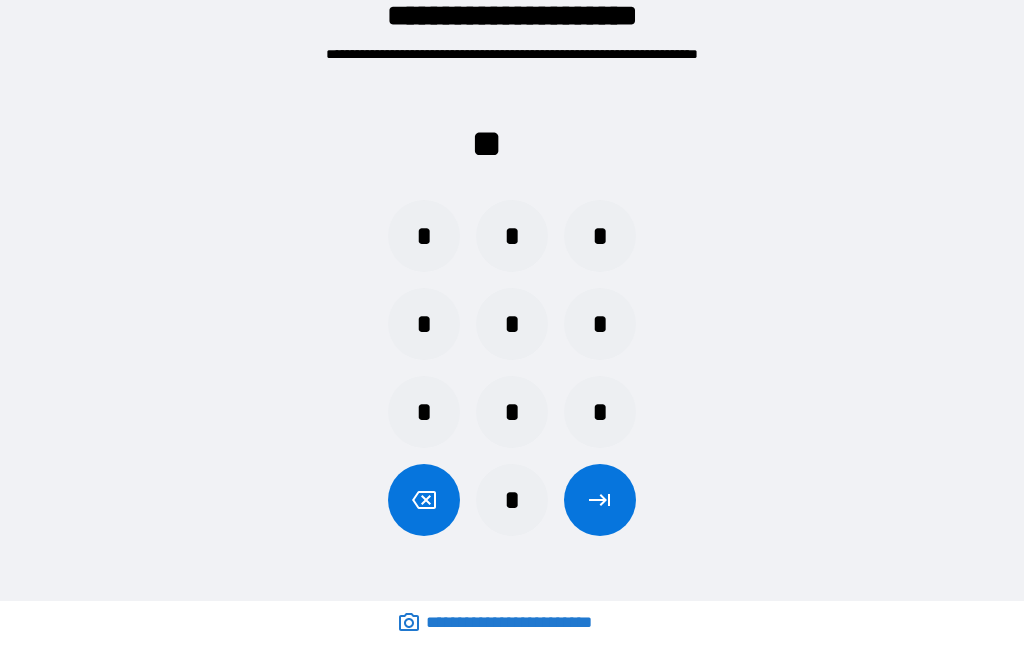click on "*" at bounding box center (512, 236) 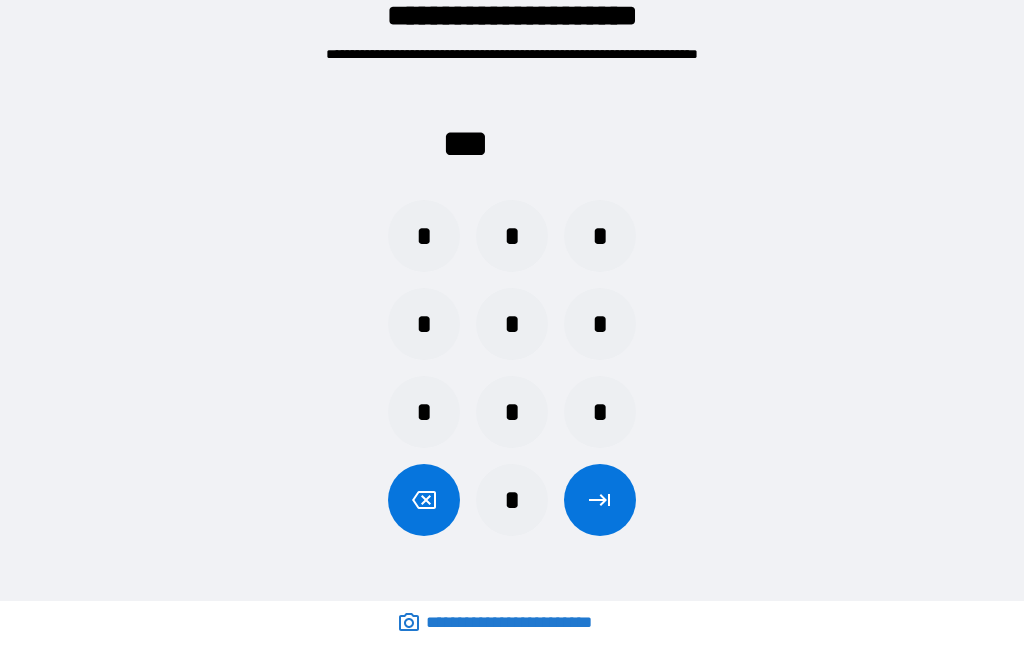click on "*" at bounding box center [512, 412] 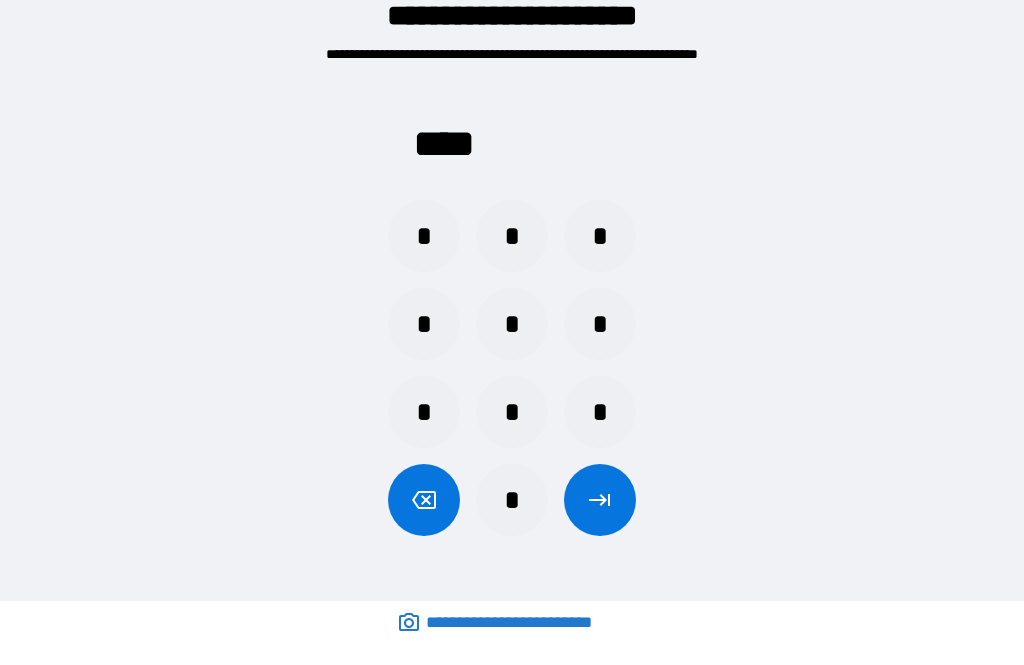 click at bounding box center [600, 500] 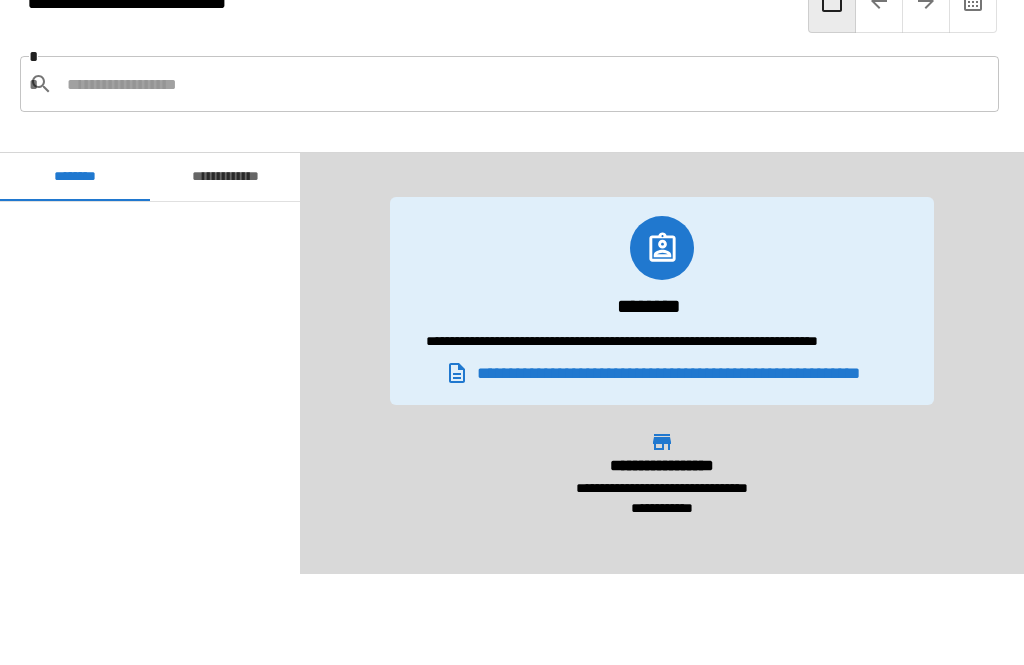 scroll, scrollTop: 2040, scrollLeft: 0, axis: vertical 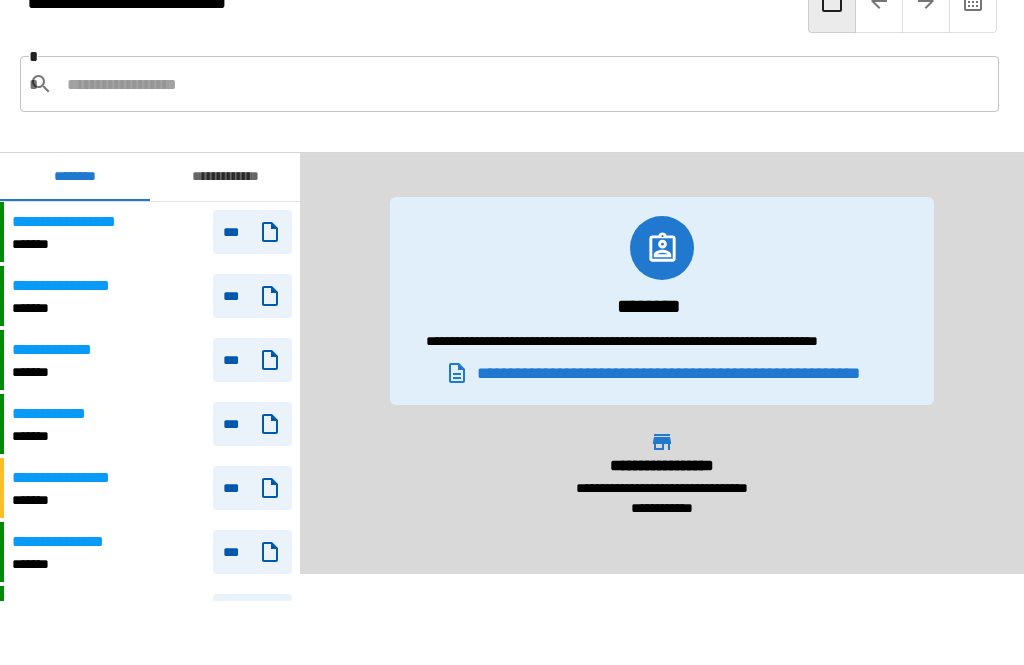 click at bounding box center (525, 84) 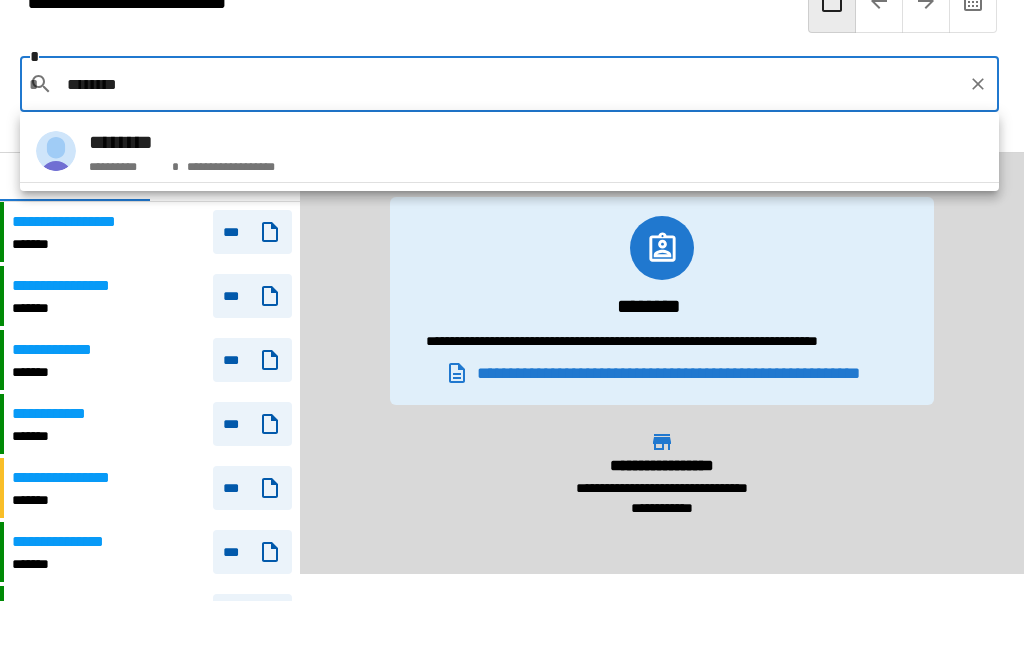click on "**********" at bounding box center (509, 151) 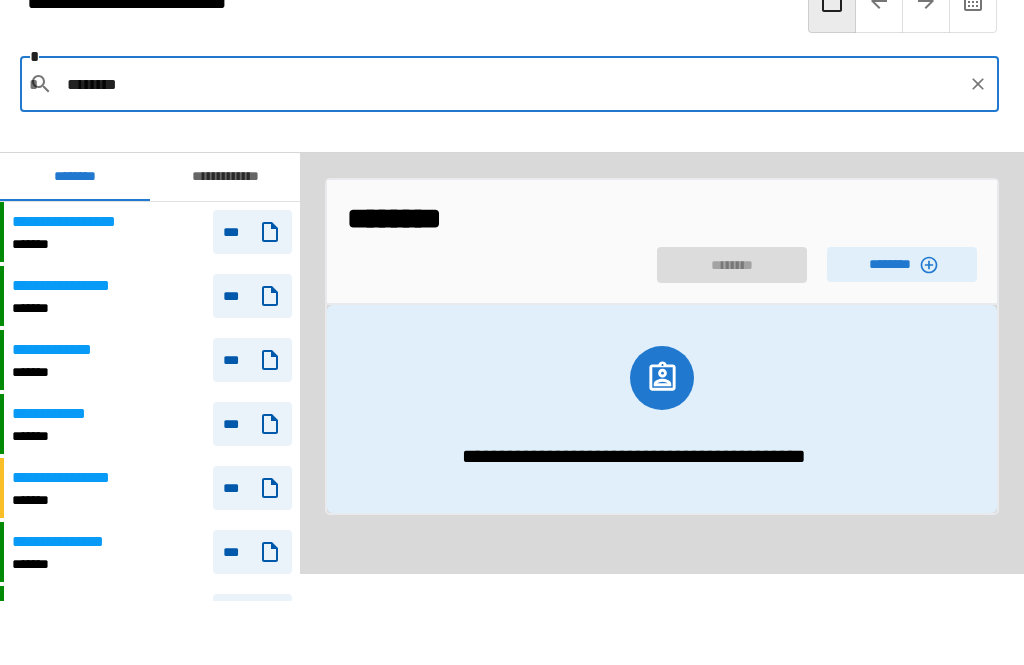 click on "********" at bounding box center [902, 264] 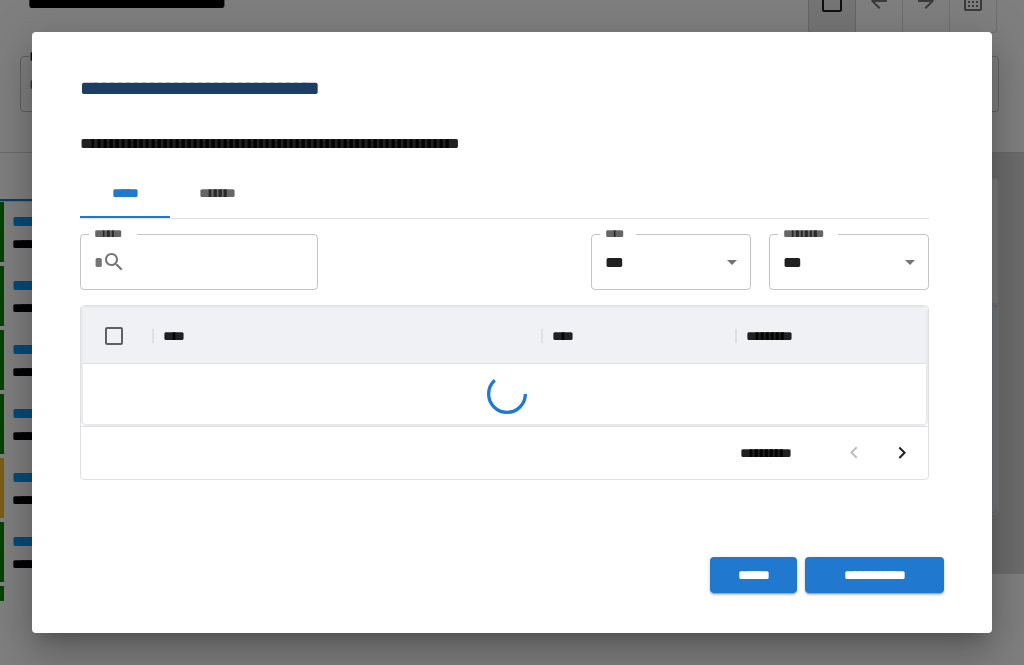 scroll, scrollTop: 356, scrollLeft: 843, axis: both 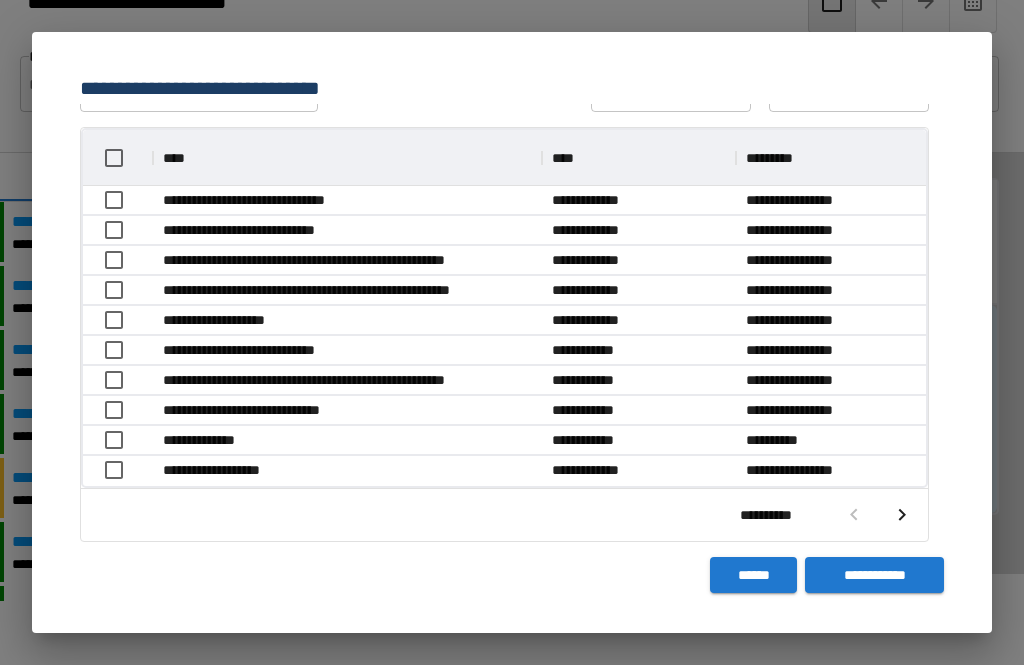click 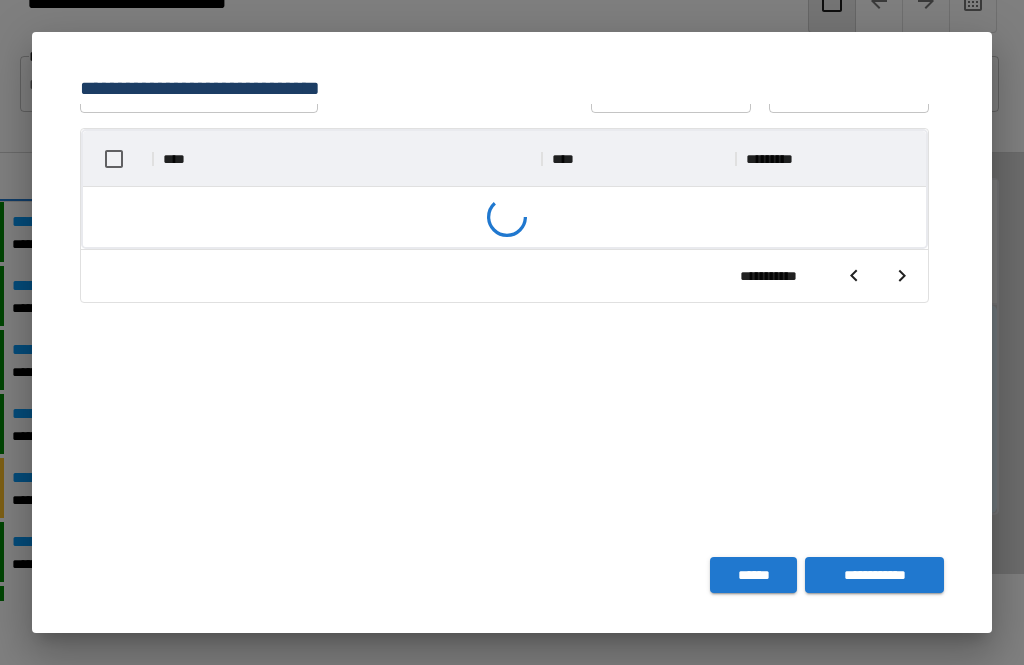 scroll, scrollTop: 356, scrollLeft: 843, axis: both 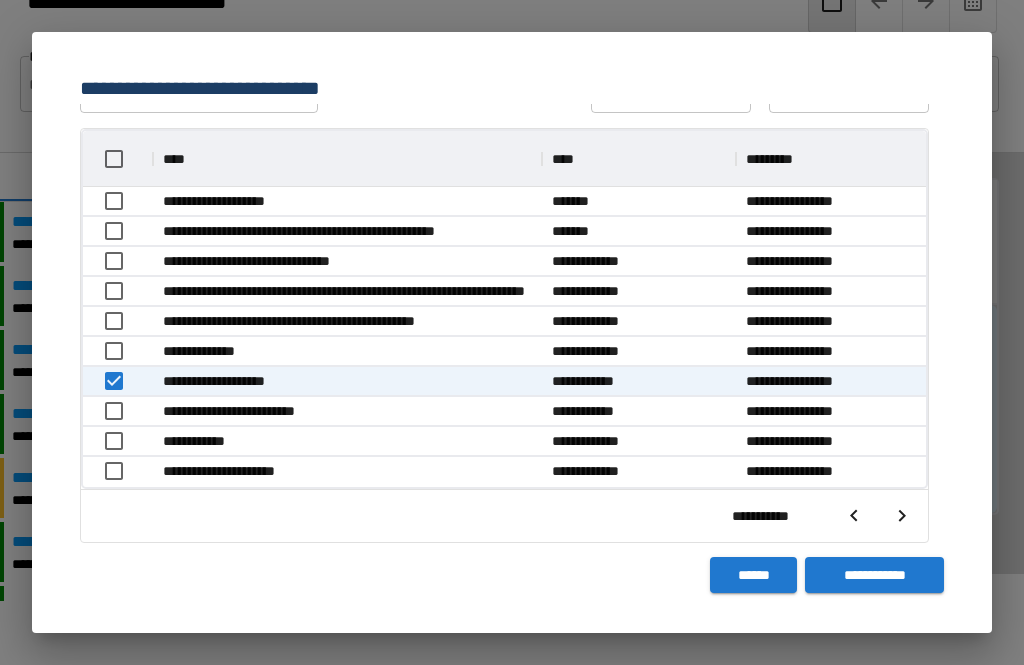 click on "**********" at bounding box center (874, 575) 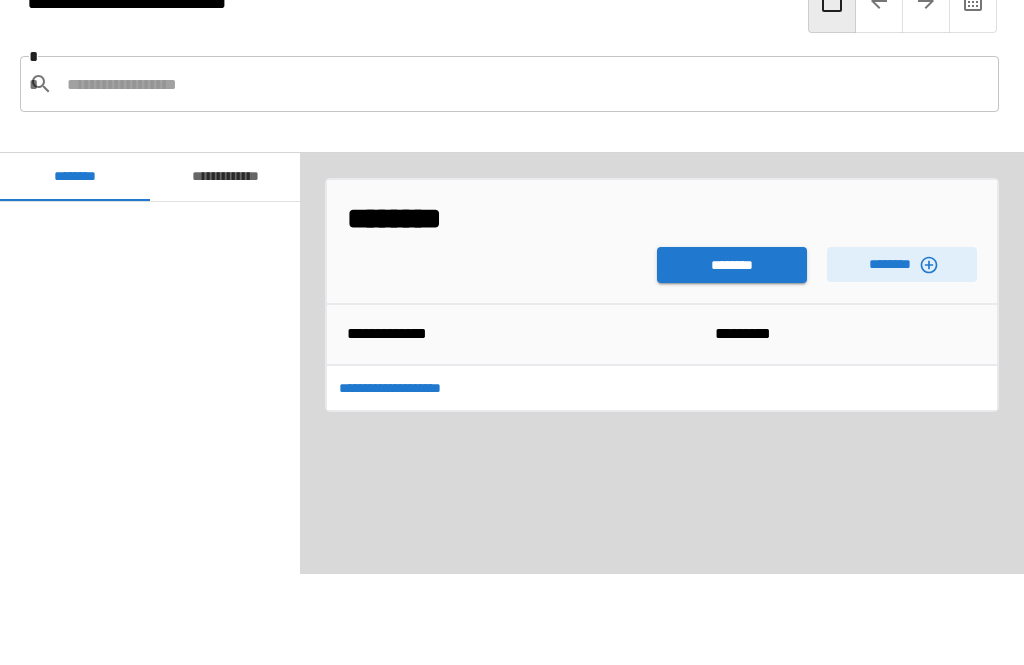 scroll, scrollTop: 2040, scrollLeft: 0, axis: vertical 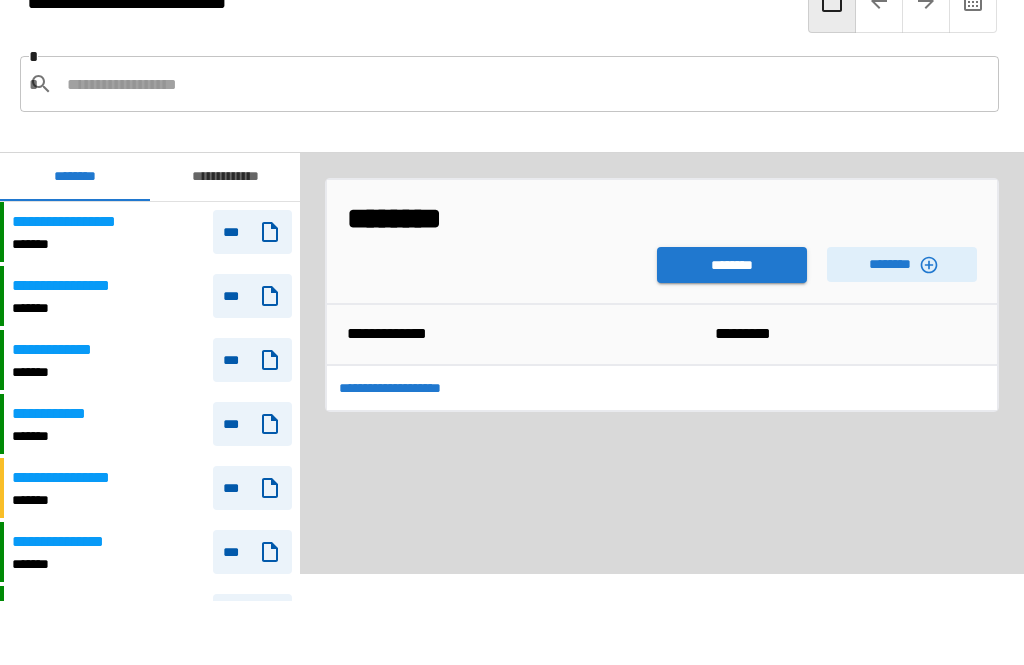 click on "********" at bounding box center [732, 265] 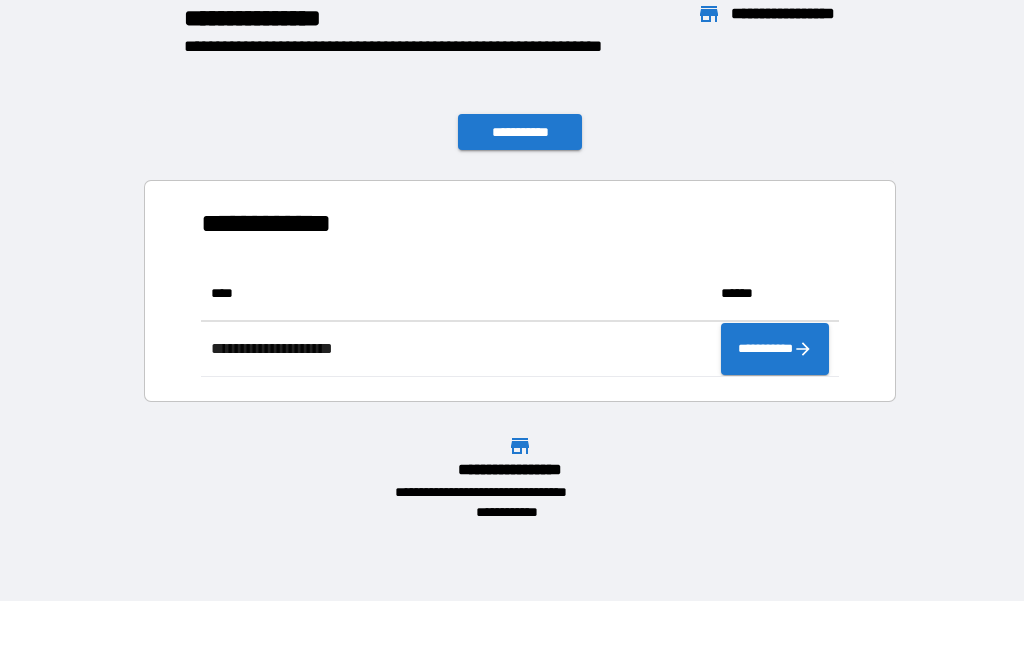 scroll, scrollTop: 111, scrollLeft: 638, axis: both 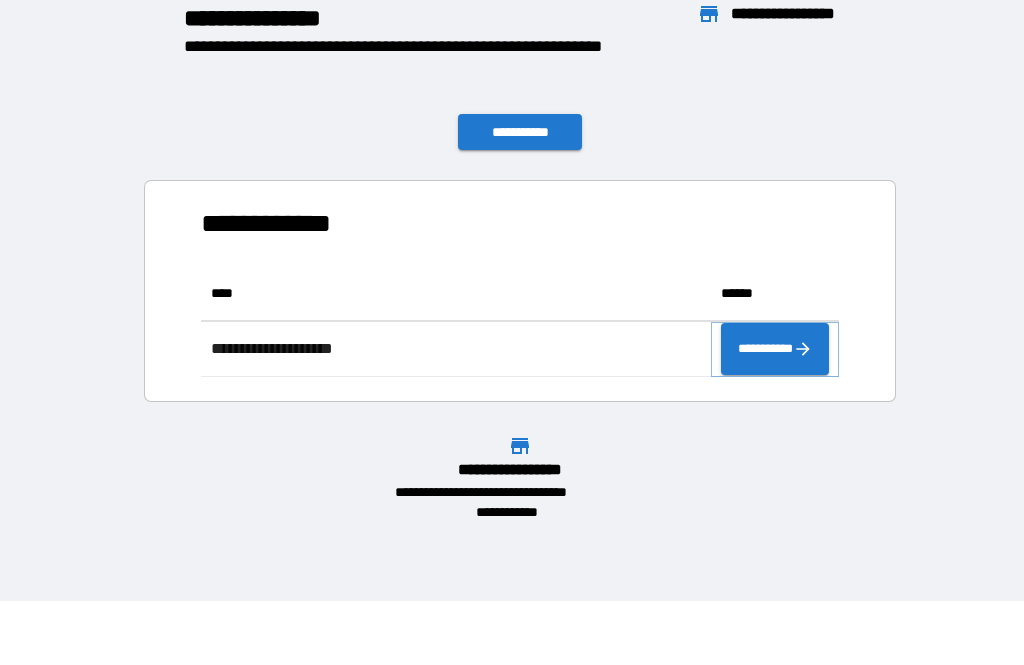 click on "**********" at bounding box center [775, 349] 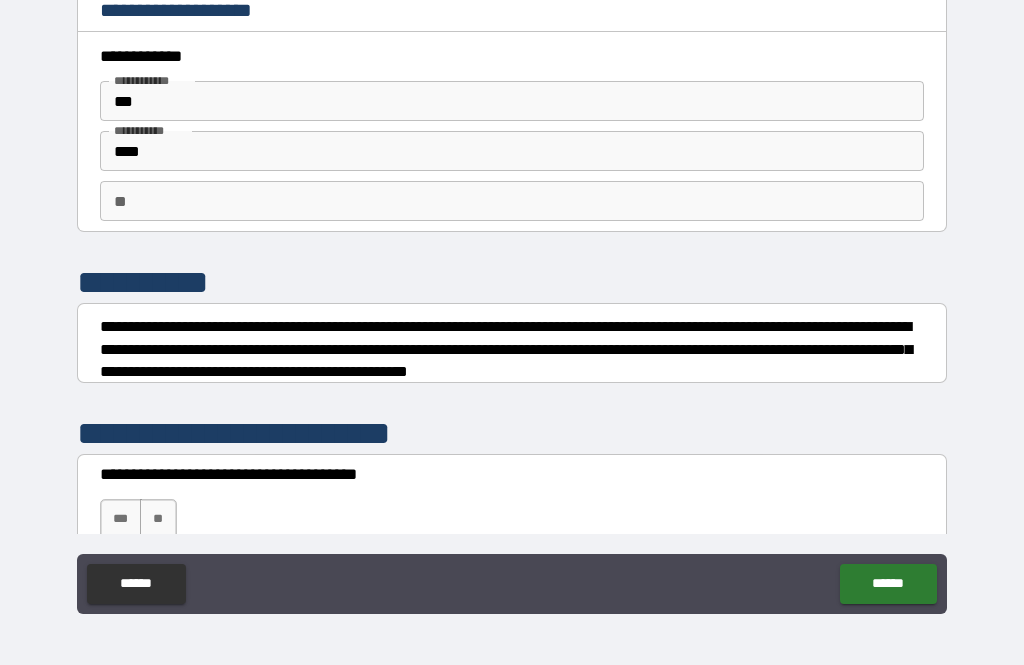 click on "**" at bounding box center (158, 519) 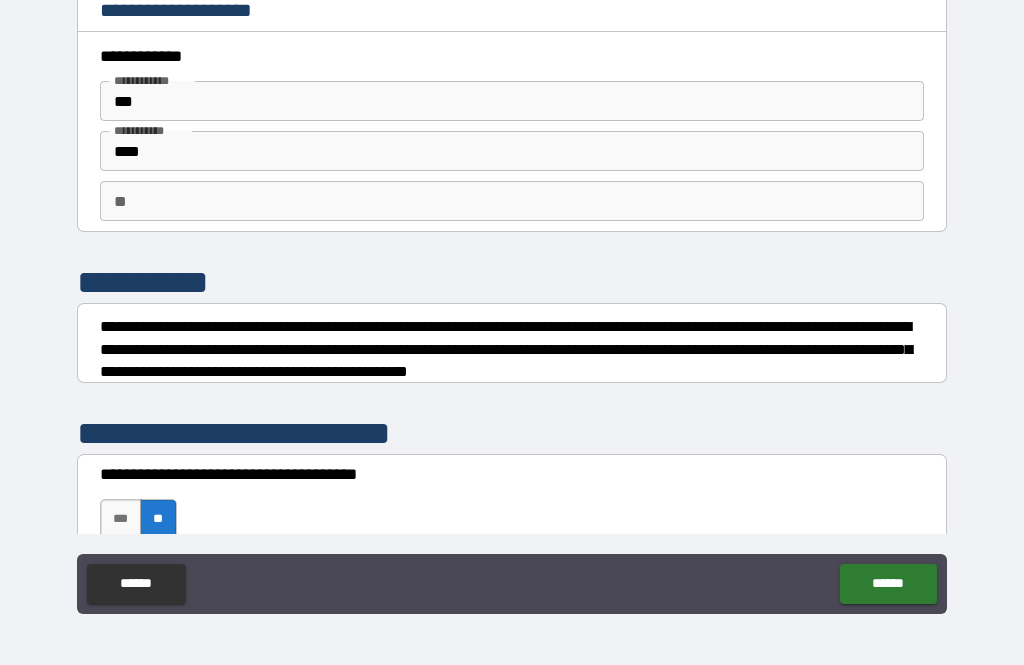 click on "******" at bounding box center [888, 584] 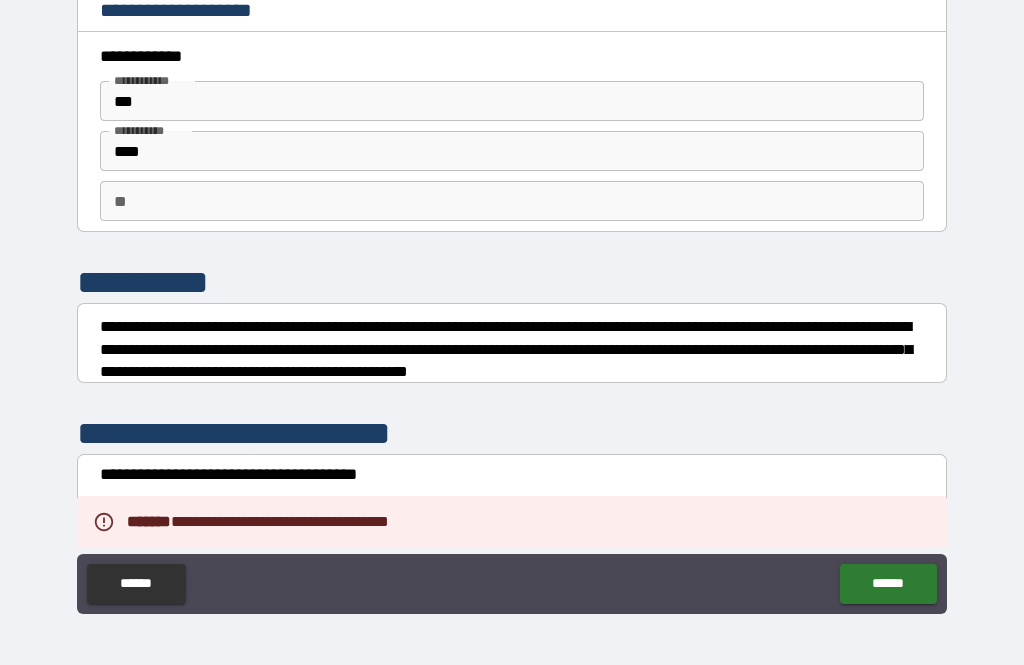 click on "******" at bounding box center (888, 584) 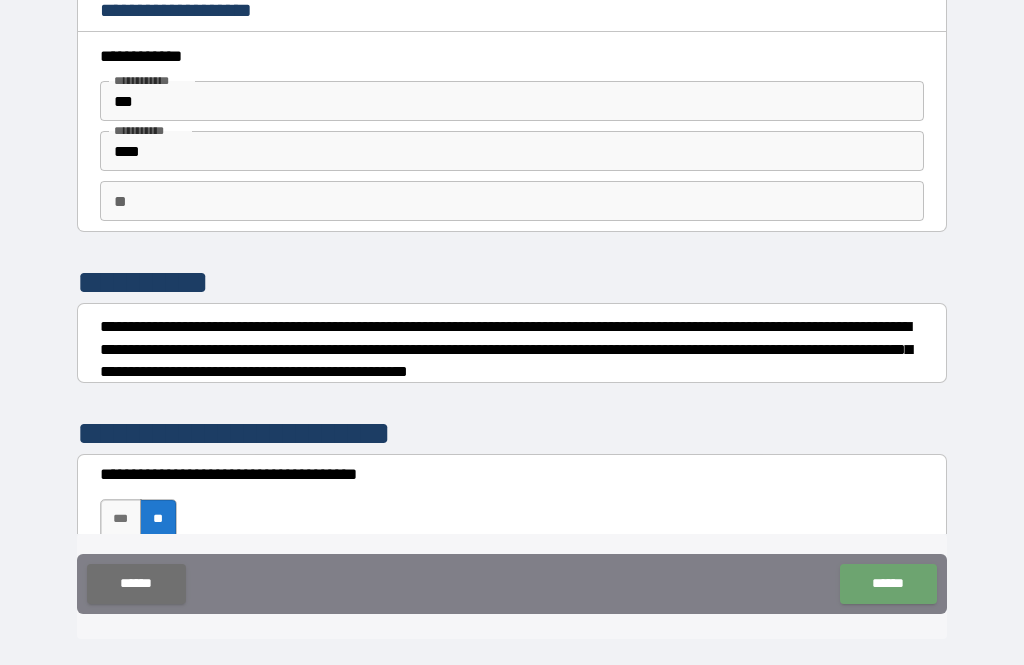click on "******" at bounding box center (888, 584) 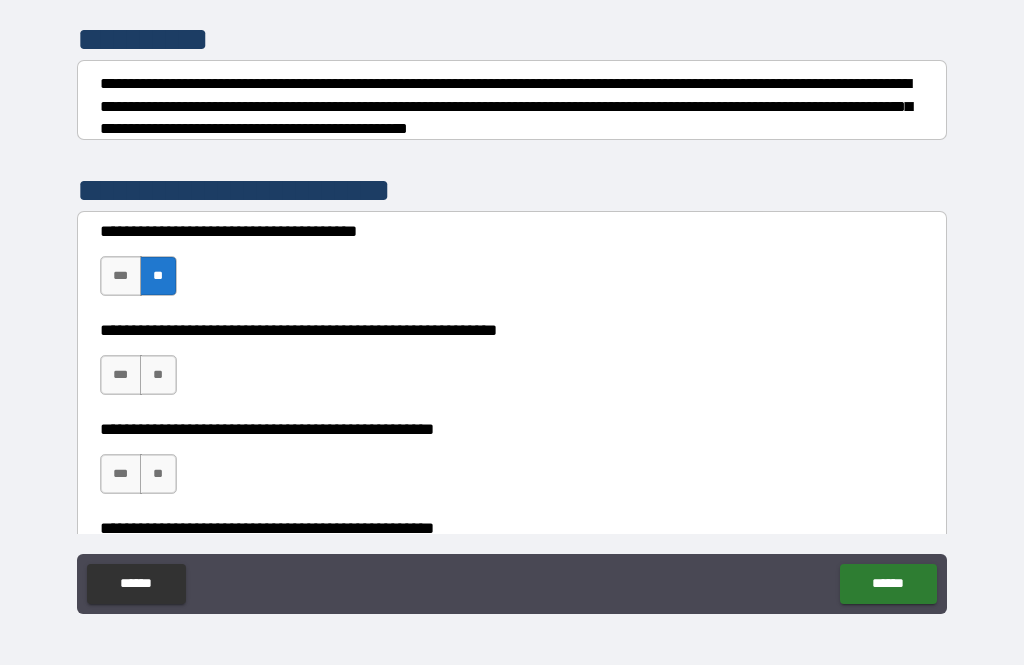 scroll, scrollTop: 243, scrollLeft: 0, axis: vertical 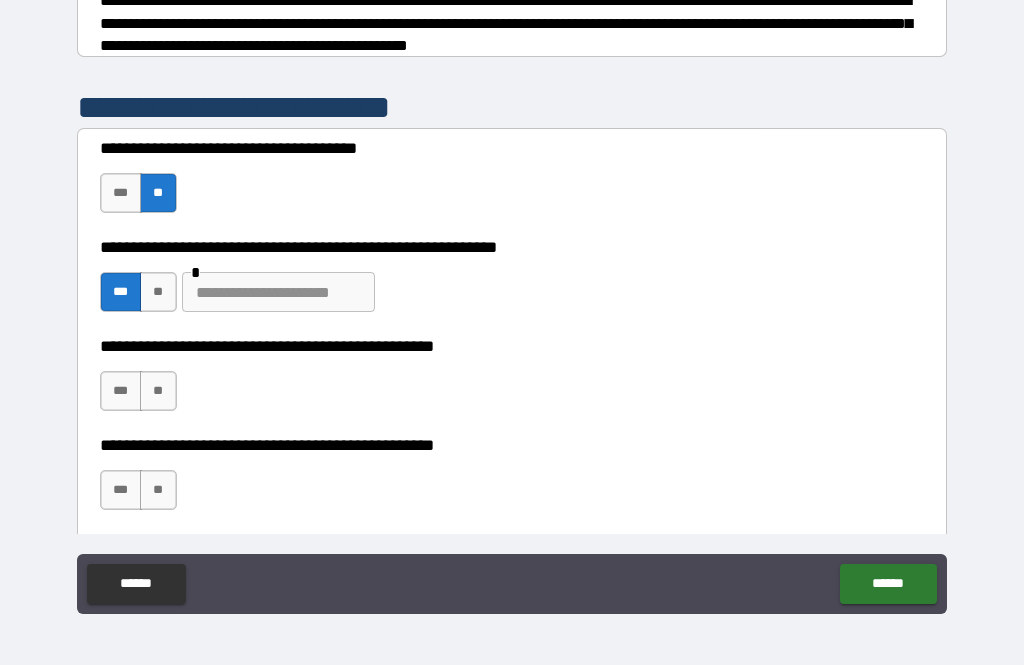 click on "**" at bounding box center [158, 391] 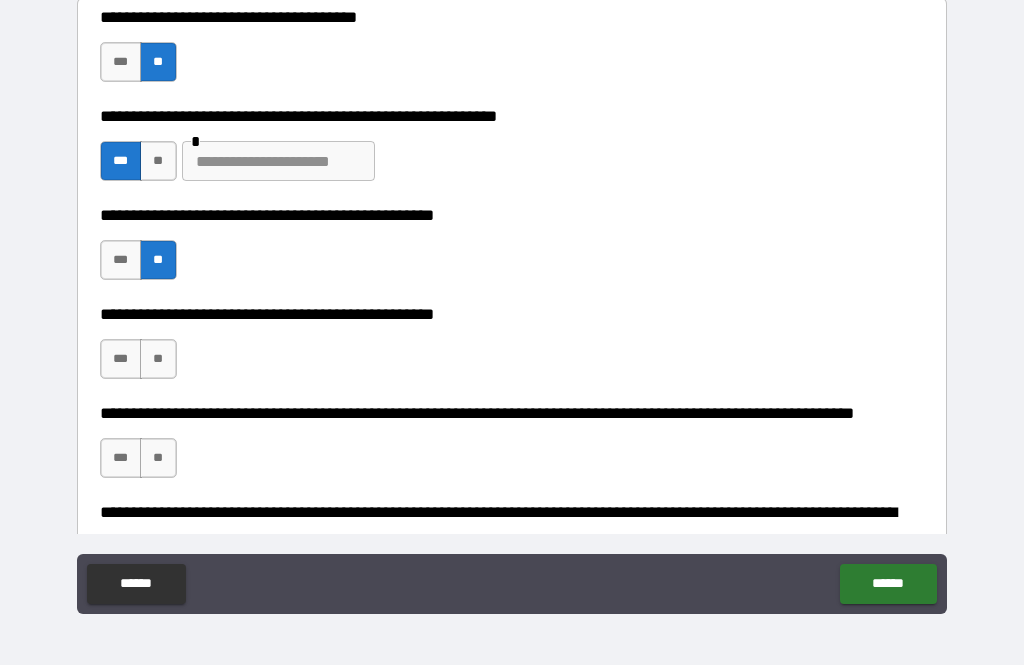scroll, scrollTop: 457, scrollLeft: 0, axis: vertical 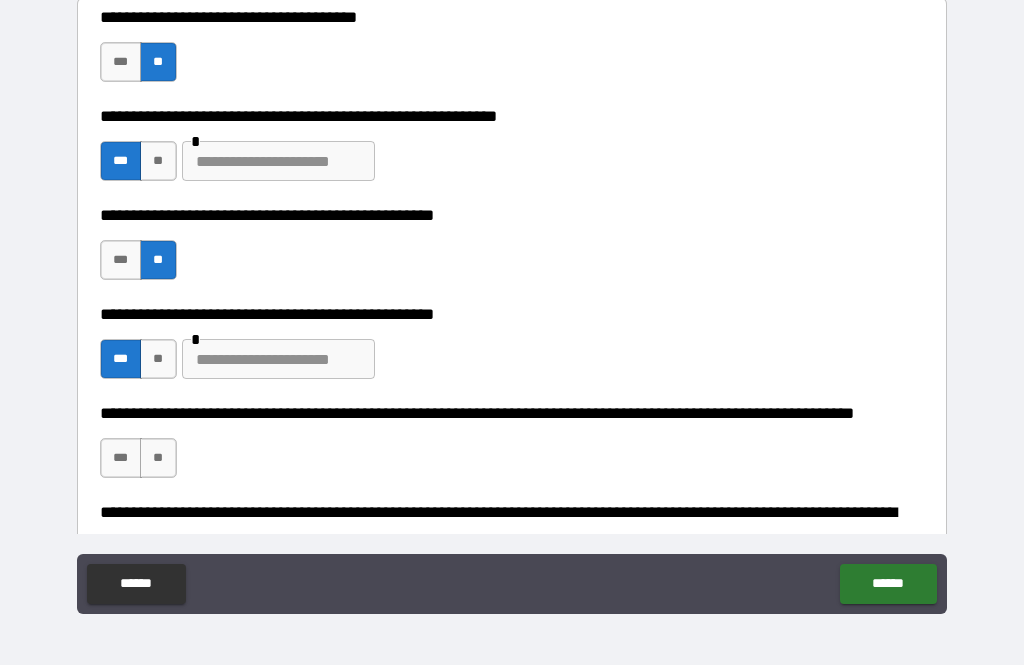 click at bounding box center (278, 359) 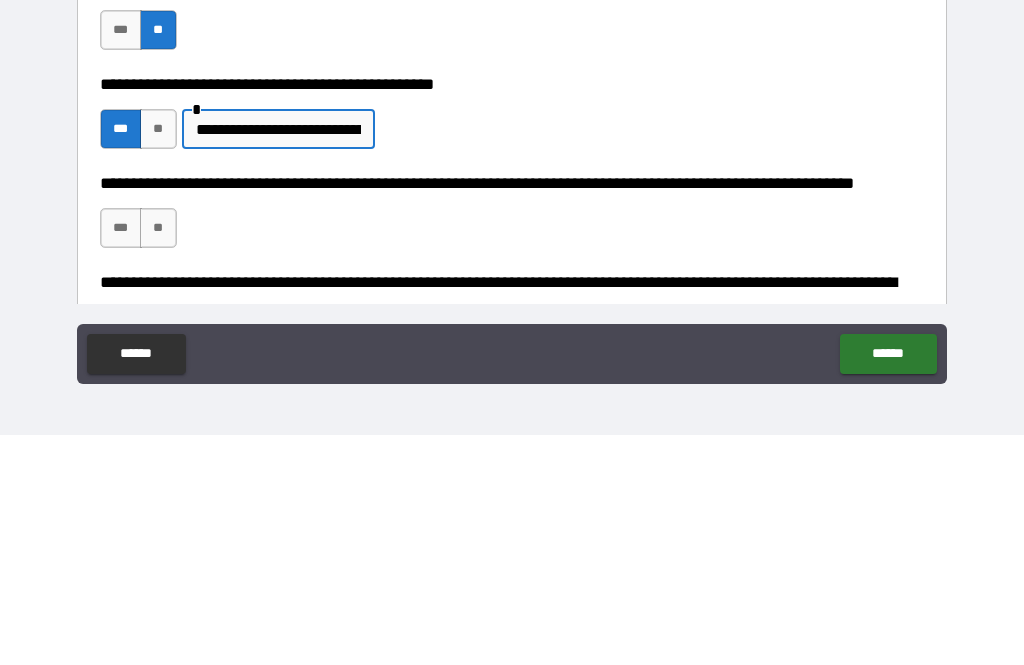 type on "**********" 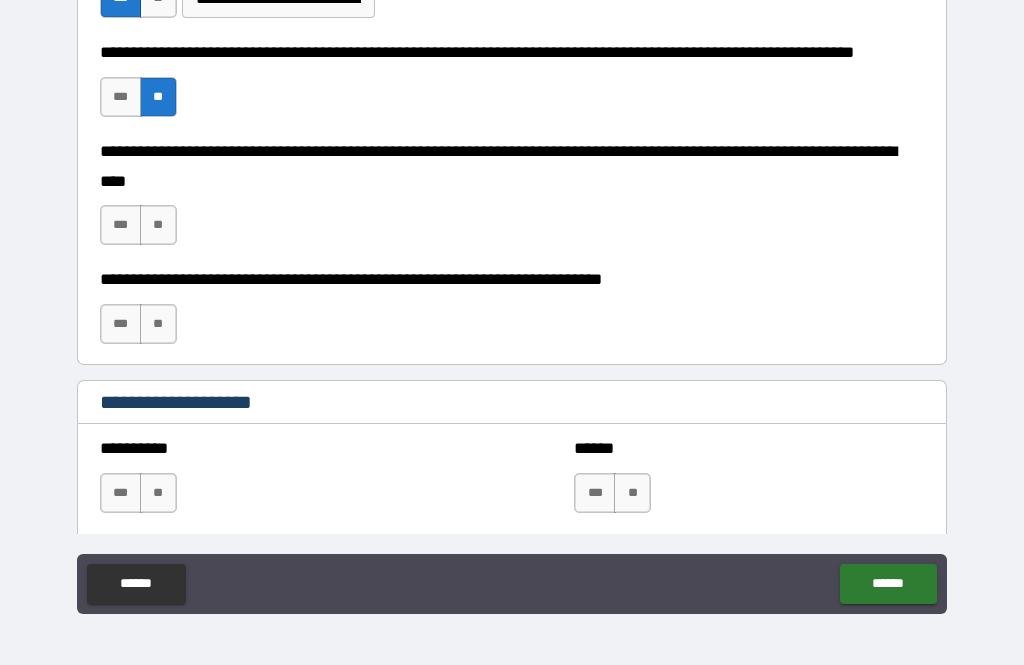 scroll, scrollTop: 833, scrollLeft: 0, axis: vertical 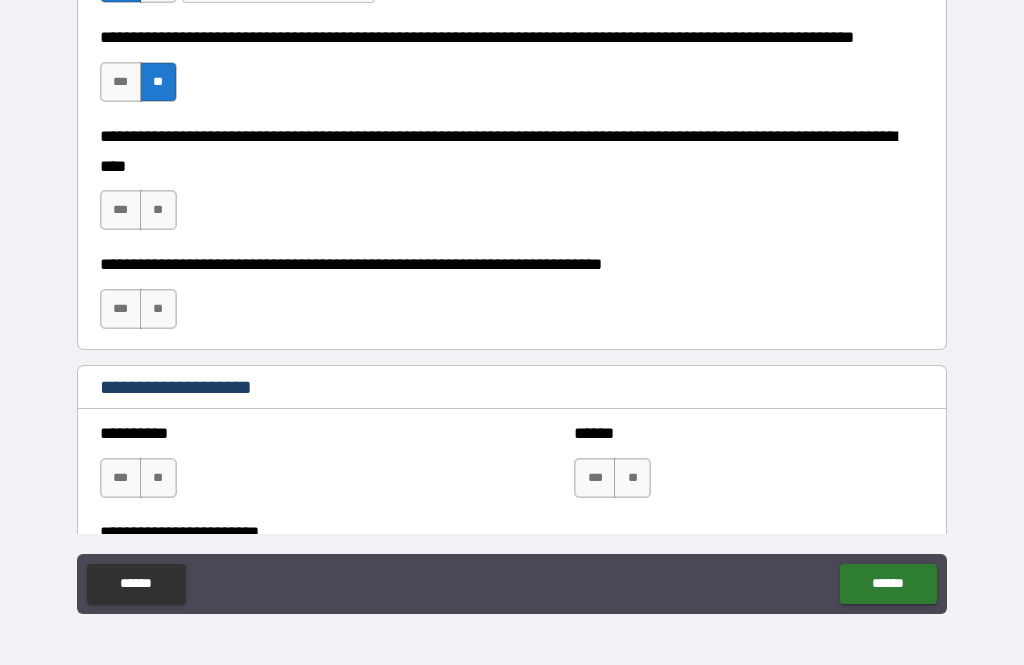 click on "**" at bounding box center (158, 210) 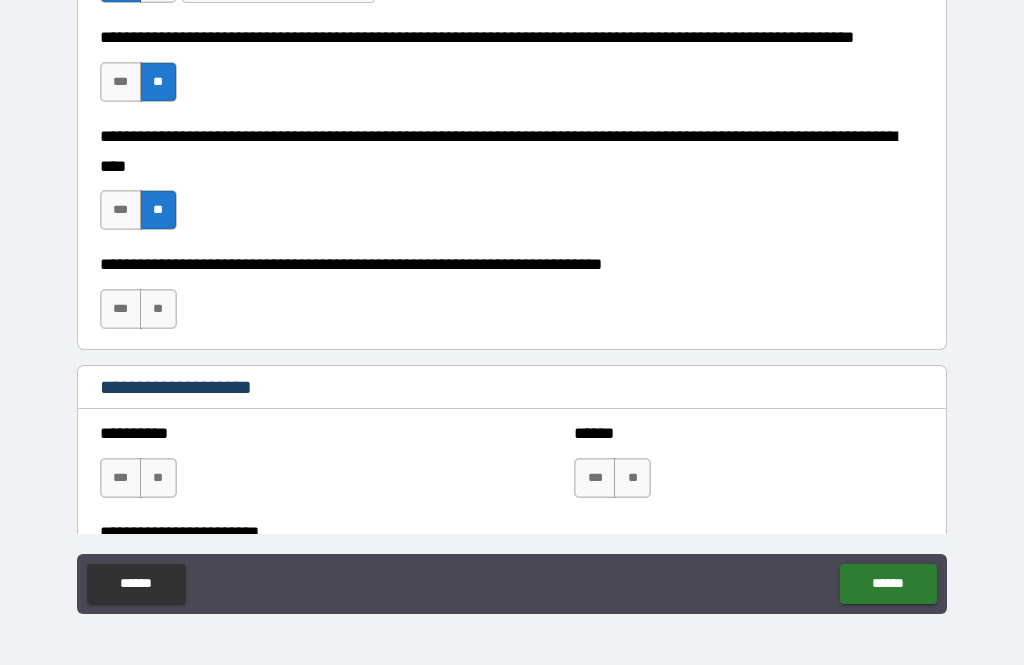 click on "***" at bounding box center (121, 309) 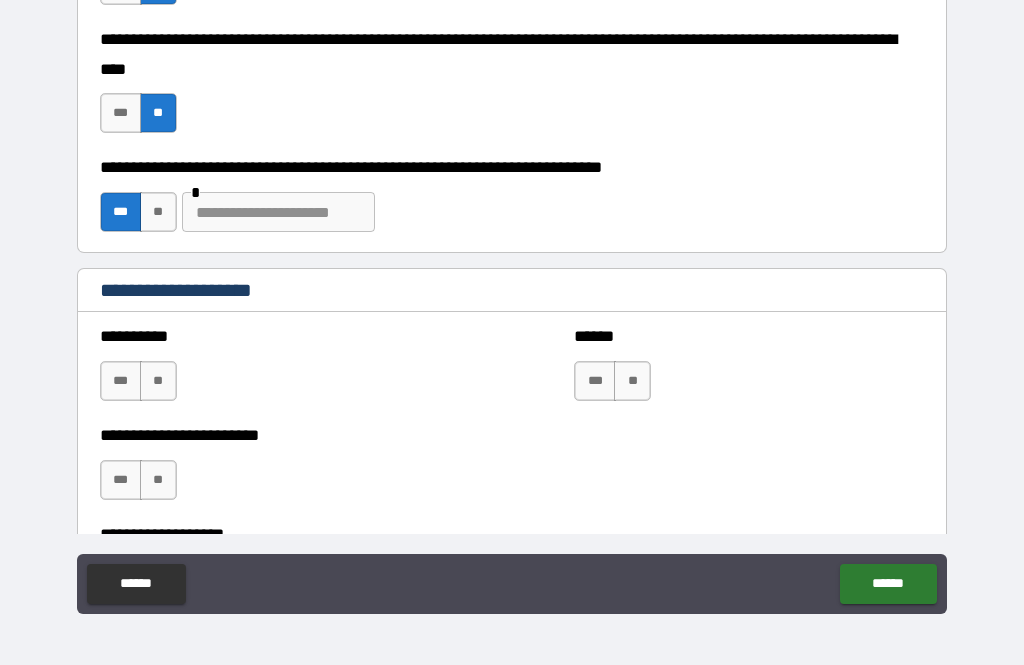 scroll, scrollTop: 939, scrollLeft: 0, axis: vertical 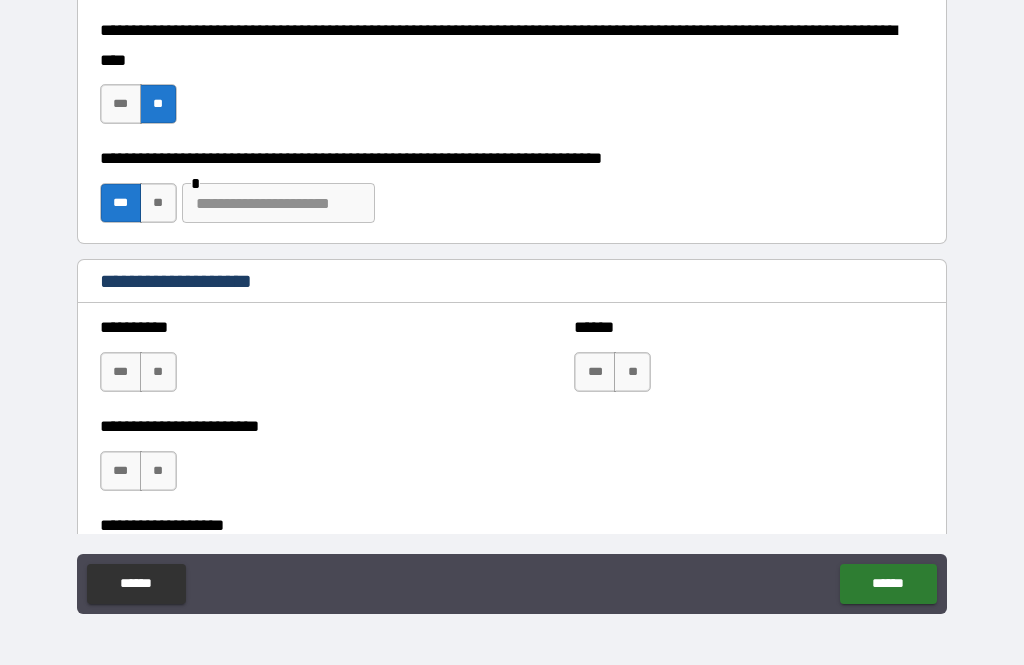 click on "**" at bounding box center (158, 372) 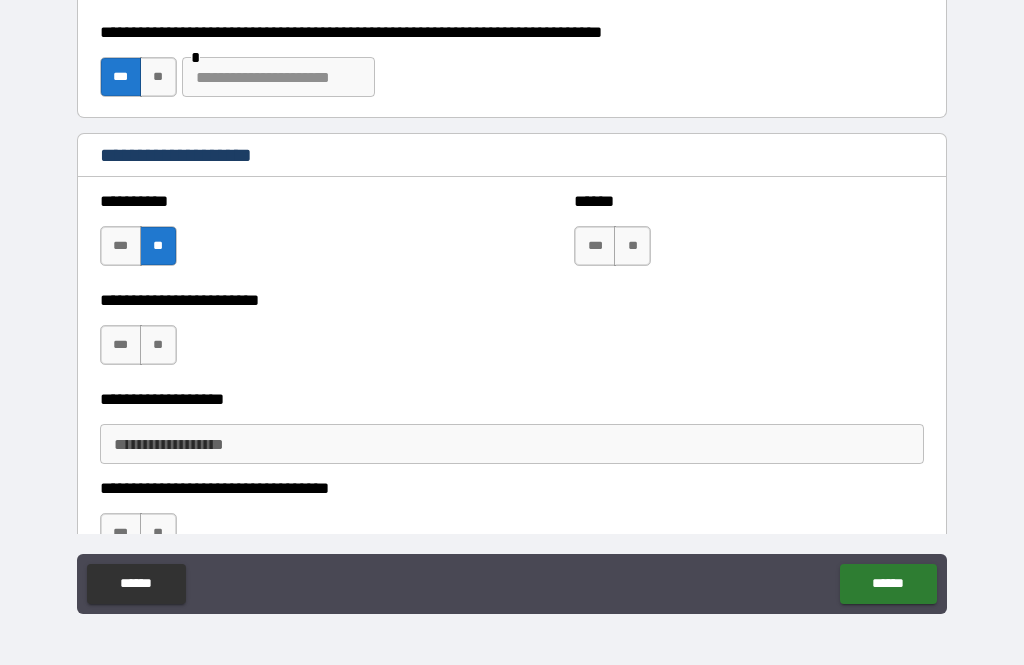 scroll, scrollTop: 1066, scrollLeft: 0, axis: vertical 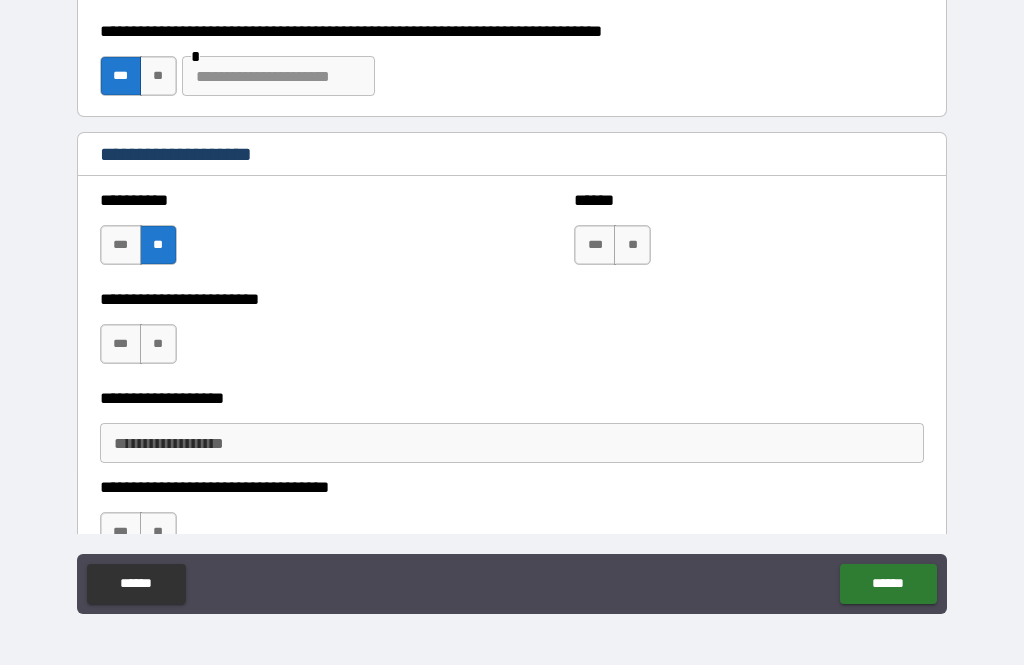 click on "**" at bounding box center (632, 245) 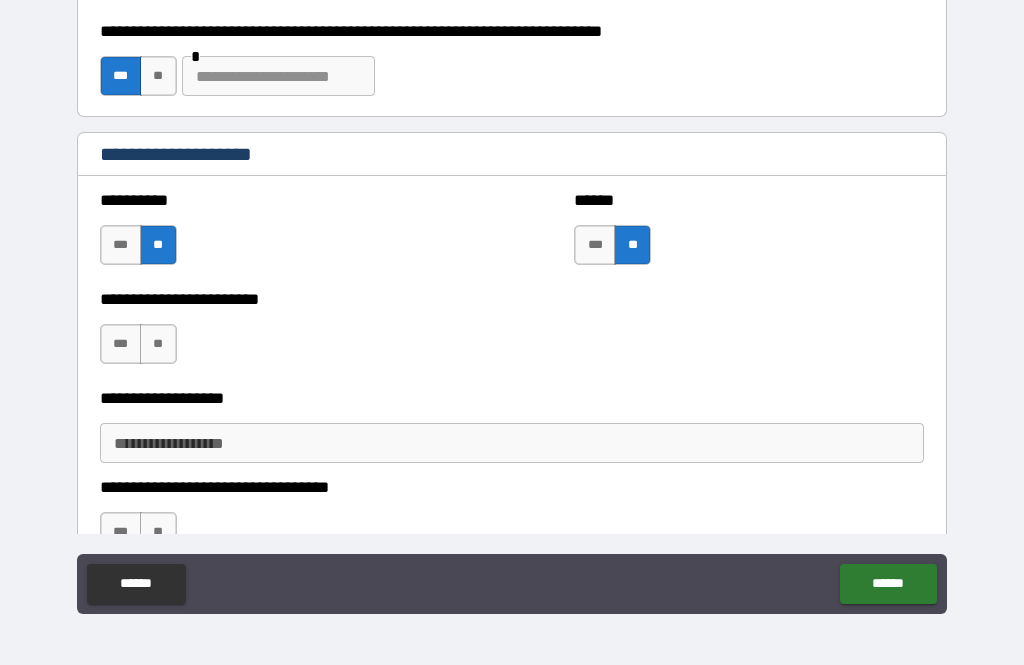 click on "**" at bounding box center (158, 344) 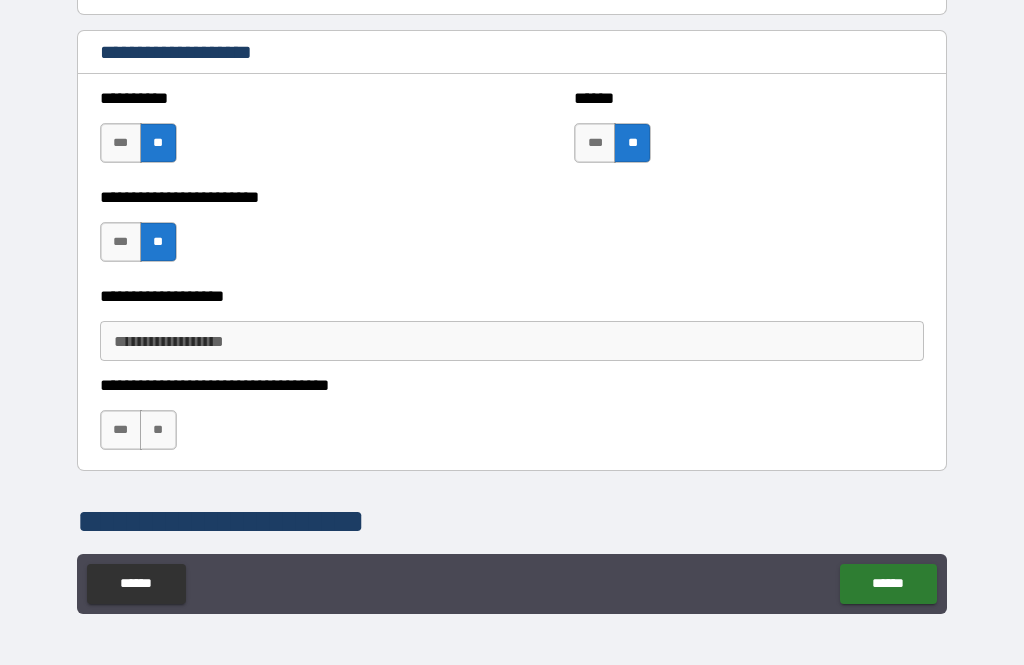 scroll, scrollTop: 1173, scrollLeft: 0, axis: vertical 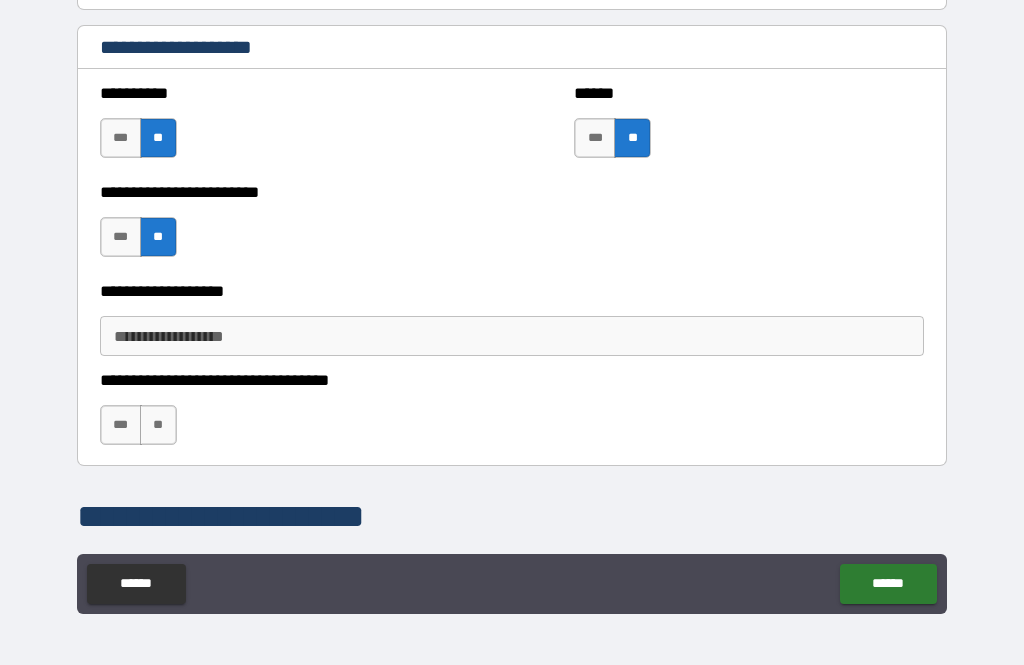 click on "**" at bounding box center (158, 425) 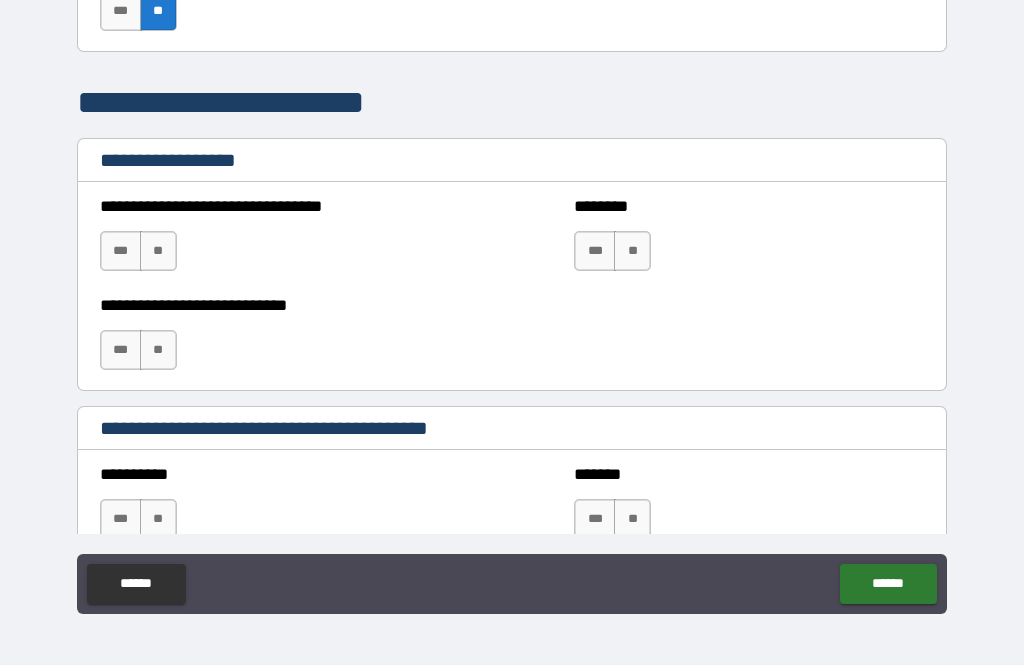 scroll, scrollTop: 1594, scrollLeft: 0, axis: vertical 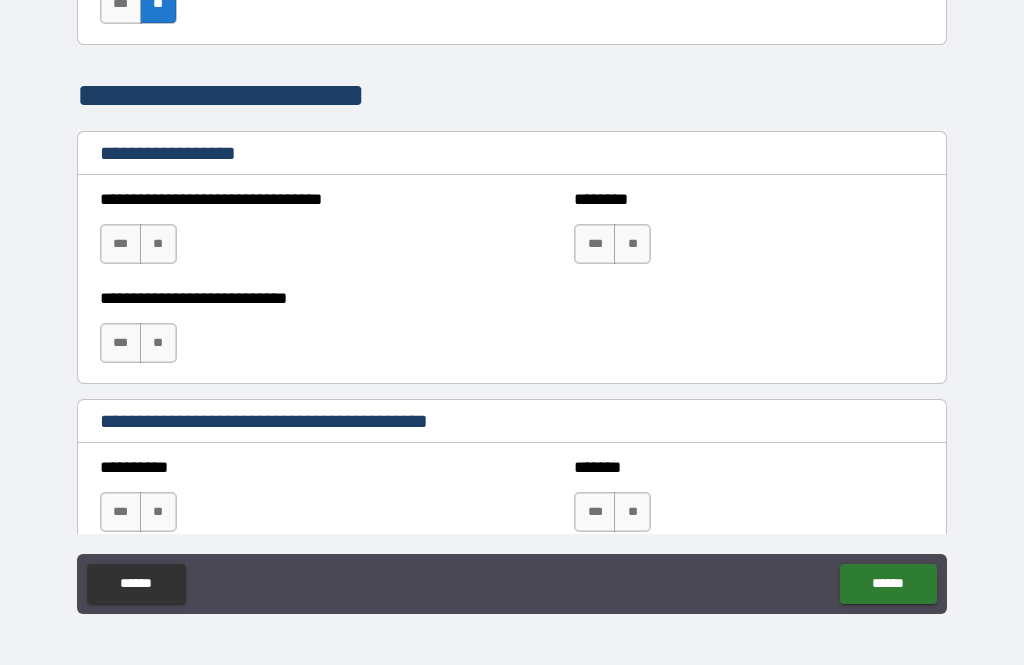 click on "**********" at bounding box center [275, 333] 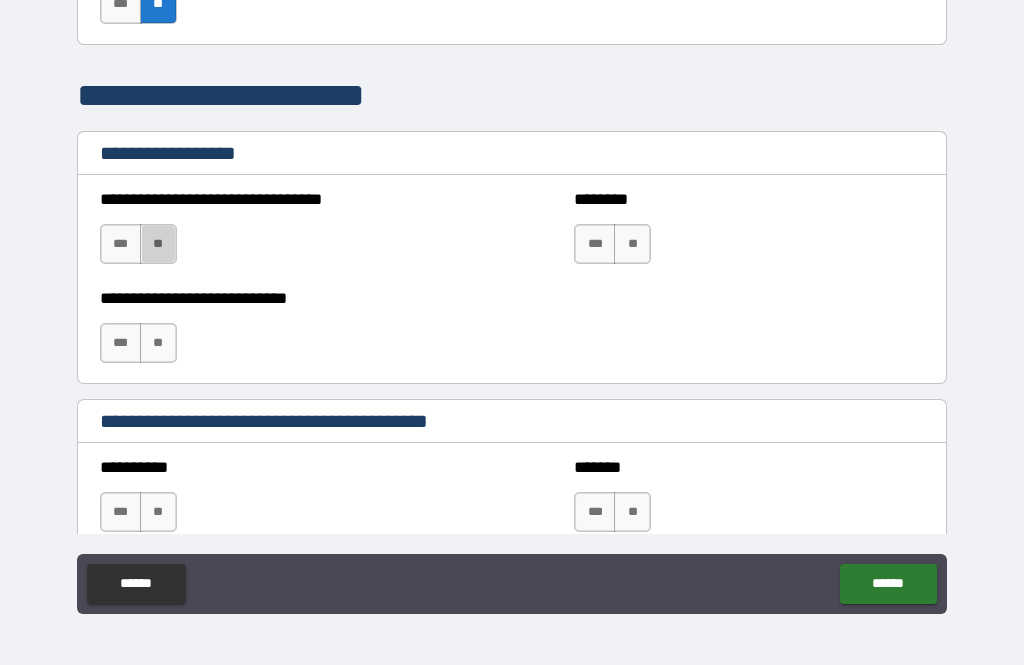 click on "**" at bounding box center (158, 244) 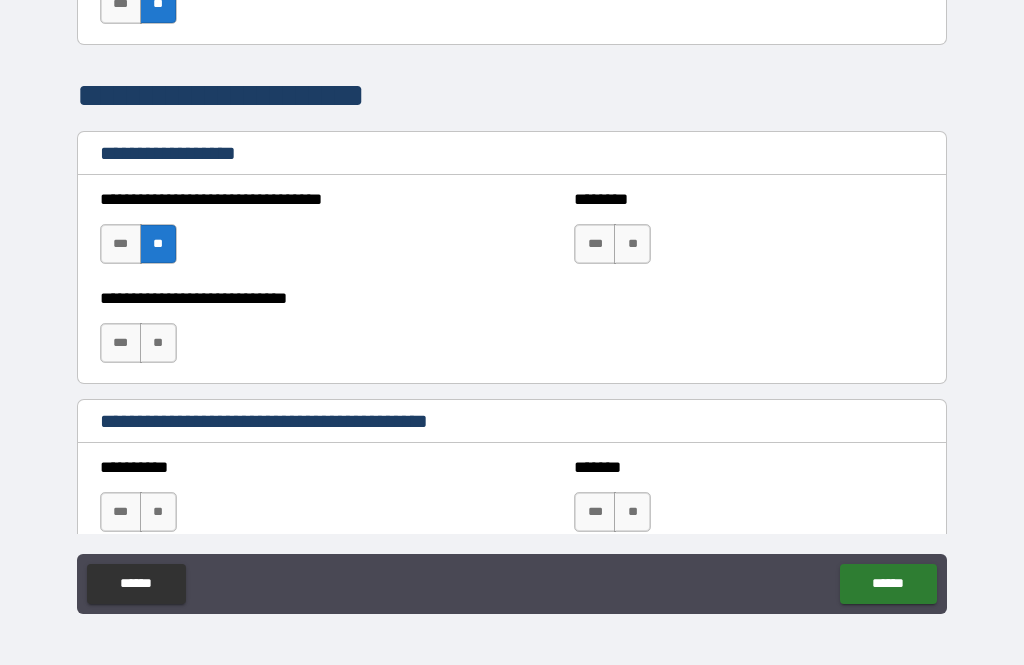 click on "**" at bounding box center (158, 343) 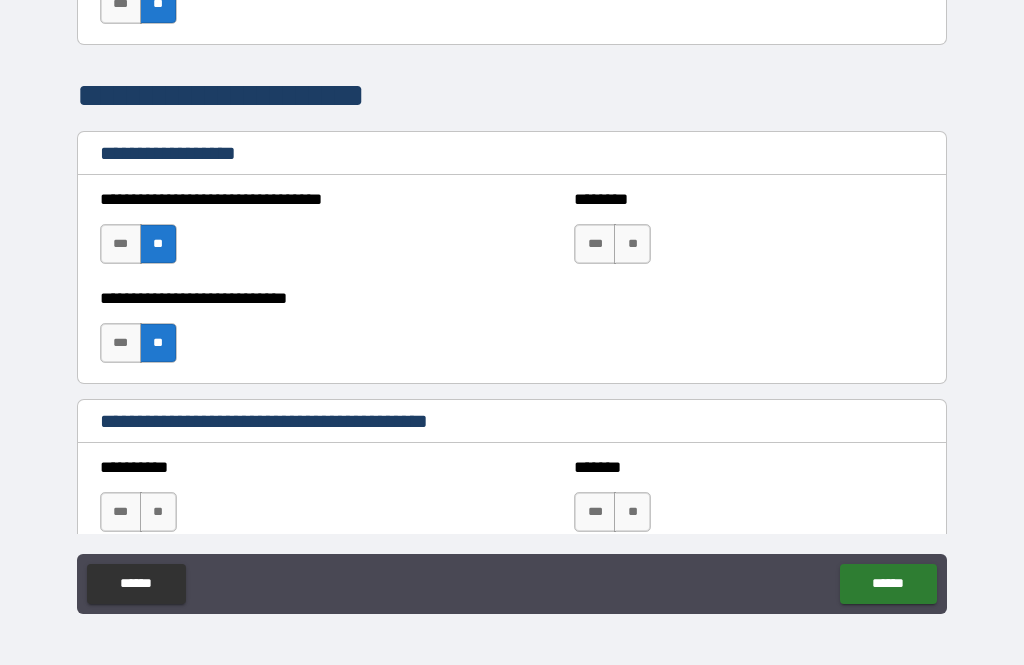 click on "**" at bounding box center [632, 244] 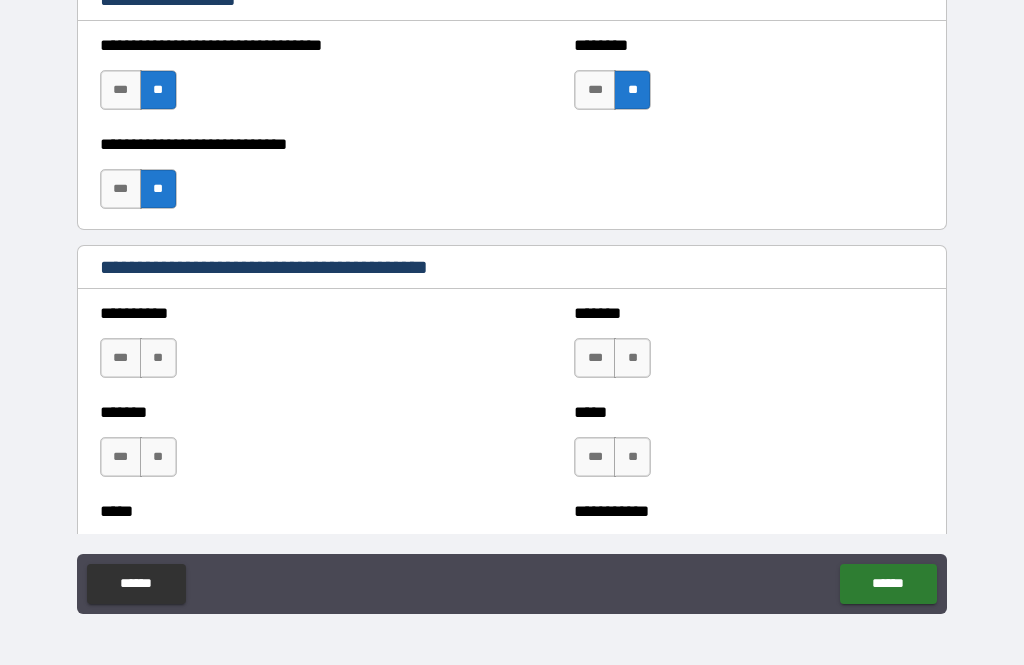 scroll, scrollTop: 1754, scrollLeft: 0, axis: vertical 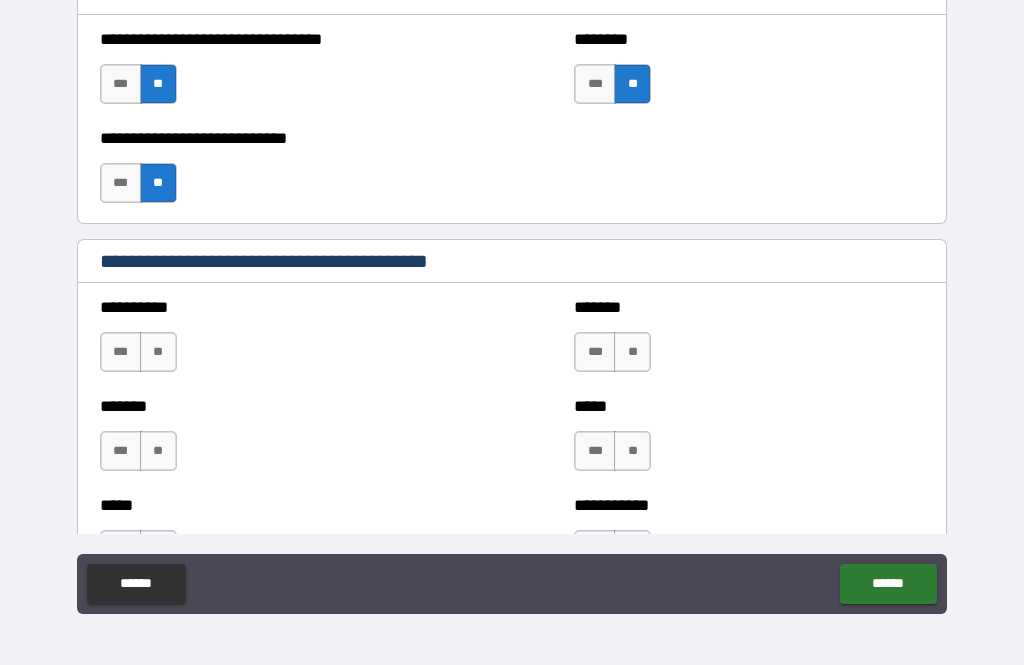 click on "**" at bounding box center (158, 352) 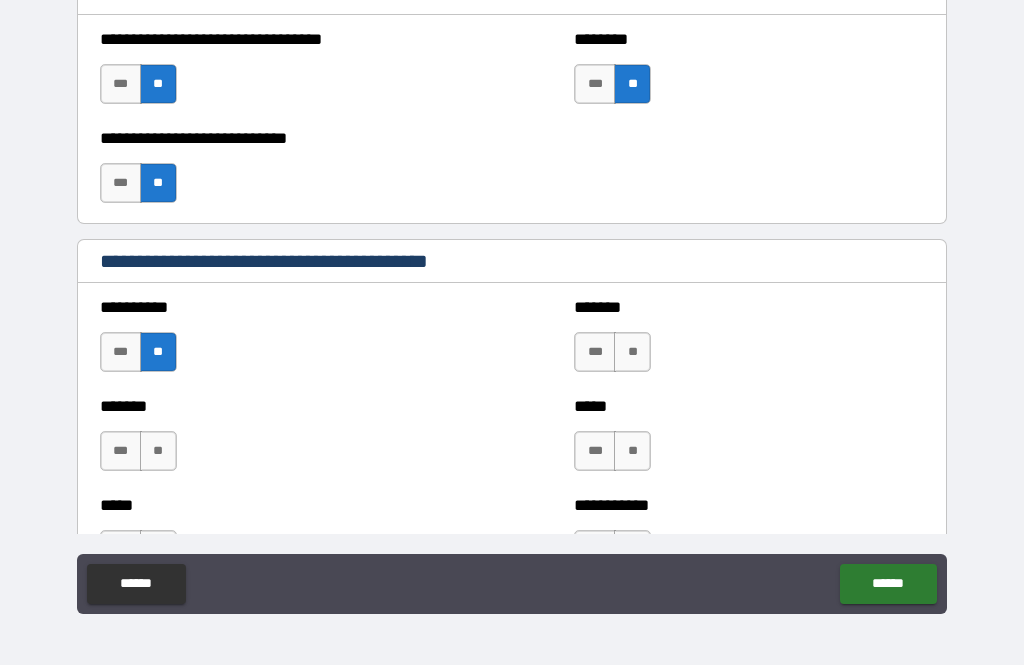 click on "**" at bounding box center (158, 451) 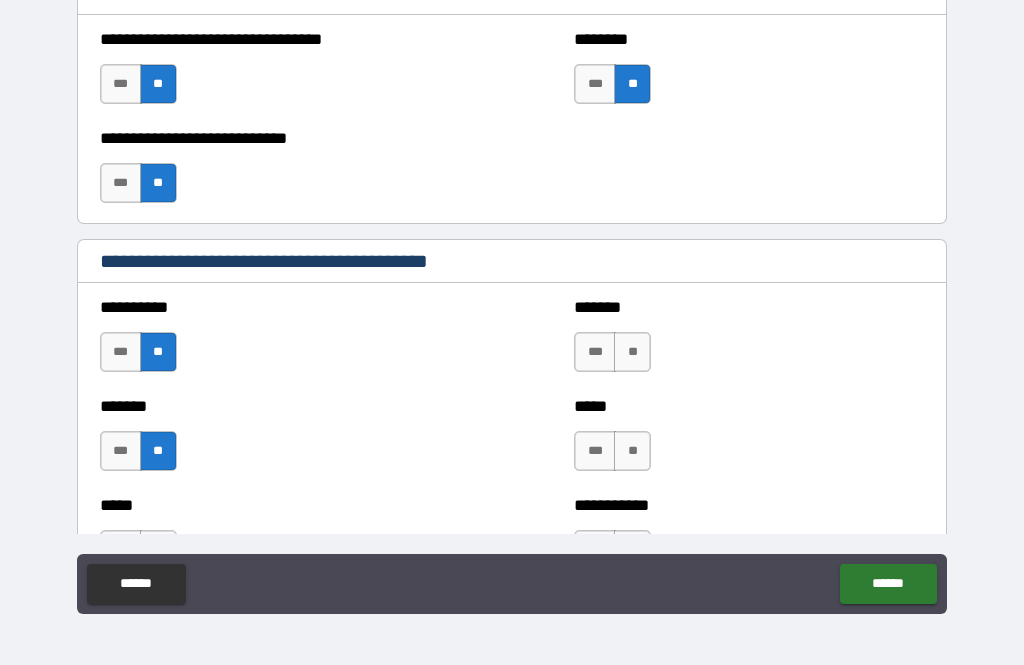 click on "**" at bounding box center [632, 352] 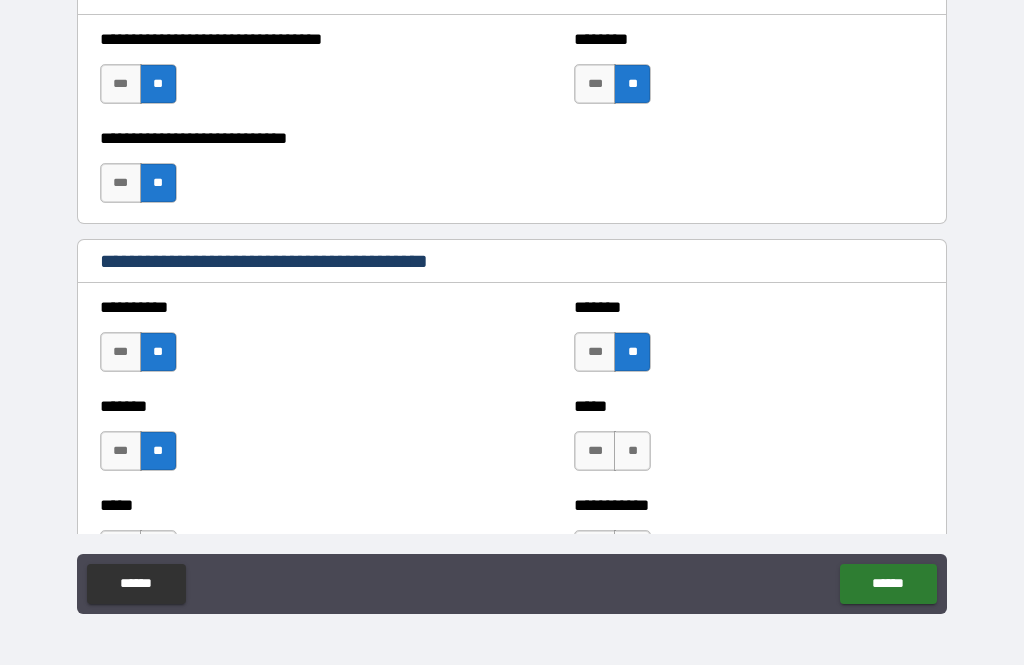 click on "**" at bounding box center [632, 451] 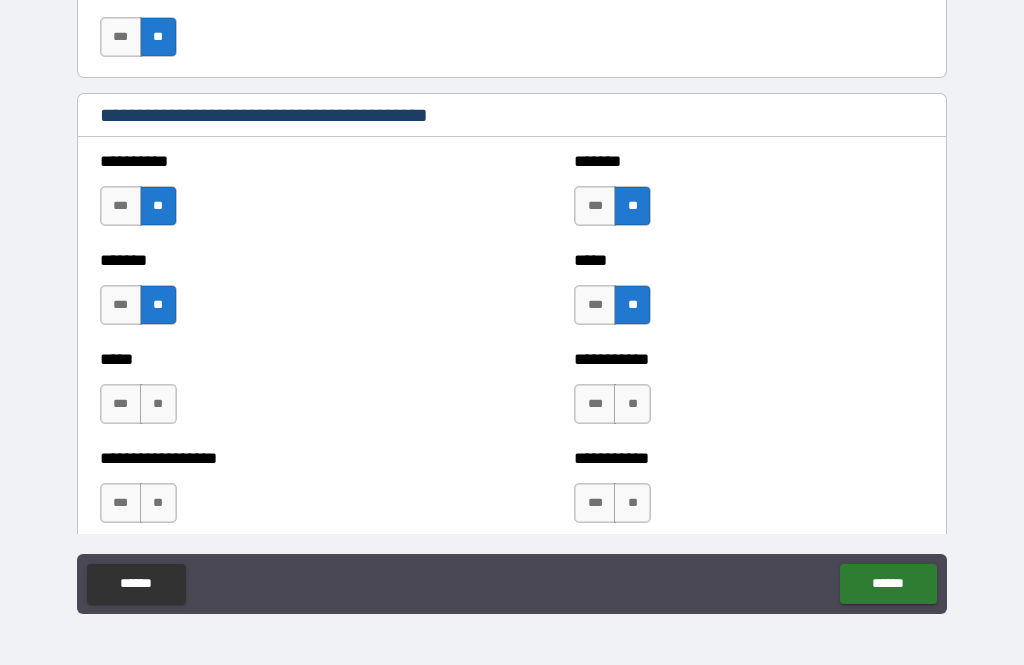 scroll, scrollTop: 1919, scrollLeft: 0, axis: vertical 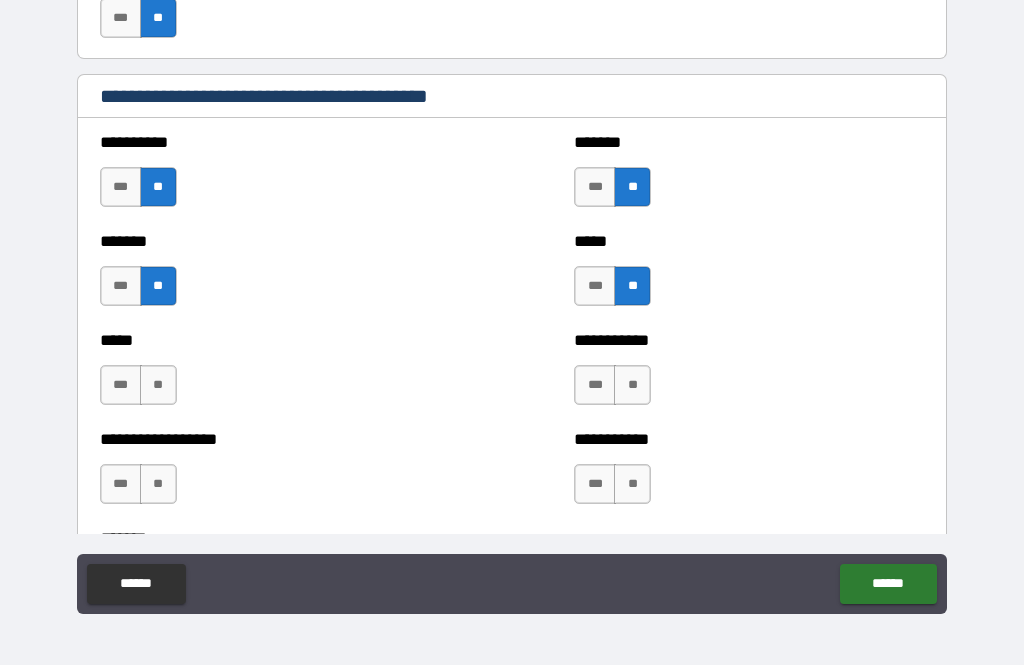 click on "**" at bounding box center [158, 385] 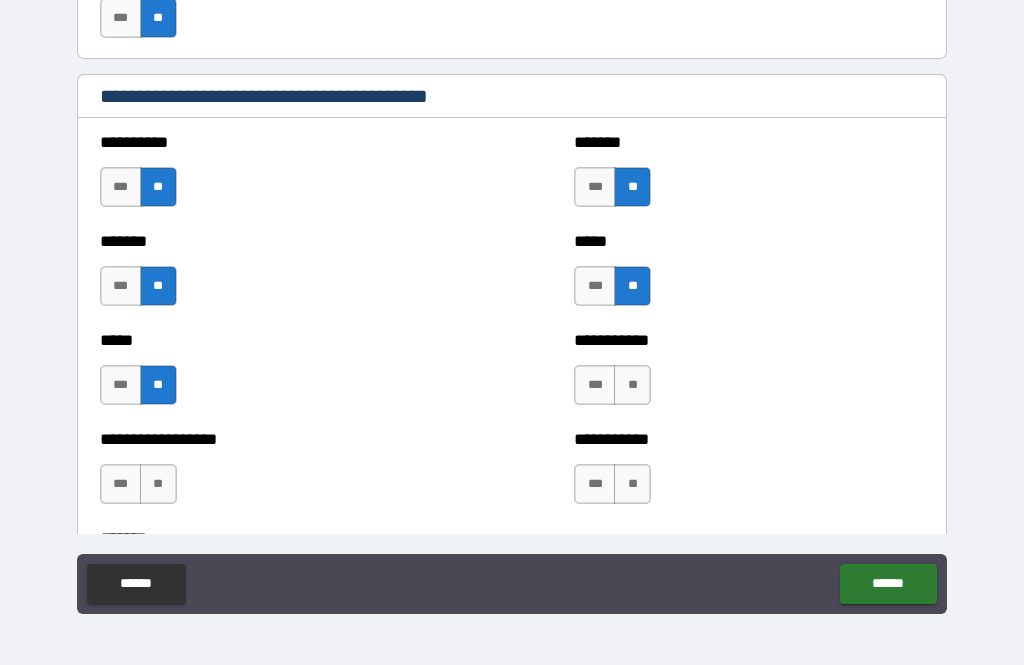 click on "**" at bounding box center (158, 484) 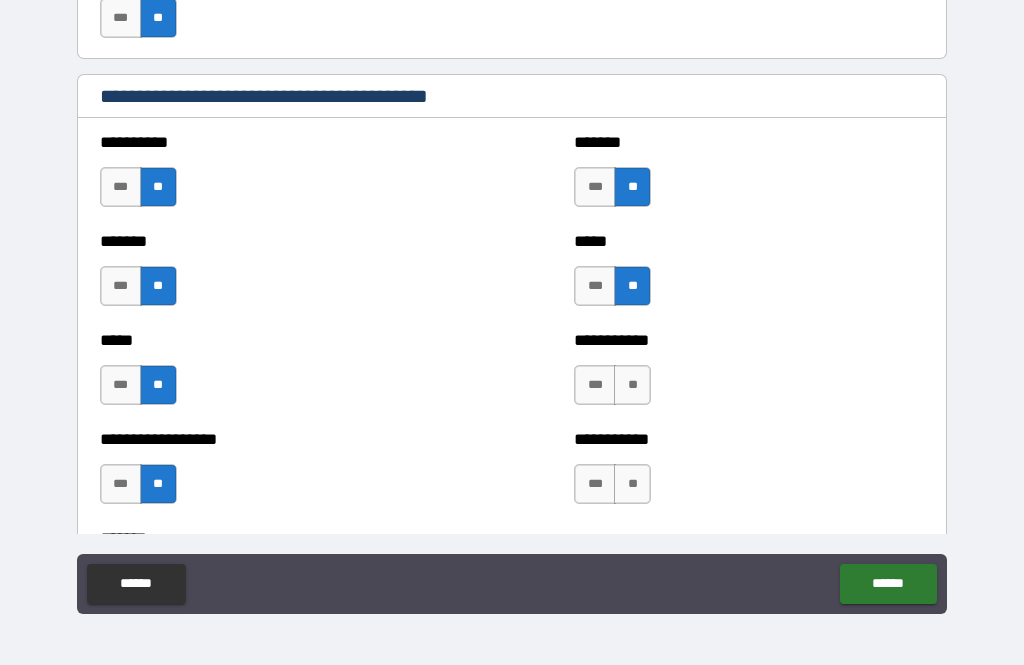 click on "**" at bounding box center [632, 385] 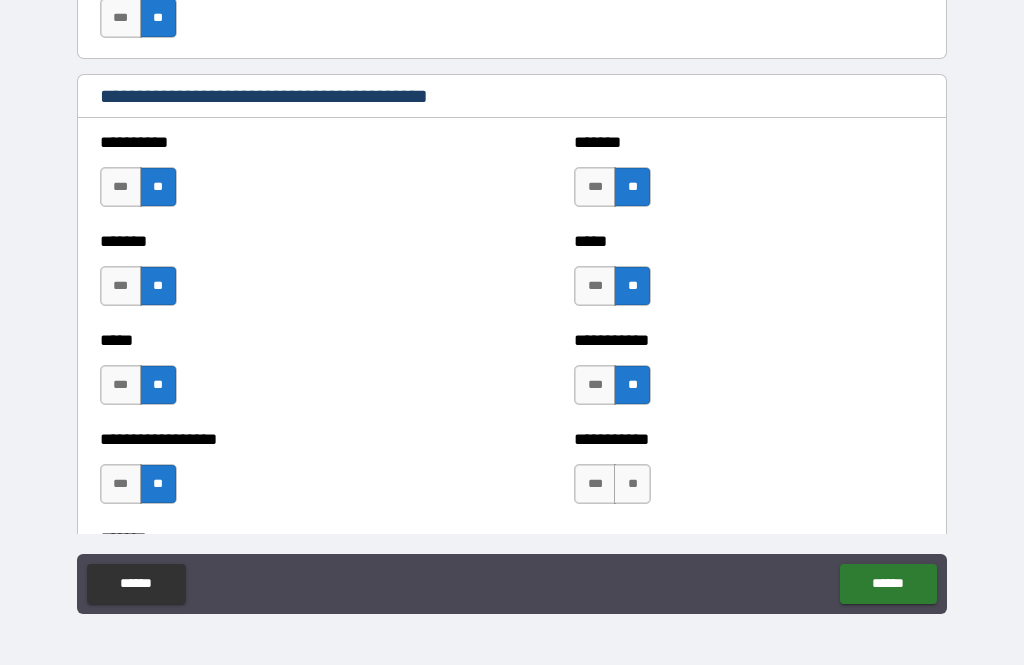 click on "**" at bounding box center [632, 484] 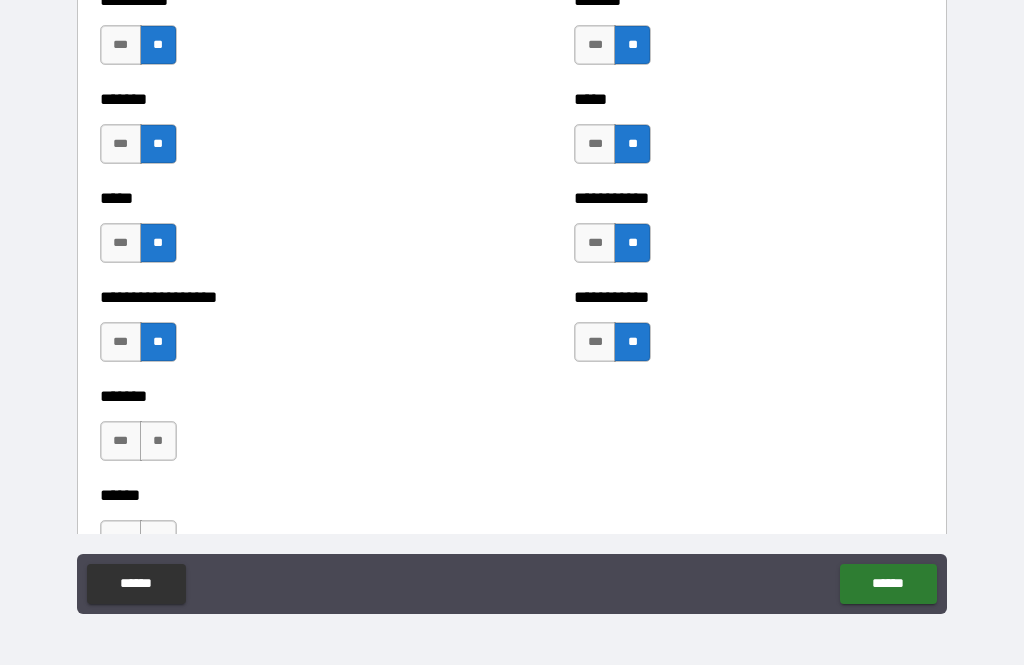 scroll, scrollTop: 2103, scrollLeft: 0, axis: vertical 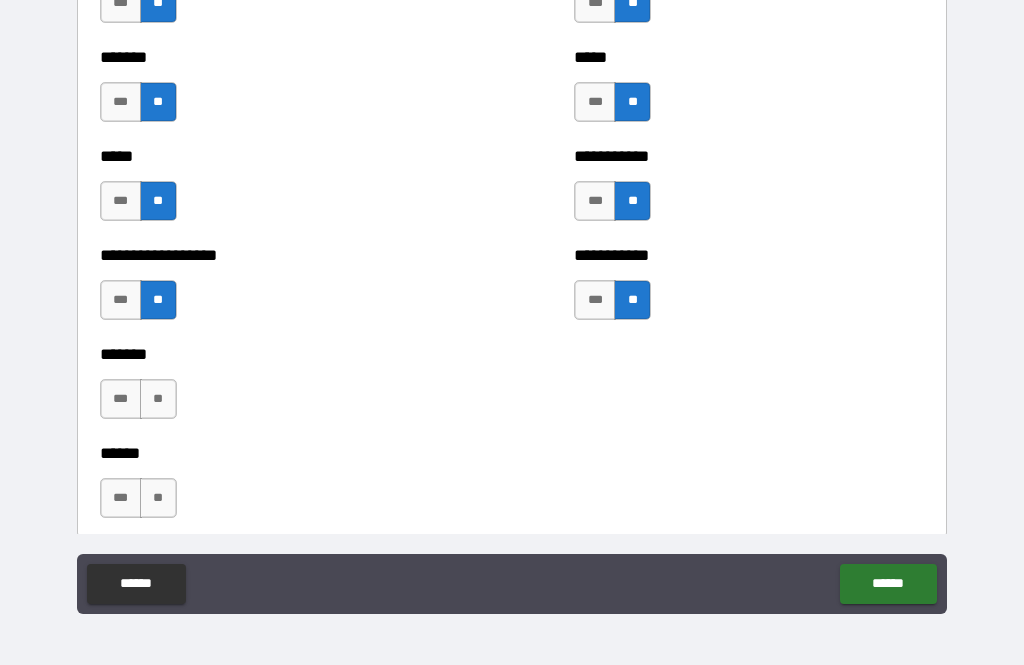 click on "**" at bounding box center (158, 399) 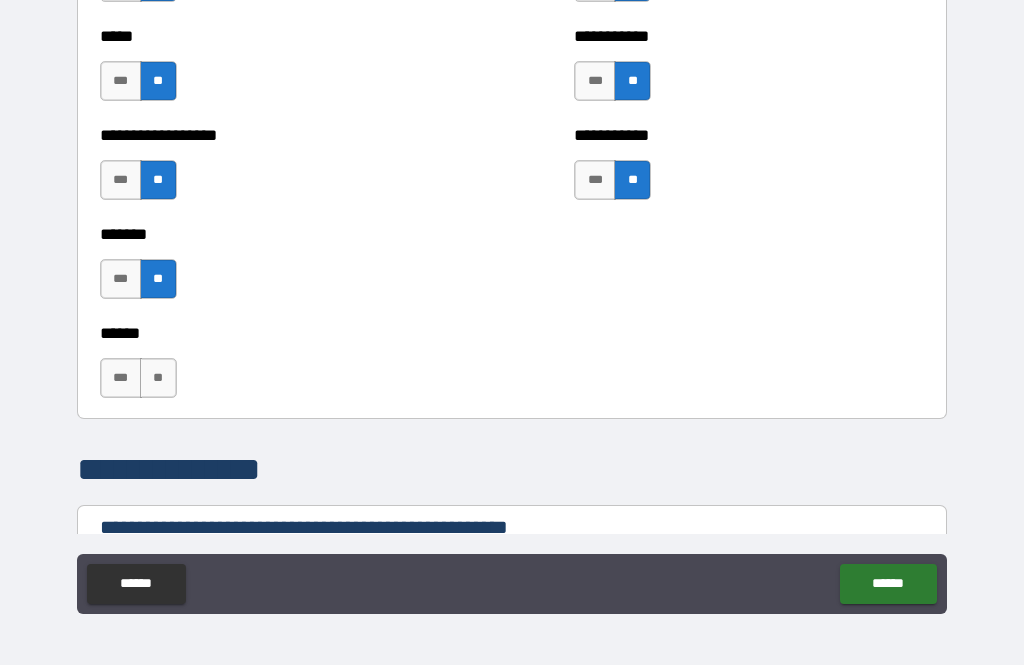 scroll, scrollTop: 2226, scrollLeft: 0, axis: vertical 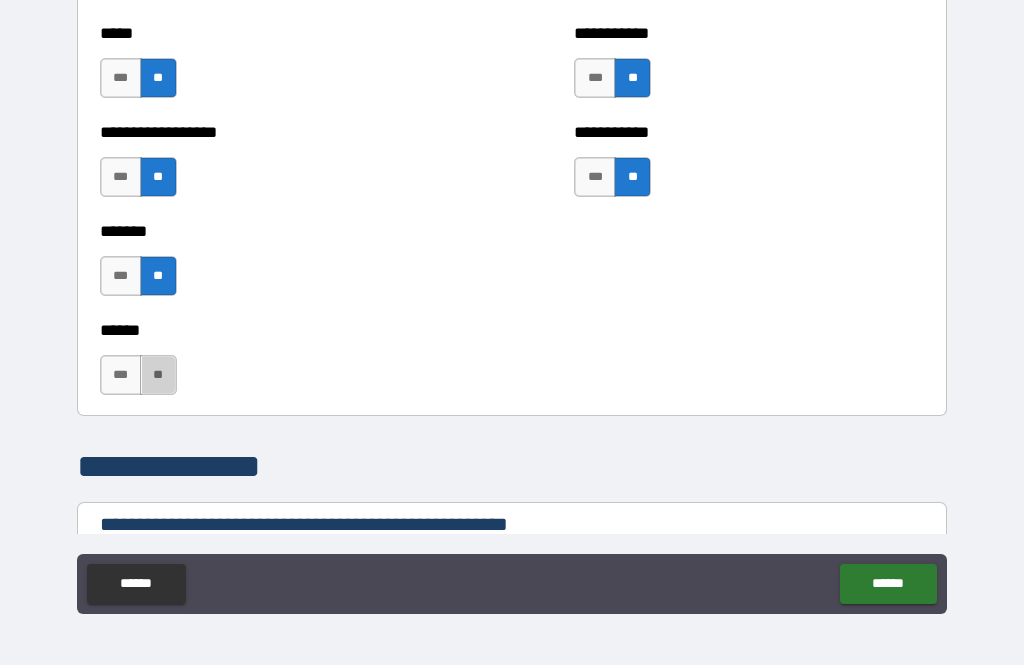 click on "**" at bounding box center (158, 375) 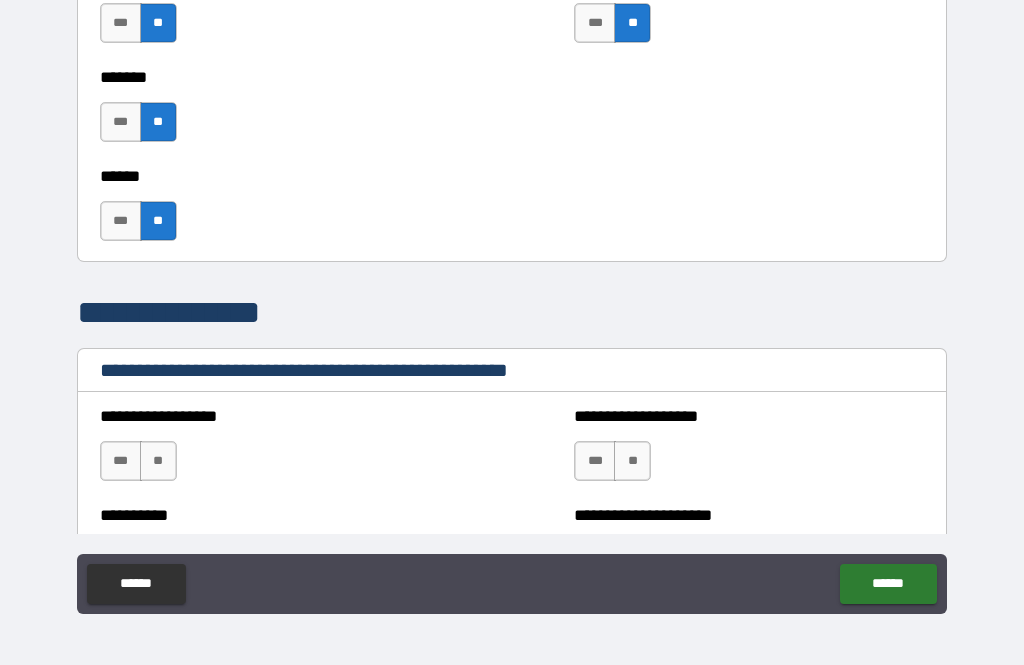 scroll, scrollTop: 2384, scrollLeft: 0, axis: vertical 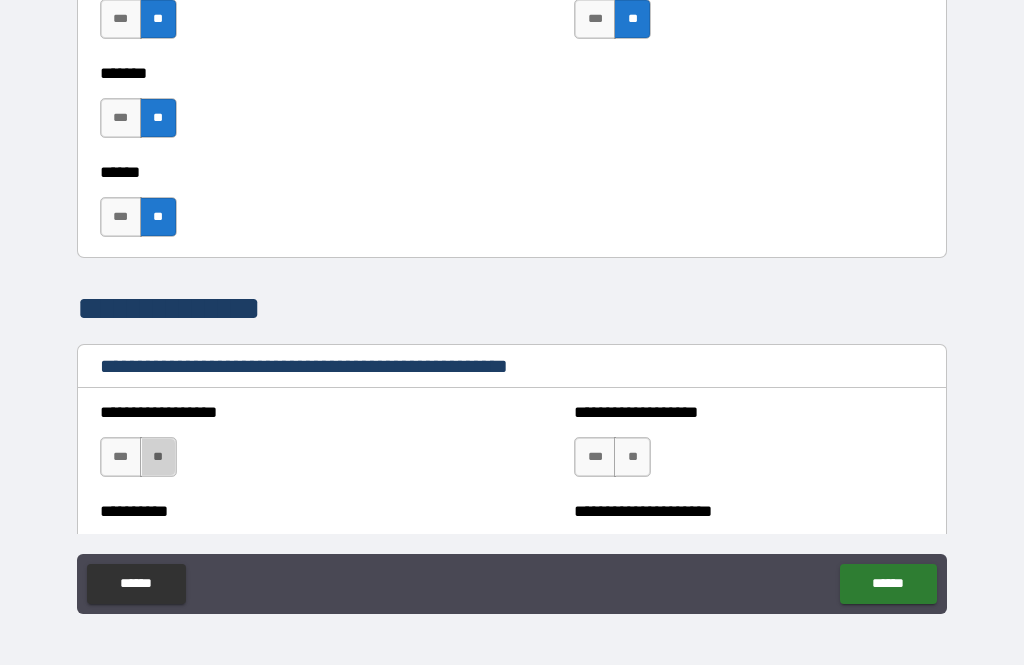 click on "**" at bounding box center (158, 457) 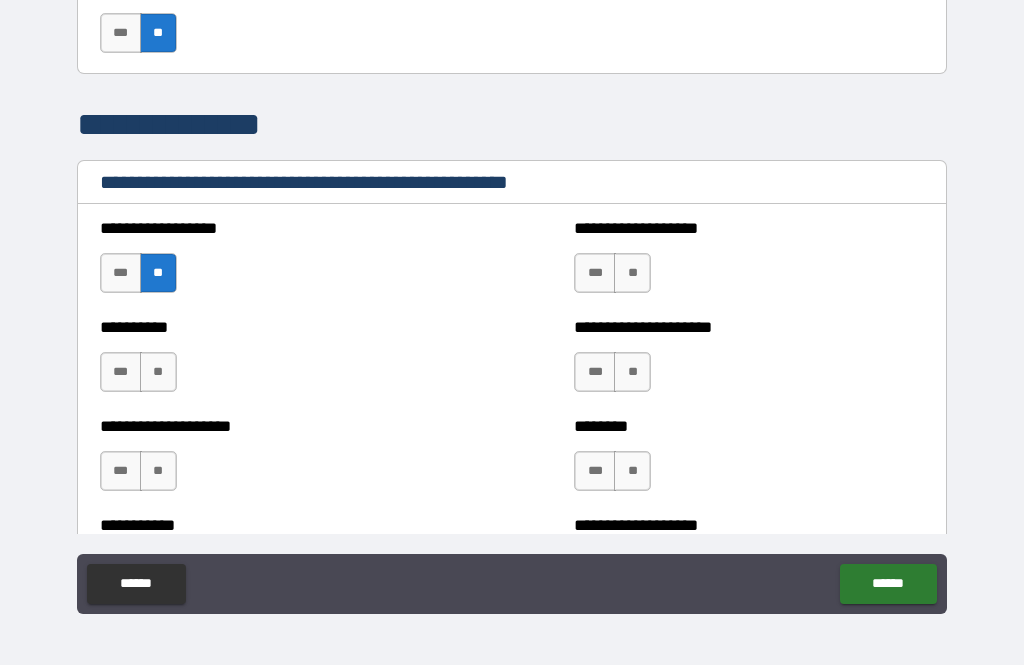 scroll, scrollTop: 2570, scrollLeft: 0, axis: vertical 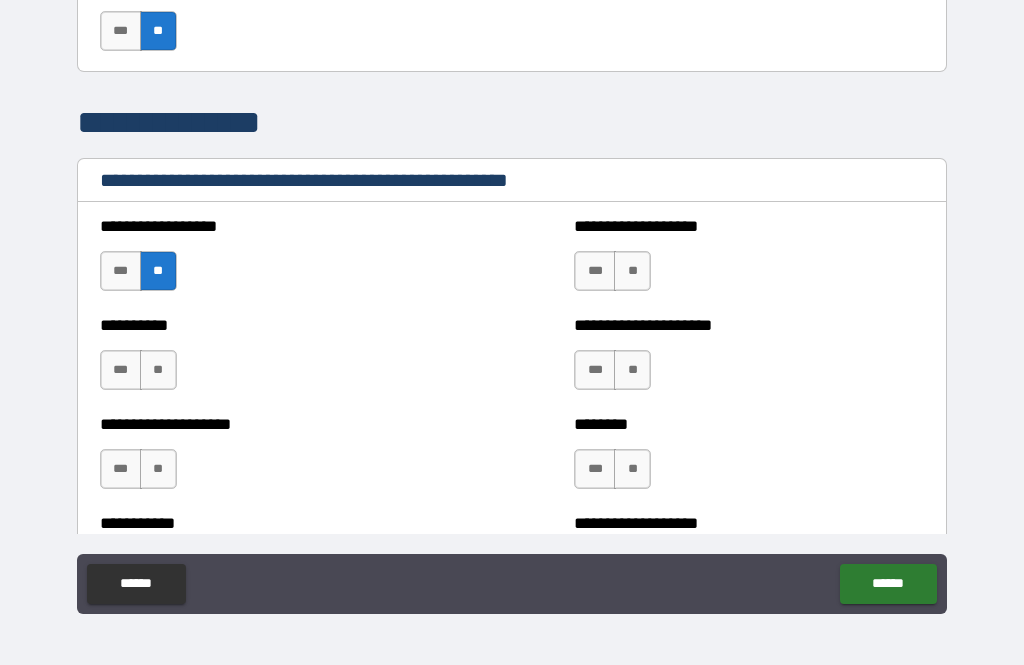 click on "**" at bounding box center [158, 370] 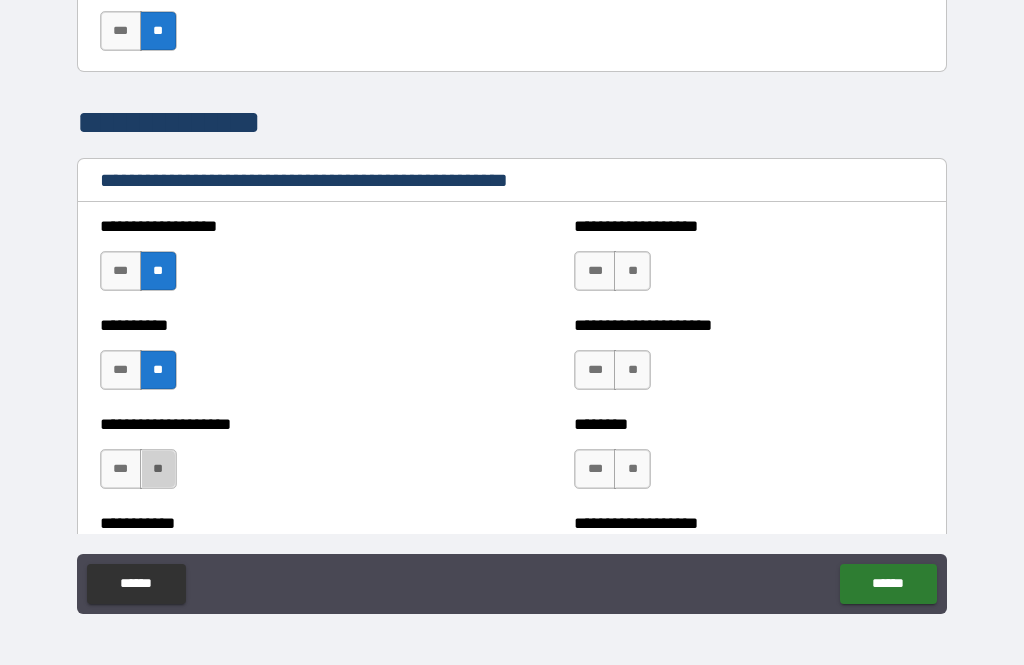 click on "**" at bounding box center (158, 469) 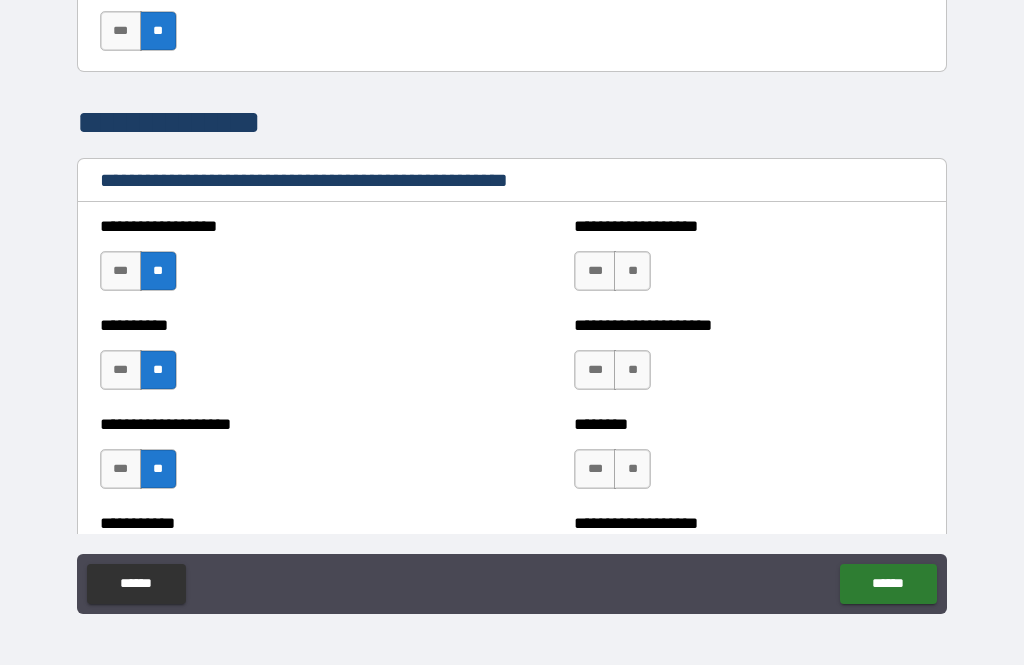 click on "**" at bounding box center (632, 271) 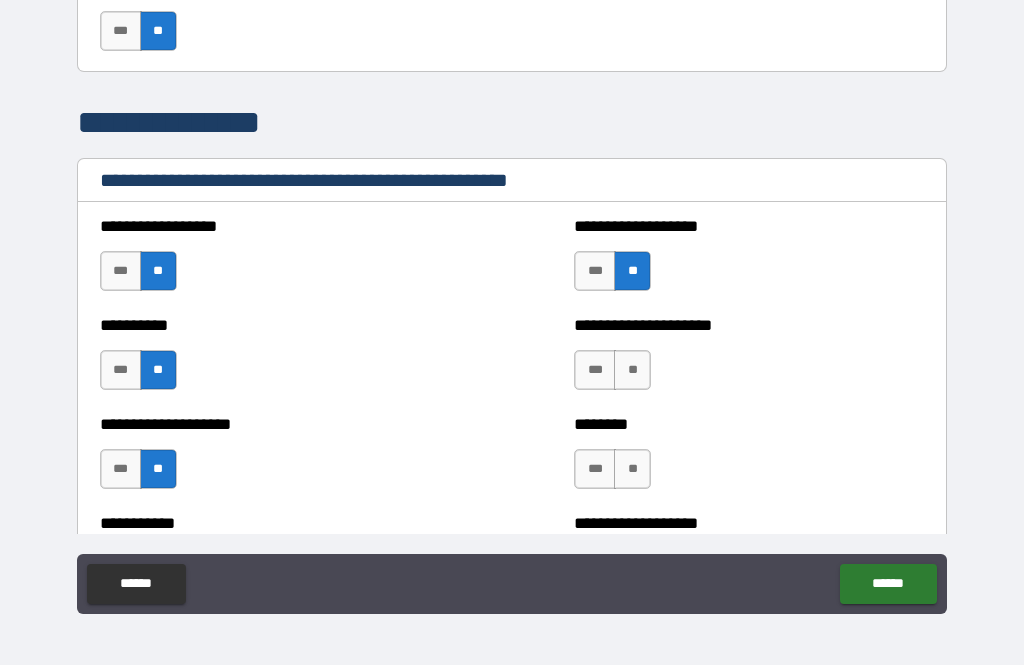 click on "**" at bounding box center (632, 370) 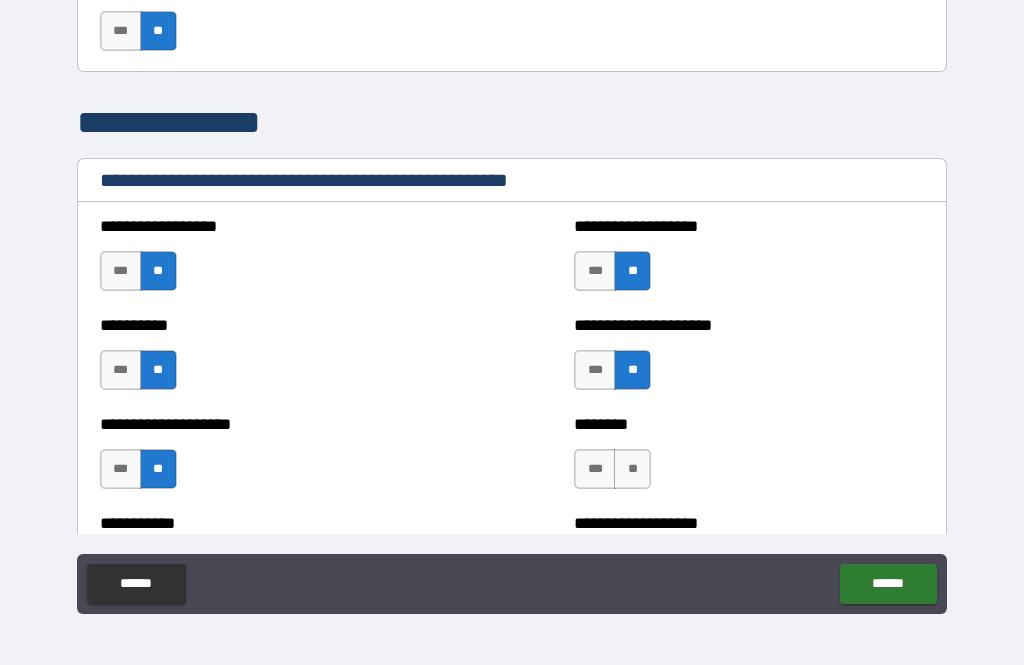 click on "**" at bounding box center [632, 469] 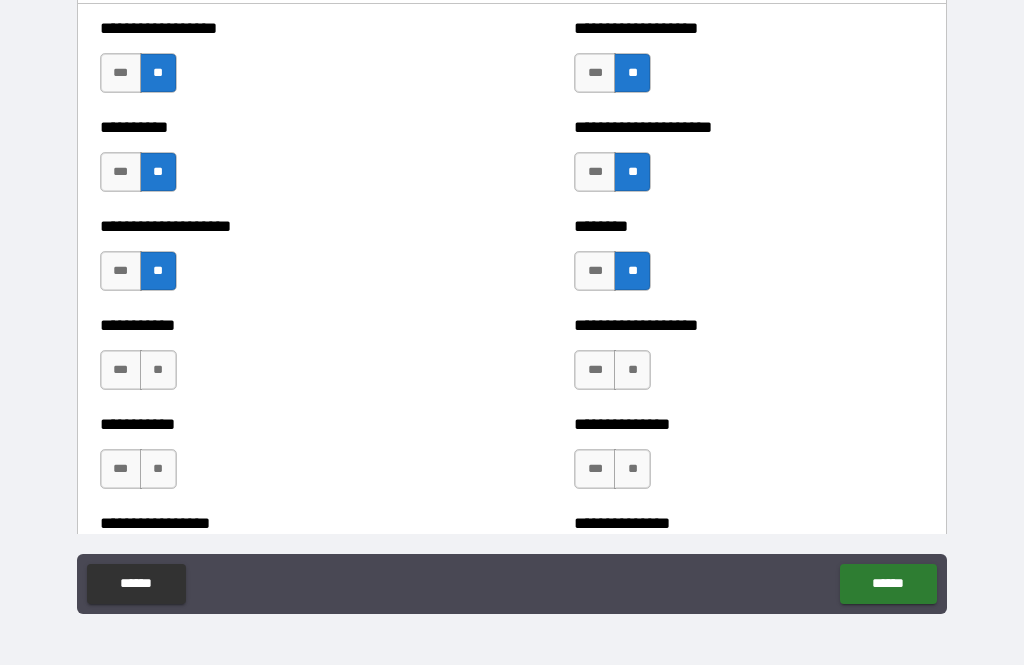 scroll, scrollTop: 2773, scrollLeft: 0, axis: vertical 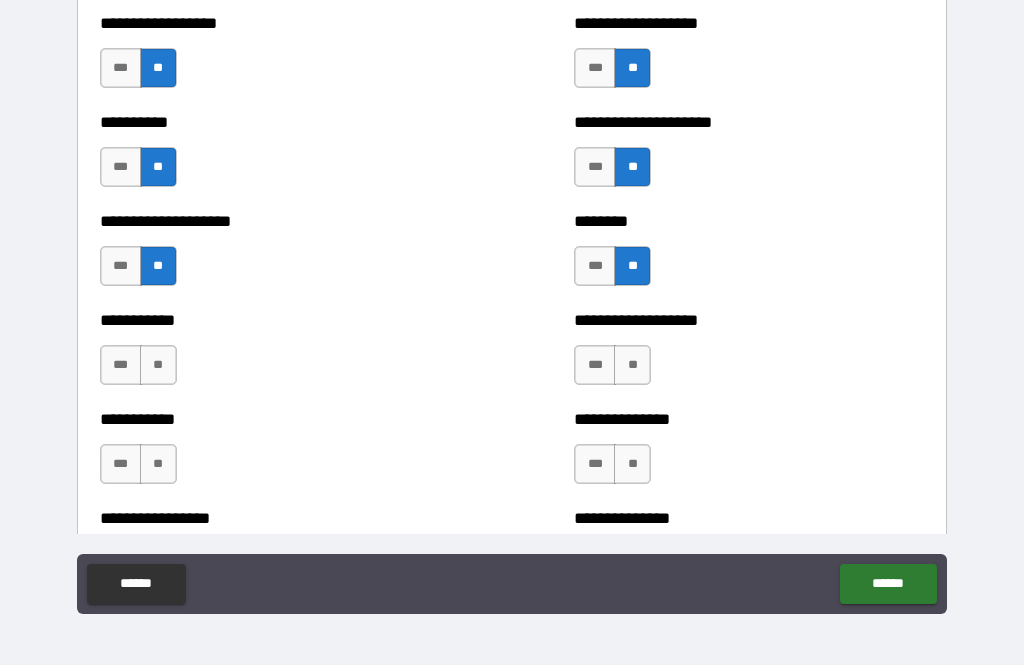 click on "**" at bounding box center [158, 365] 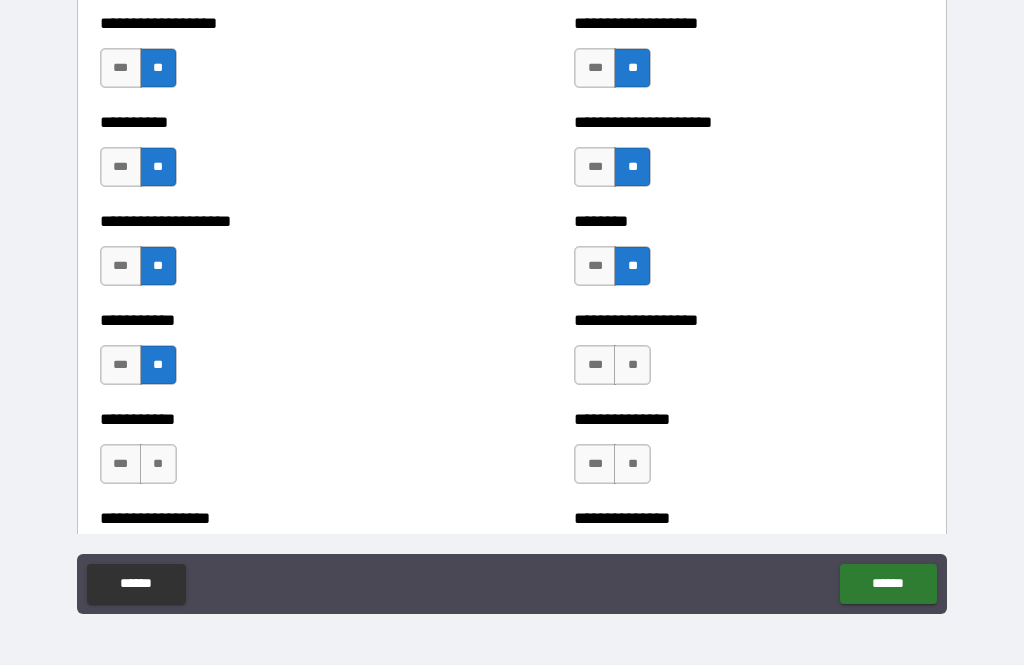 click on "**" at bounding box center [158, 464] 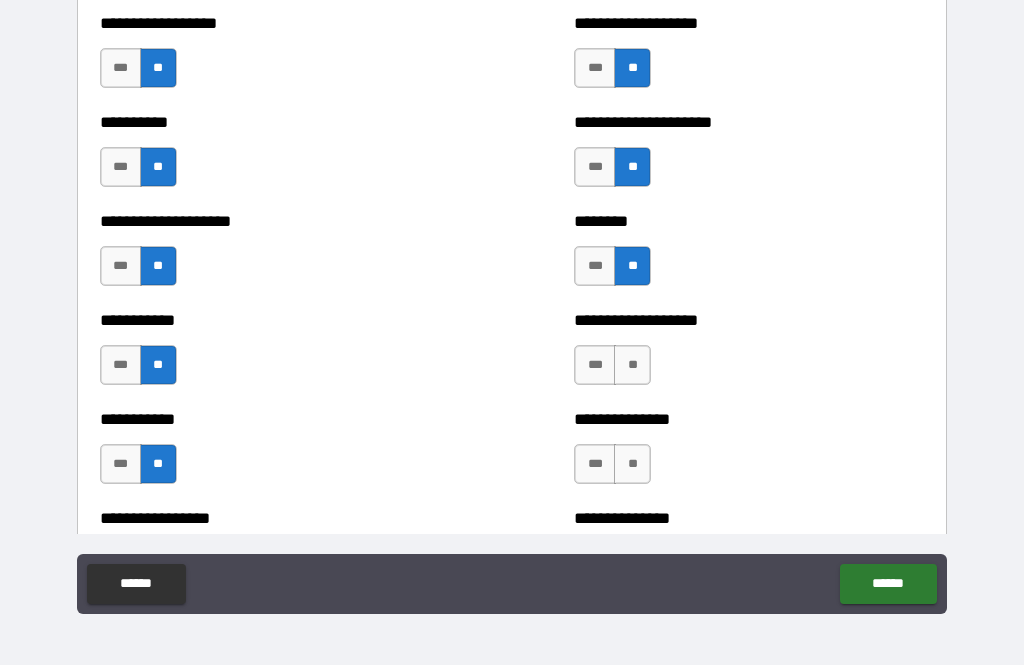 click on "**" at bounding box center [632, 365] 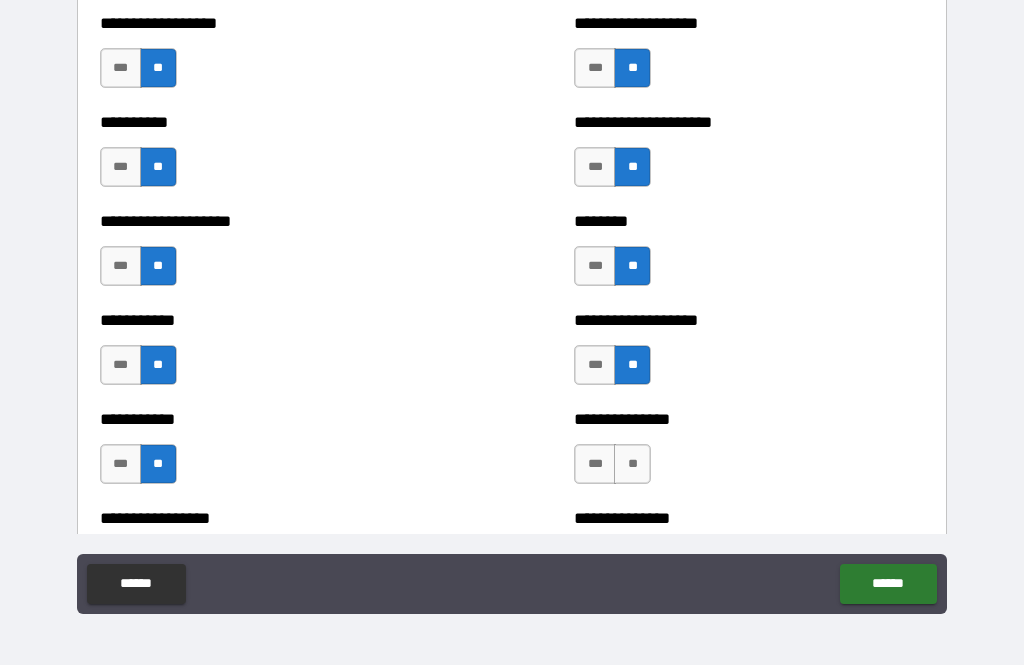 click on "**" at bounding box center (632, 464) 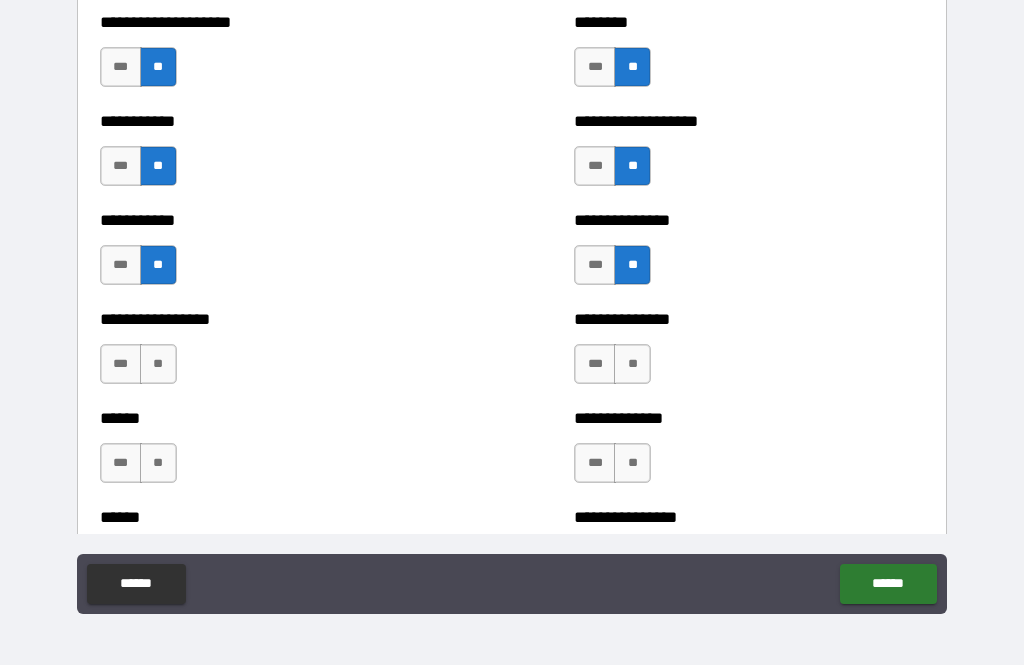 scroll, scrollTop: 2995, scrollLeft: 0, axis: vertical 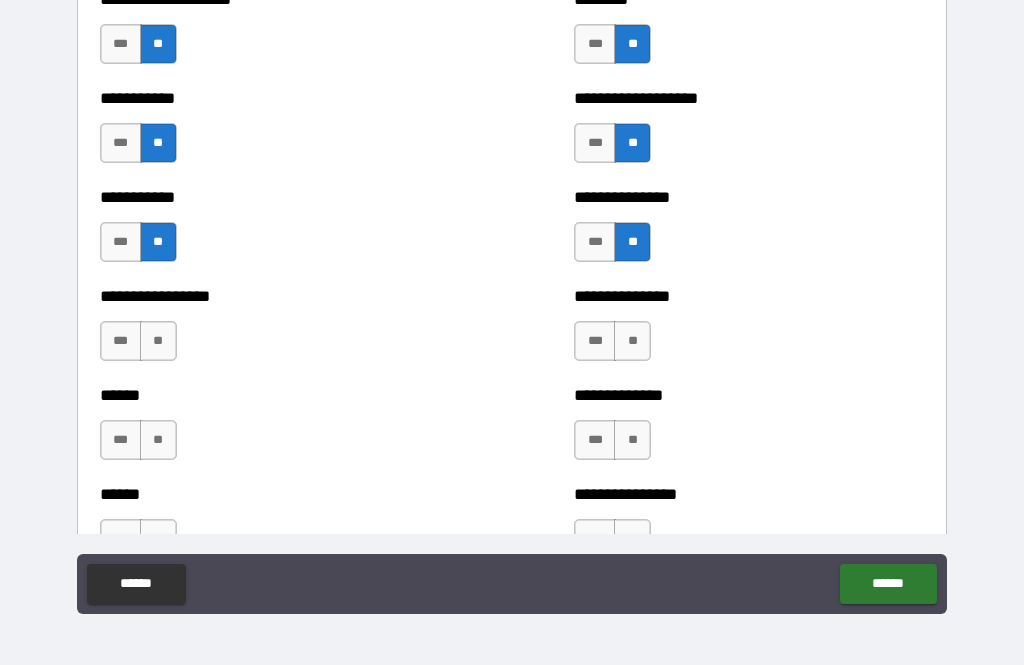 click on "**" at bounding box center [158, 341] 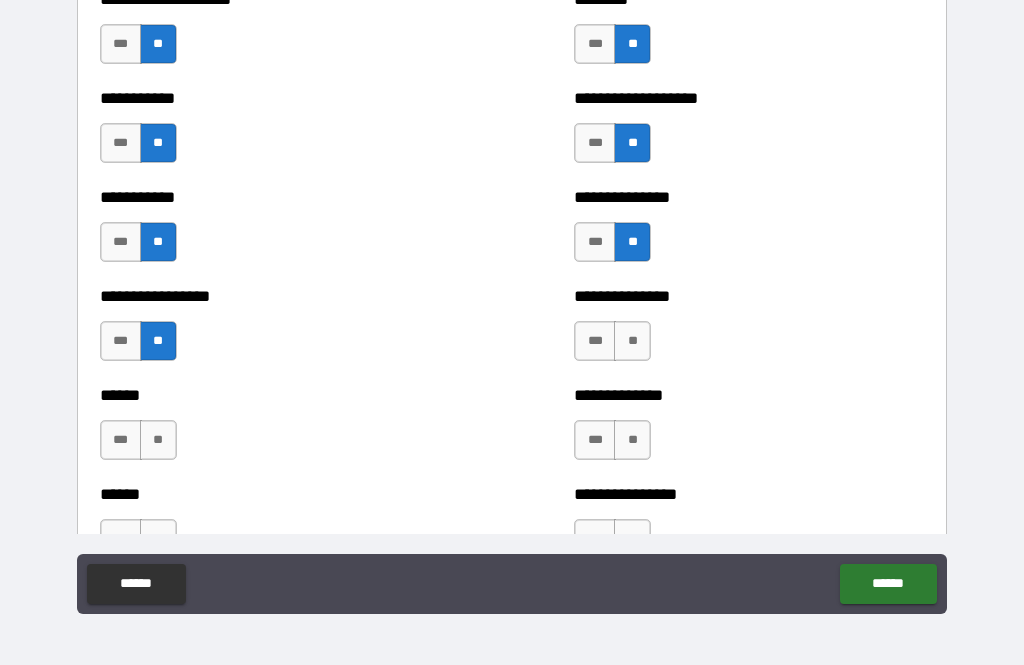 click on "**" at bounding box center [158, 440] 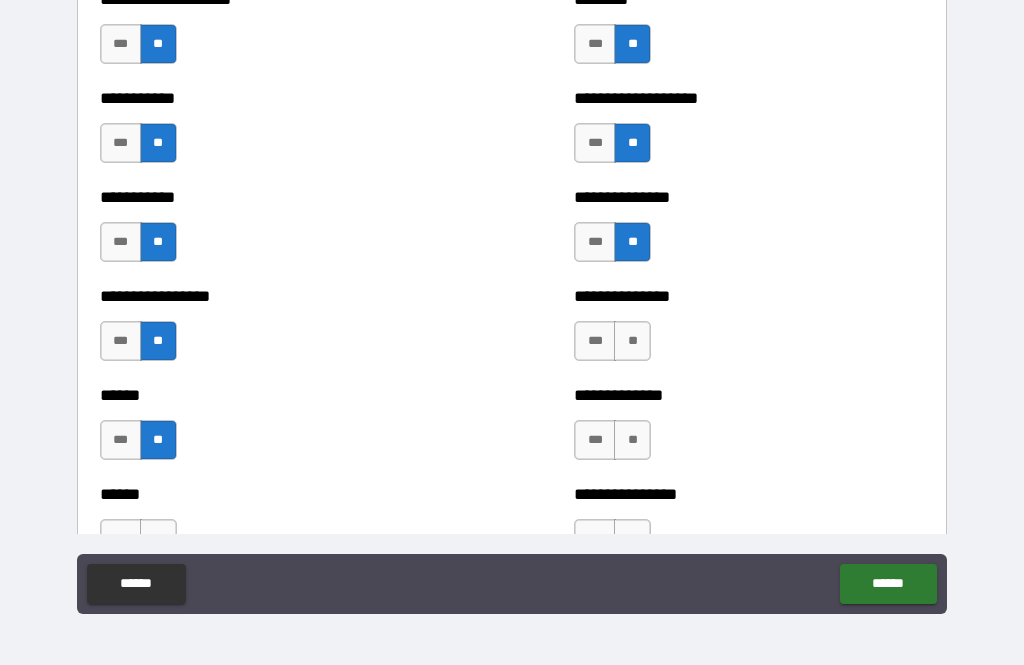 click on "**" at bounding box center (632, 341) 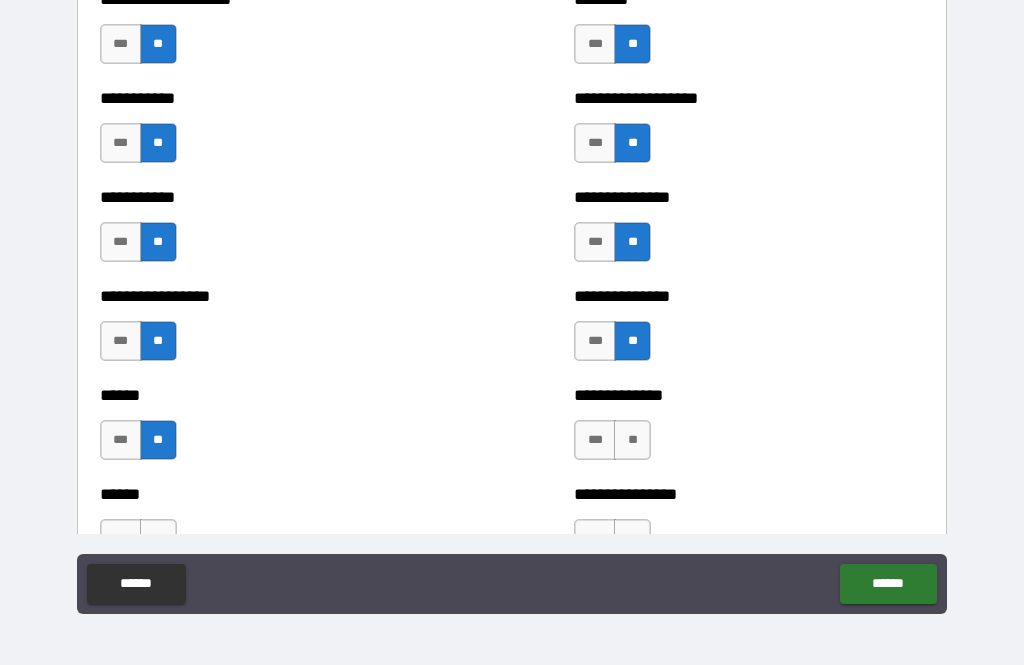 click on "**" at bounding box center [632, 440] 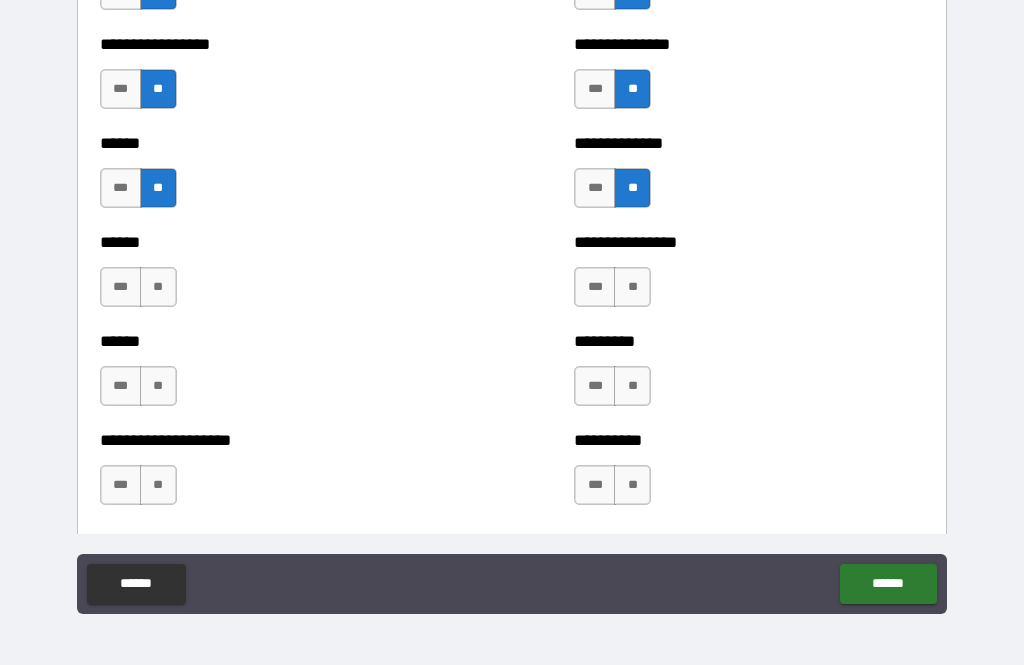 scroll, scrollTop: 3243, scrollLeft: 0, axis: vertical 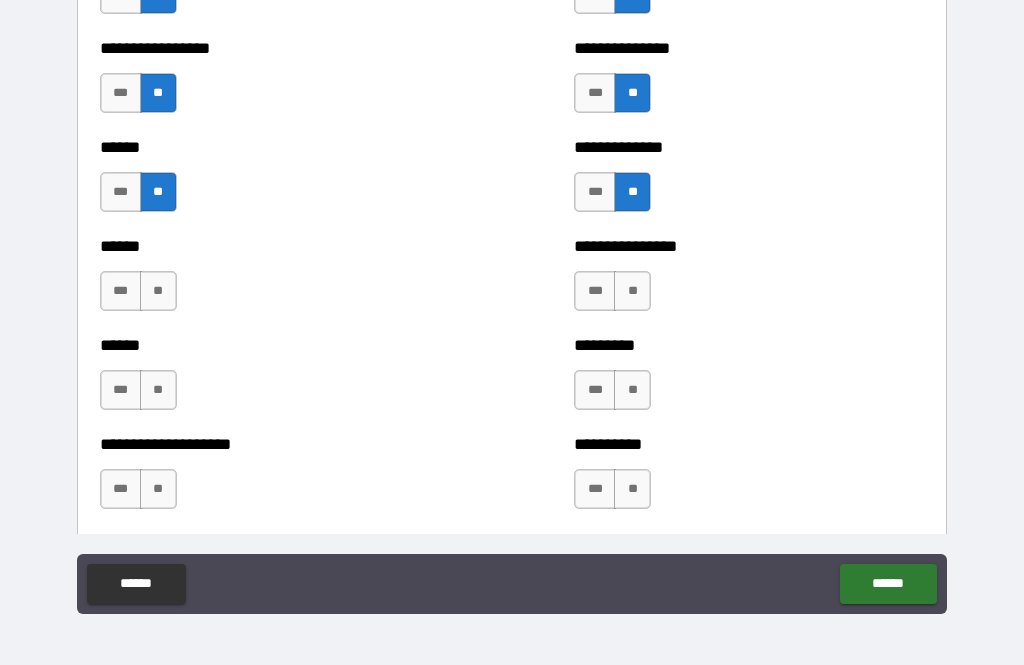 click on "**" at bounding box center (158, 291) 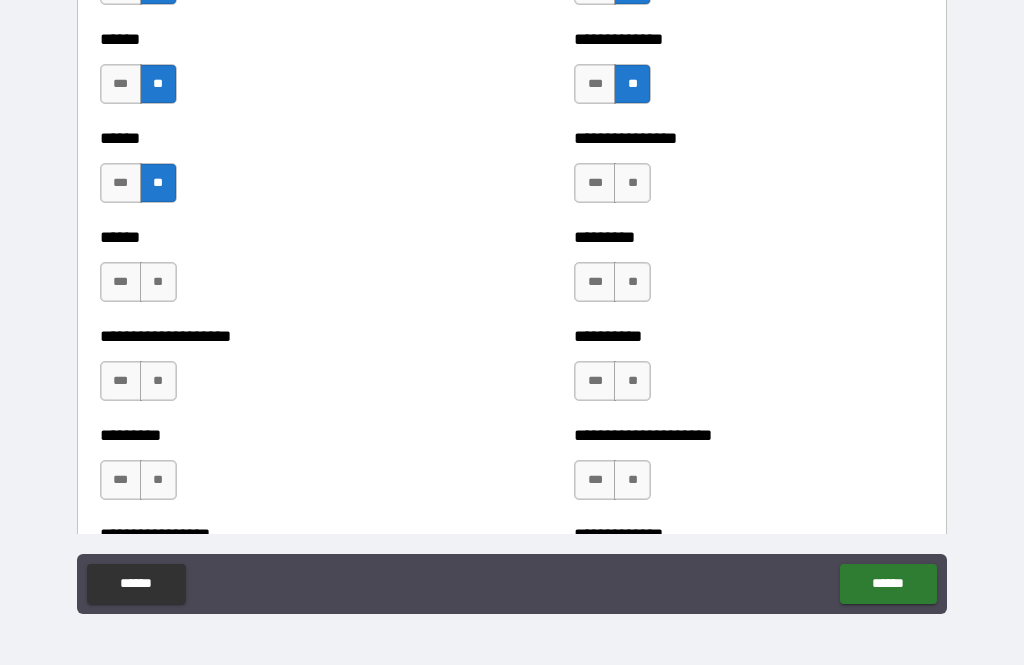 scroll, scrollTop: 3359, scrollLeft: 0, axis: vertical 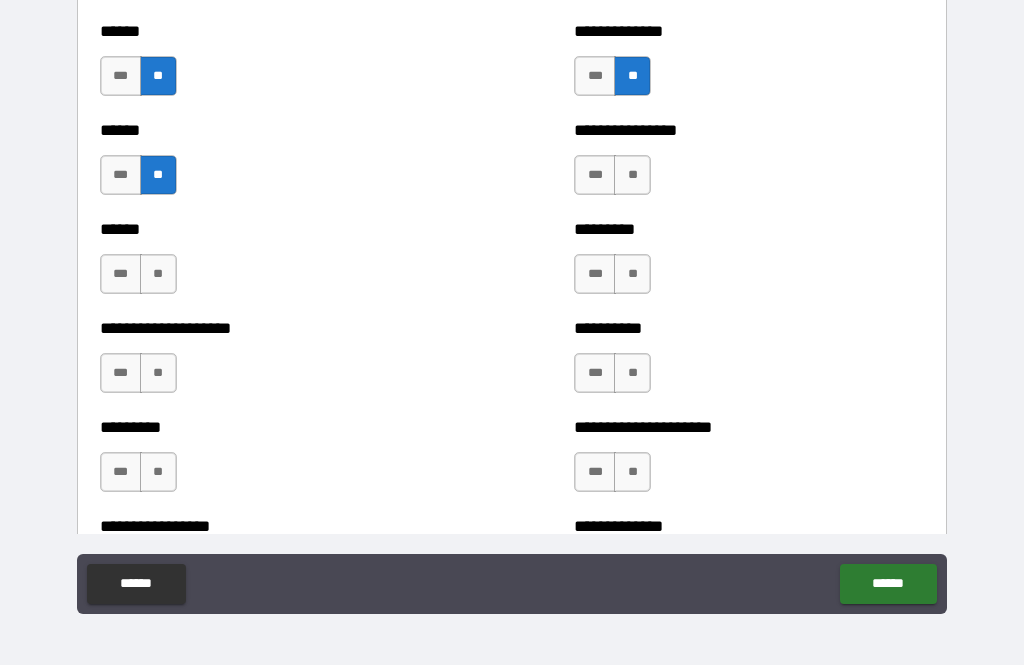 click on "**" at bounding box center [158, 274] 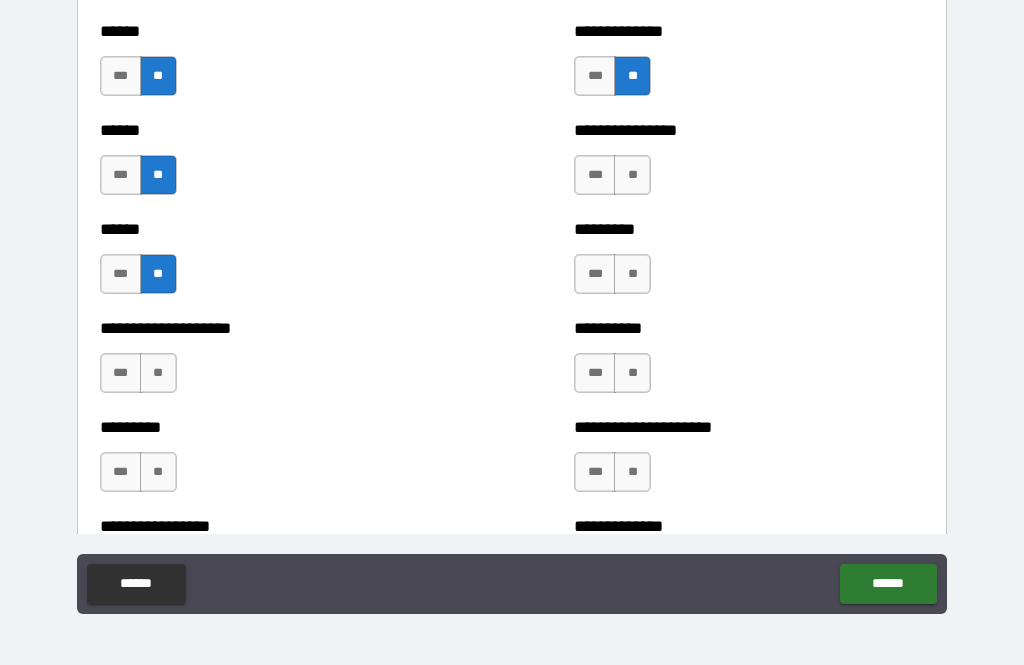 click on "***" at bounding box center (121, 373) 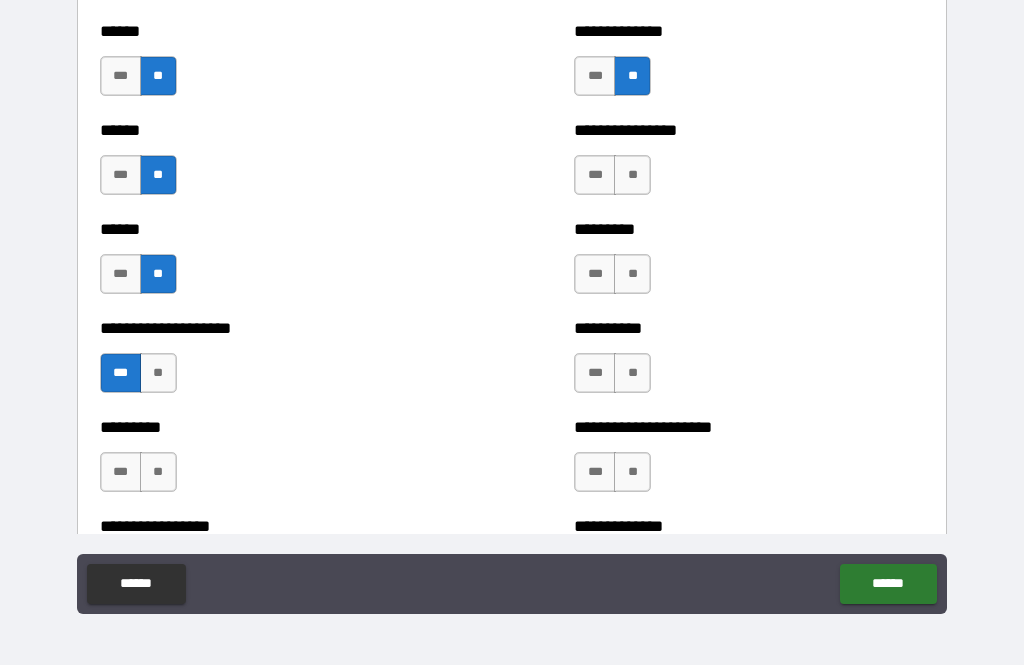 click on "**" at bounding box center [632, 175] 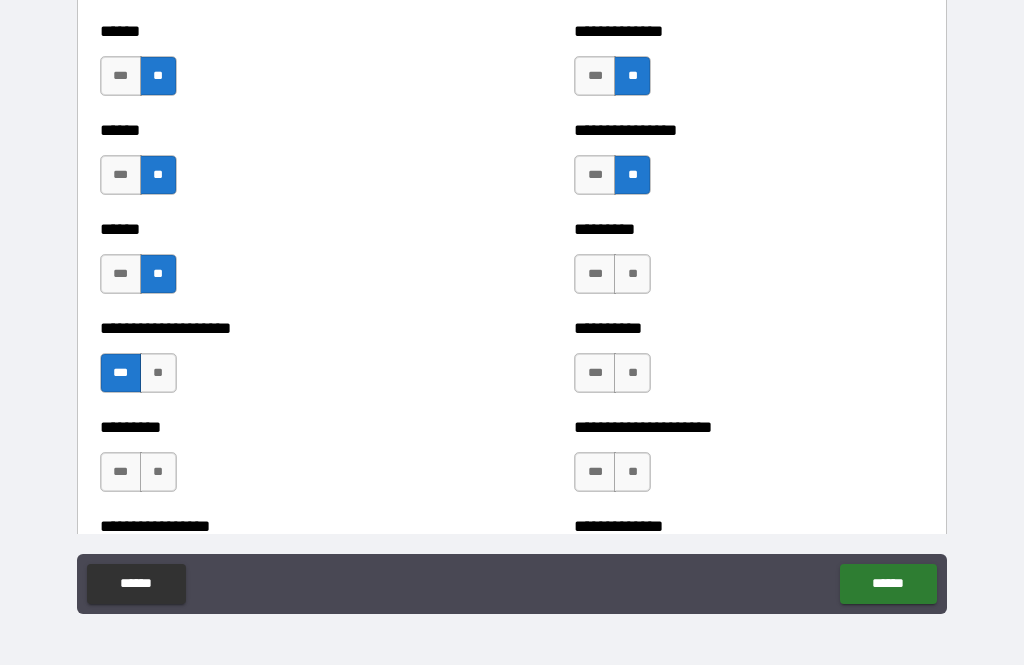 click on "**" at bounding box center [632, 274] 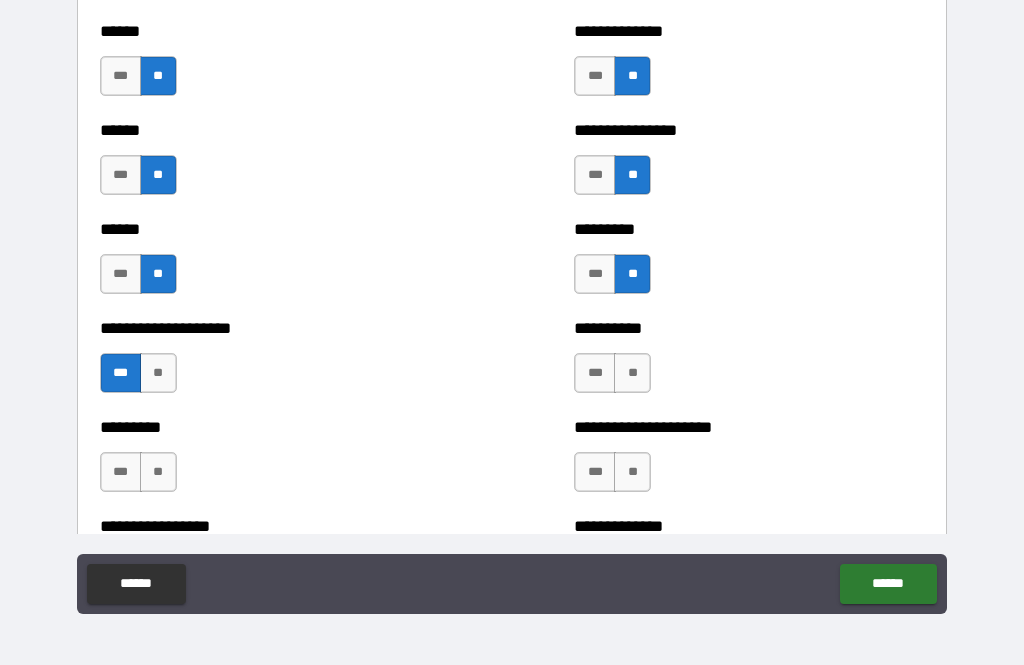 click on "**" at bounding box center (632, 373) 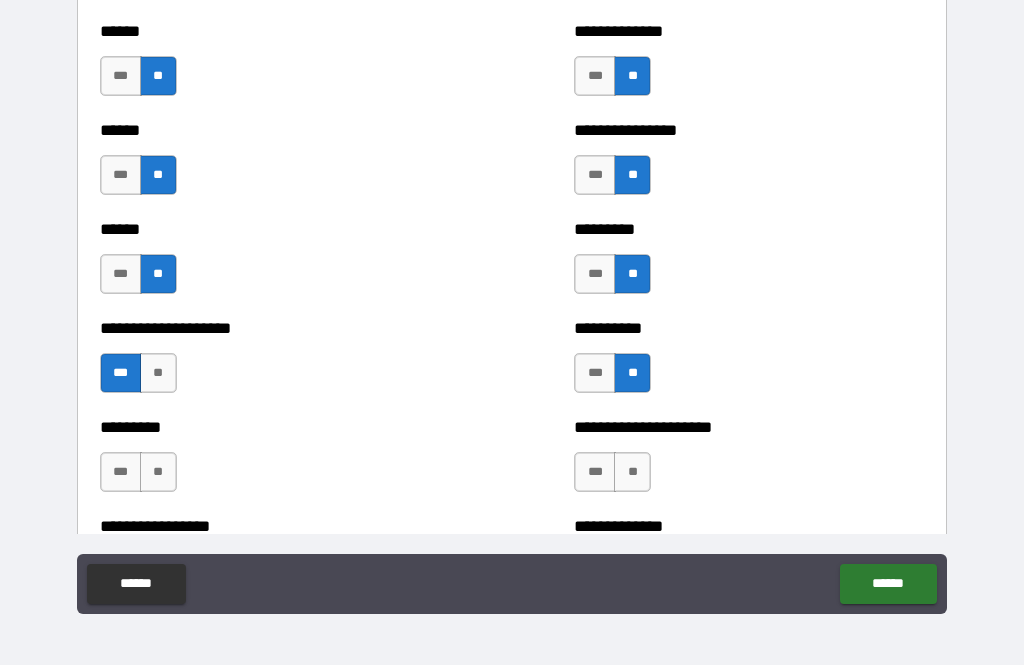click on "**********" at bounding box center (749, 363) 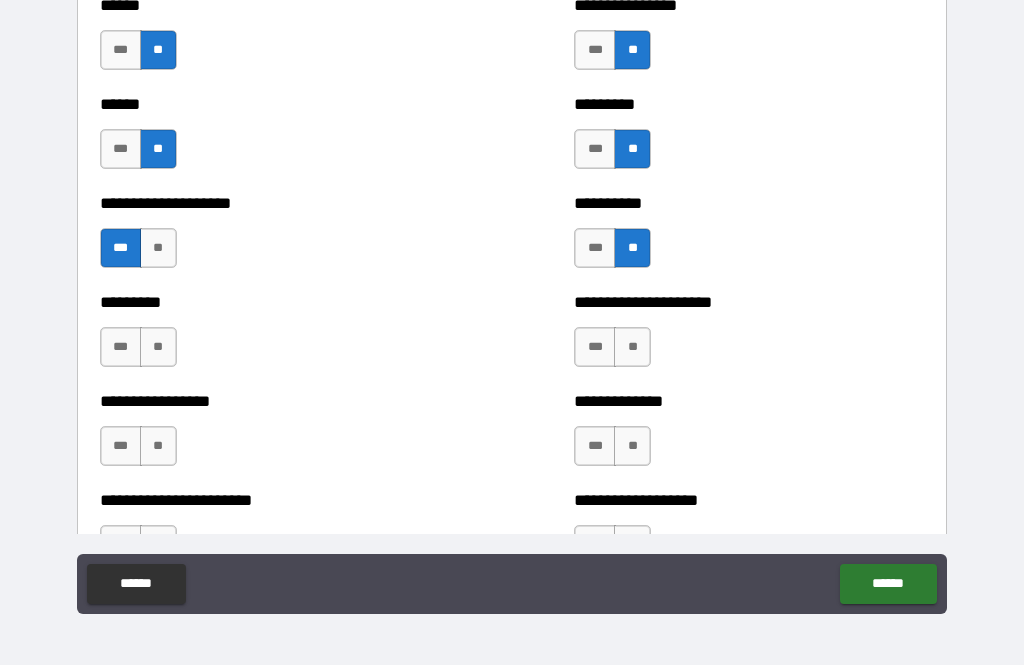 scroll, scrollTop: 3488, scrollLeft: 0, axis: vertical 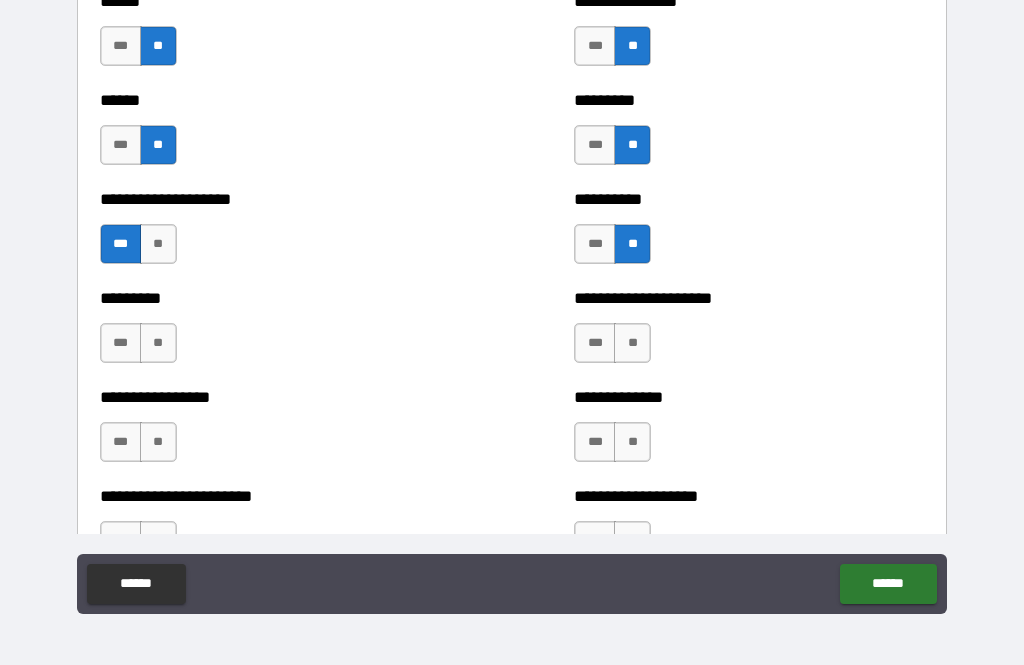 click on "***" at bounding box center (121, 343) 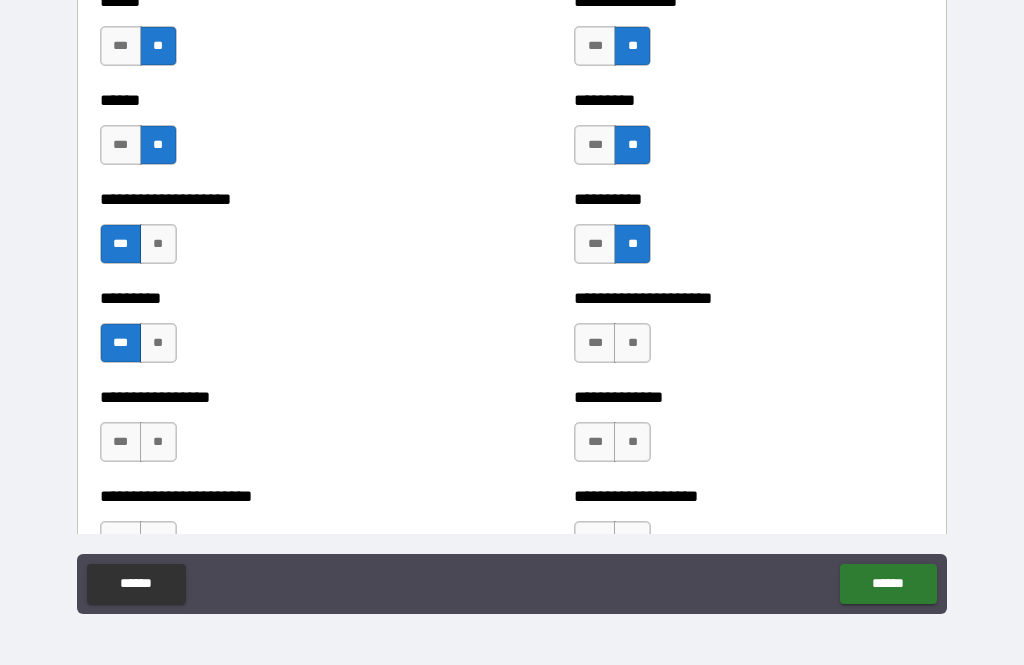 click on "**" at bounding box center (632, 343) 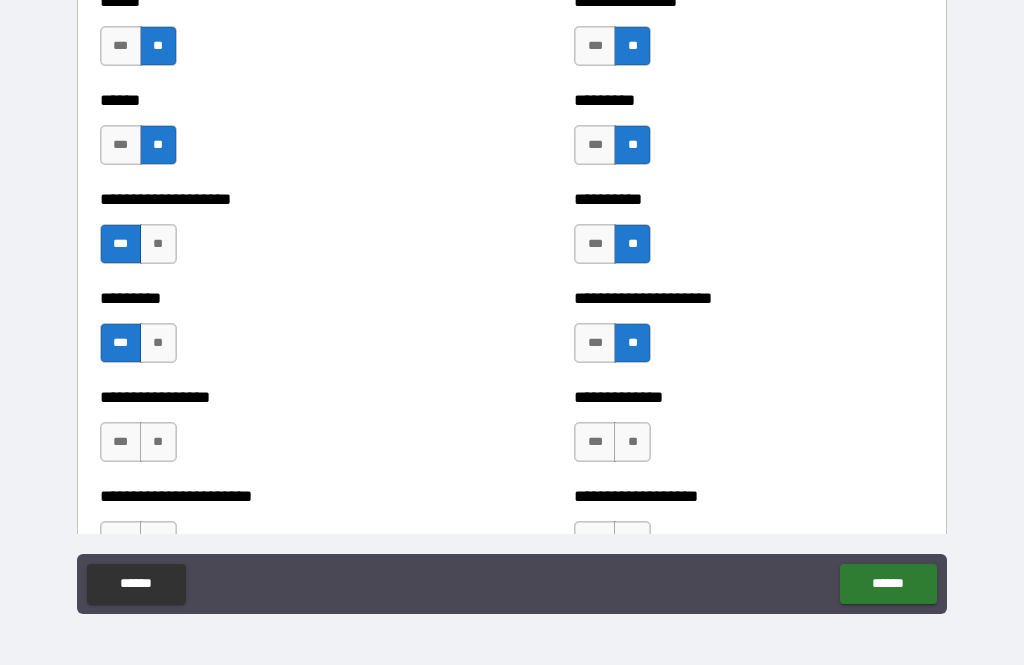 click on "**" at bounding box center [632, 442] 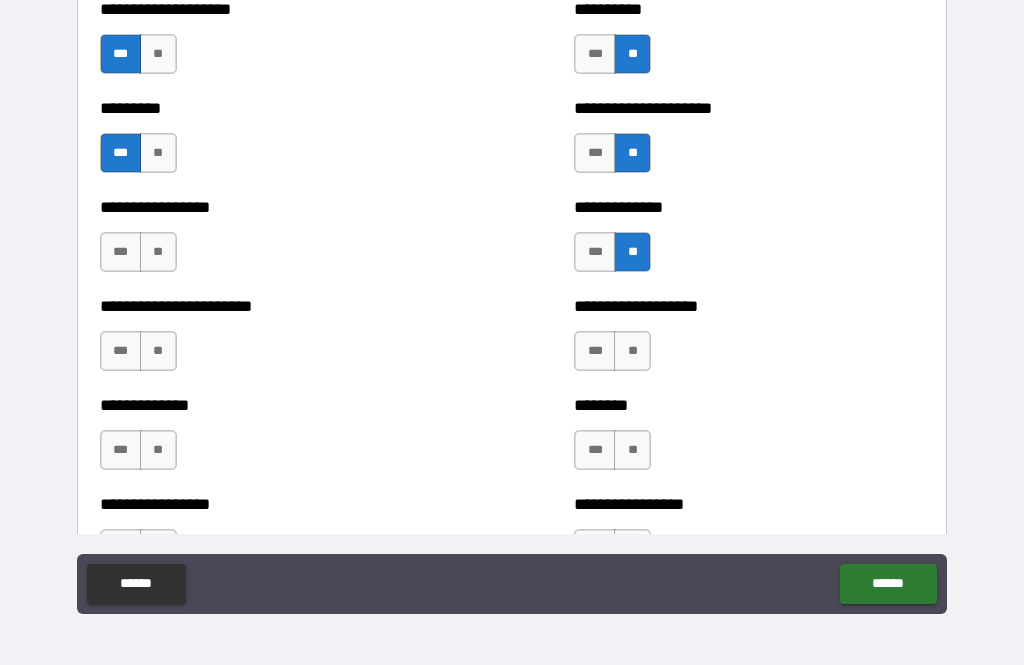 scroll, scrollTop: 3678, scrollLeft: 0, axis: vertical 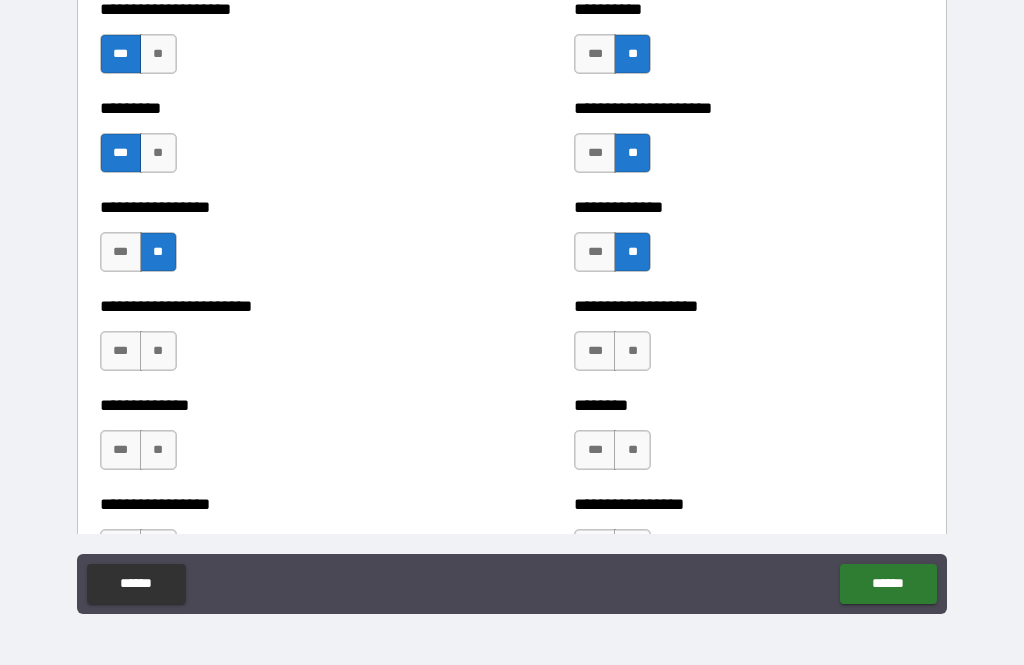 click on "**" at bounding box center [158, 351] 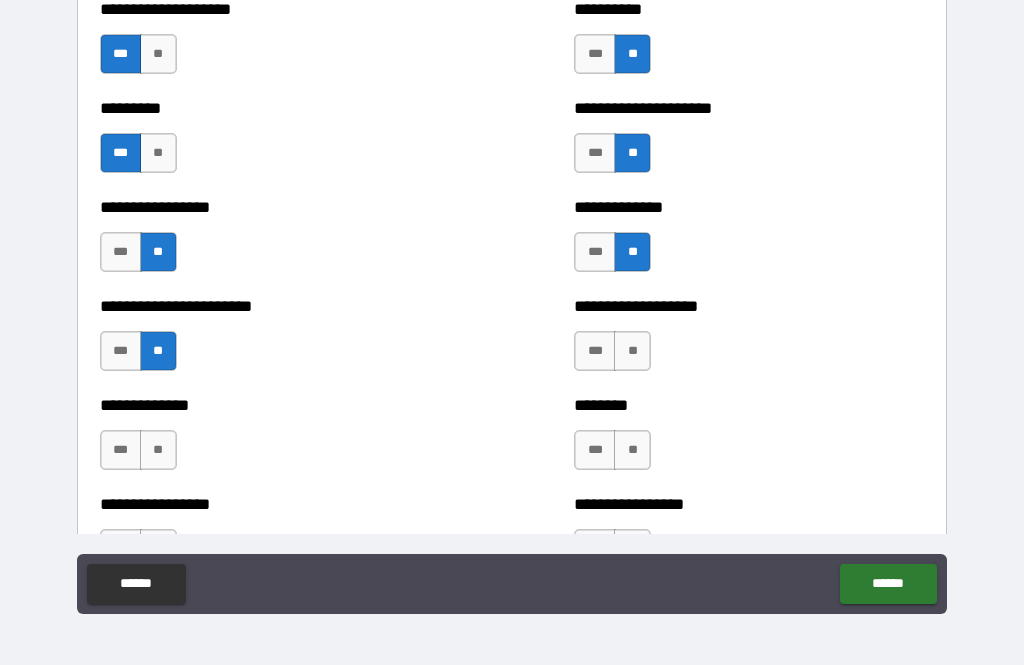 click on "**" at bounding box center [158, 450] 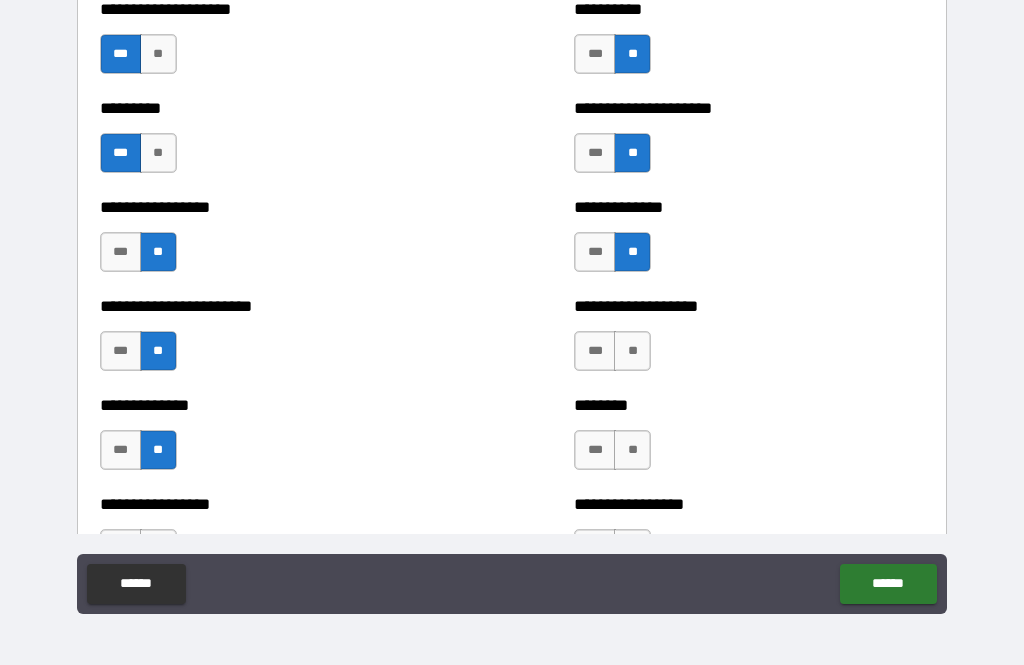 click on "**" at bounding box center (632, 351) 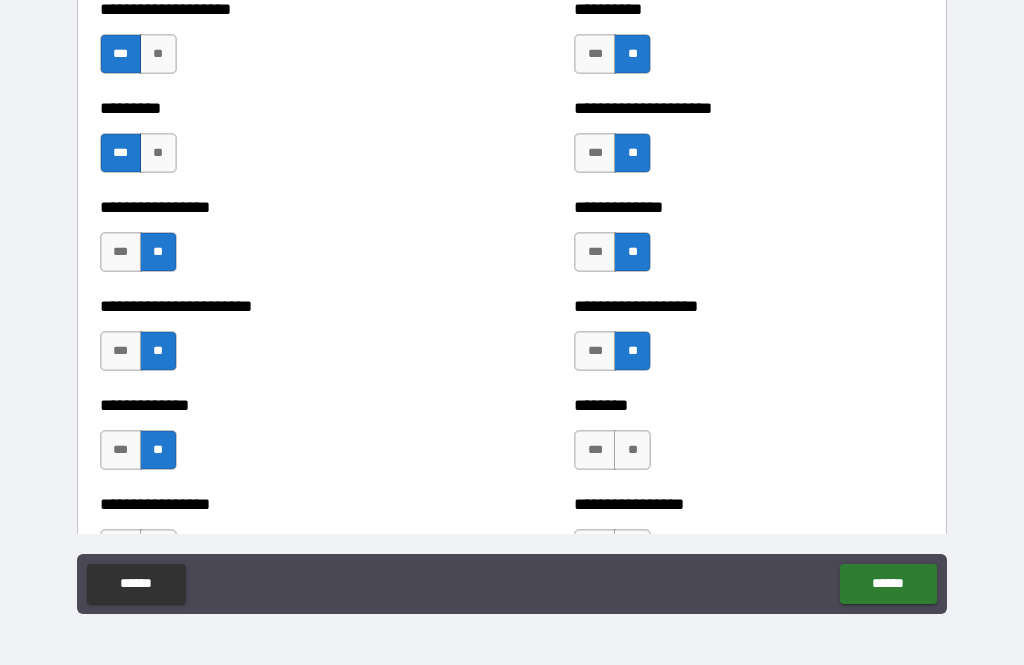 click on "**" at bounding box center (632, 450) 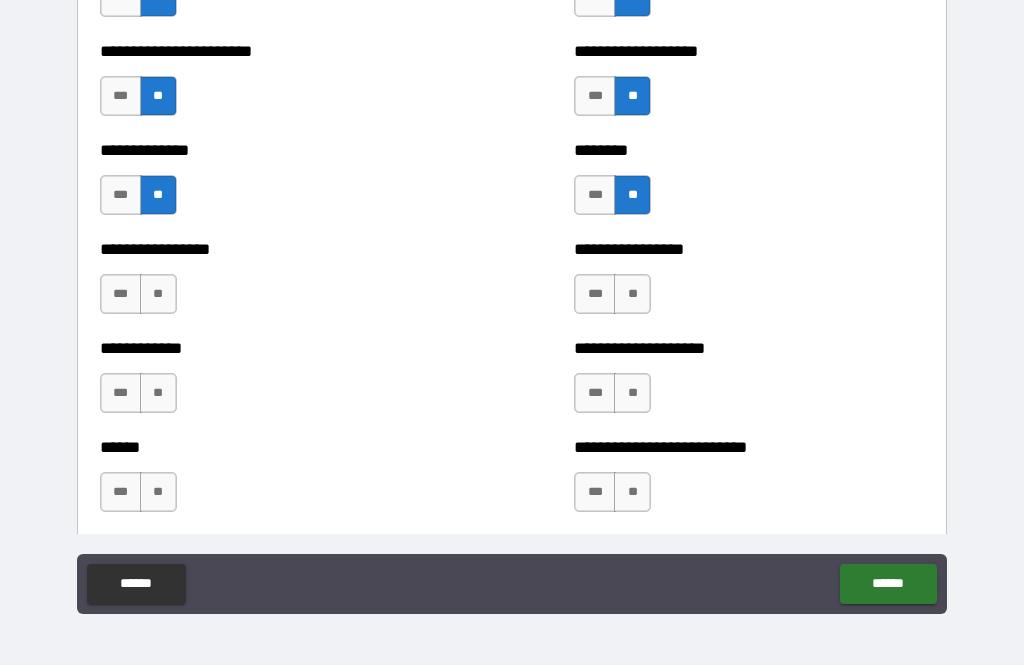 scroll, scrollTop: 3932, scrollLeft: 0, axis: vertical 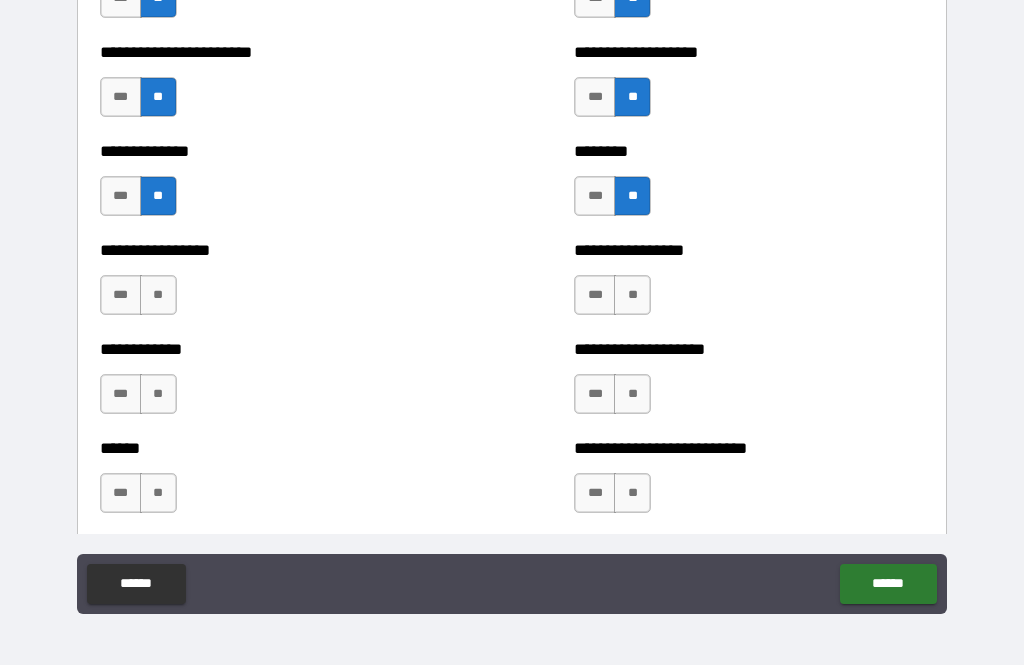 click on "***" at bounding box center (121, 295) 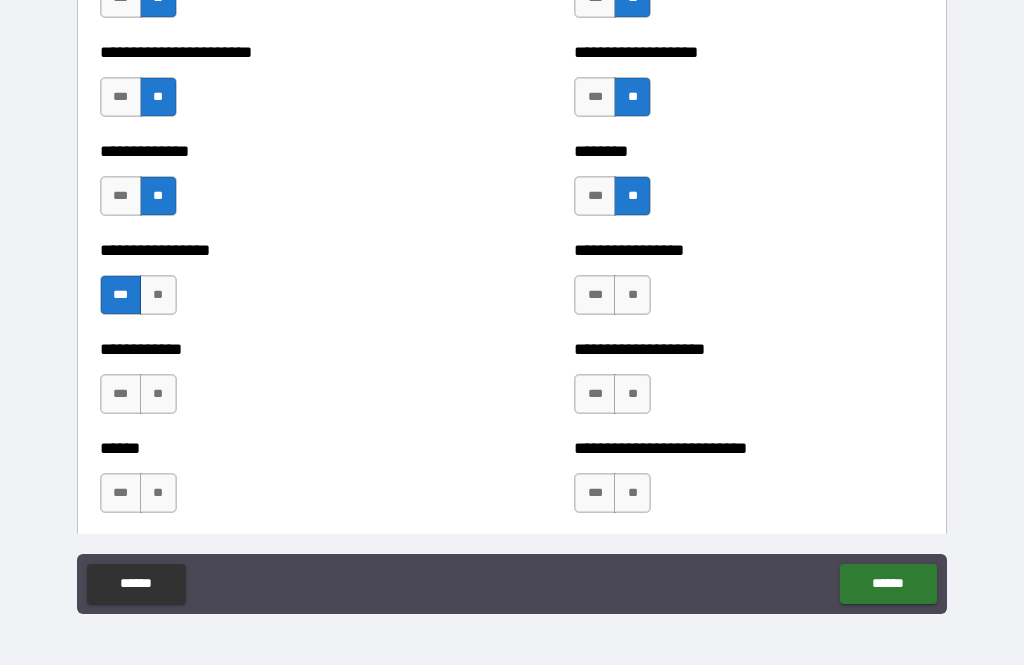 click on "**" at bounding box center (632, 295) 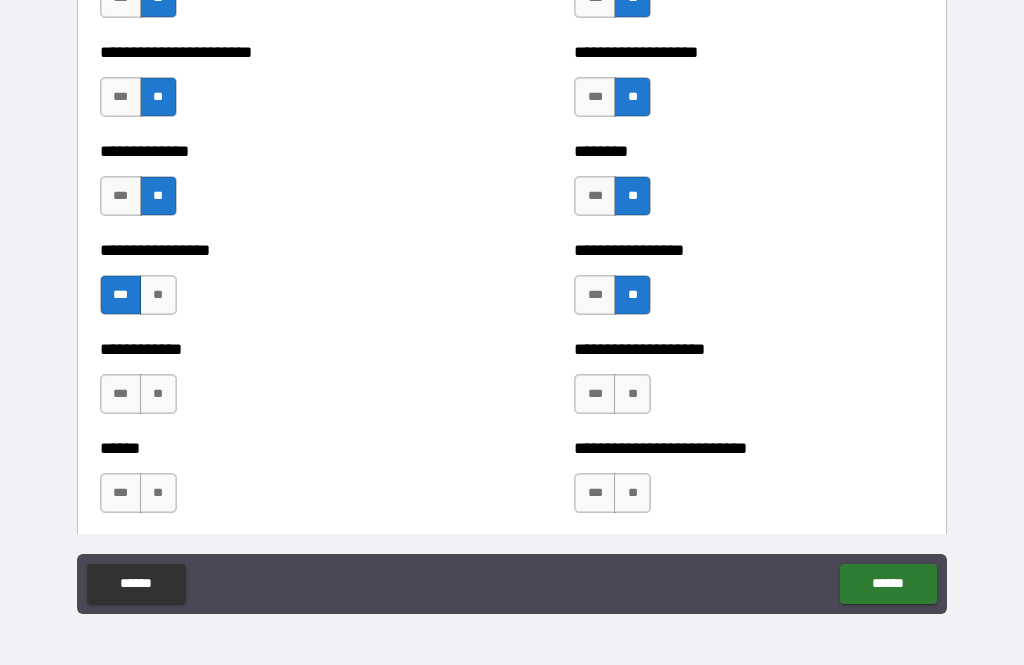click on "**" at bounding box center [632, 394] 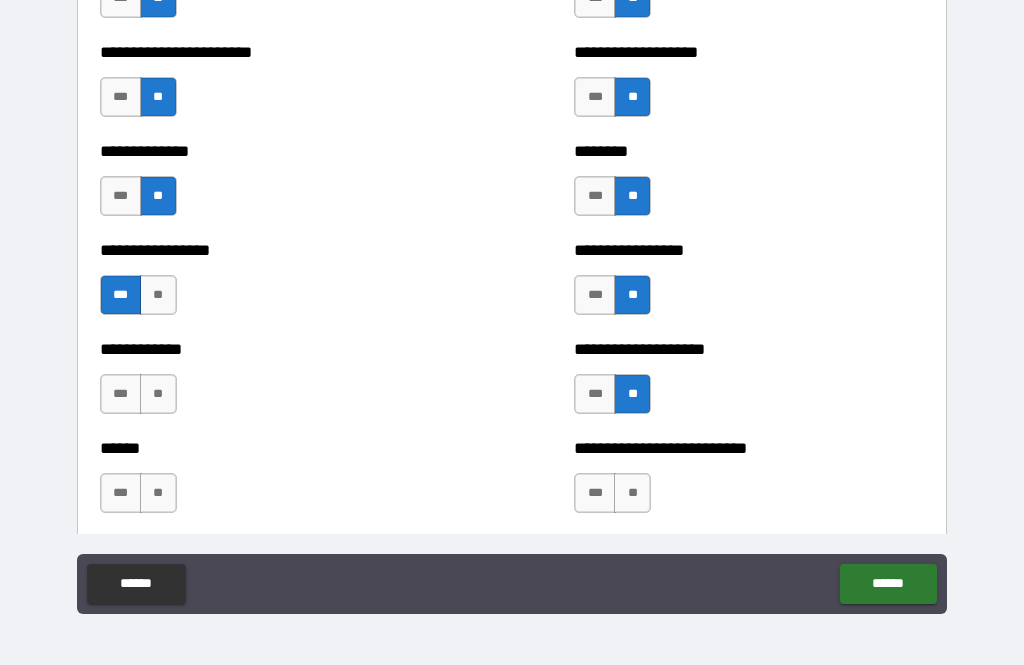 click on "**" at bounding box center (158, 394) 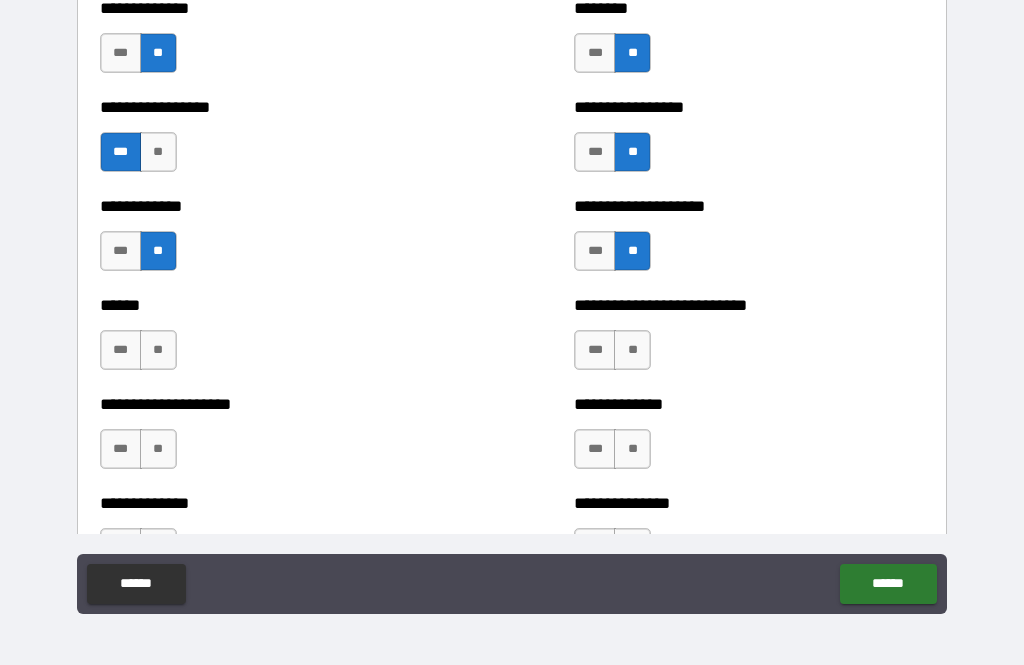 scroll, scrollTop: 4127, scrollLeft: 0, axis: vertical 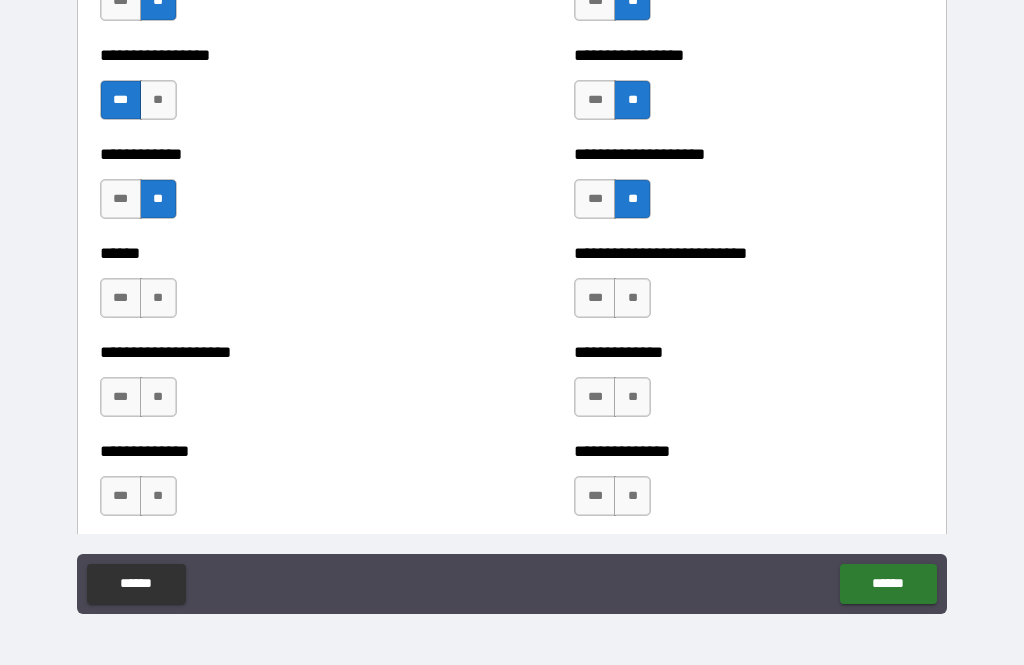 click on "**" at bounding box center (158, 298) 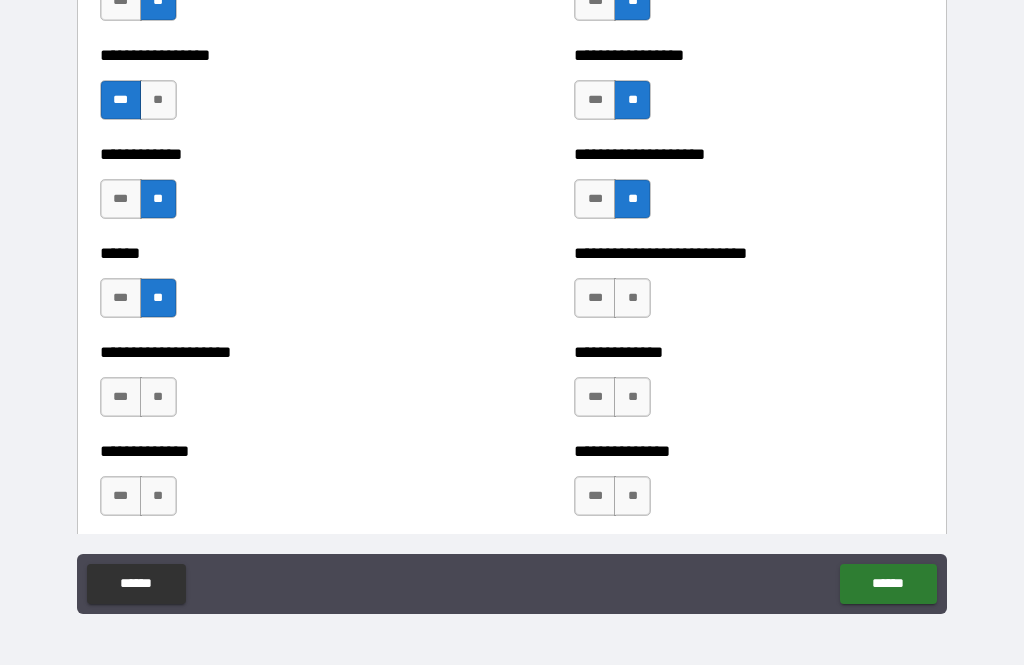 click on "**" at bounding box center (158, 397) 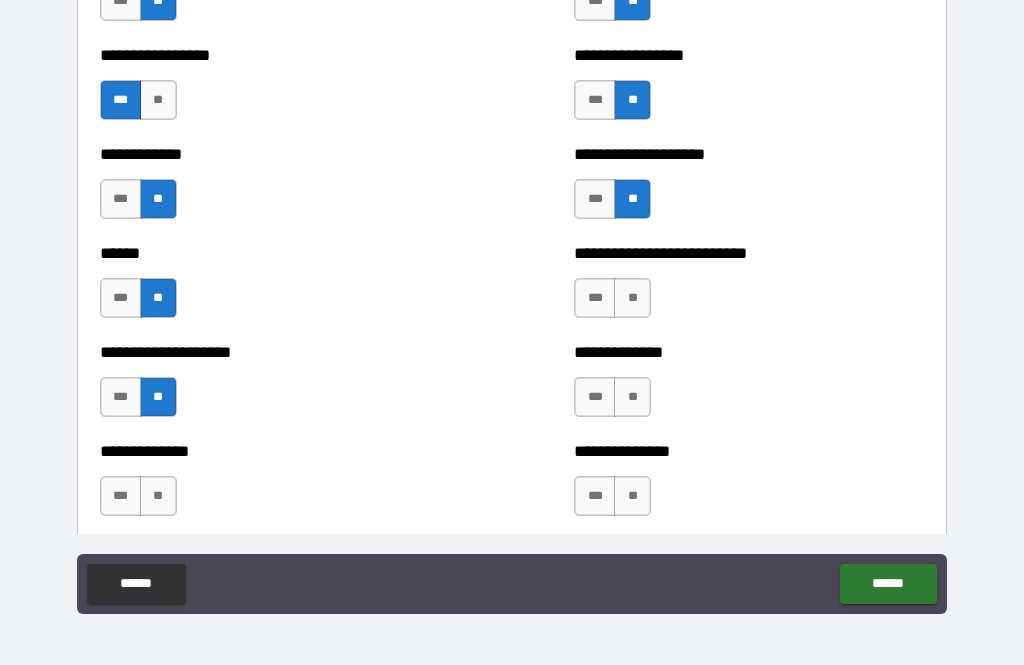 click on "**" at bounding box center (158, 496) 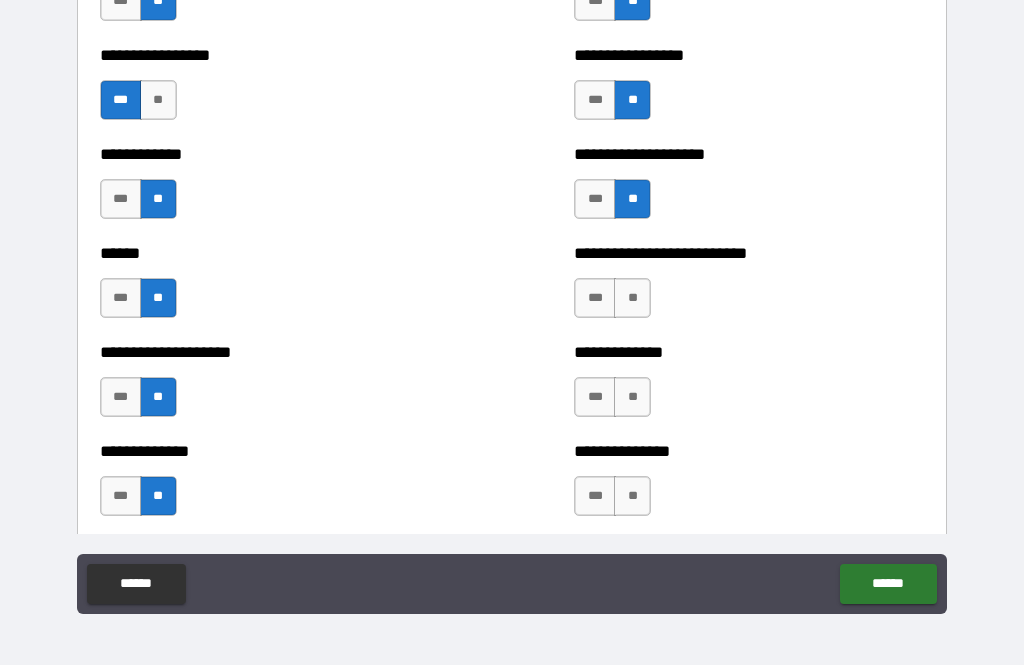 click on "**" at bounding box center [632, 298] 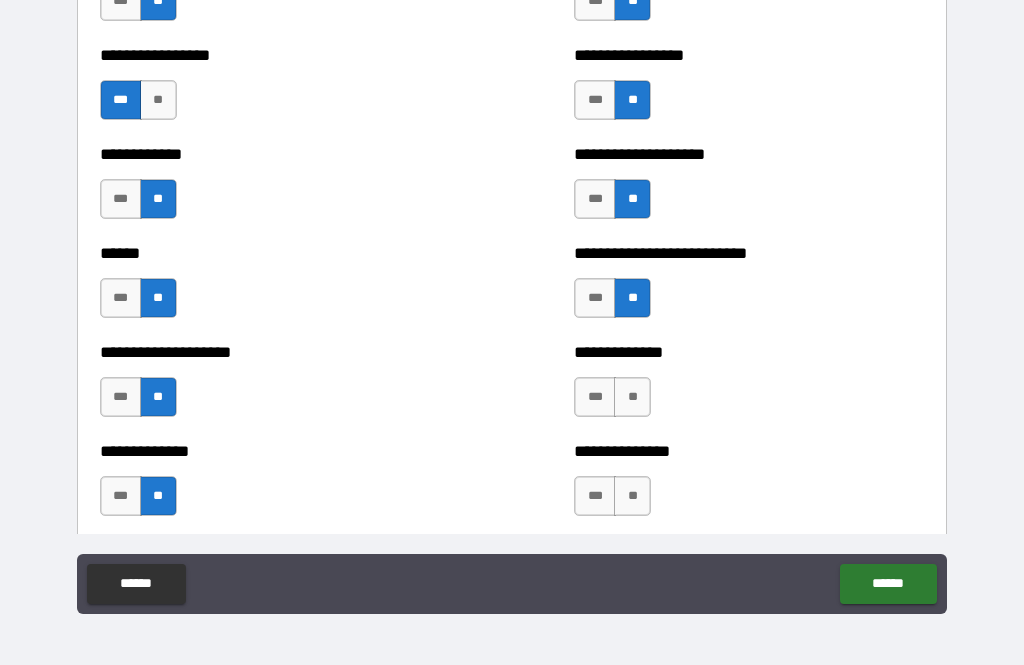 click on "***" at bounding box center (595, 397) 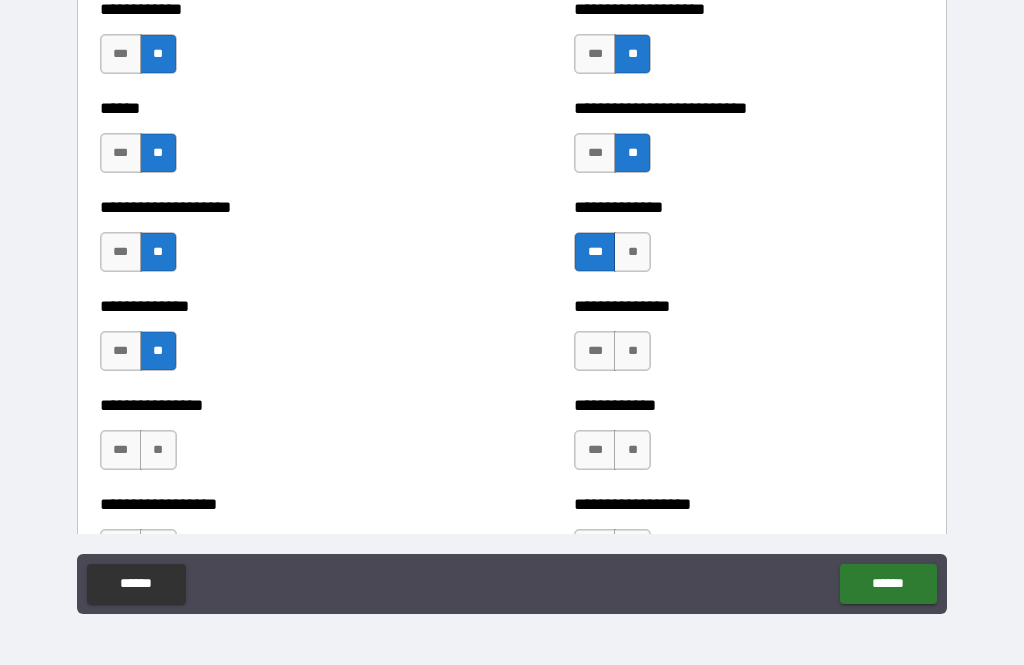 scroll, scrollTop: 4289, scrollLeft: 0, axis: vertical 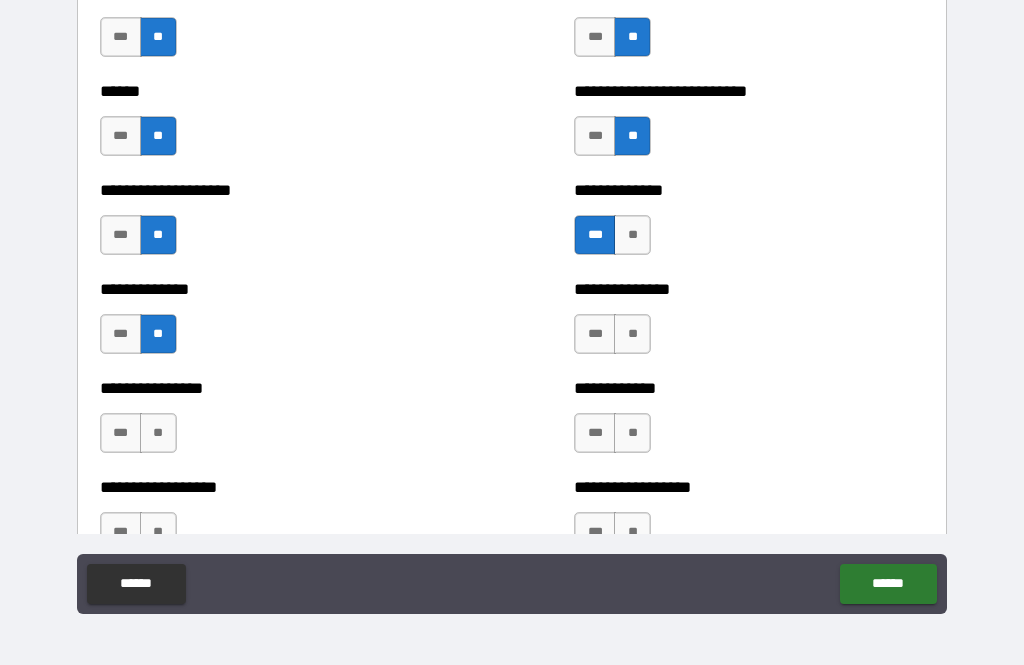 click on "**" at bounding box center (632, 334) 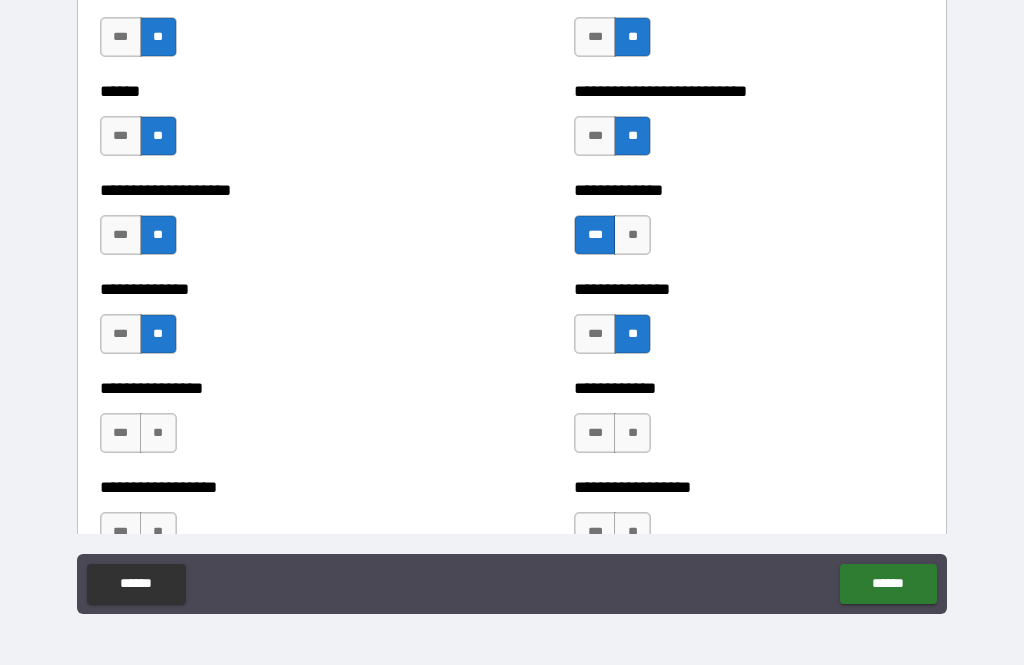 click on "**" at bounding box center (632, 433) 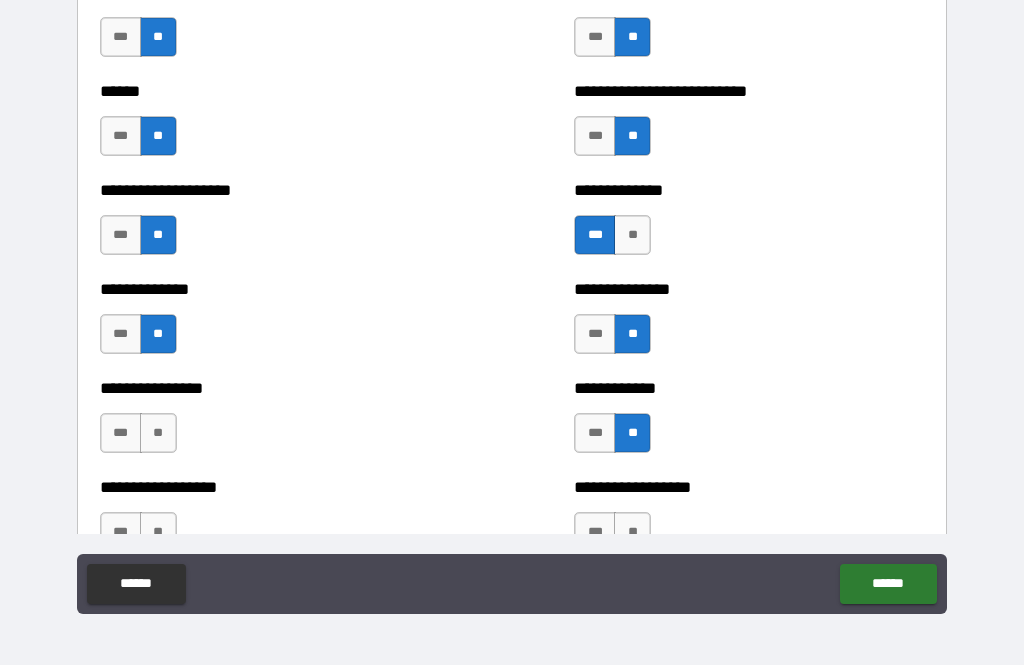 click on "**" at bounding box center (158, 433) 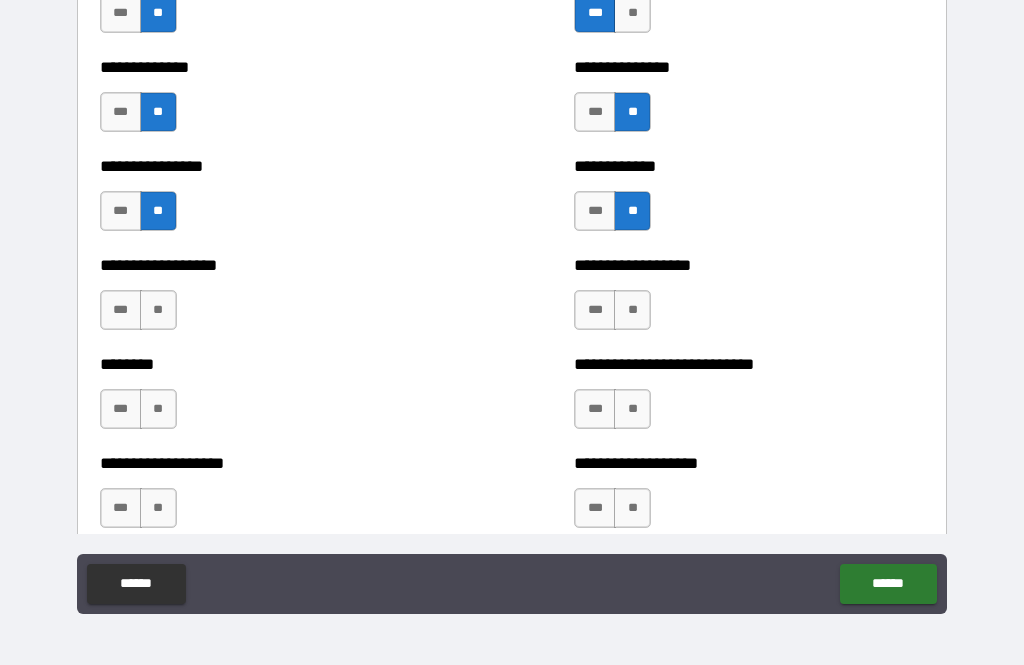 scroll, scrollTop: 4527, scrollLeft: 0, axis: vertical 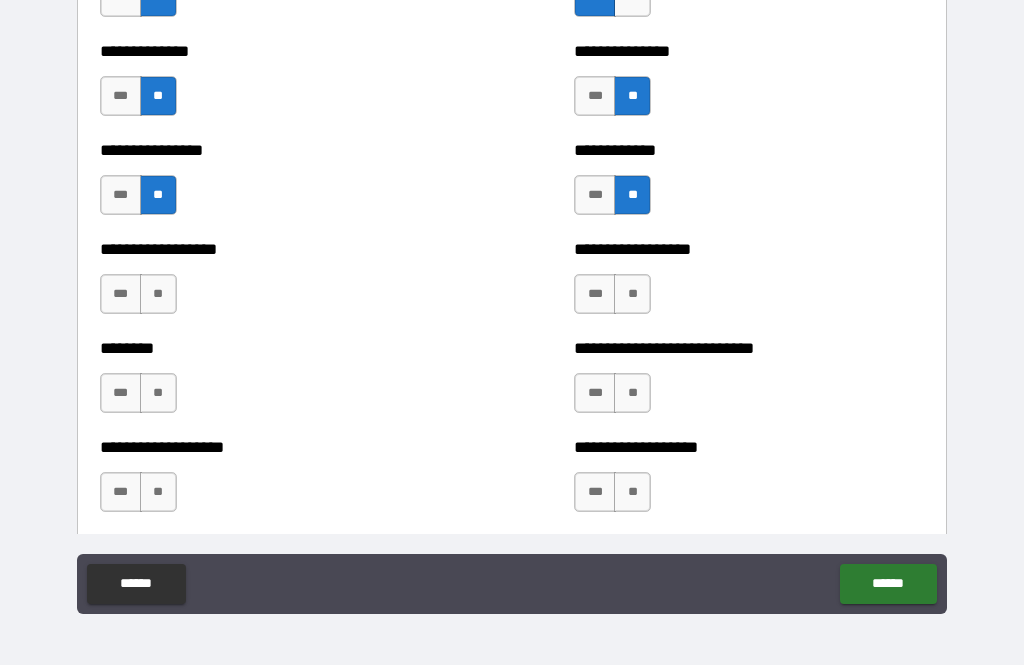 click on "**" at bounding box center (158, 294) 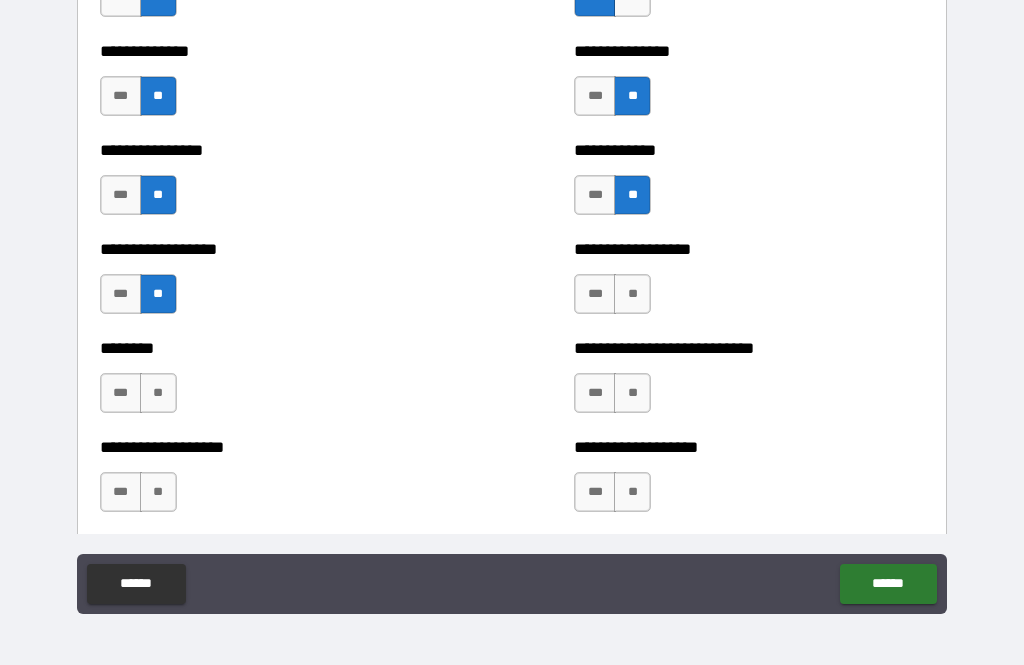 scroll, scrollTop: 4528, scrollLeft: 0, axis: vertical 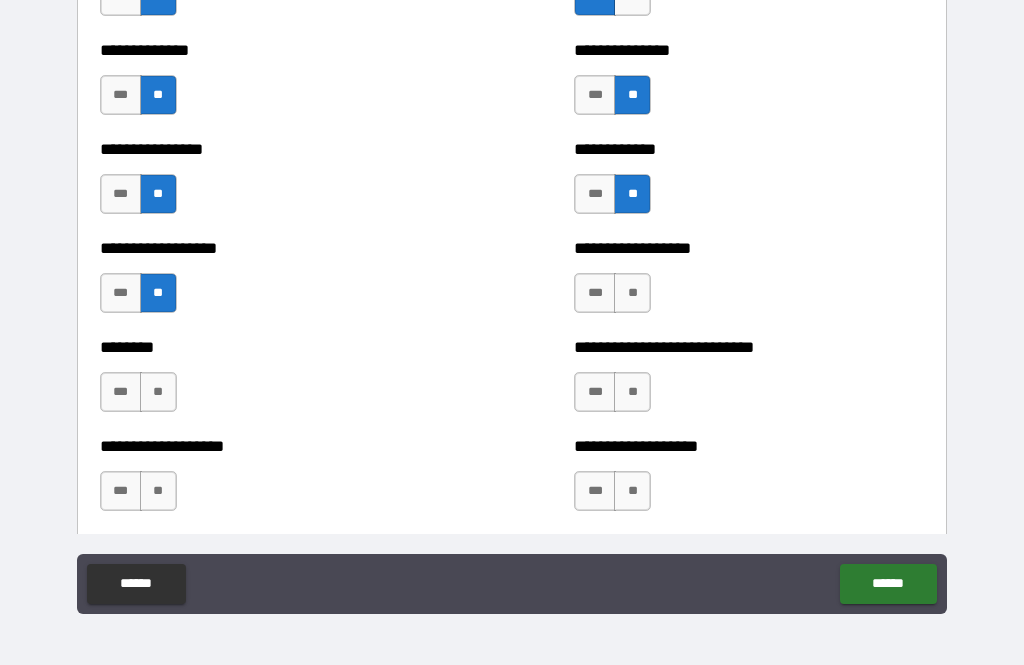 click on "**" at bounding box center (158, 392) 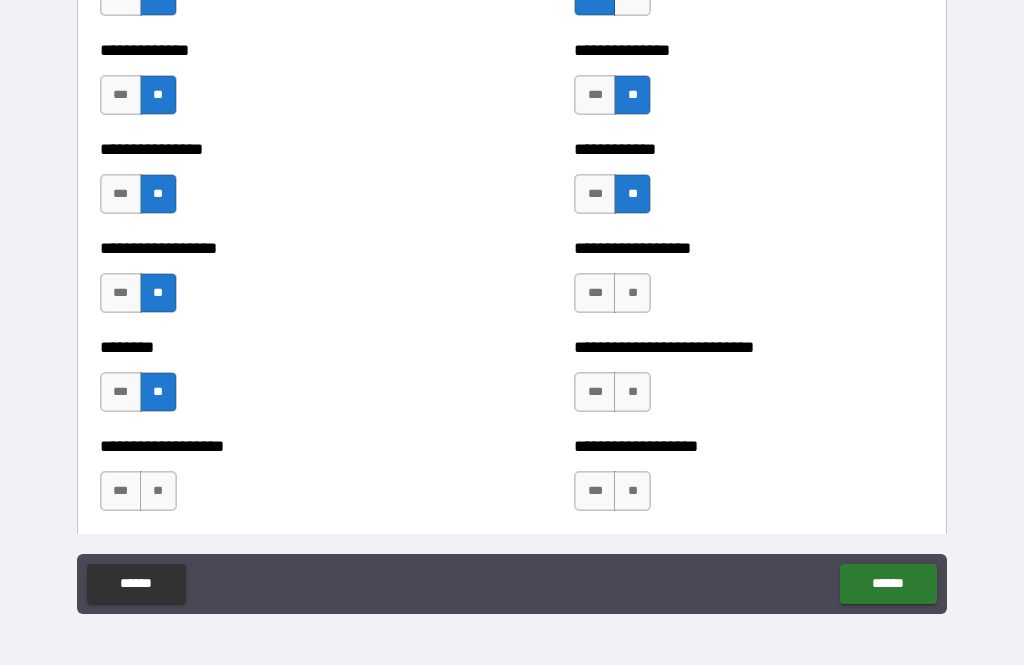 click on "**" at bounding box center (158, 491) 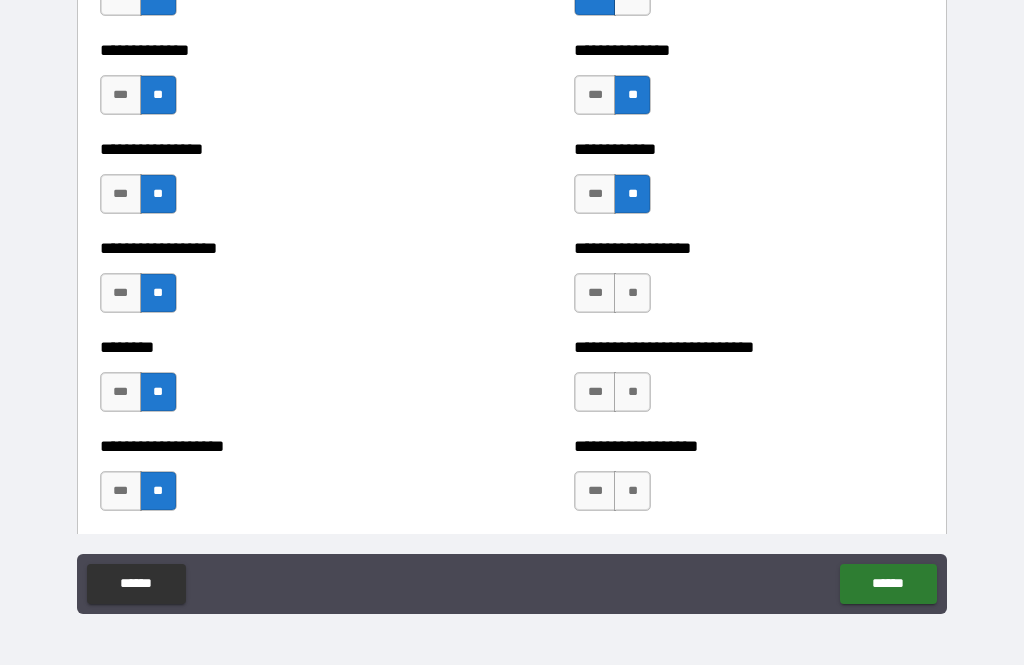 click on "**" at bounding box center [632, 293] 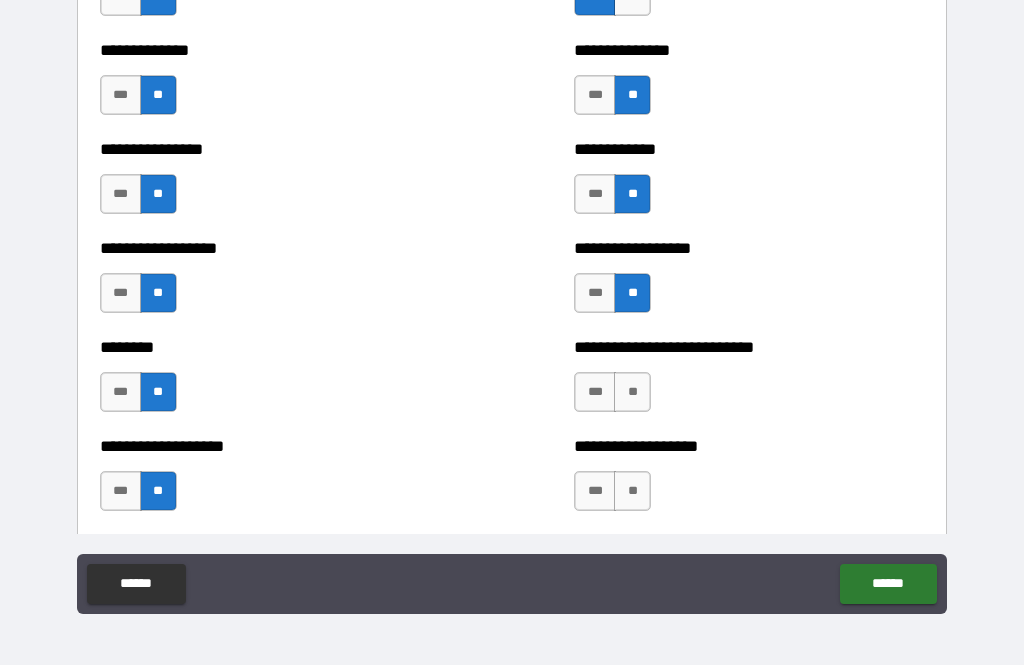 click on "**" at bounding box center (632, 392) 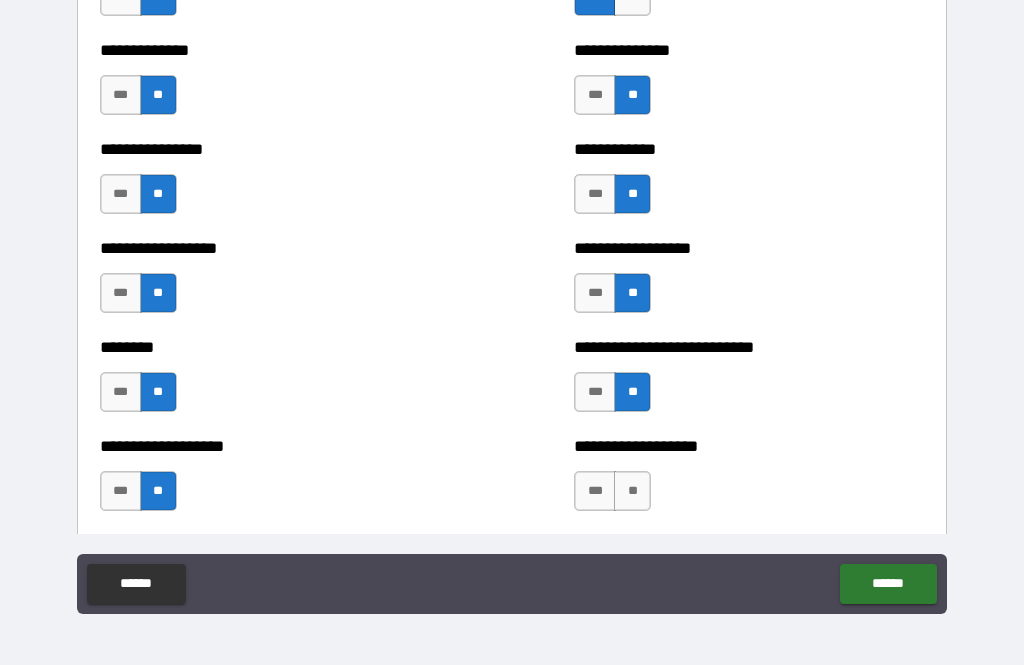 click on "**" at bounding box center (632, 491) 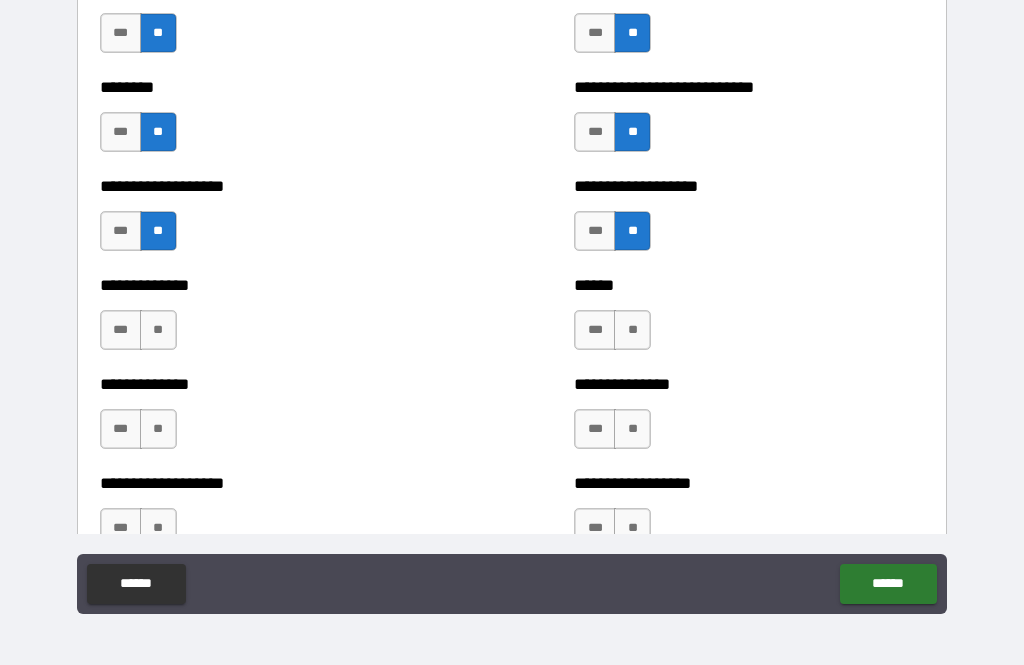 scroll, scrollTop: 4792, scrollLeft: 0, axis: vertical 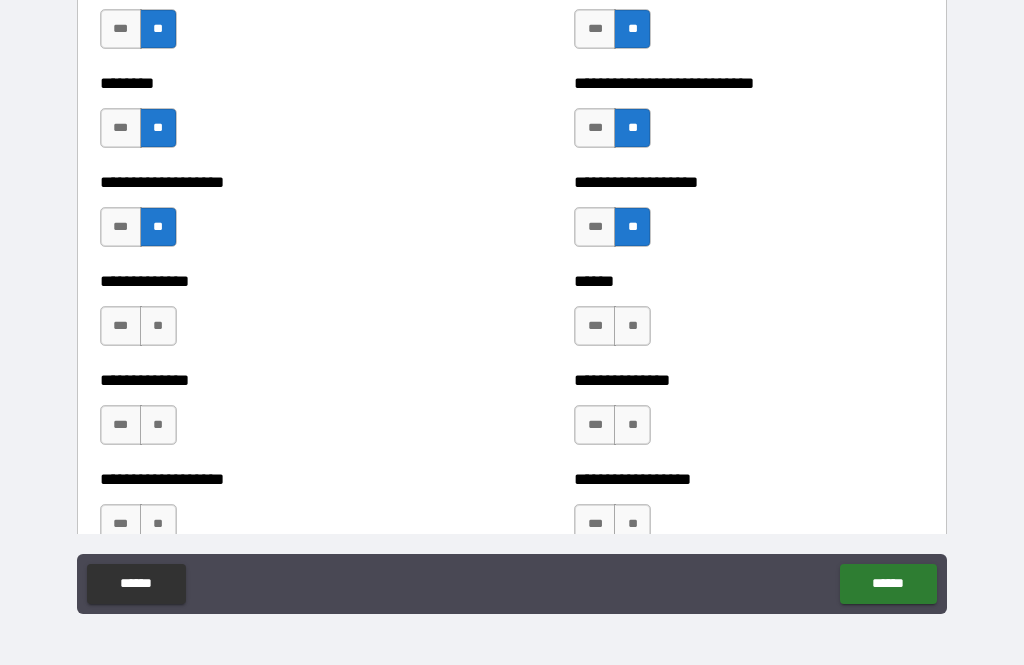 click on "**" at bounding box center [158, 326] 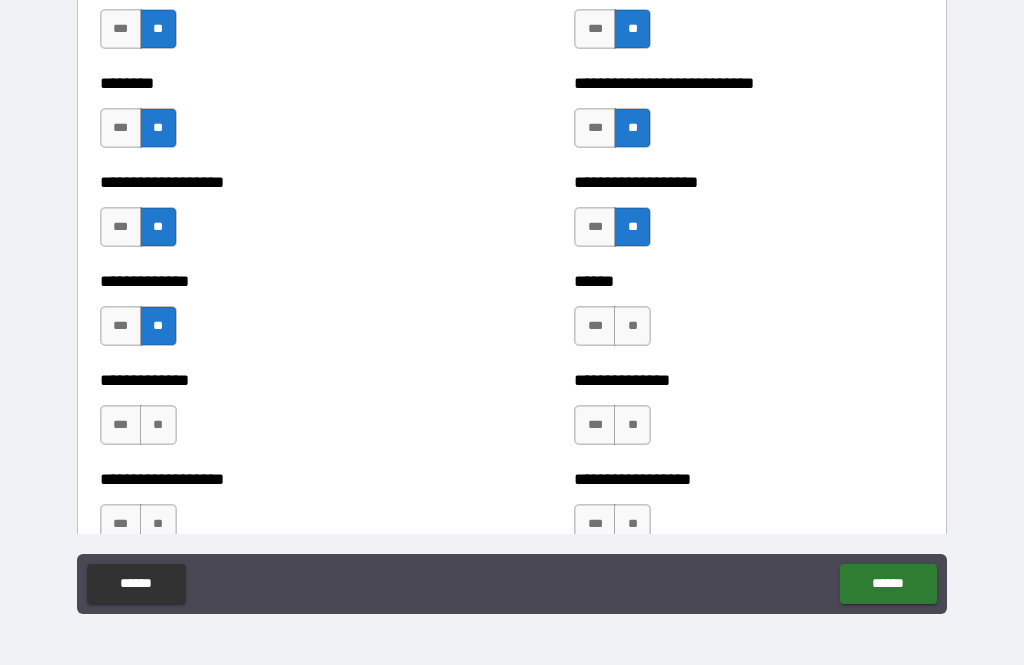 click on "**" at bounding box center [158, 425] 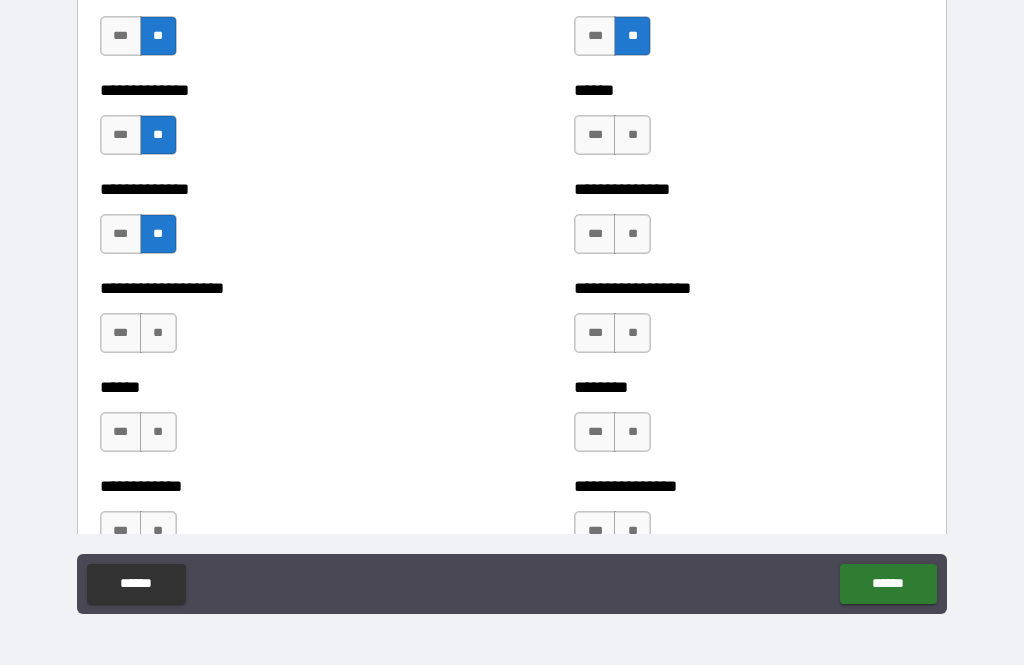 scroll, scrollTop: 4981, scrollLeft: 0, axis: vertical 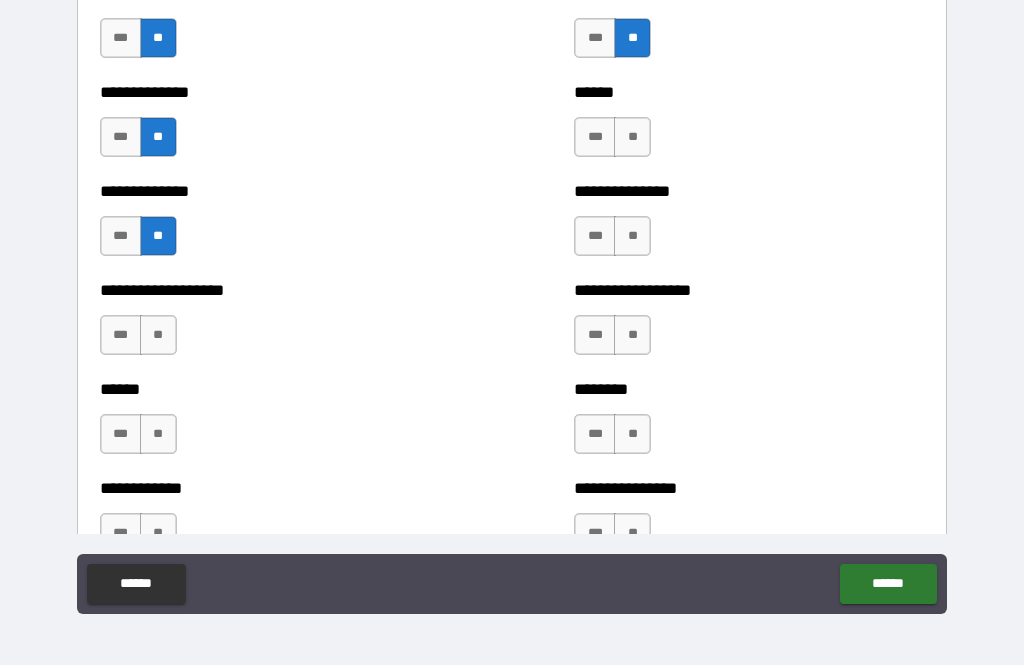 click on "**" at bounding box center (158, 335) 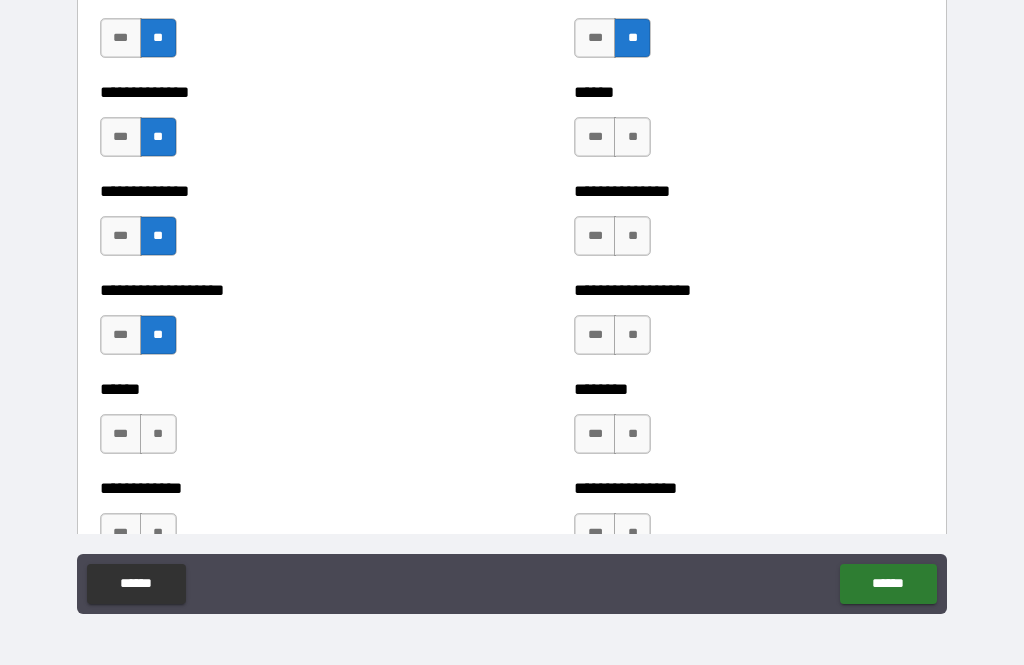 click on "**" at bounding box center [158, 434] 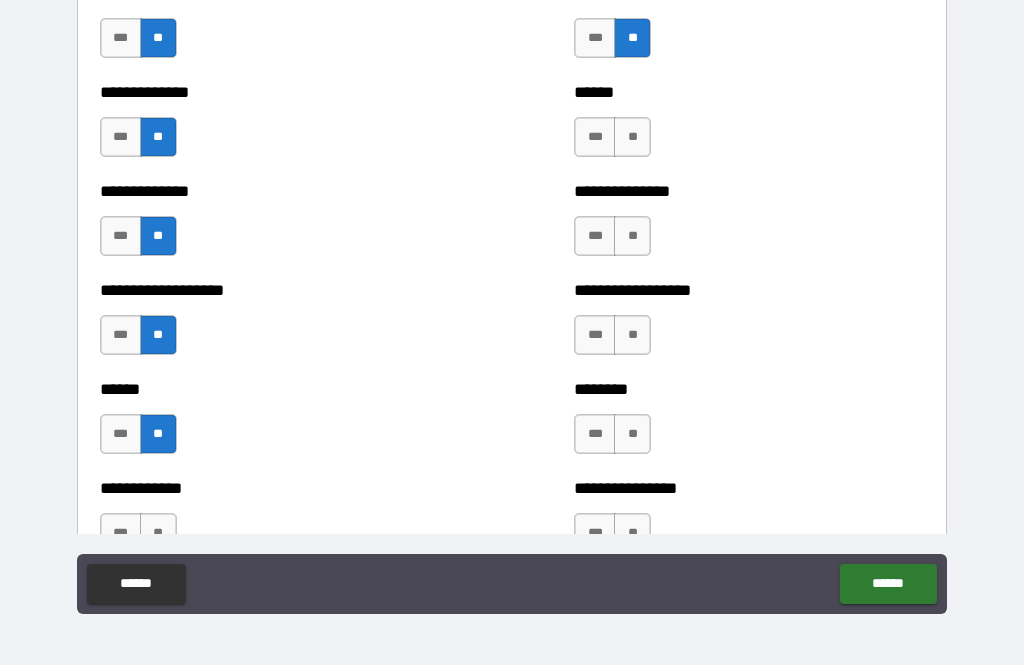 click on "**" at bounding box center (632, 137) 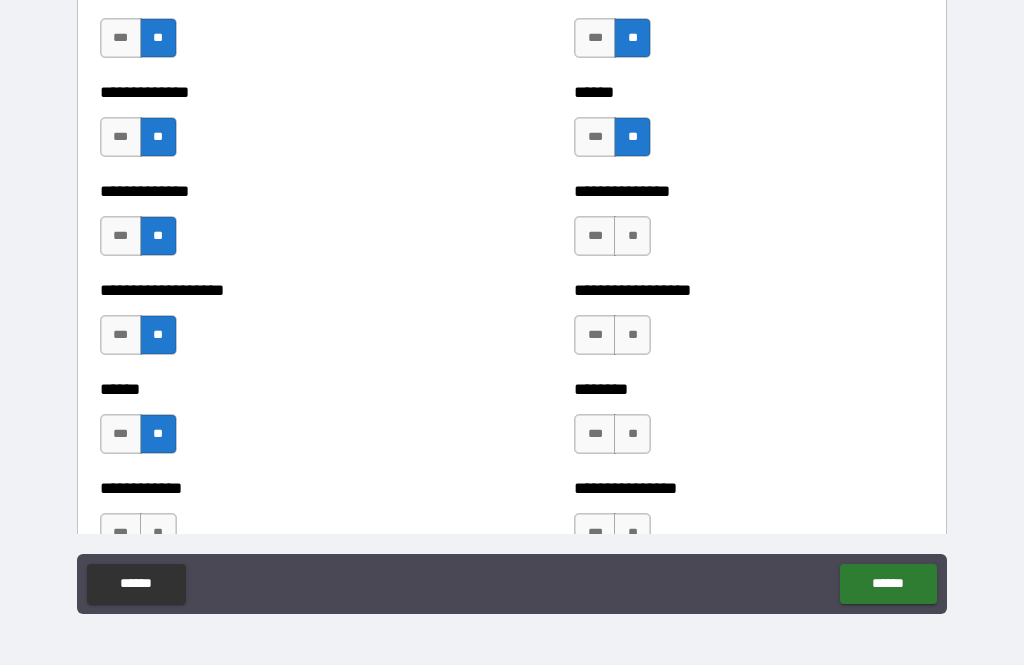 click on "**" at bounding box center [632, 236] 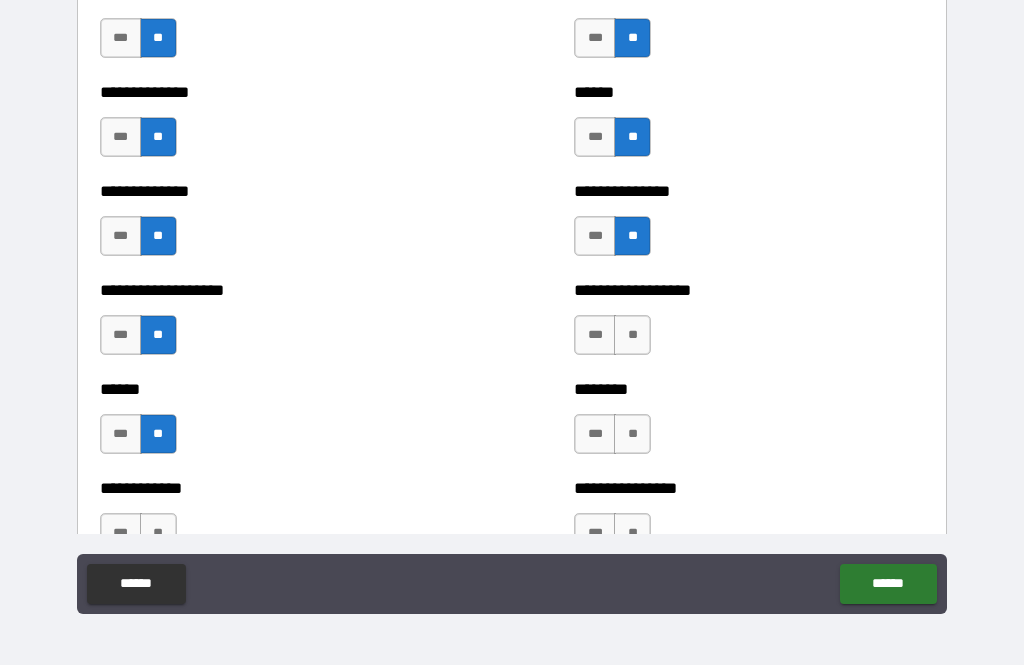 click on "**" at bounding box center [632, 335] 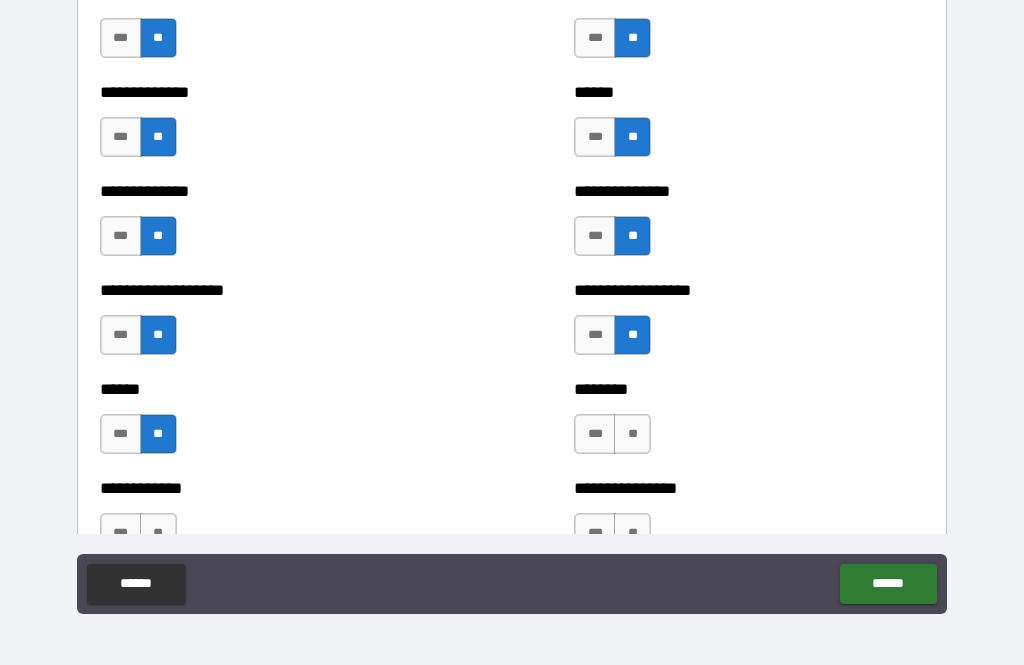 click on "**" at bounding box center (632, 434) 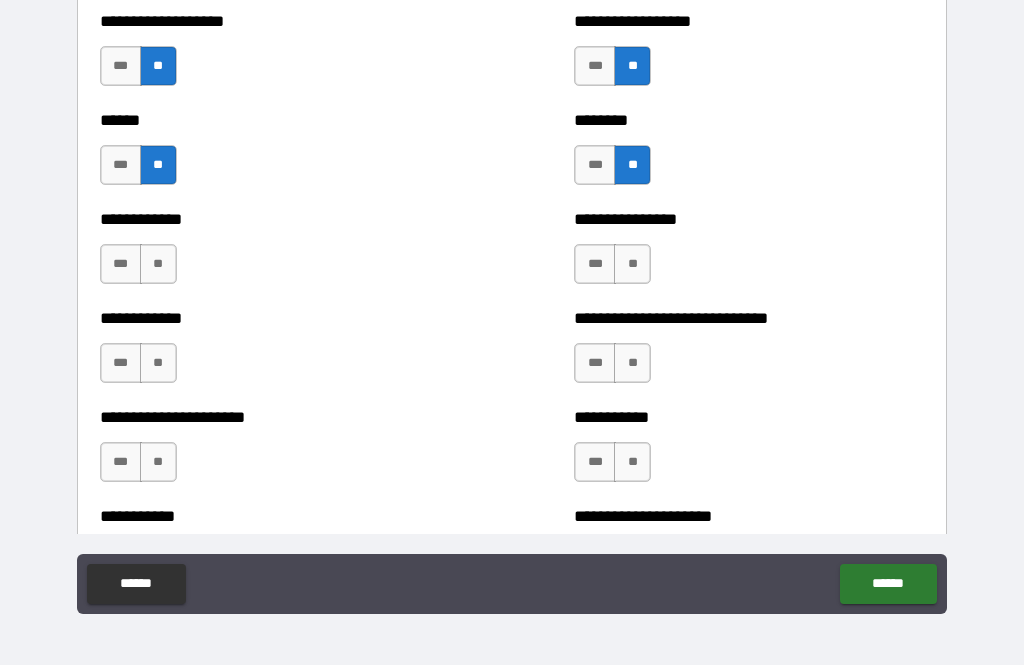 scroll, scrollTop: 5261, scrollLeft: 0, axis: vertical 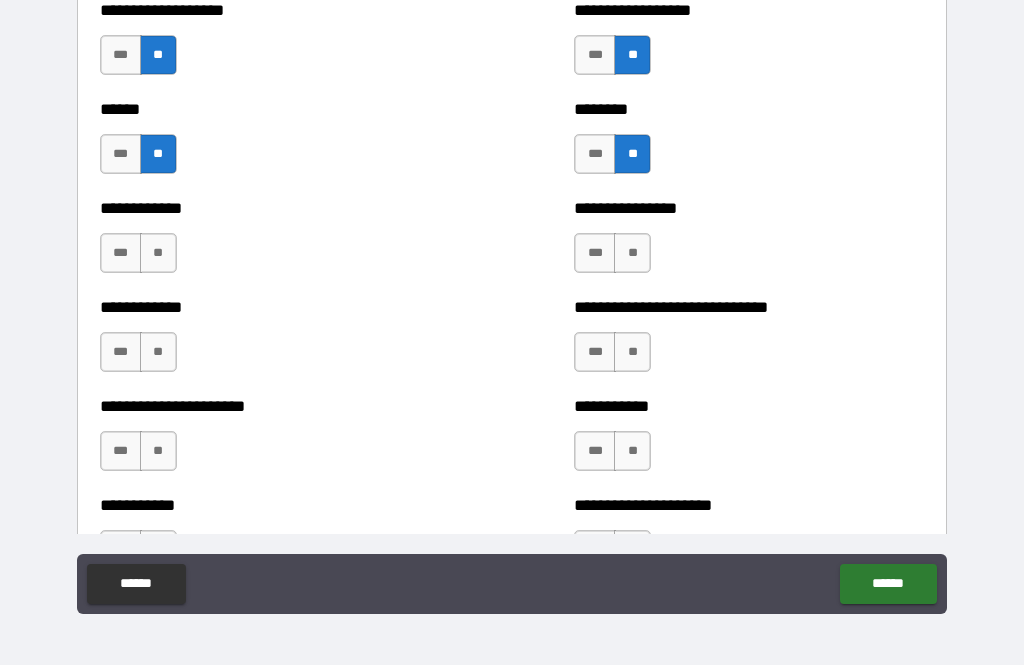 click on "**" at bounding box center (158, 253) 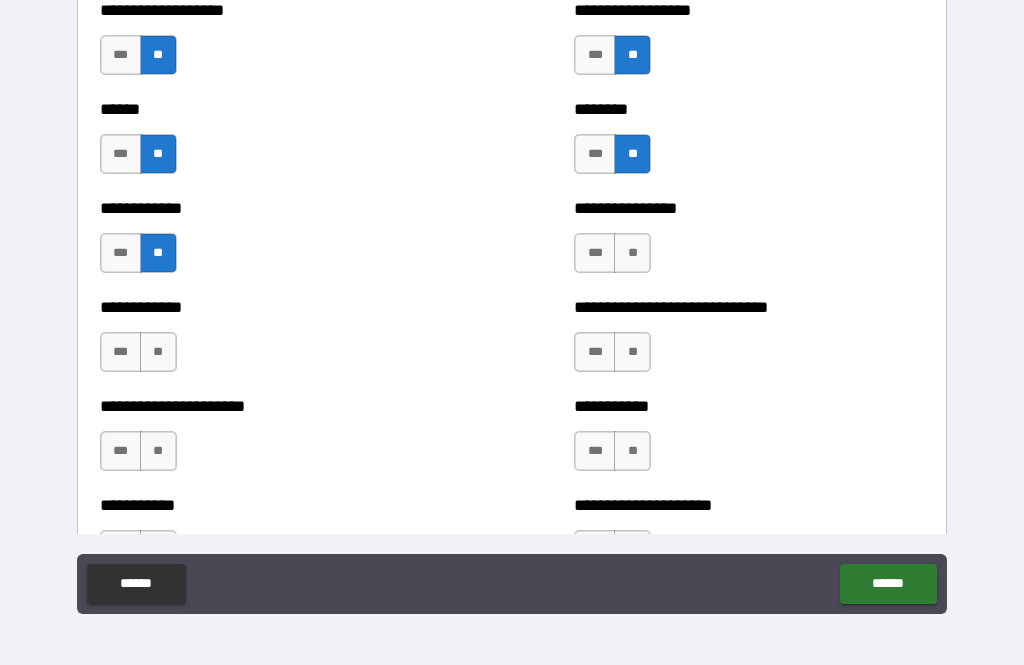 click on "**" at bounding box center (158, 352) 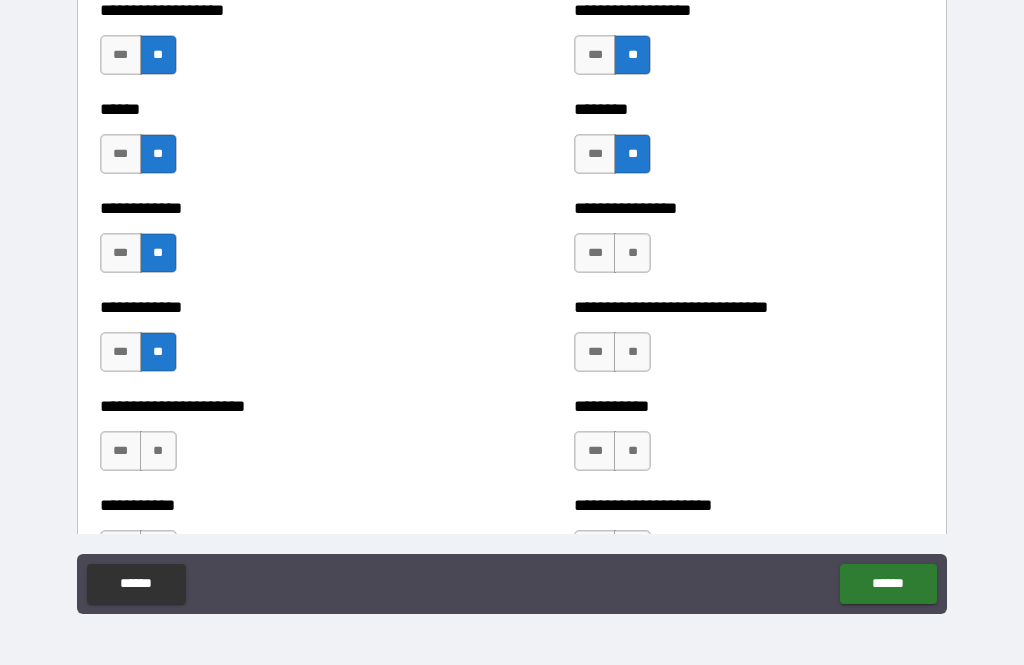 click on "**" at bounding box center (158, 451) 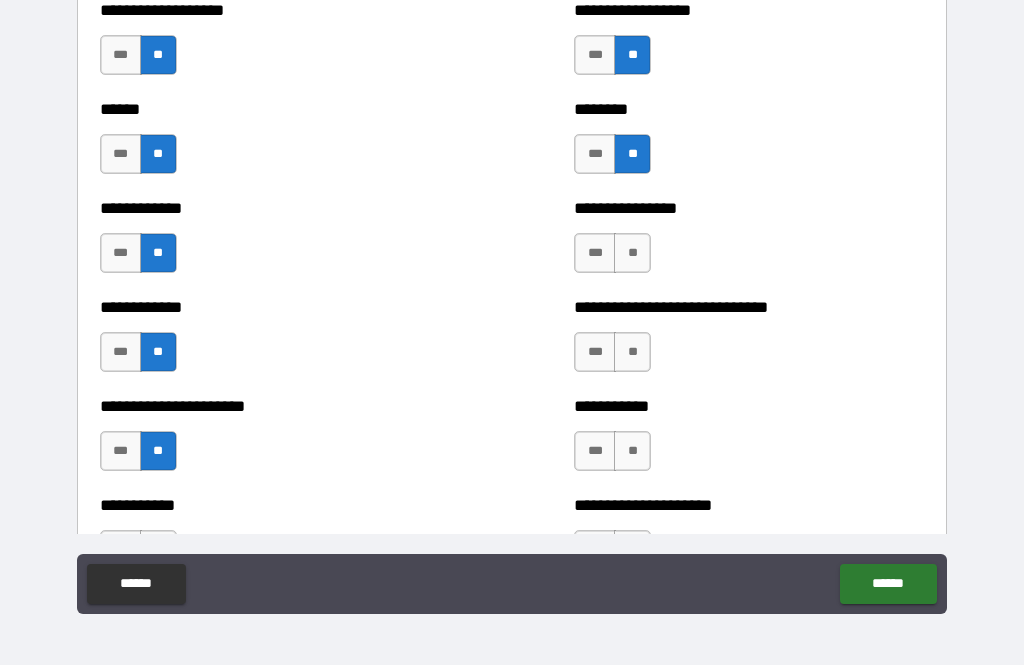 click on "**" at bounding box center (632, 253) 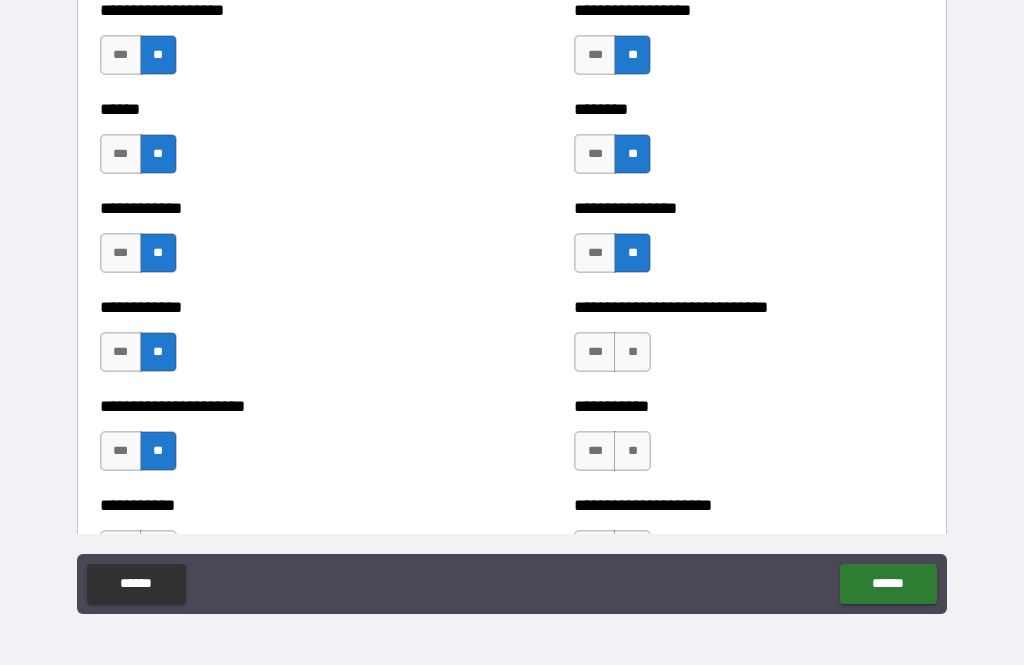 click on "**" at bounding box center (632, 352) 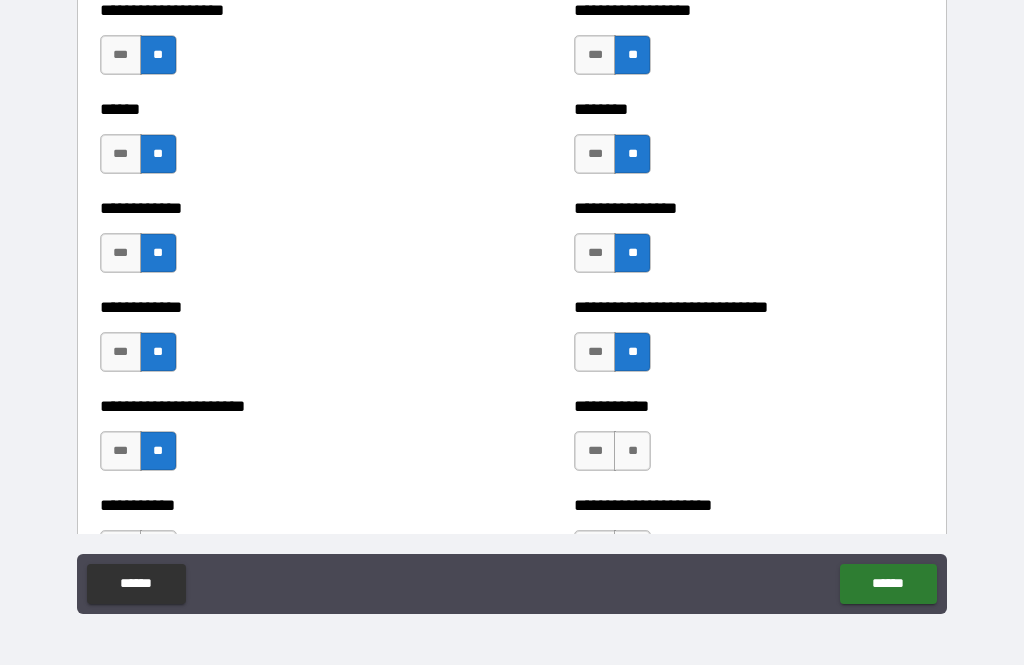 click on "**" at bounding box center (632, 451) 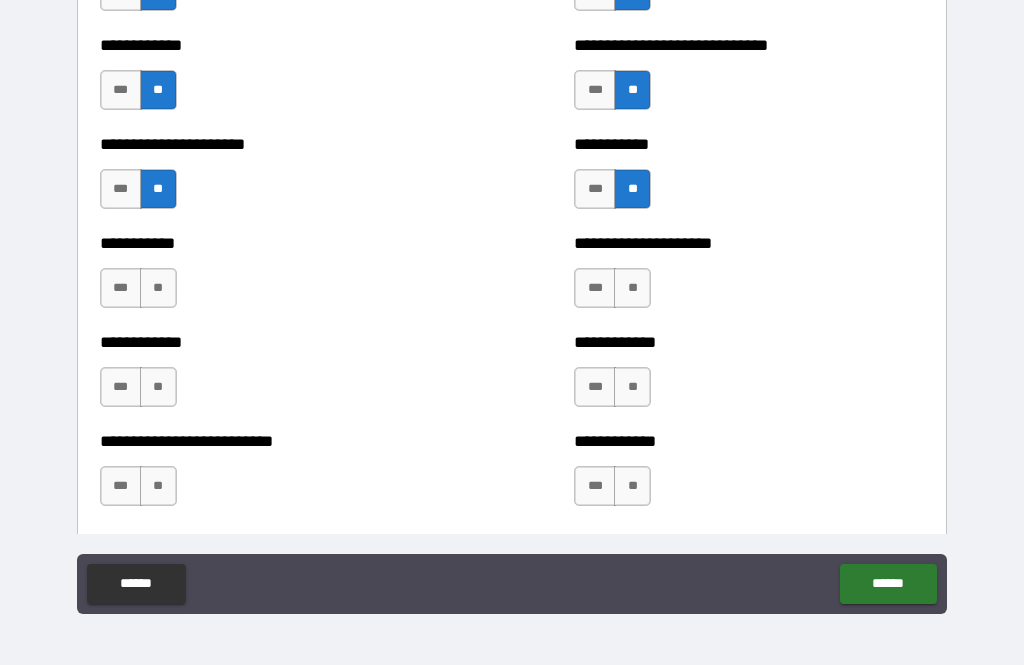 scroll, scrollTop: 5526, scrollLeft: 0, axis: vertical 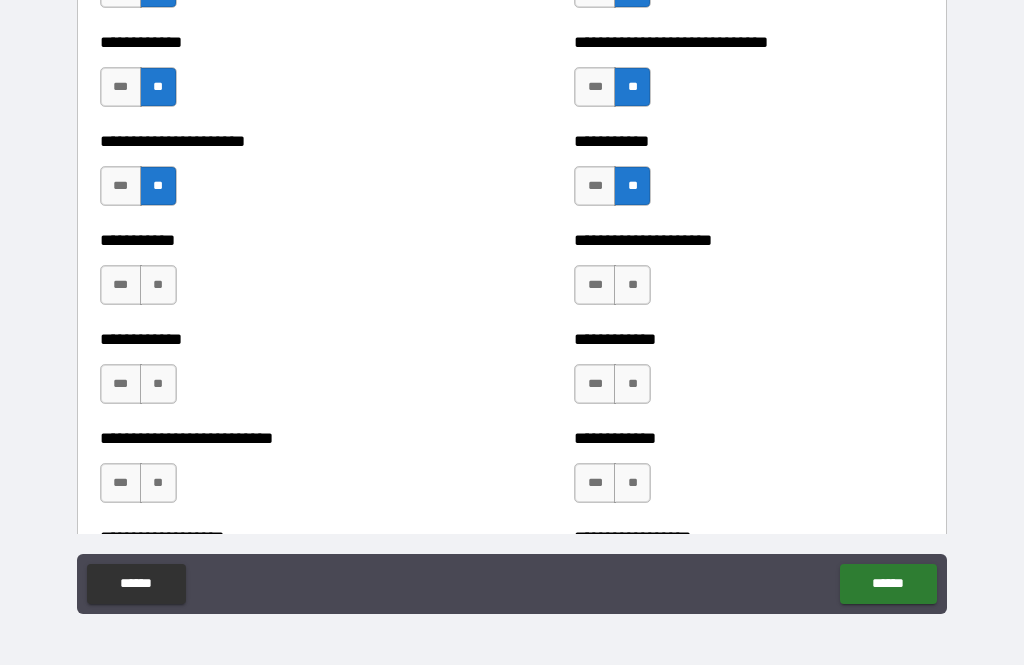 click on "**" at bounding box center (158, 285) 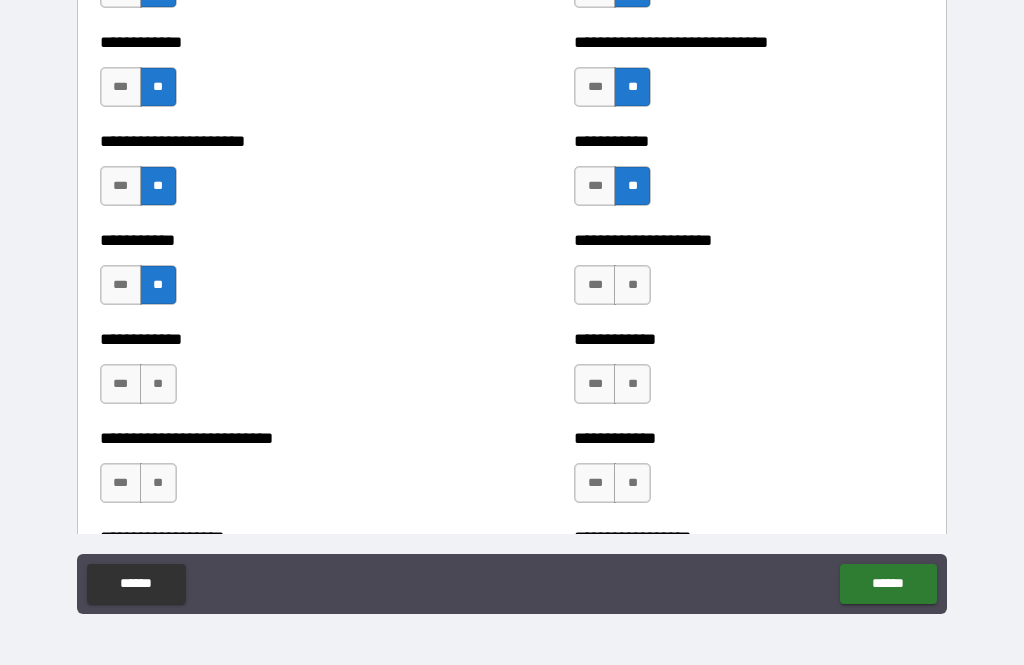 click on "**" at bounding box center (158, 384) 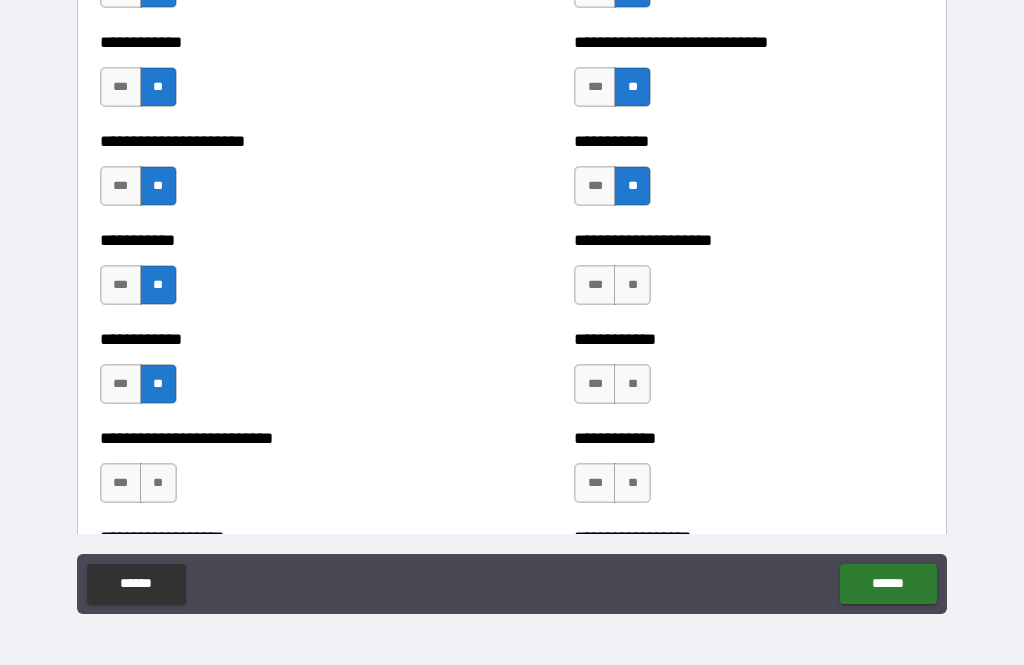 click on "***" at bounding box center (121, 483) 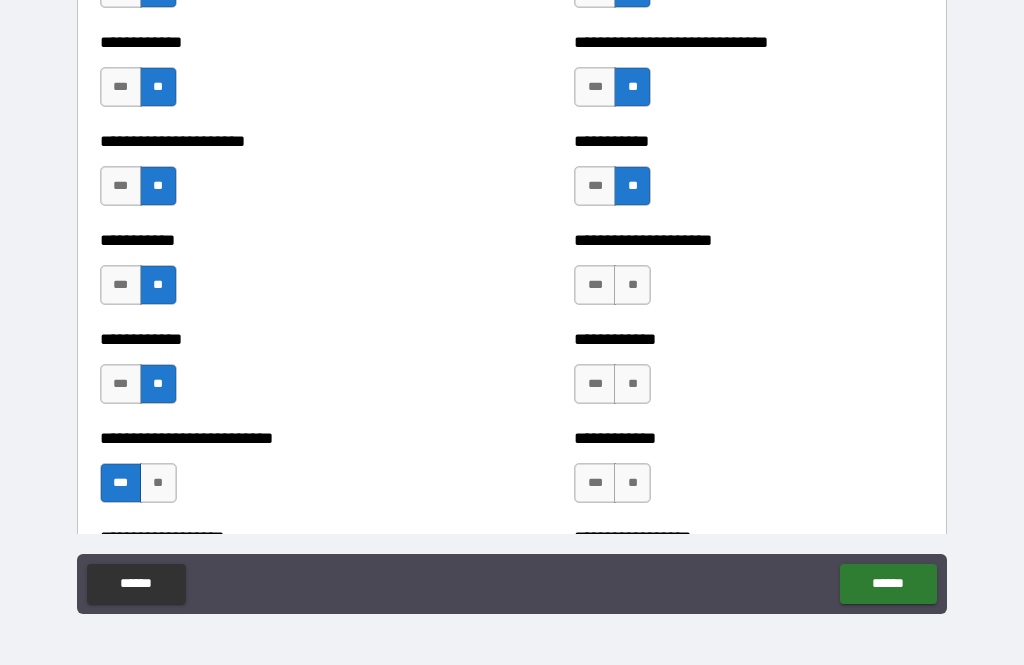 click on "**" at bounding box center [632, 285] 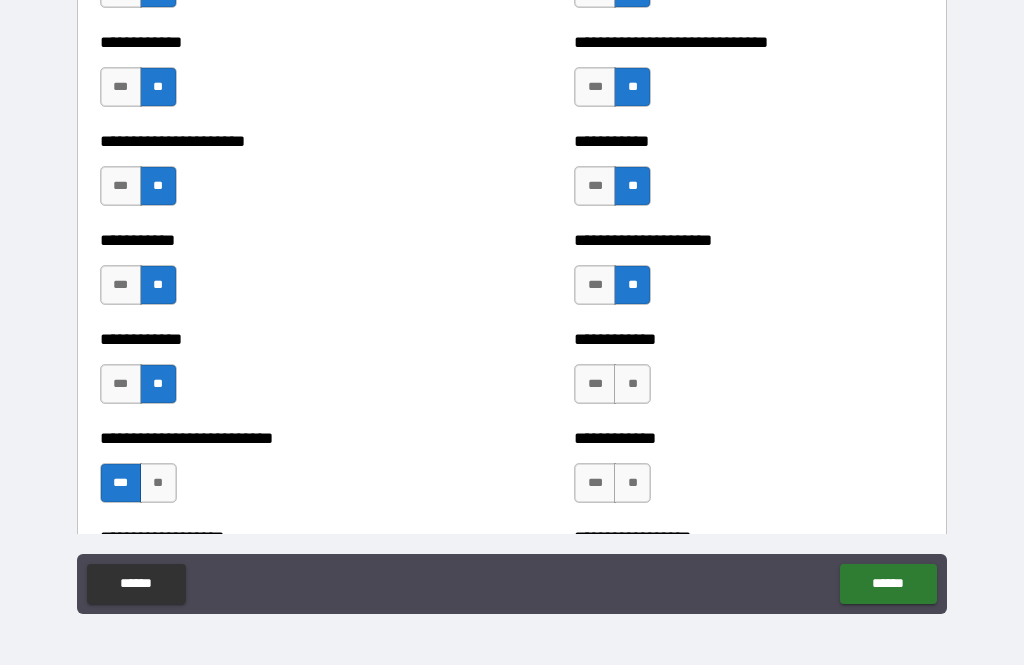 click on "**" at bounding box center (632, 384) 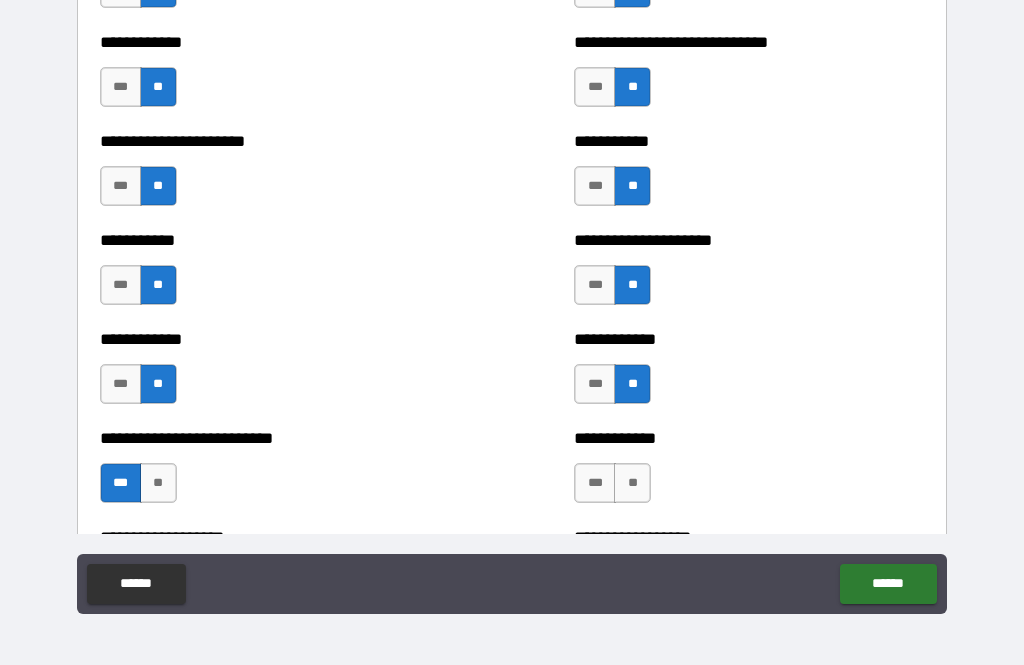 click on "**" at bounding box center [632, 483] 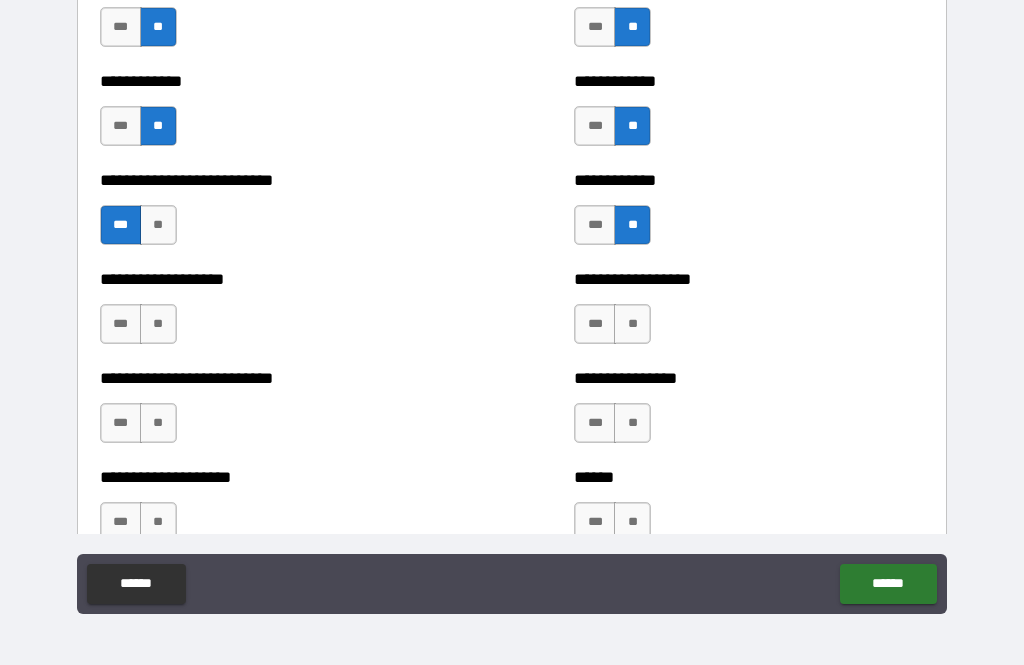 scroll, scrollTop: 5793, scrollLeft: 0, axis: vertical 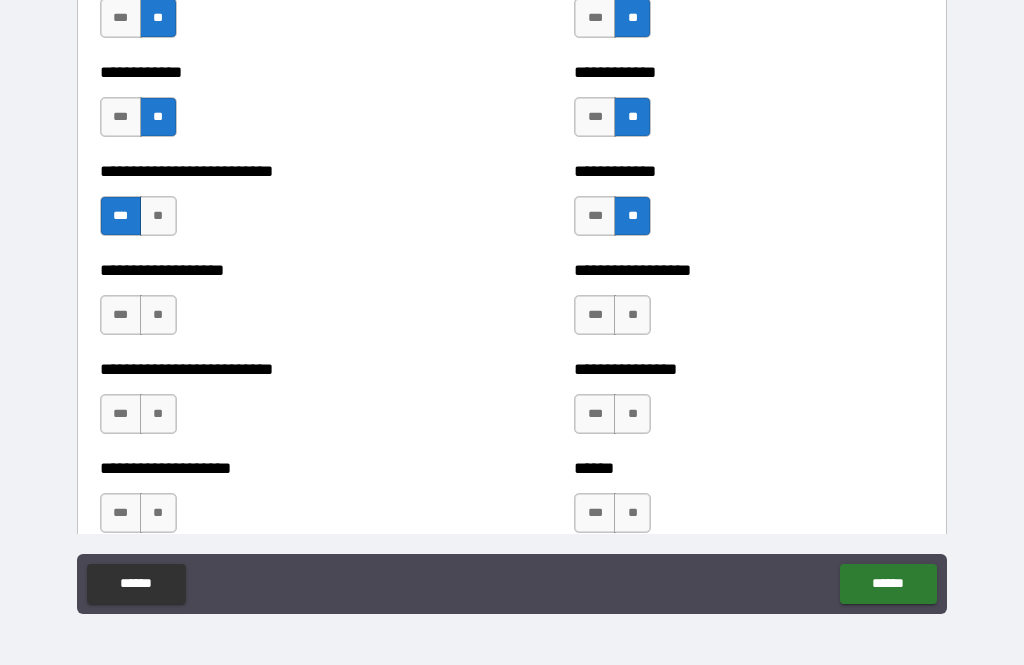 click on "**" at bounding box center [158, 315] 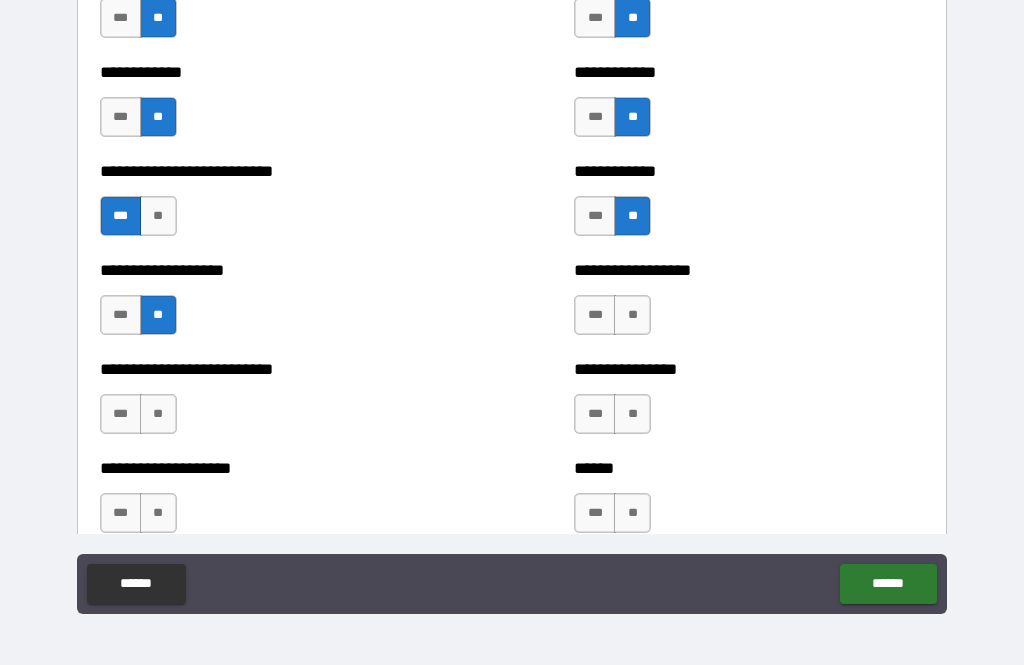 click on "**" at bounding box center [158, 414] 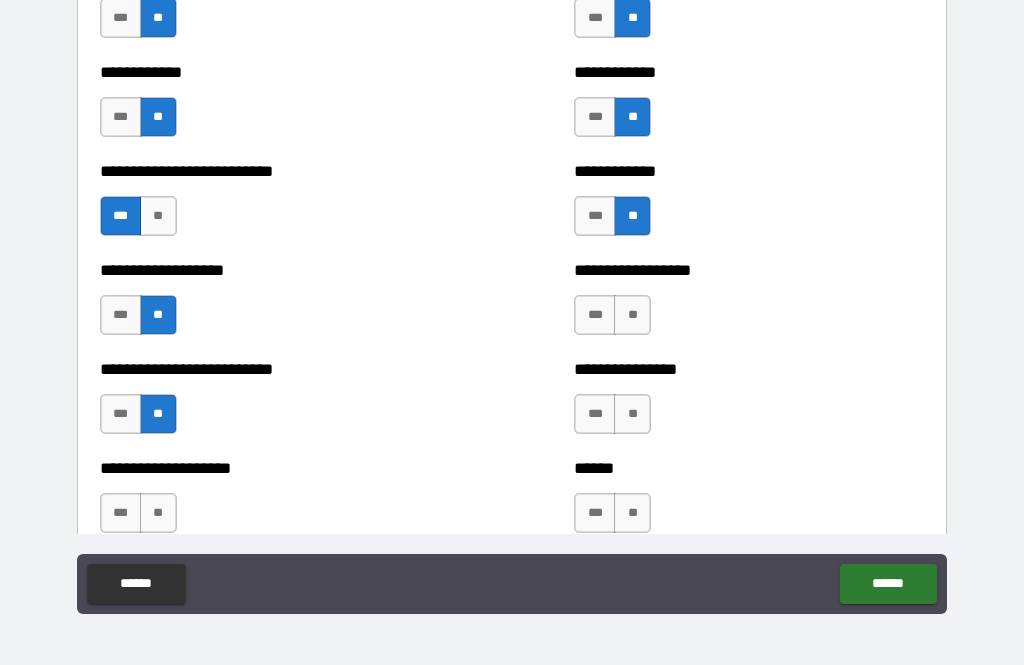 click on "**" at bounding box center (158, 513) 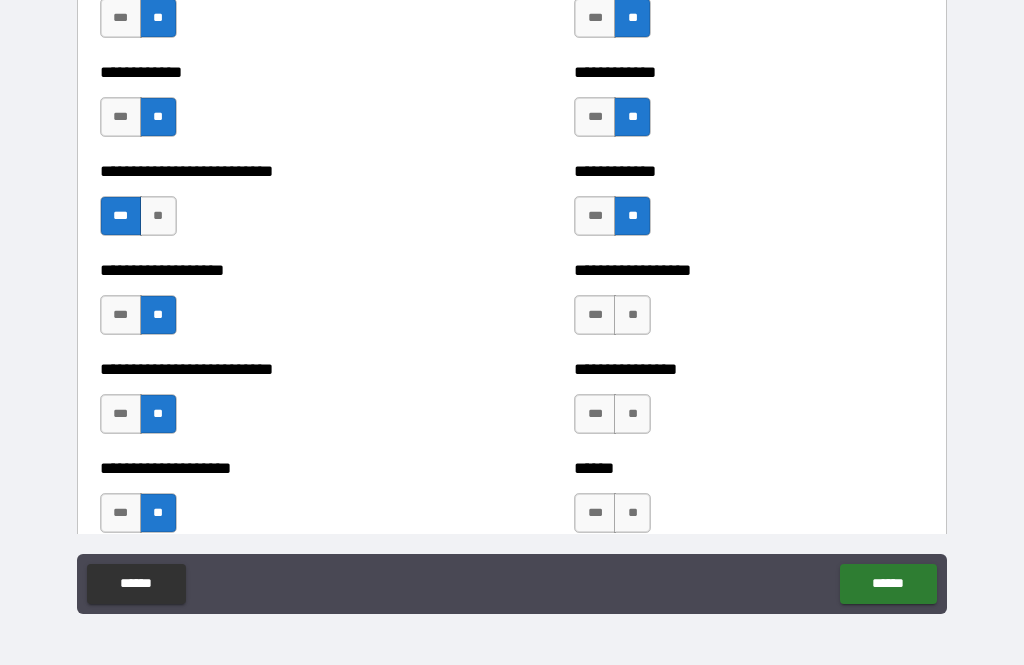 click on "**" at bounding box center [632, 315] 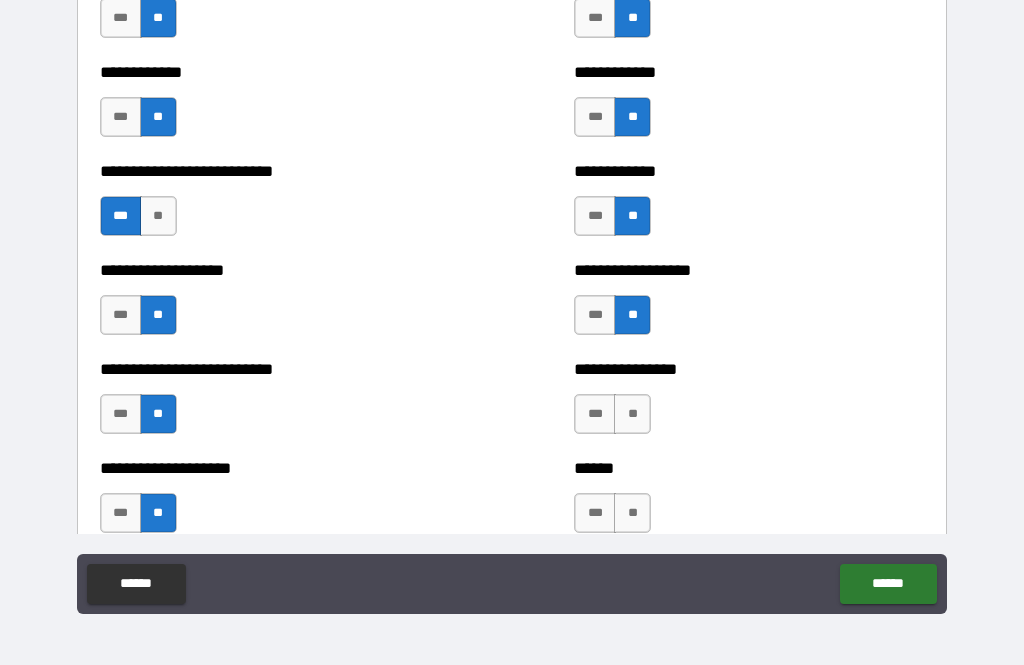 click on "**" at bounding box center [632, 414] 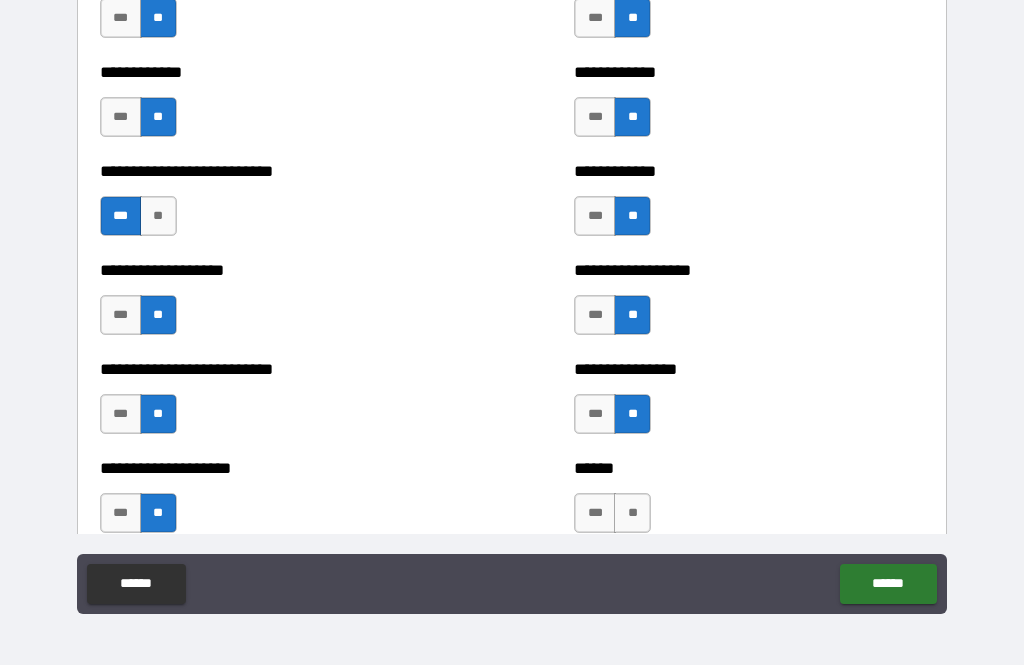 click on "**" at bounding box center (632, 513) 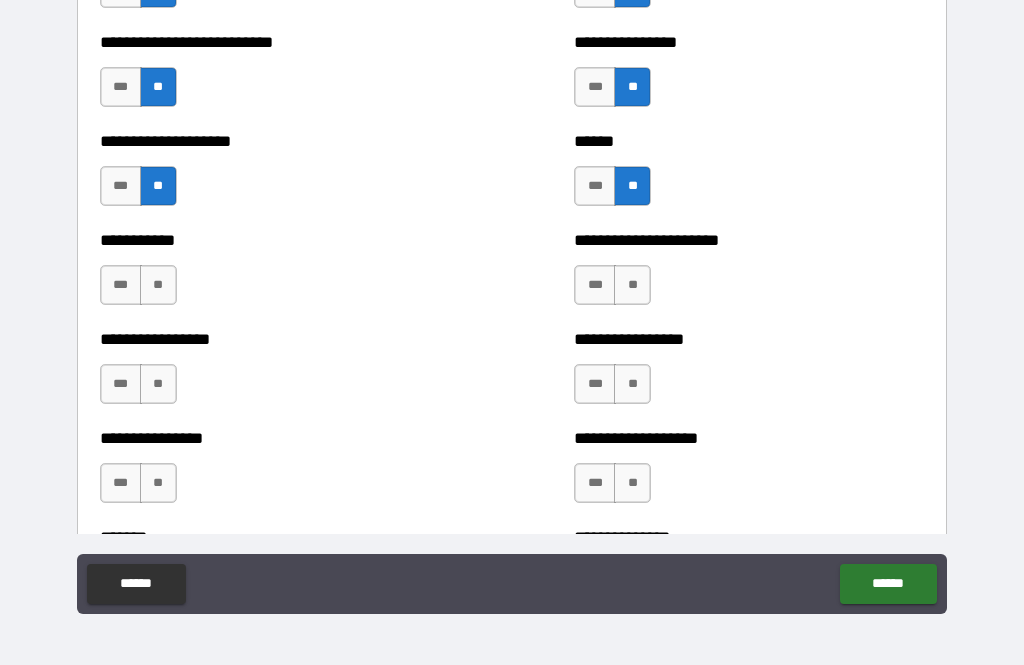 scroll, scrollTop: 6122, scrollLeft: 0, axis: vertical 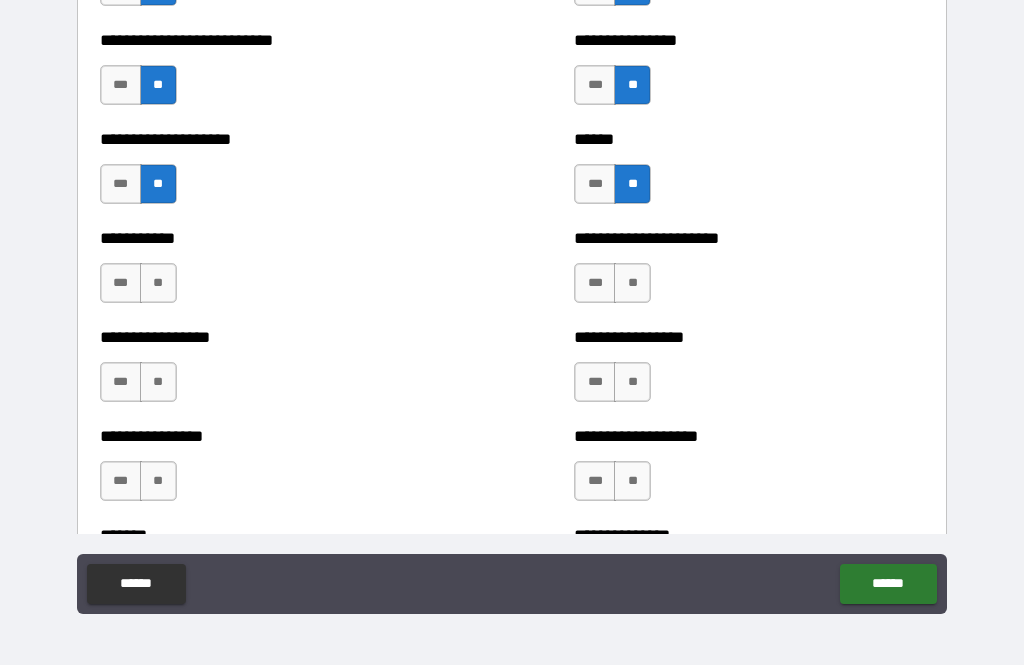 click on "**" at bounding box center [158, 283] 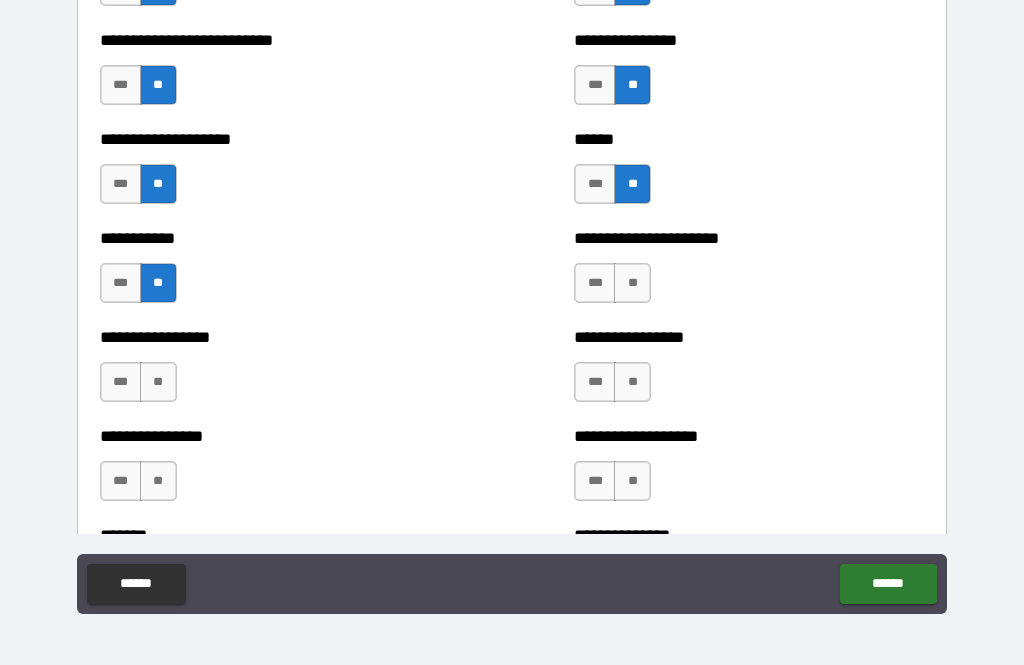 click on "**" at bounding box center (158, 382) 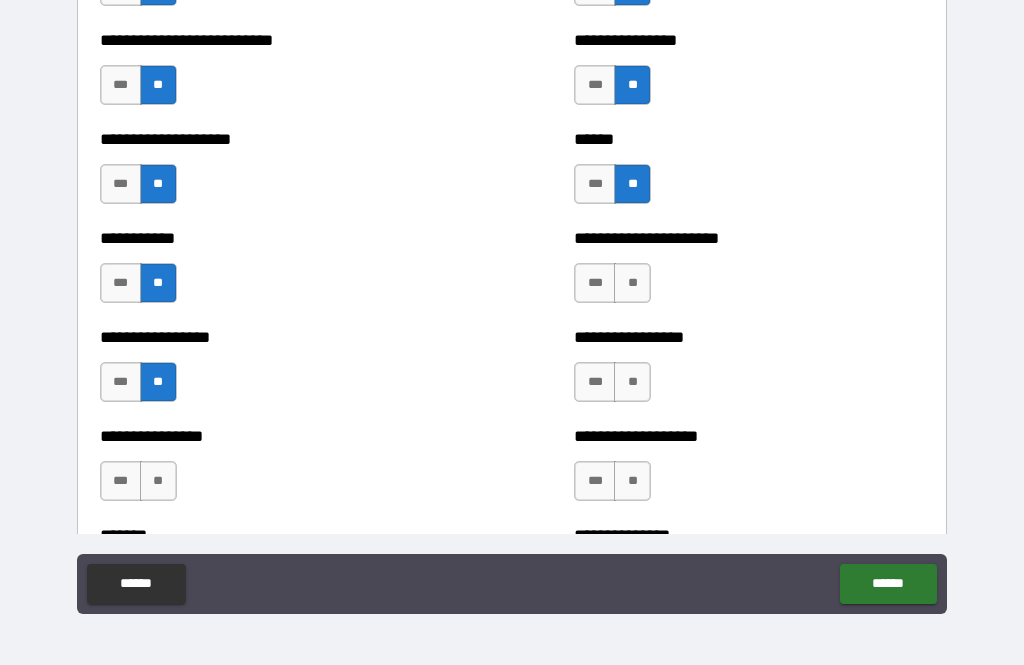 click on "**" at bounding box center [158, 481] 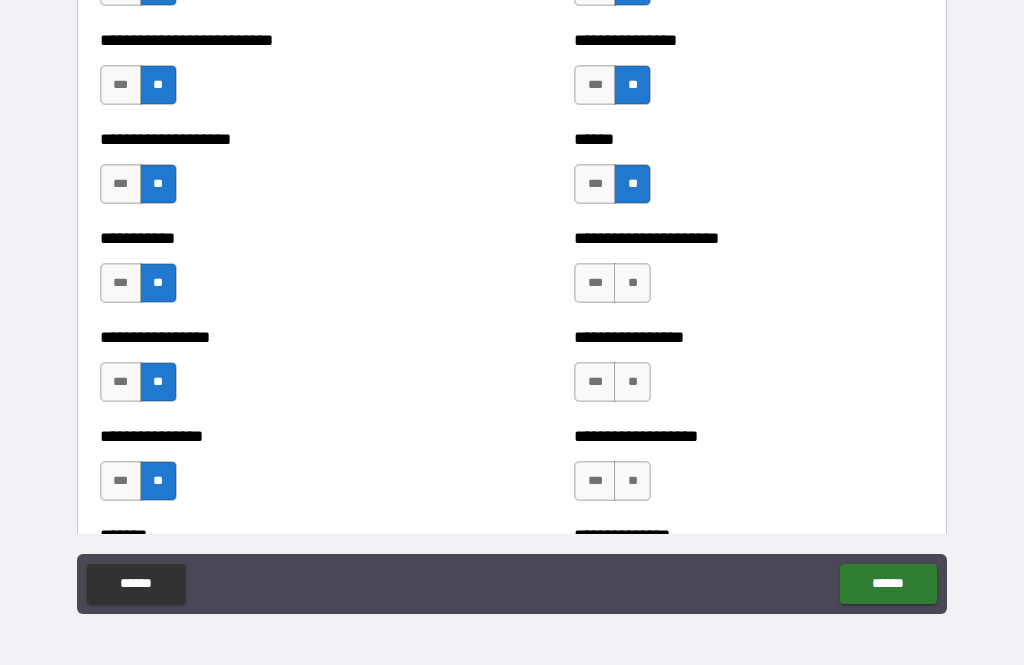click on "**" at bounding box center (632, 283) 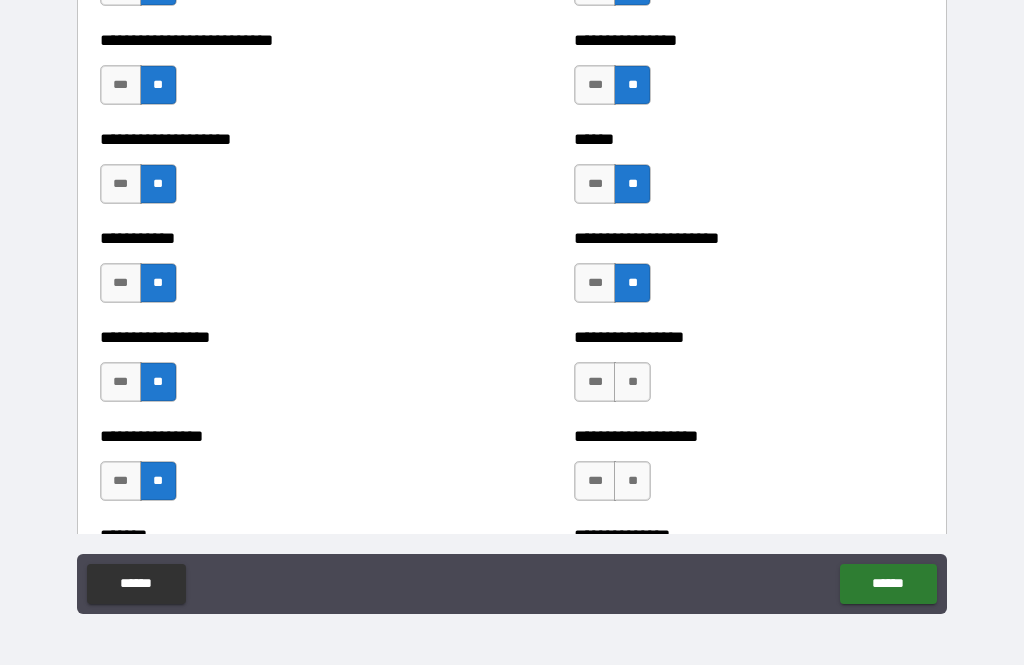 click on "**" at bounding box center [632, 382] 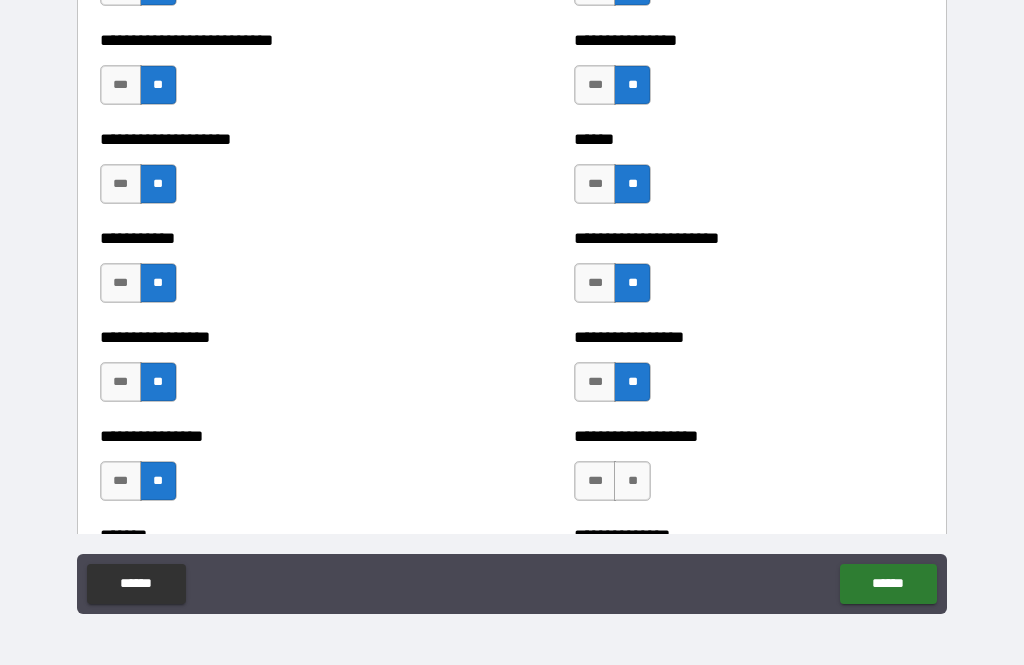 click on "**" at bounding box center [632, 481] 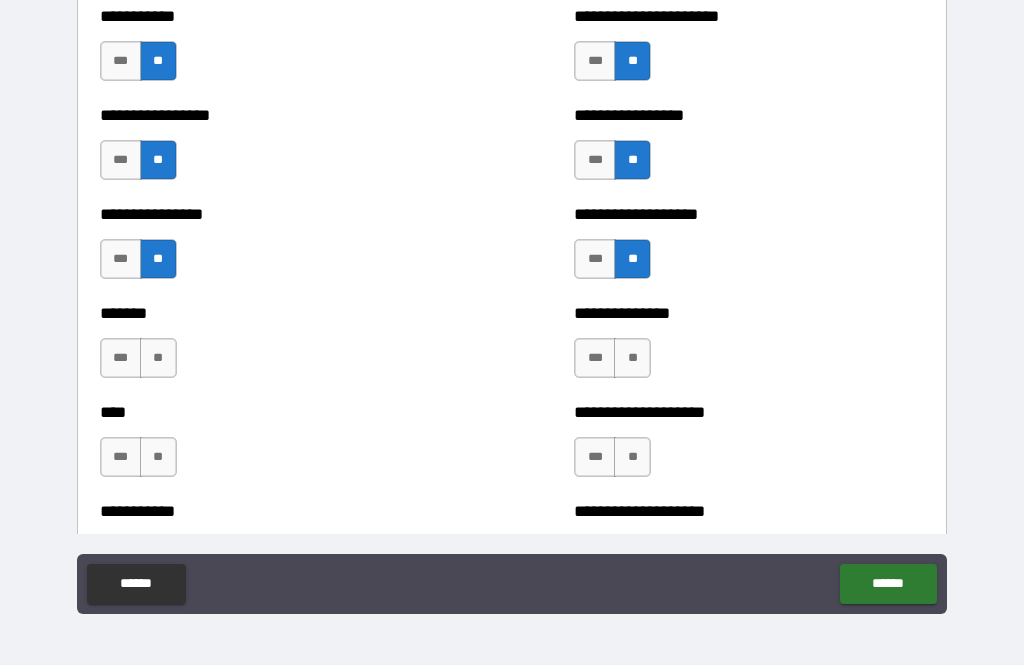 scroll, scrollTop: 6384, scrollLeft: 0, axis: vertical 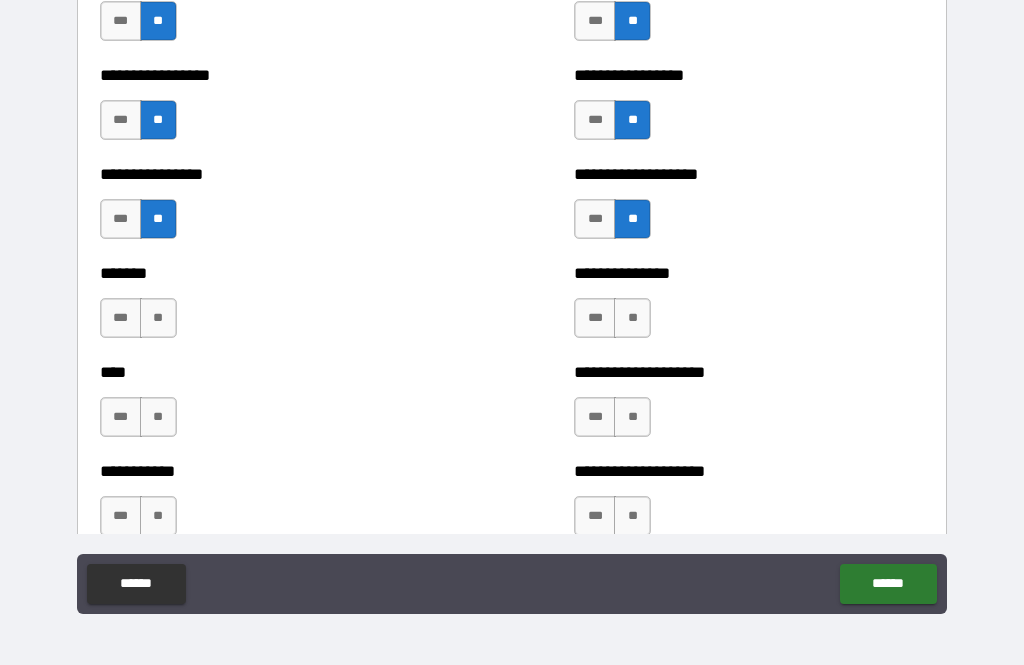 click on "**" at bounding box center (158, 318) 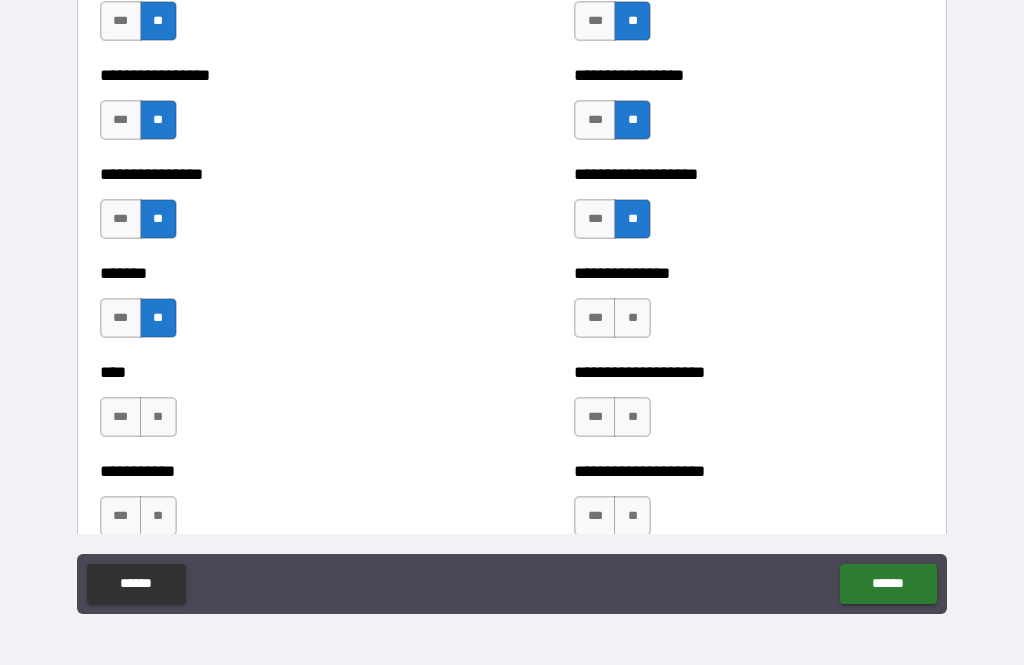 click on "**" at bounding box center [158, 417] 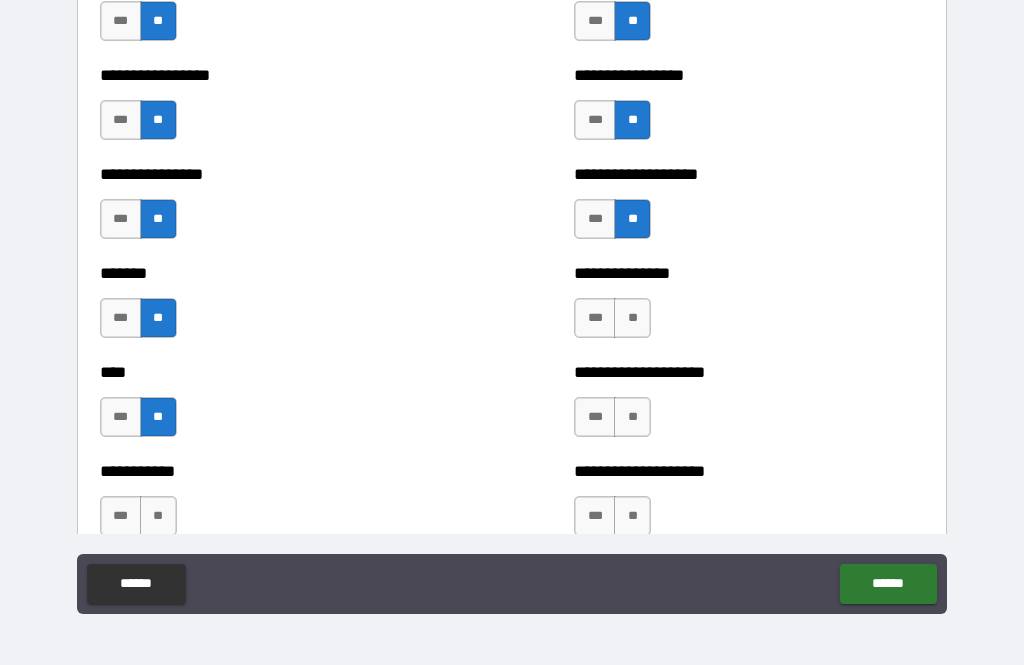 click on "**" at bounding box center (632, 318) 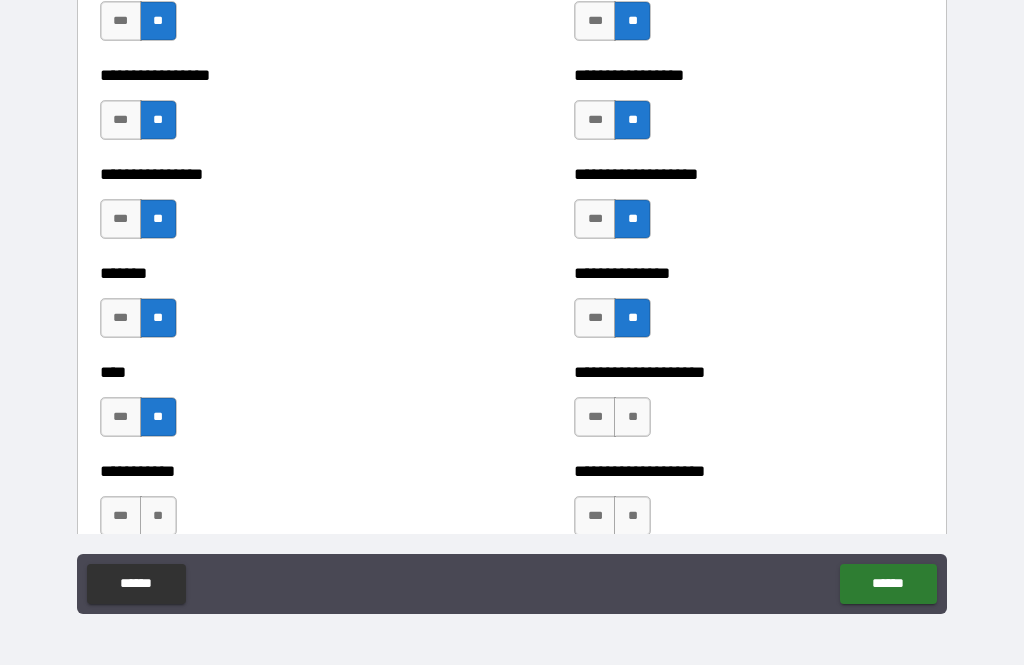click on "**" at bounding box center (632, 417) 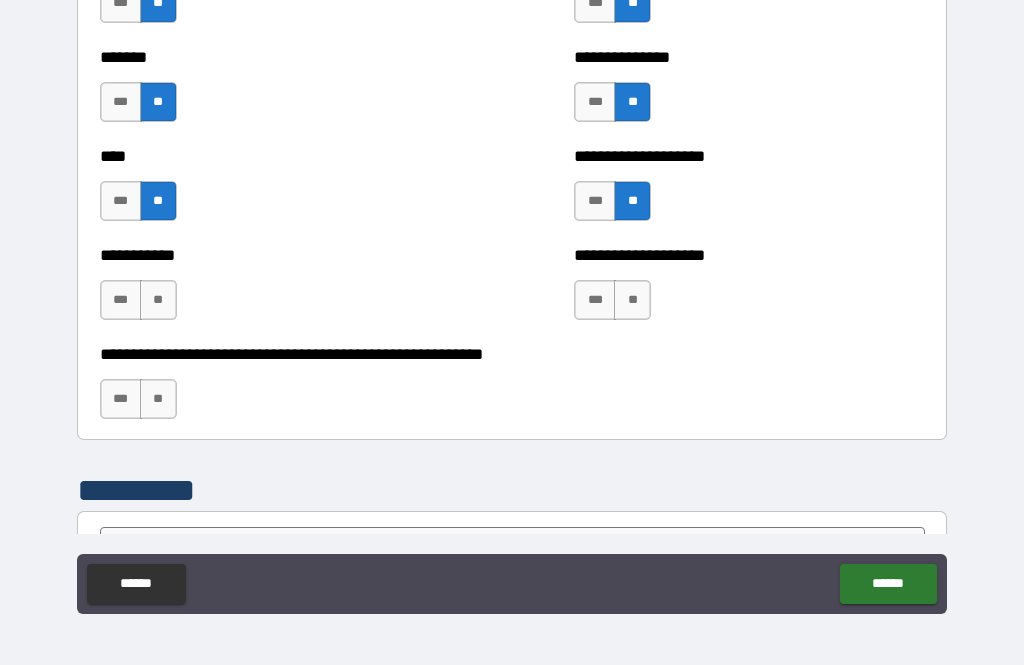 scroll, scrollTop: 6601, scrollLeft: 0, axis: vertical 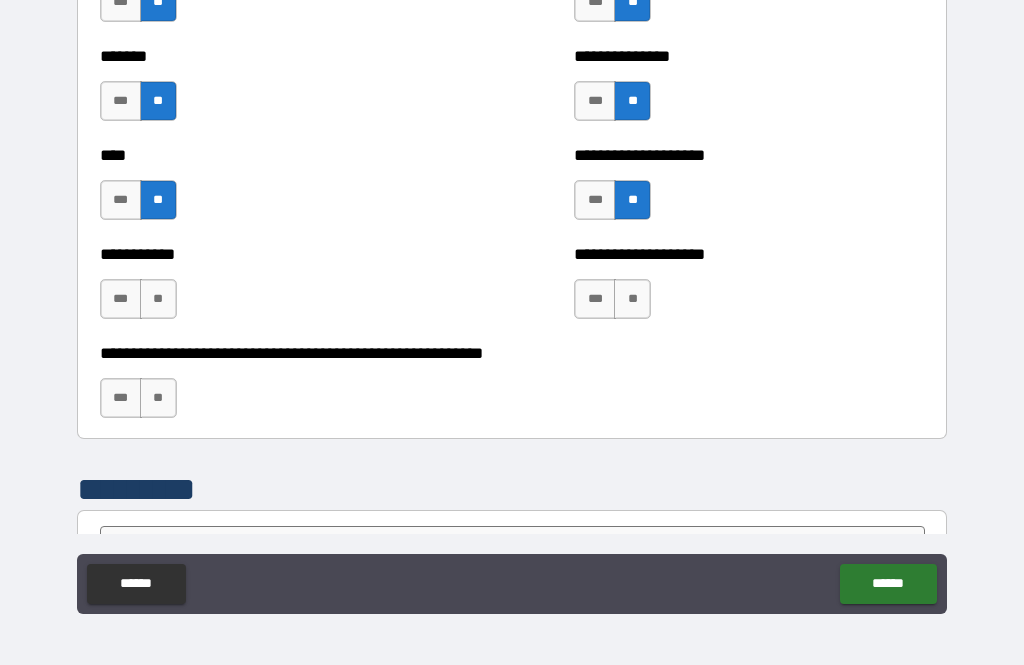 click on "**" at bounding box center (158, 299) 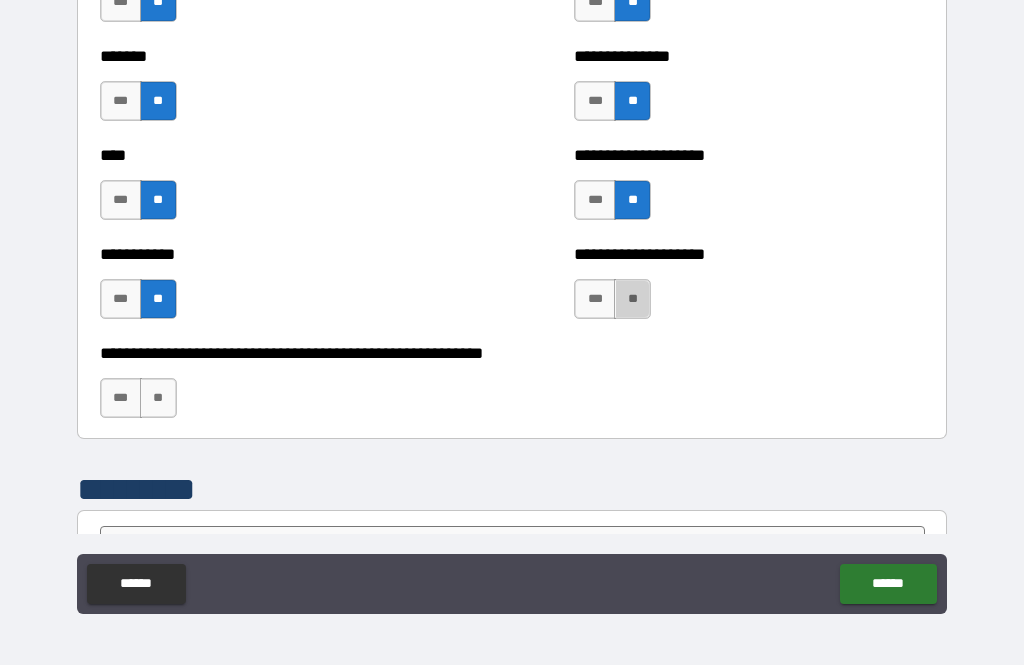 click on "**" at bounding box center (632, 299) 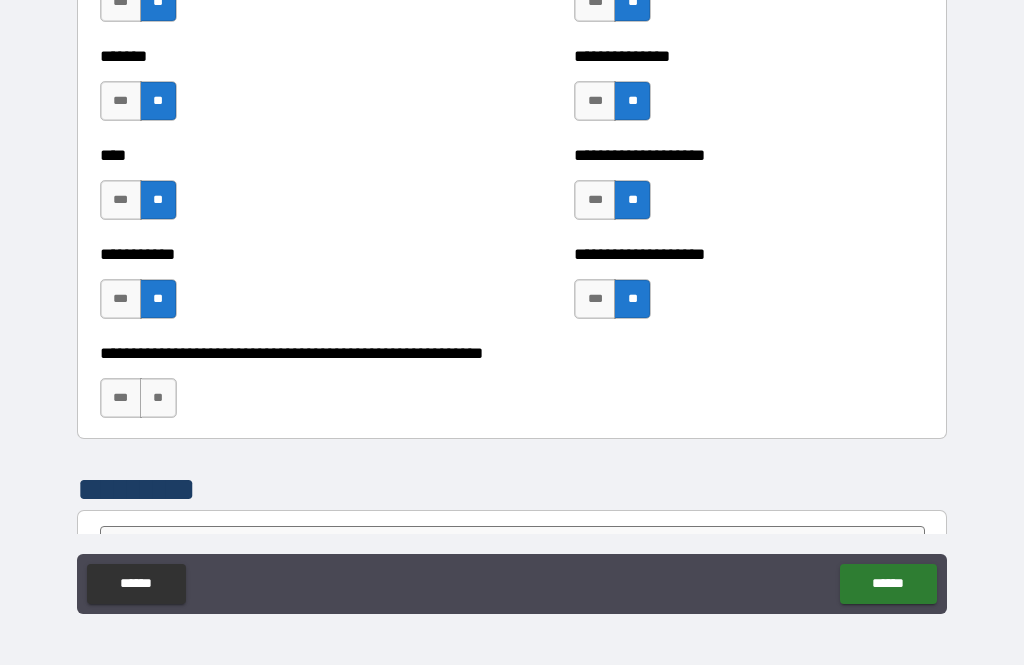 click on "**" at bounding box center [158, 398] 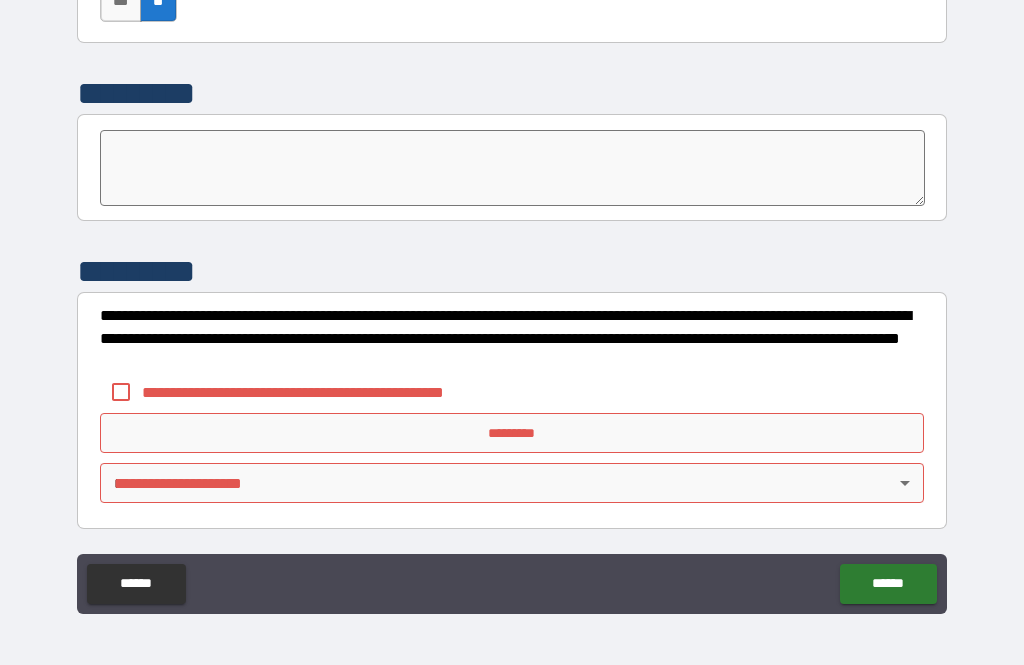 scroll, scrollTop: 6997, scrollLeft: 0, axis: vertical 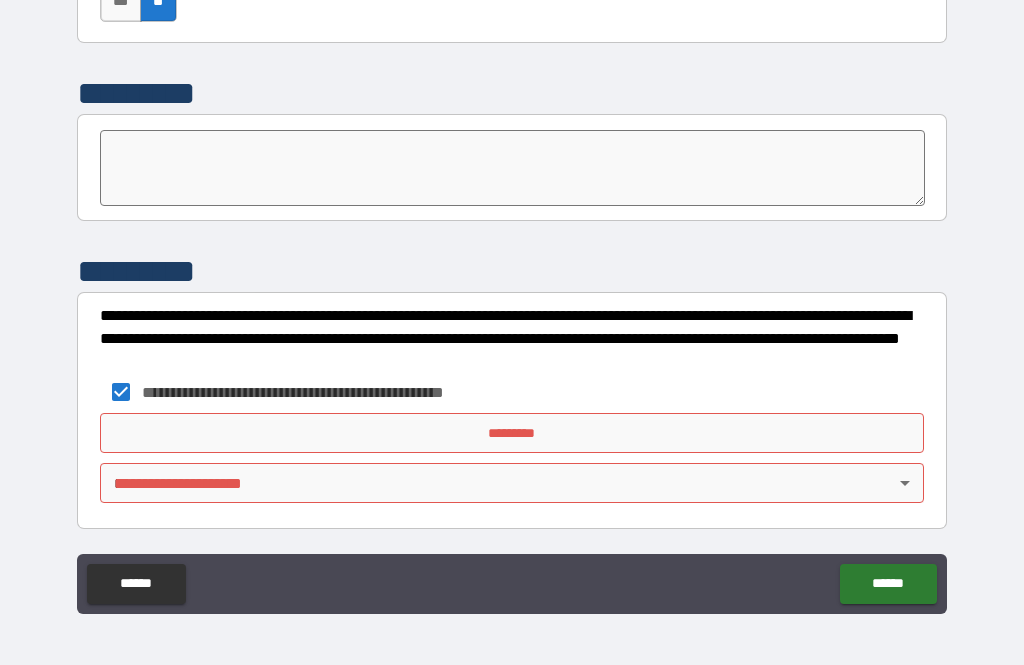 click on "*********" at bounding box center (512, 433) 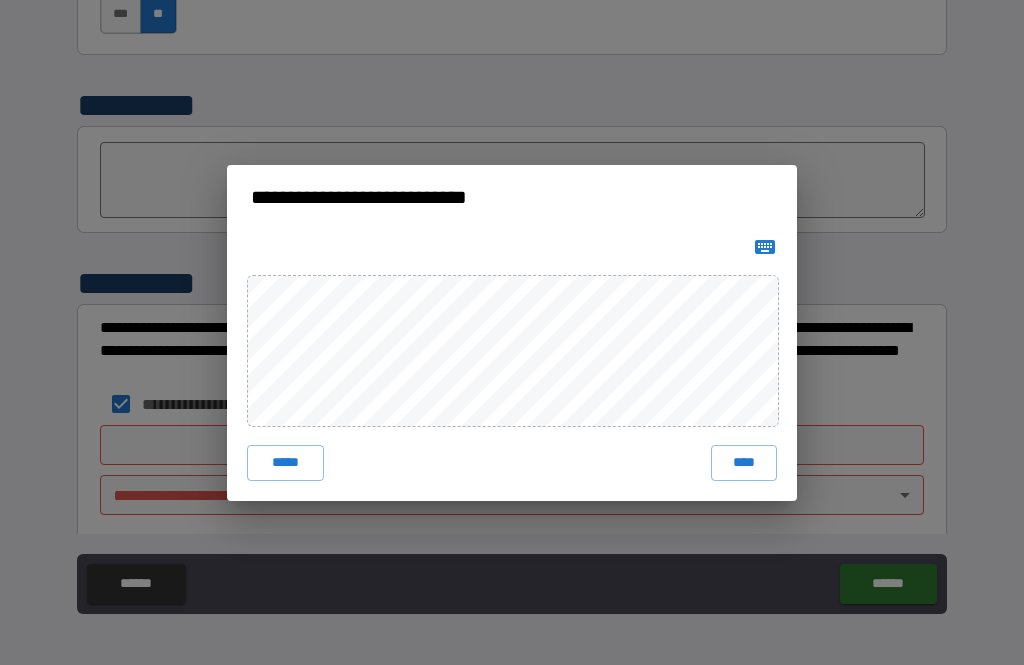 scroll, scrollTop: 6988, scrollLeft: 0, axis: vertical 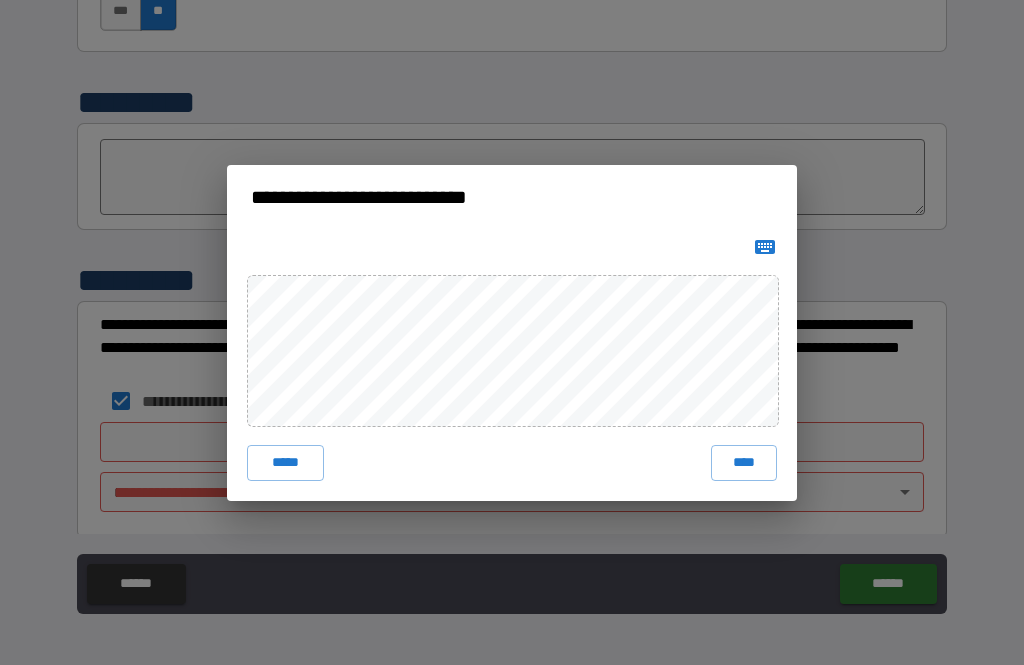 click on "****" at bounding box center [744, 463] 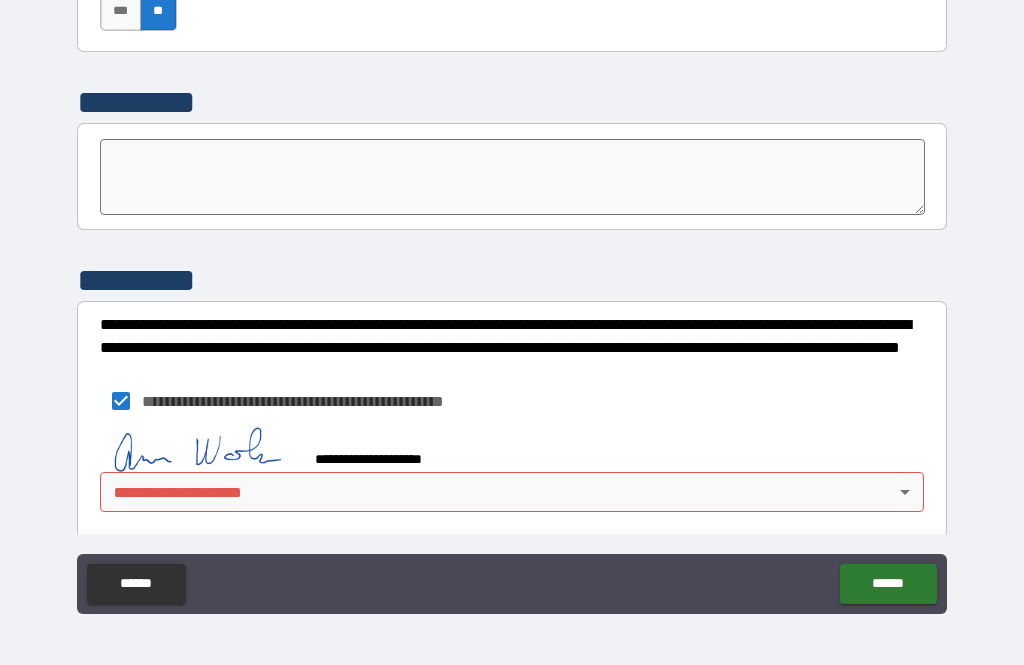 scroll, scrollTop: 6987, scrollLeft: 0, axis: vertical 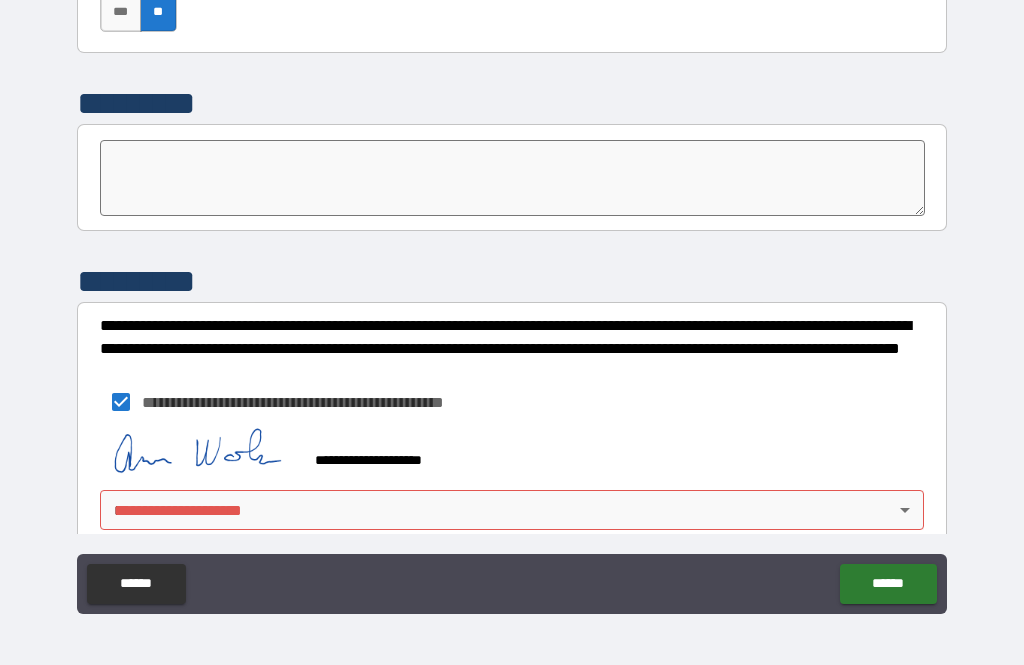 click on "**********" at bounding box center (512, 300) 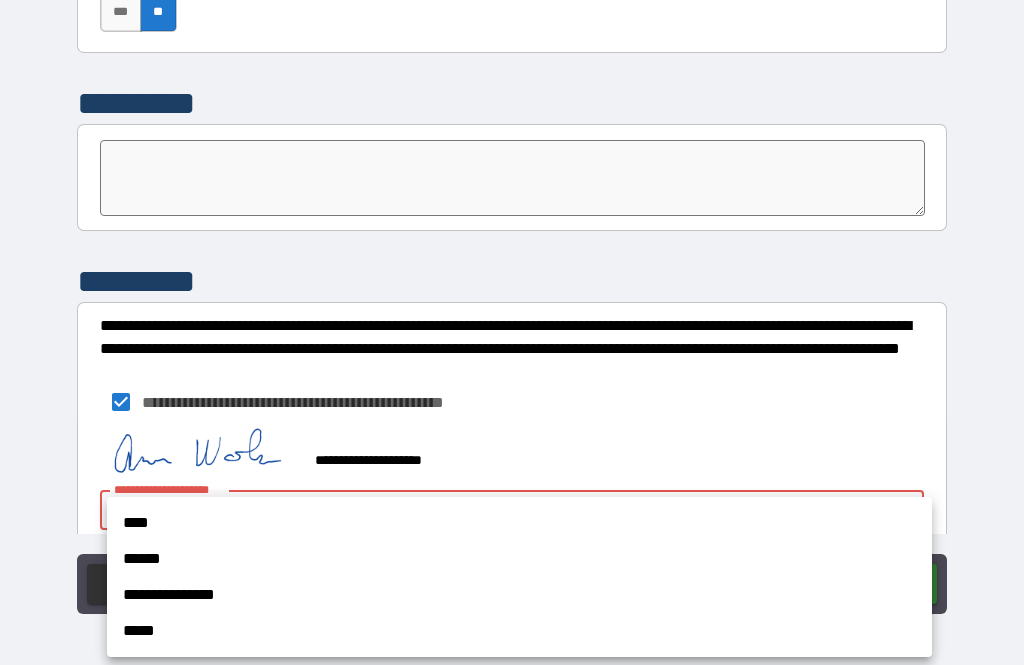 click on "****" at bounding box center (519, 523) 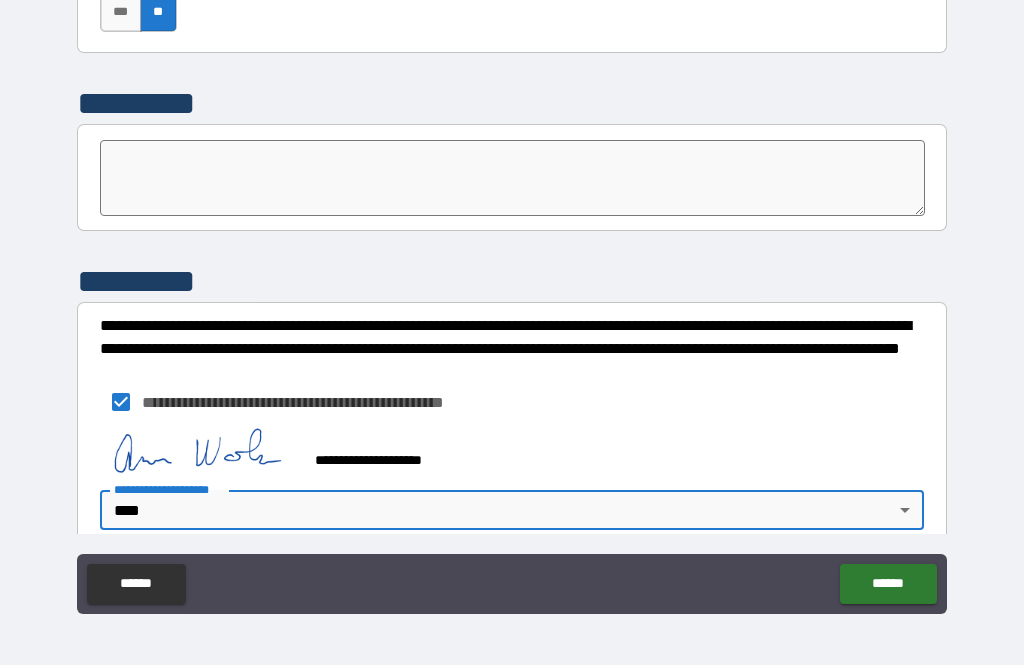 type on "****" 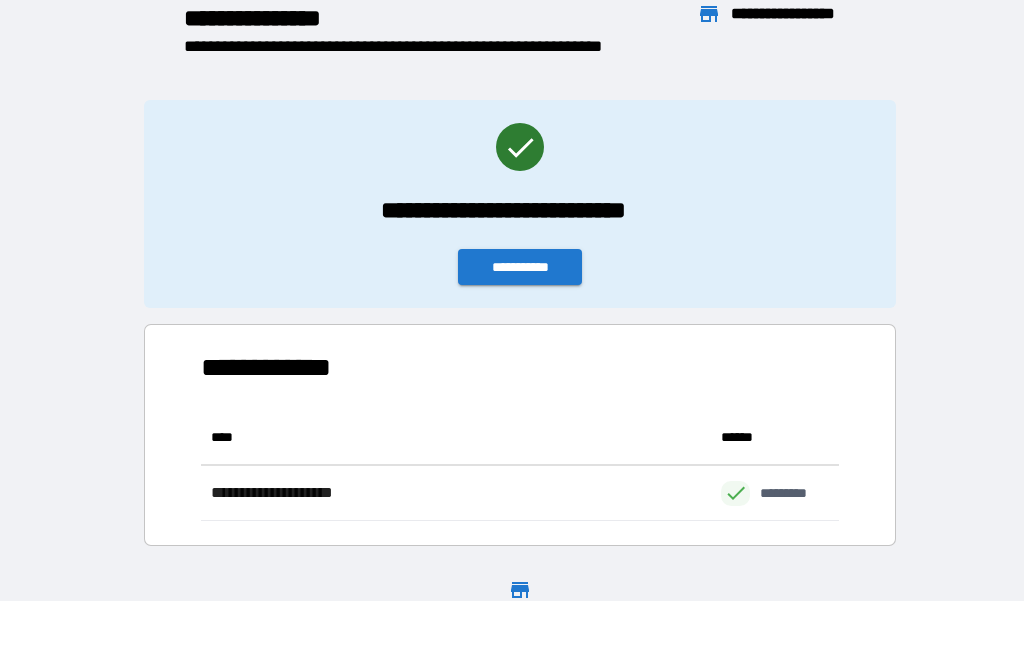 scroll, scrollTop: 111, scrollLeft: 638, axis: both 